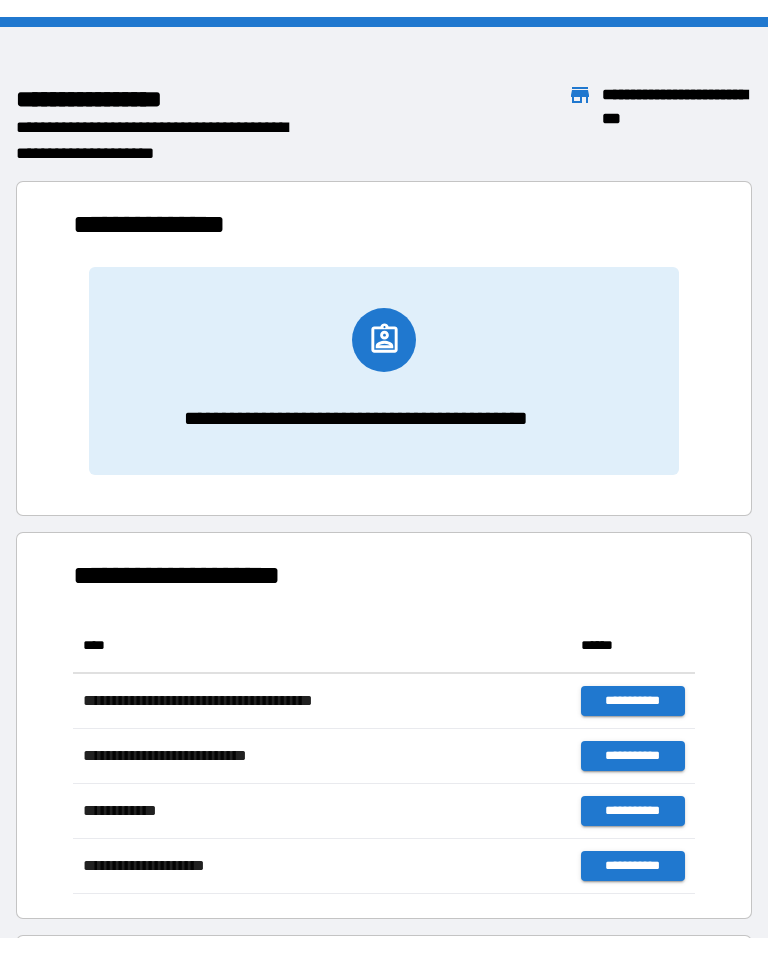 scroll, scrollTop: 0, scrollLeft: 0, axis: both 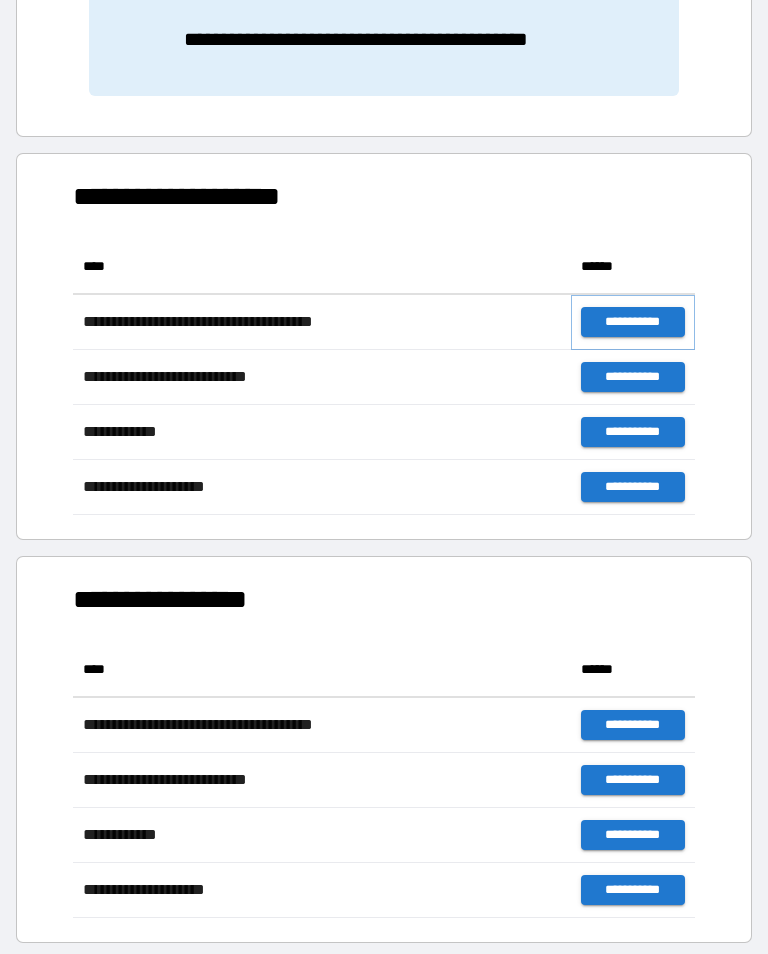 click on "**********" at bounding box center (633, 322) 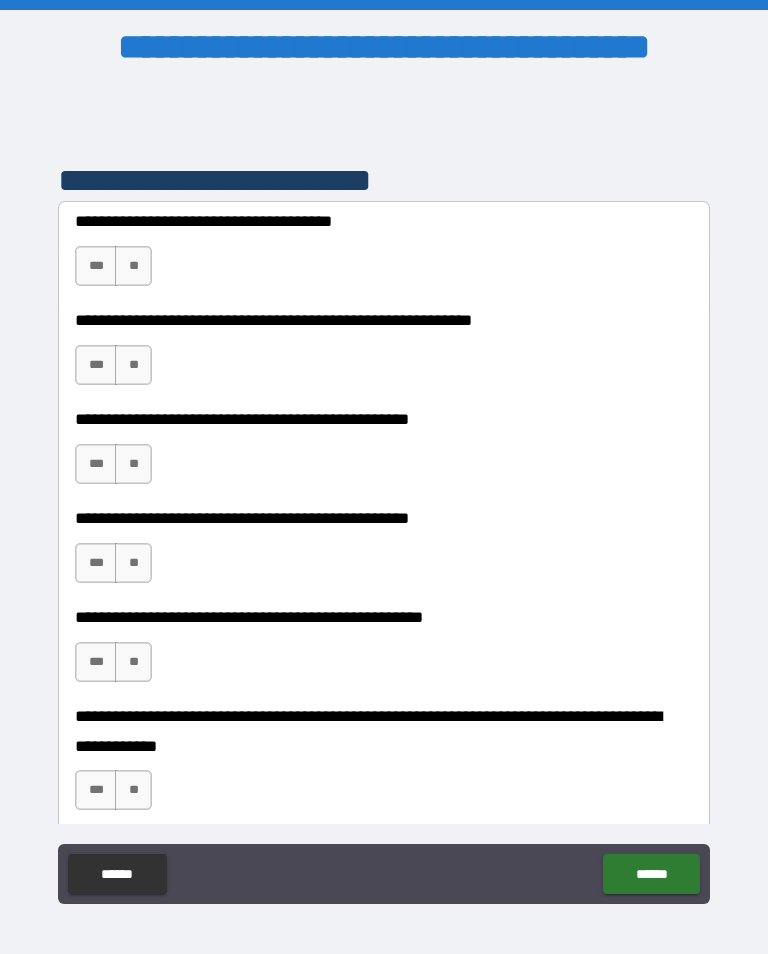 scroll, scrollTop: 426, scrollLeft: 0, axis: vertical 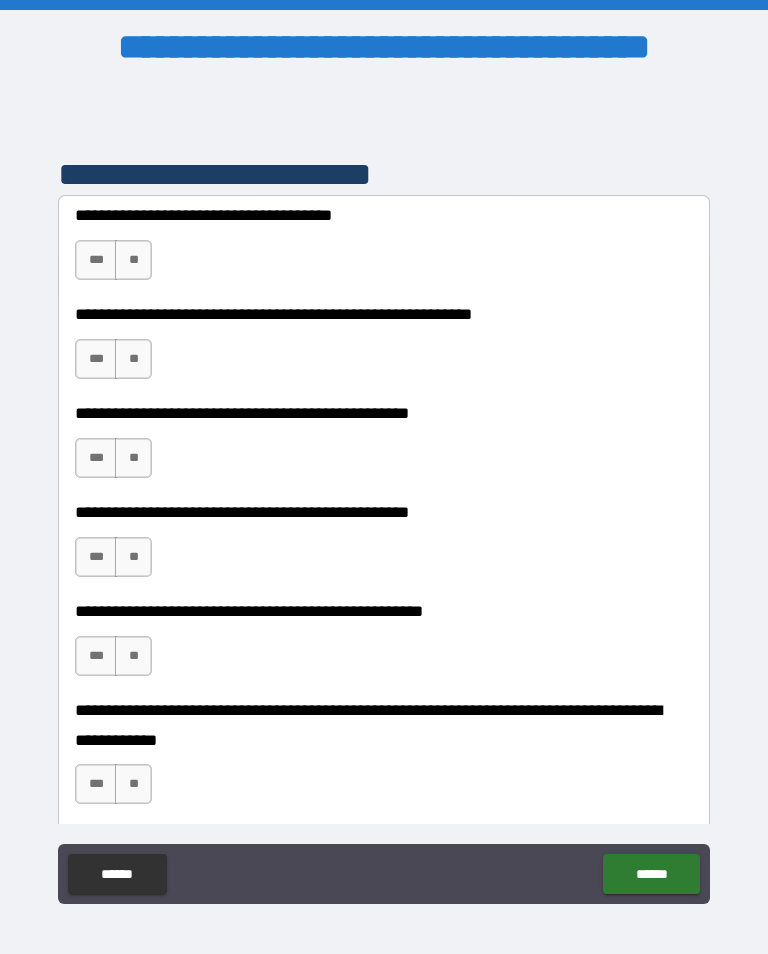 click on "**" at bounding box center [133, 260] 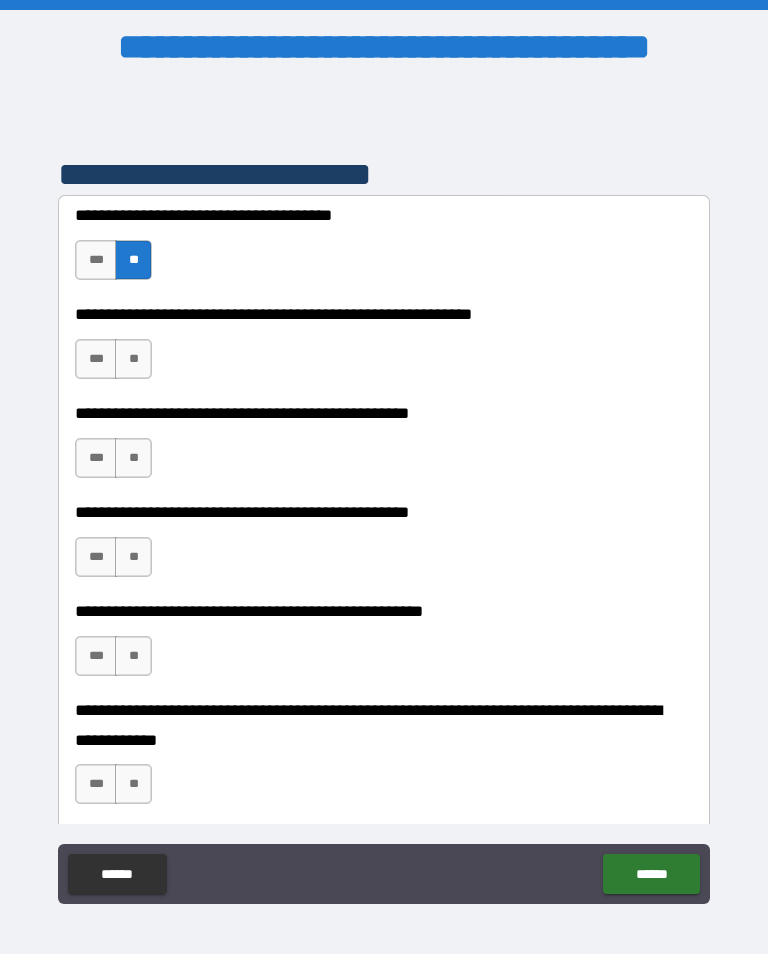 click on "**" at bounding box center (133, 359) 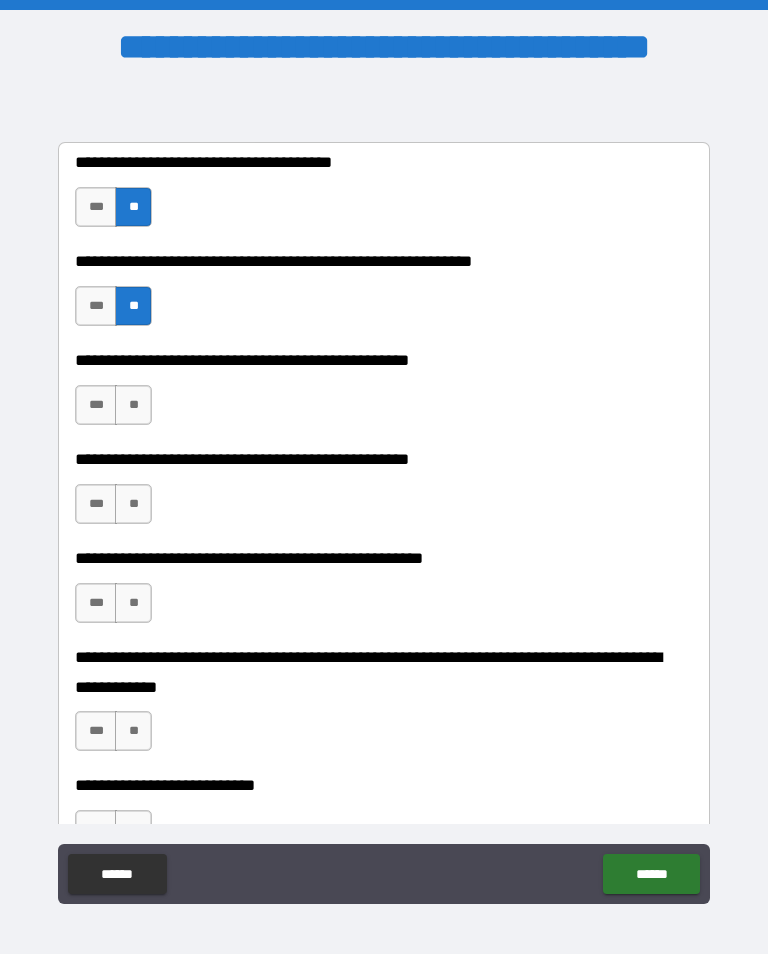 scroll, scrollTop: 479, scrollLeft: 0, axis: vertical 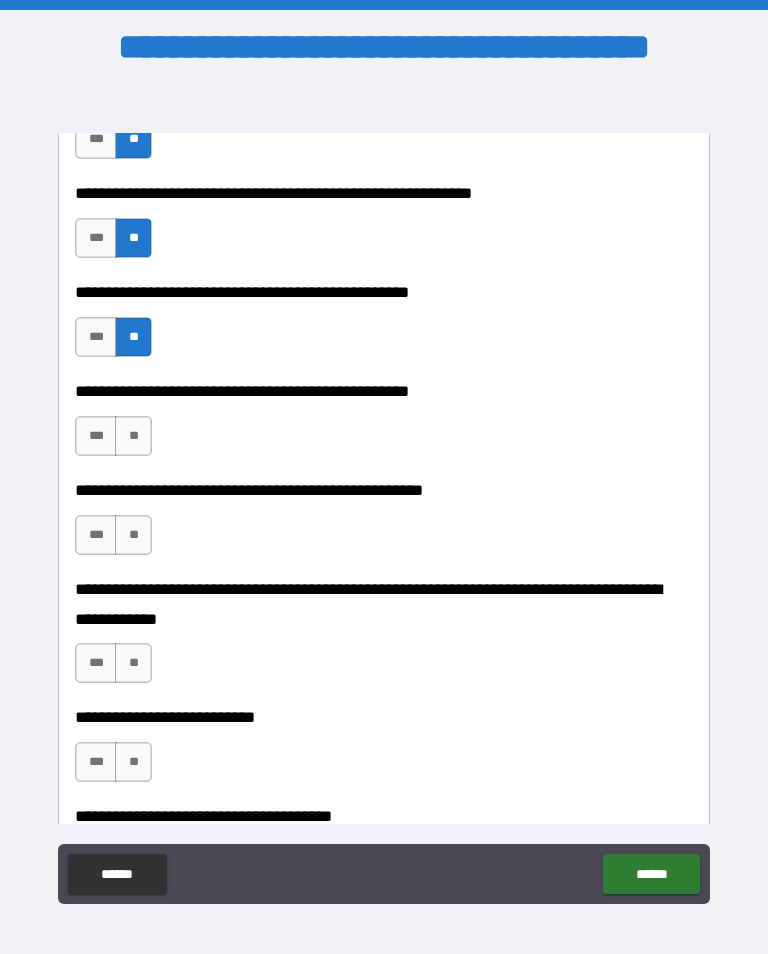 click on "**" at bounding box center [133, 436] 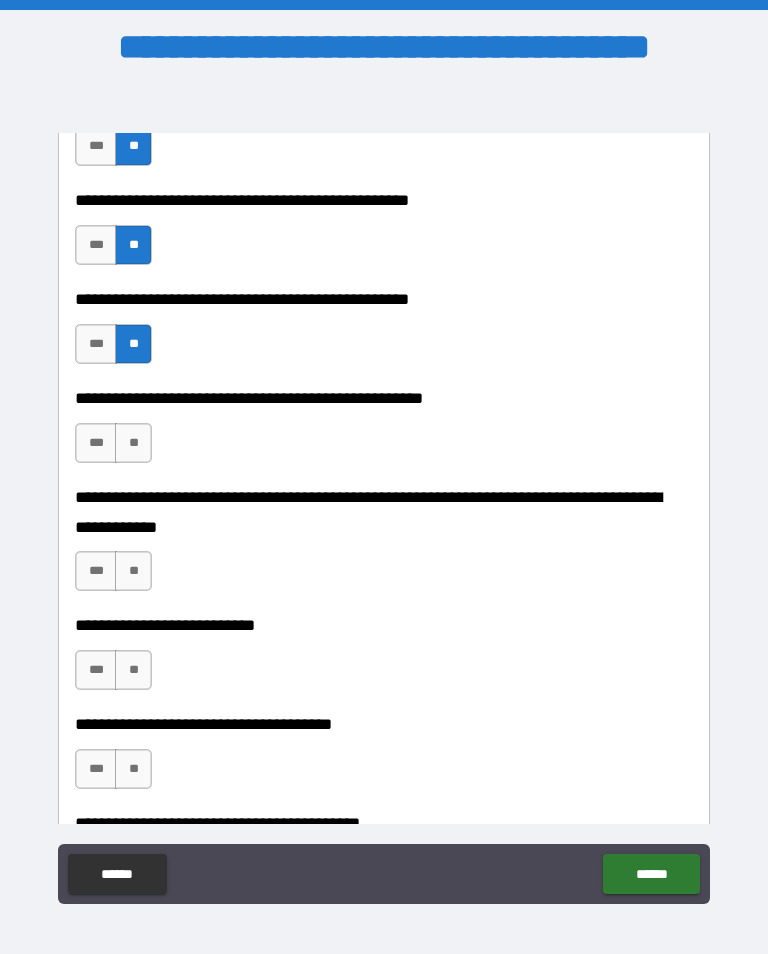 scroll, scrollTop: 639, scrollLeft: 0, axis: vertical 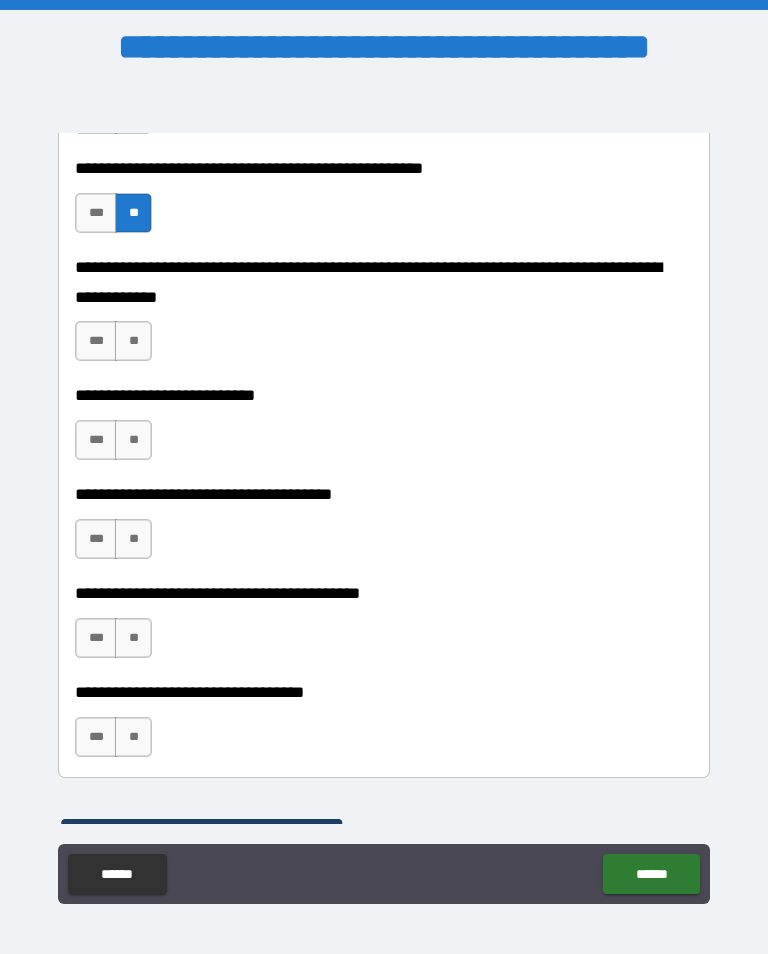 click on "**" at bounding box center [133, 341] 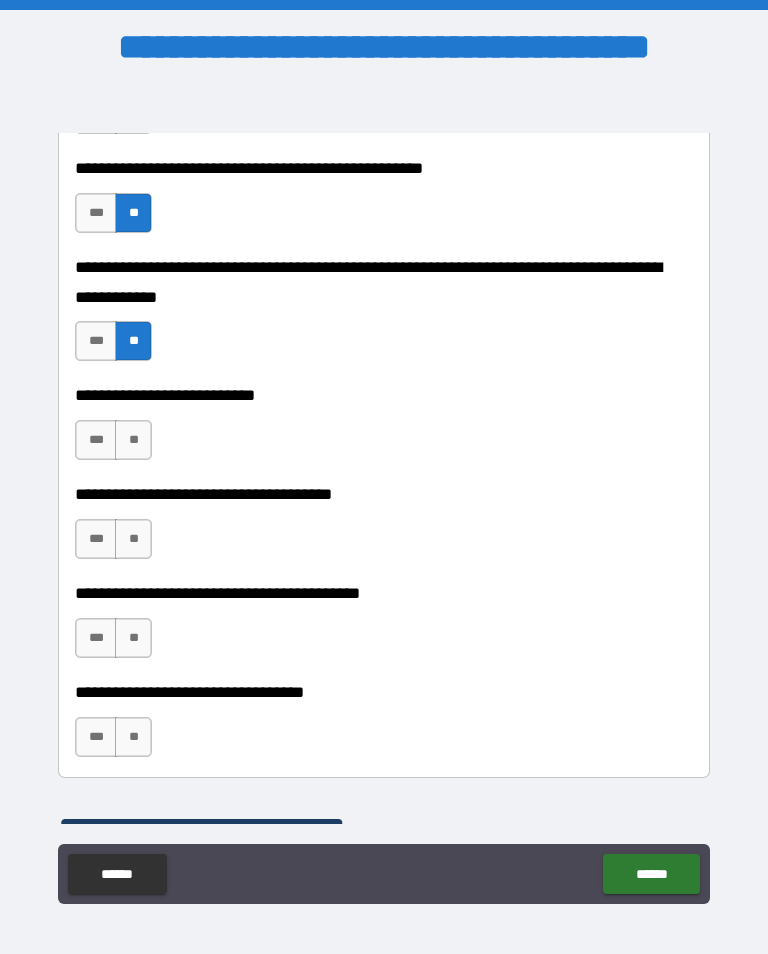 click on "**" at bounding box center [133, 440] 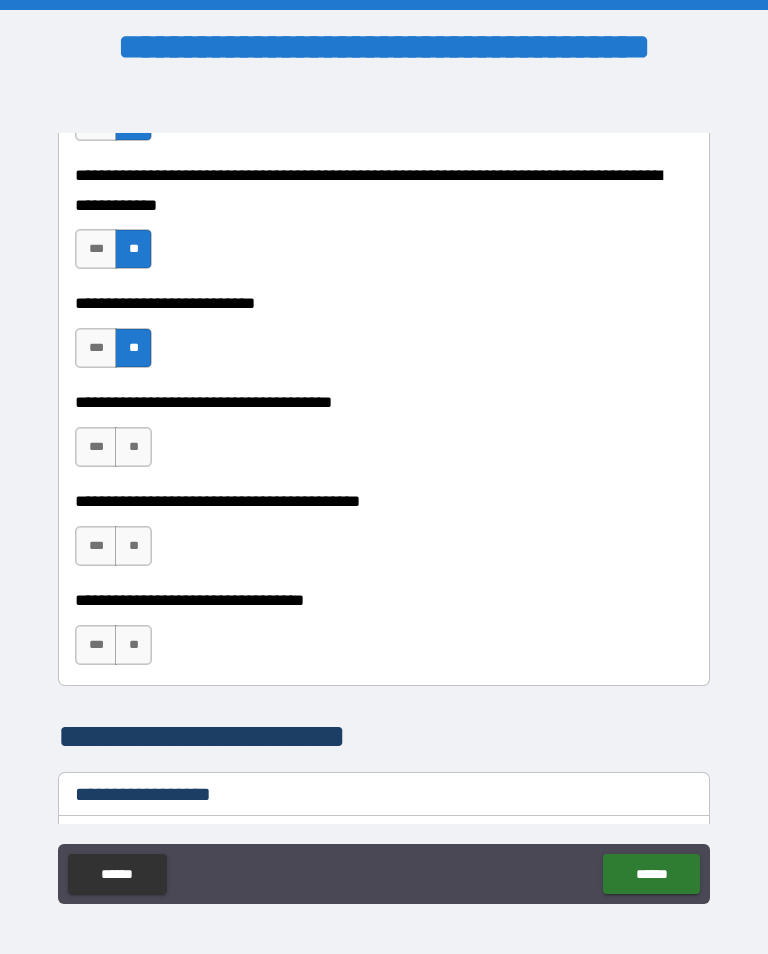 scroll, scrollTop: 963, scrollLeft: 0, axis: vertical 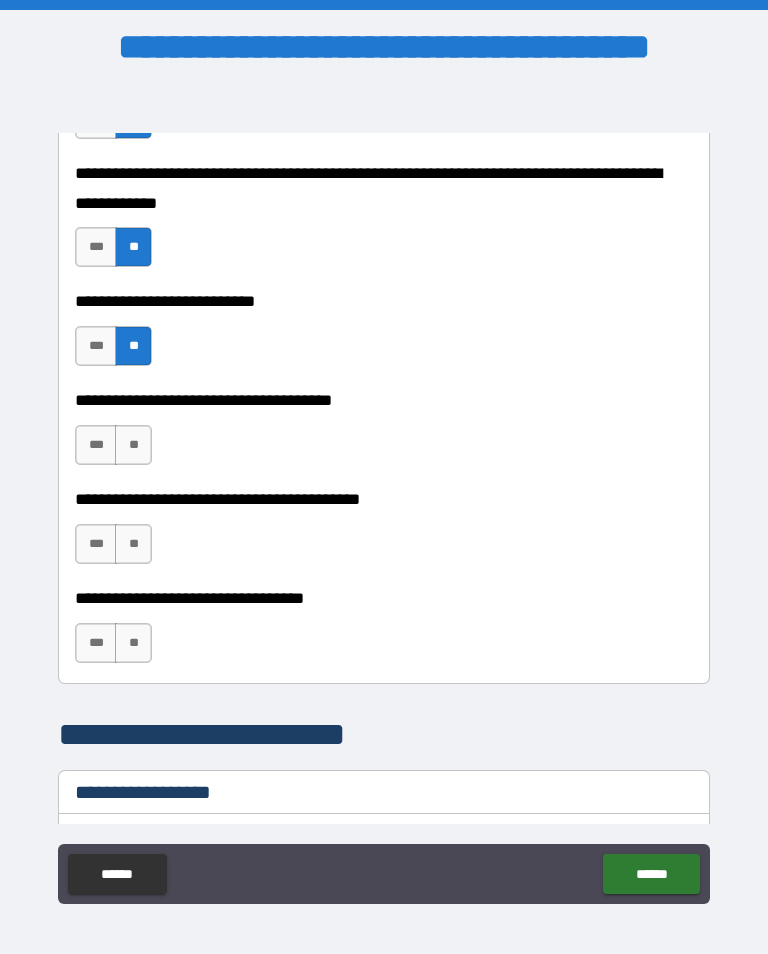 click on "**" at bounding box center [133, 445] 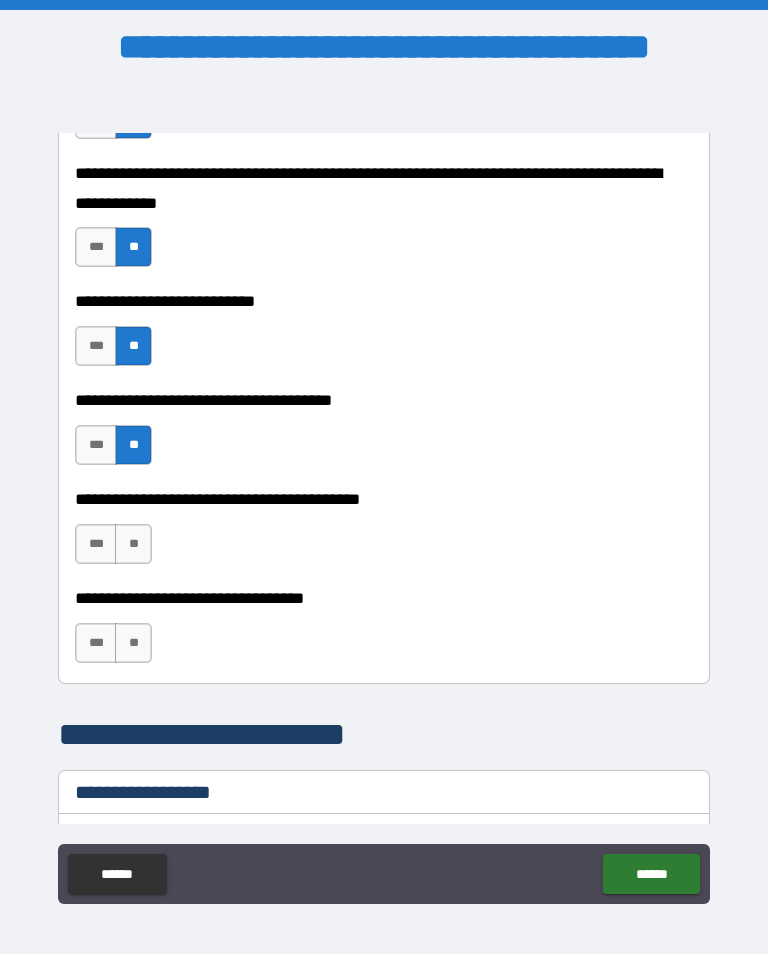 click on "**" at bounding box center (133, 544) 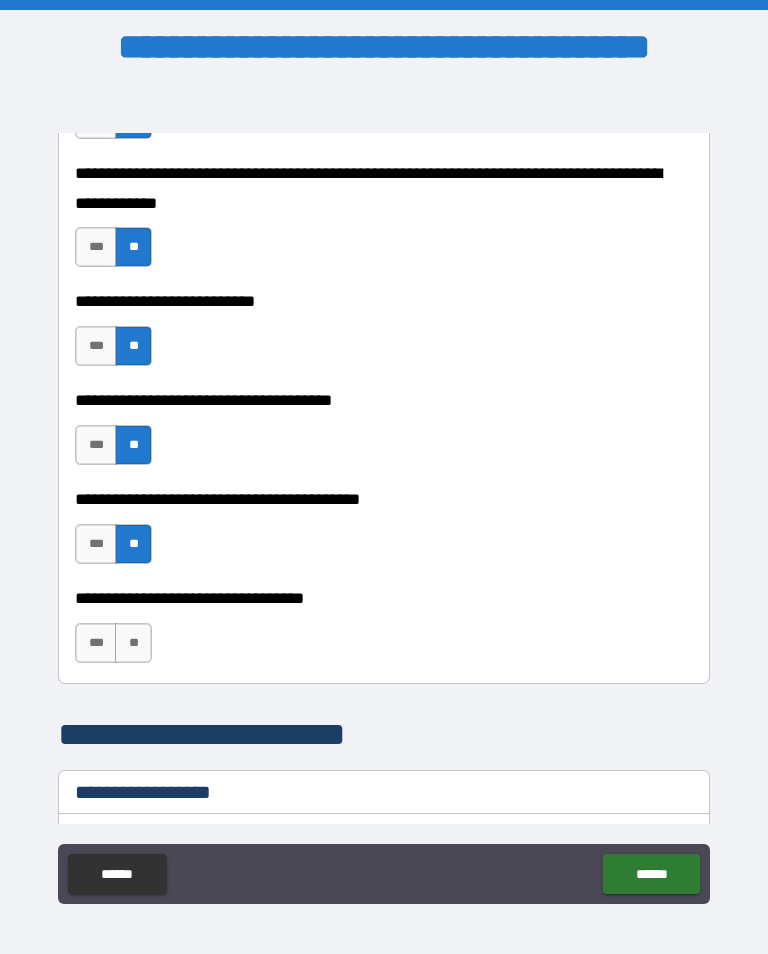 click on "**" at bounding box center (133, 643) 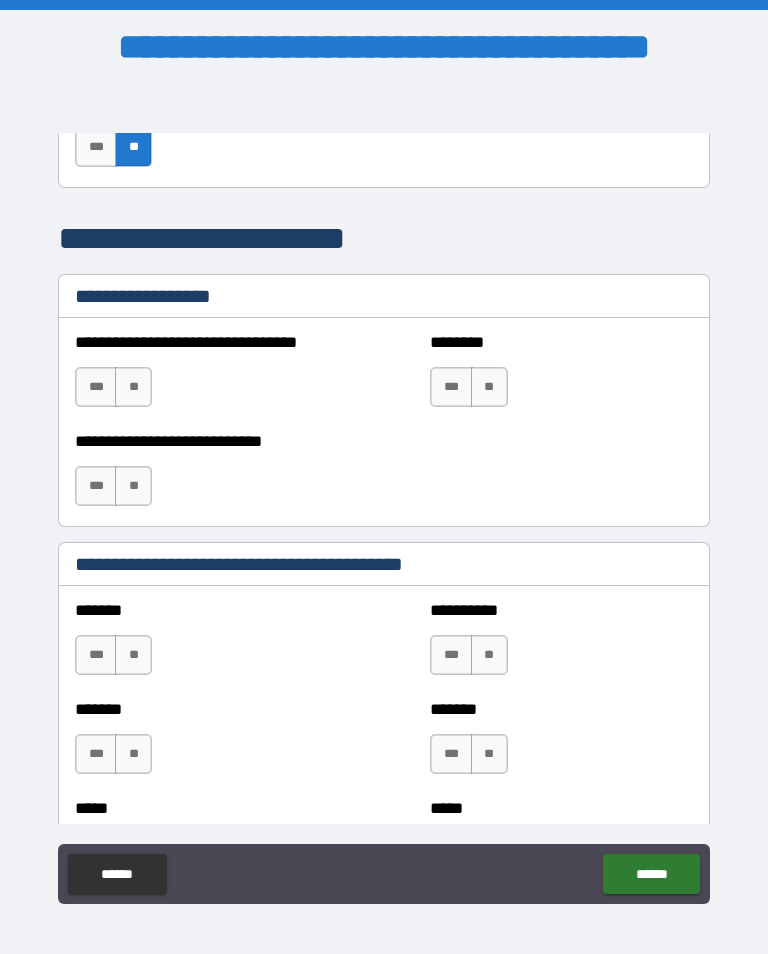 scroll, scrollTop: 1462, scrollLeft: 0, axis: vertical 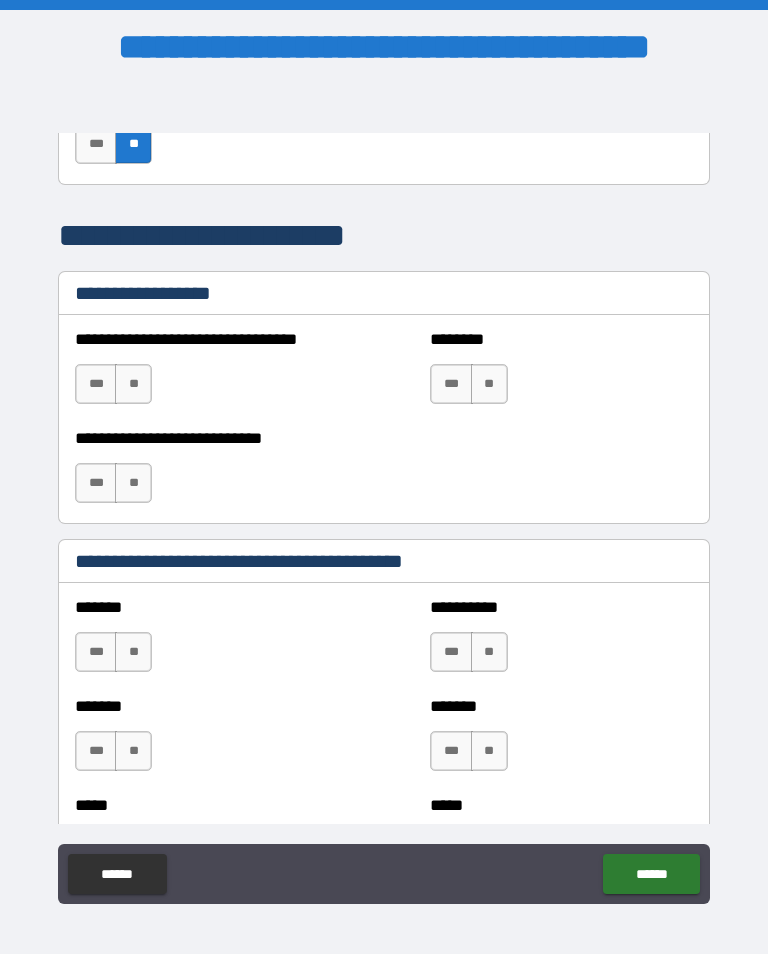 click on "**" at bounding box center [133, 384] 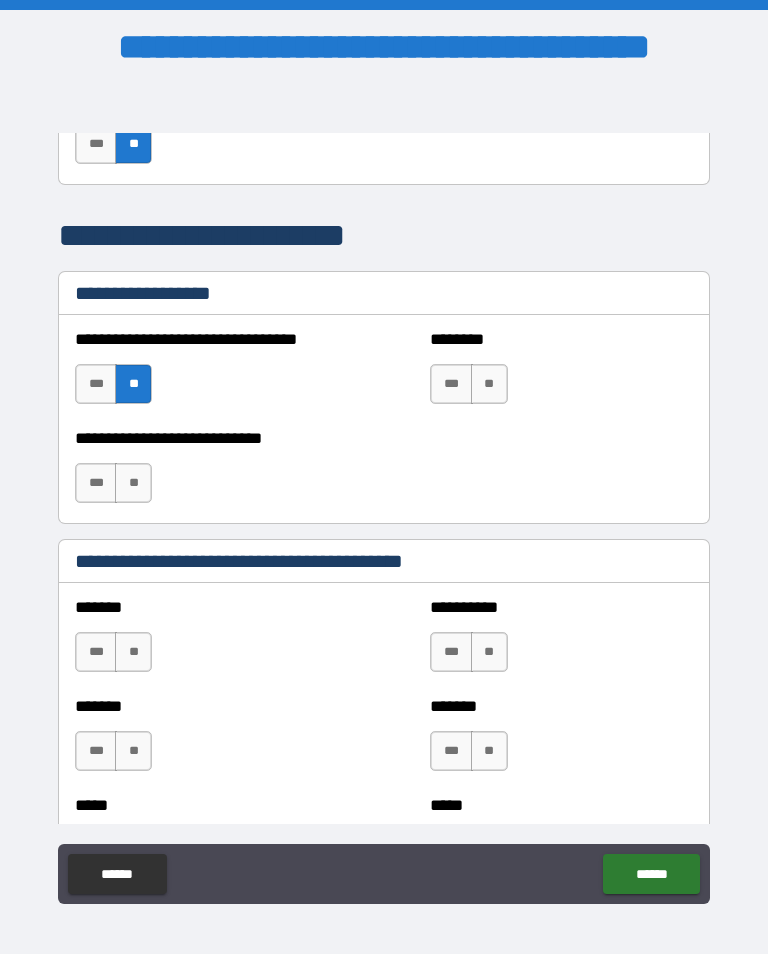click on "**" at bounding box center [133, 483] 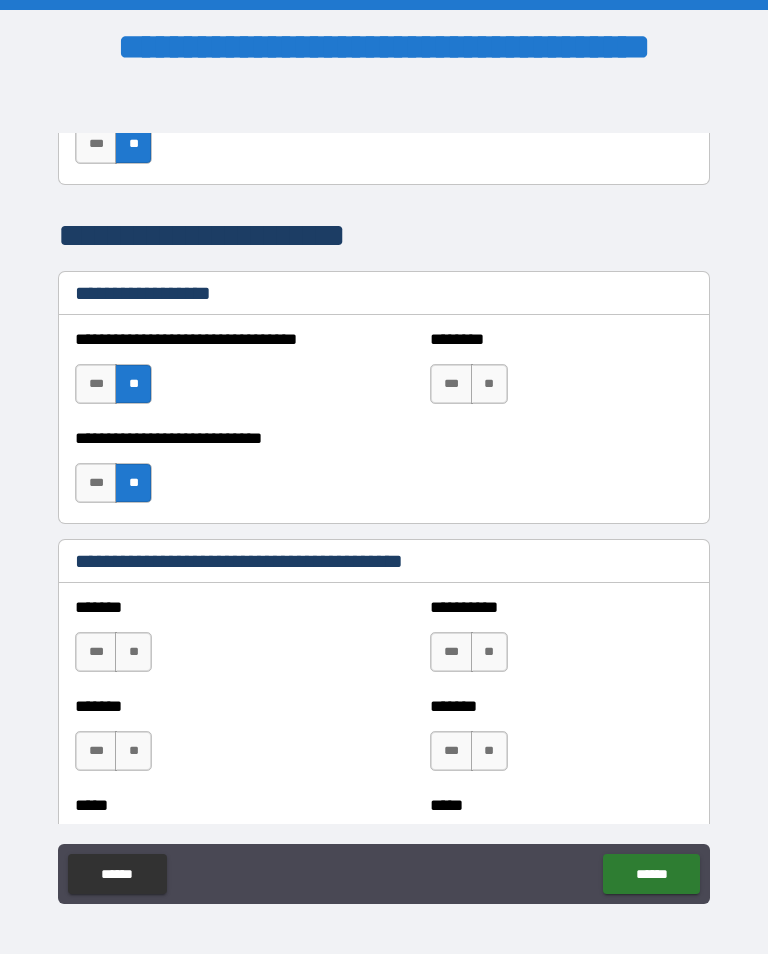 click on "**" at bounding box center (489, 384) 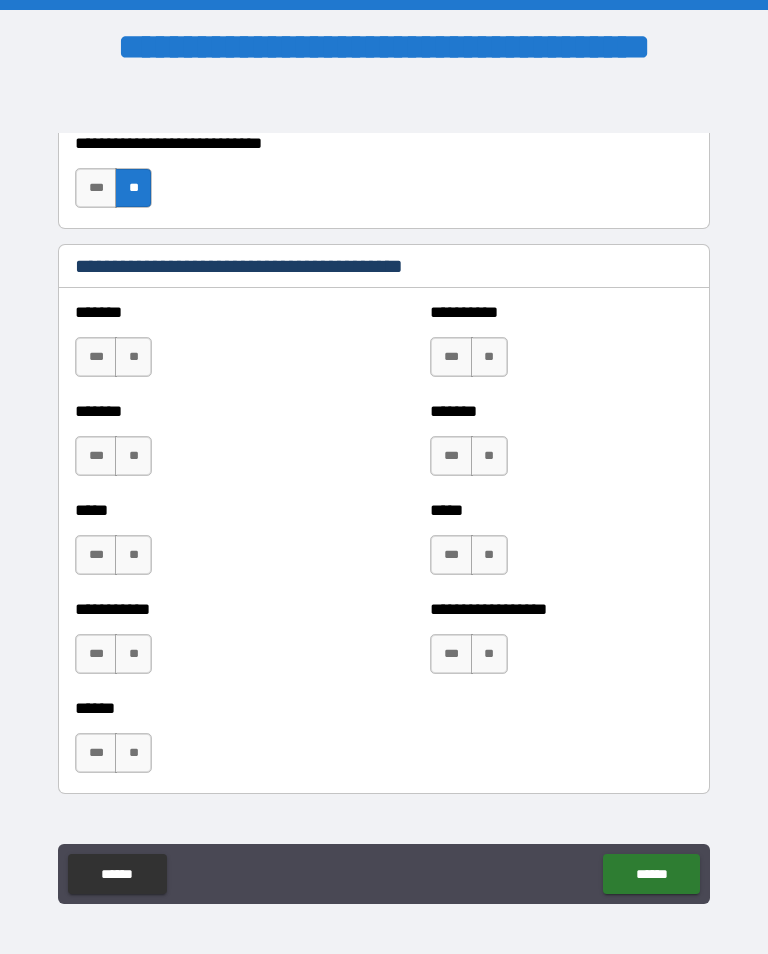 scroll, scrollTop: 1760, scrollLeft: 0, axis: vertical 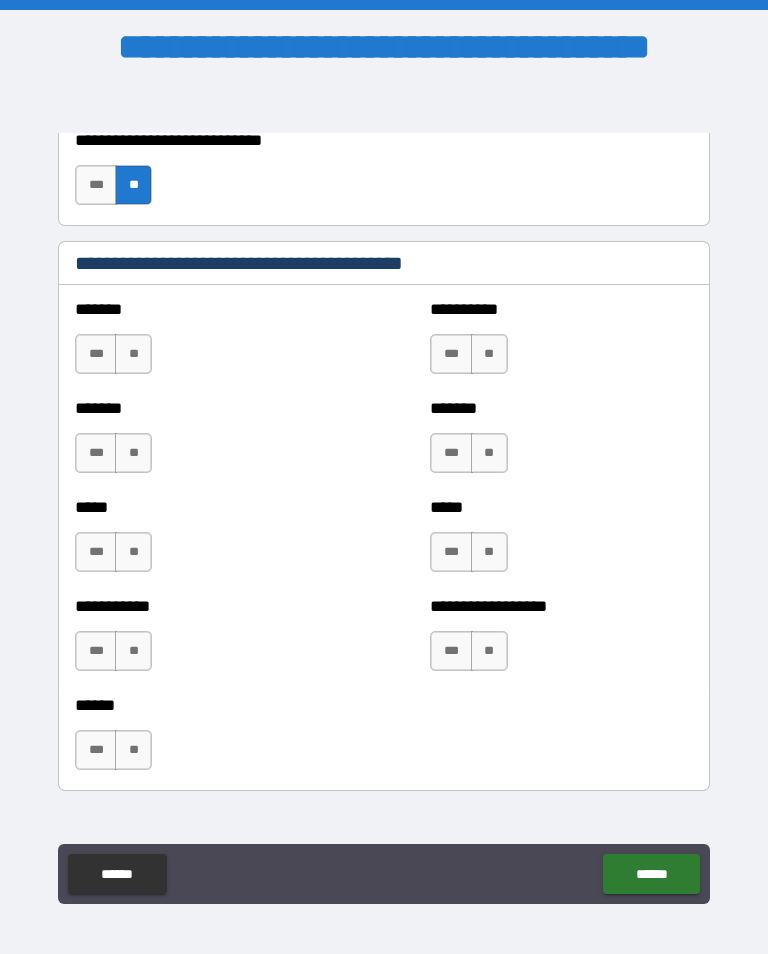 click on "**" at bounding box center [133, 354] 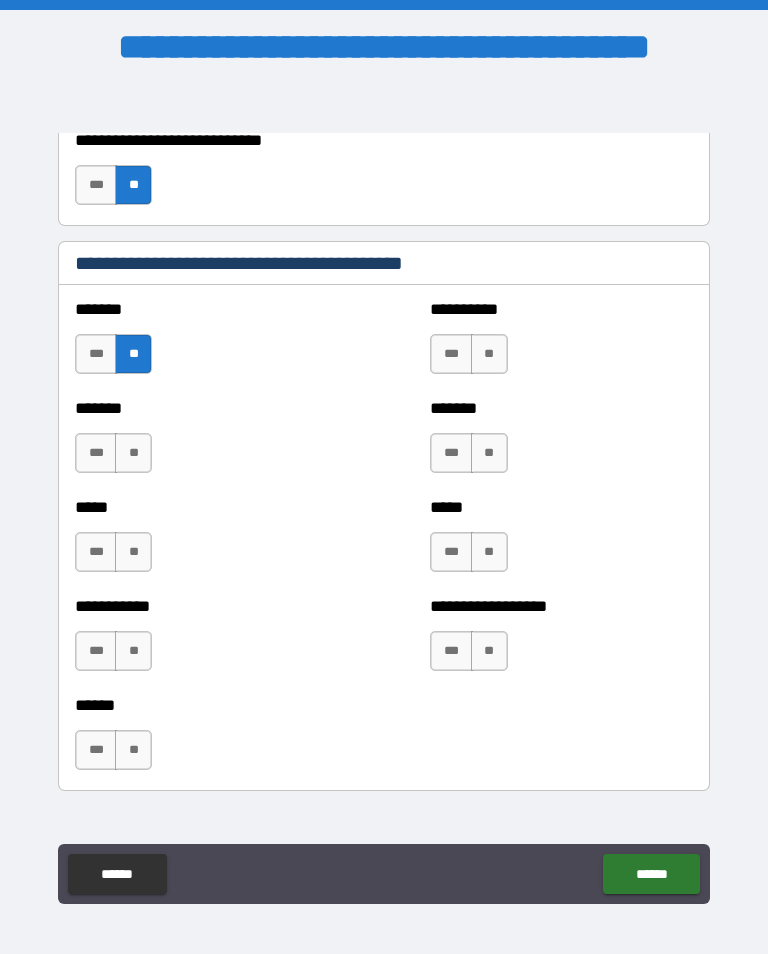 click on "**" at bounding box center [133, 453] 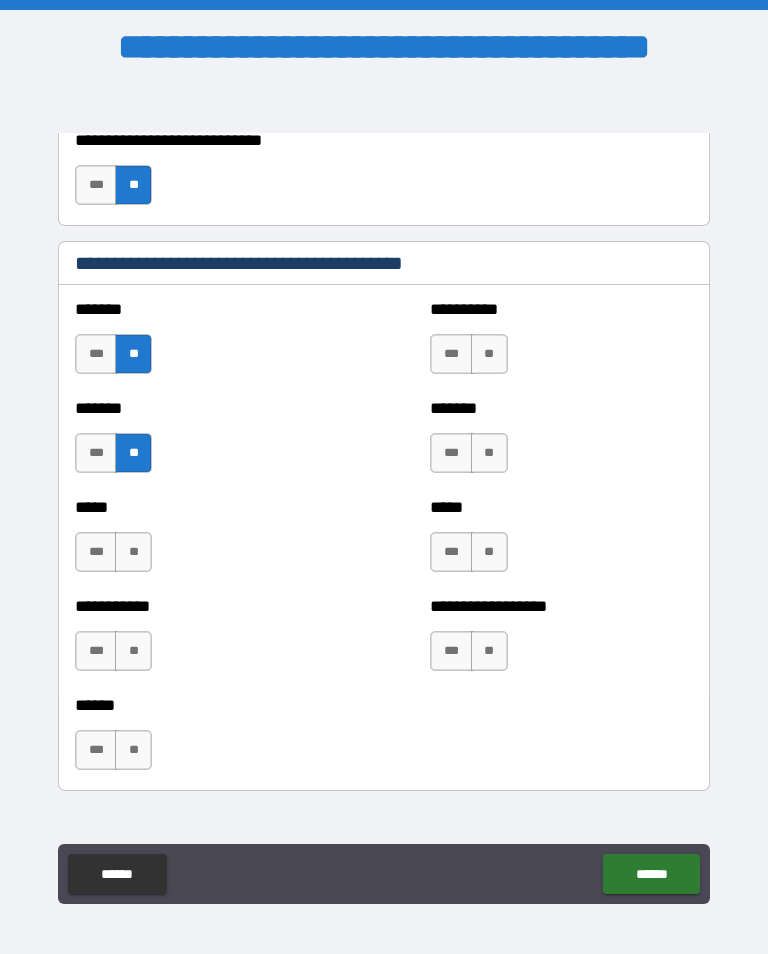 click on "**" at bounding box center [133, 552] 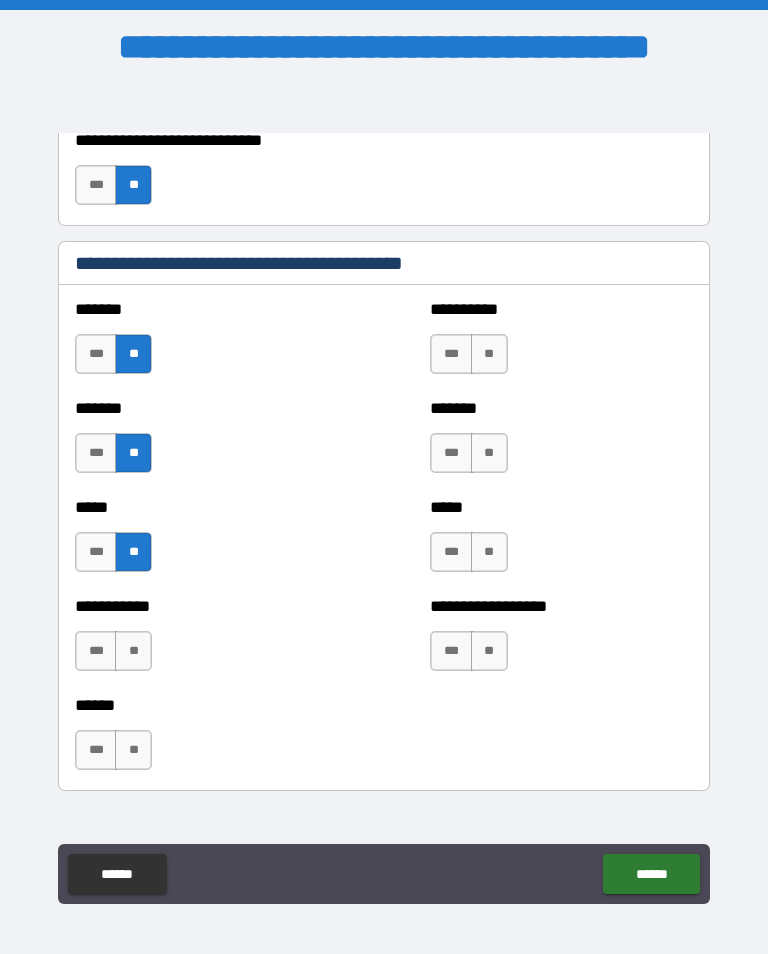 click on "**" at bounding box center [133, 651] 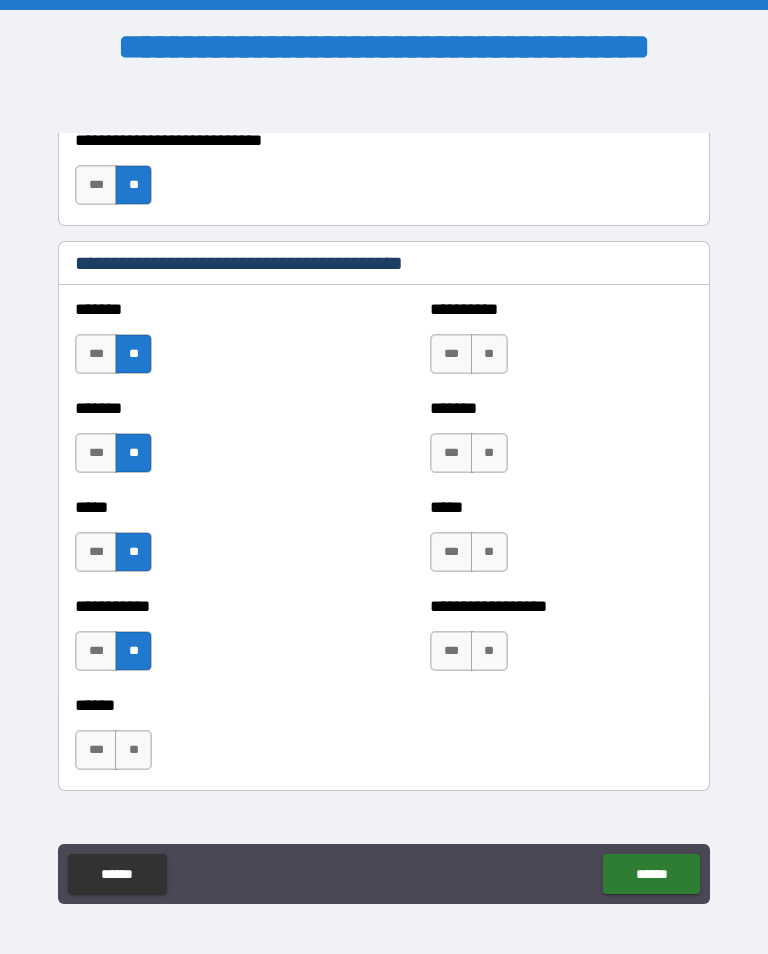click on "**" at bounding box center [133, 750] 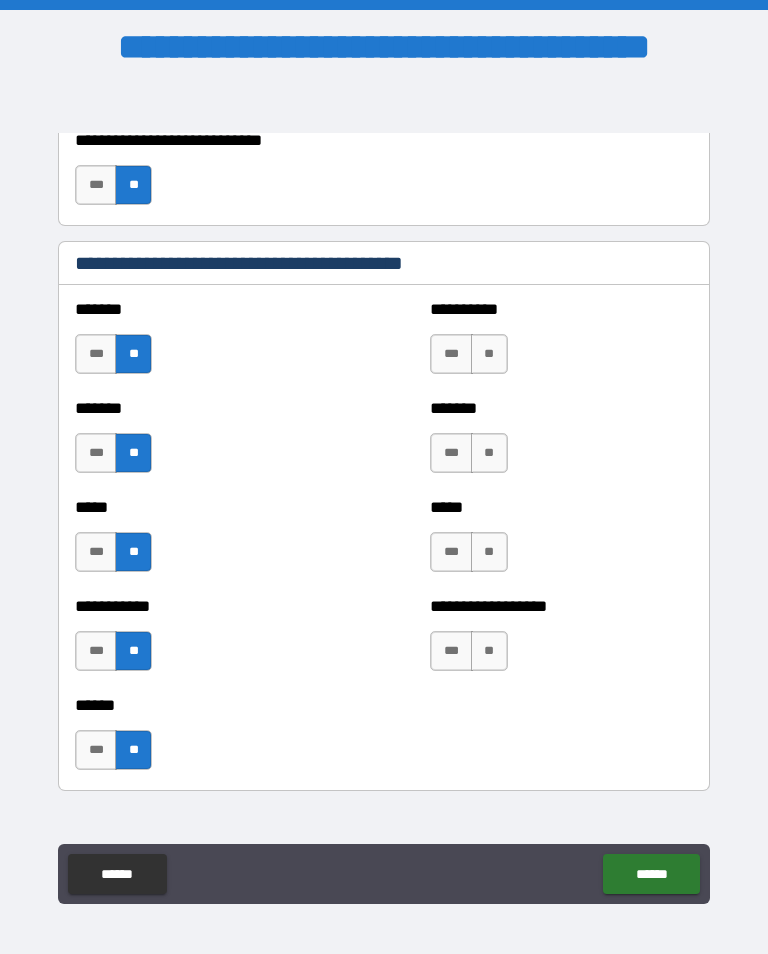 click on "**" at bounding box center (489, 354) 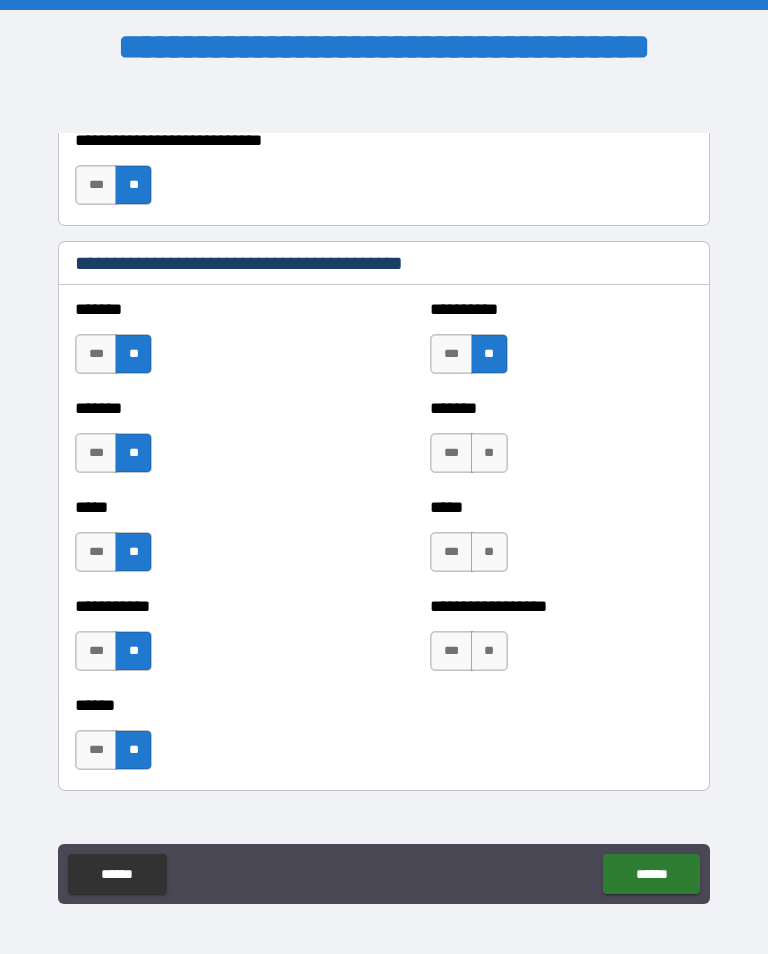 click on "**" at bounding box center (489, 453) 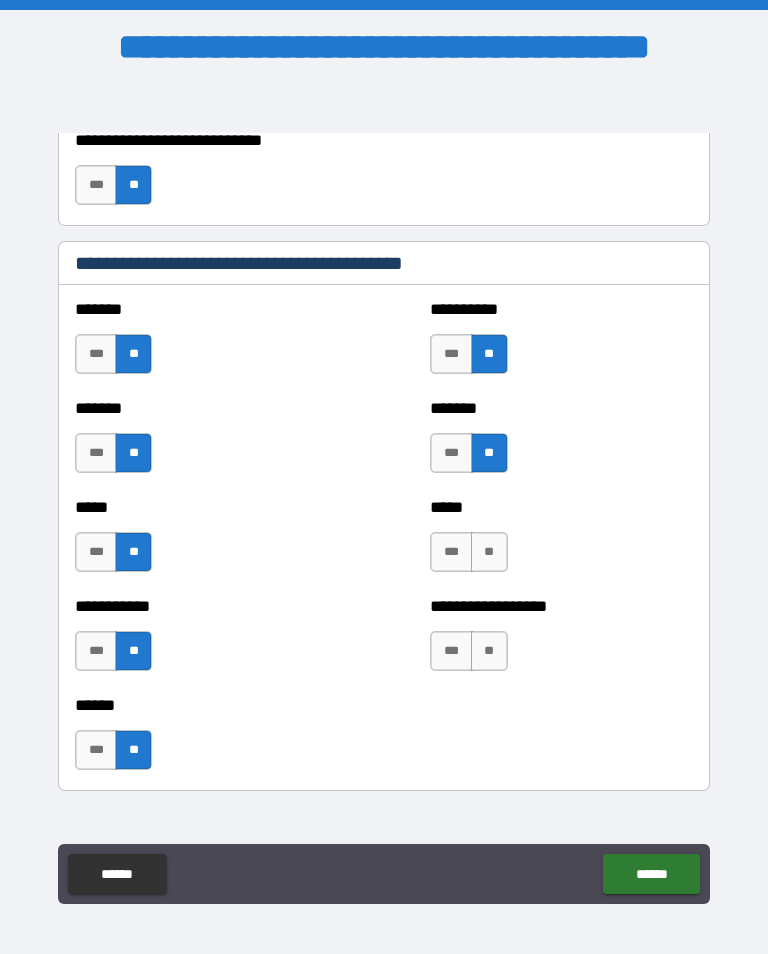click on "**" at bounding box center [489, 552] 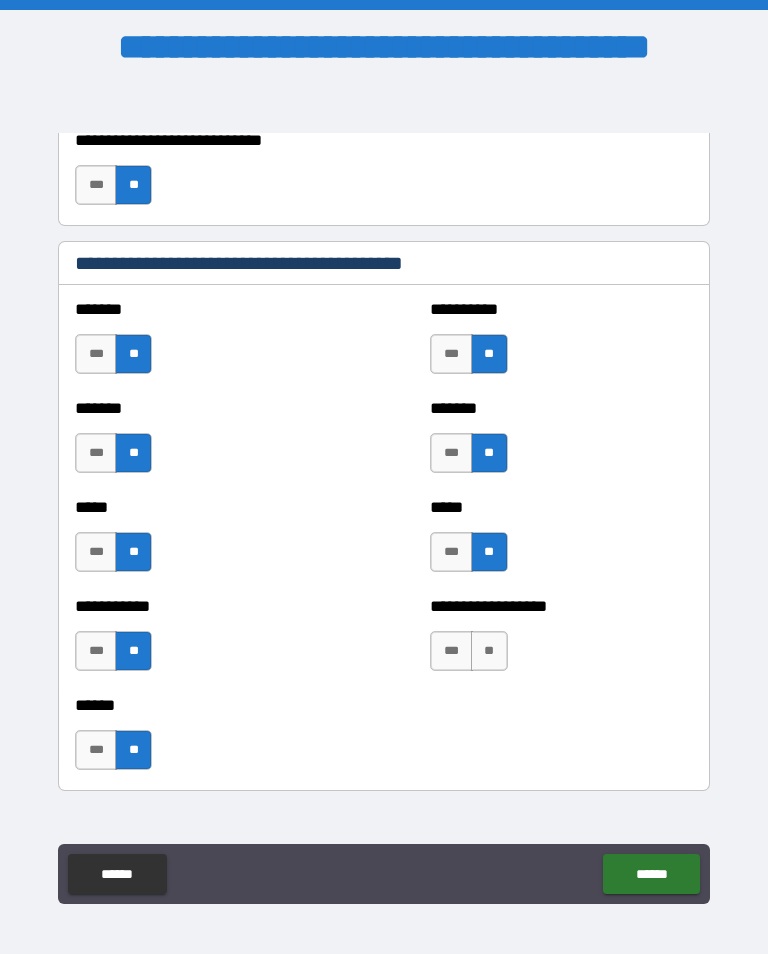 click on "**" at bounding box center (489, 651) 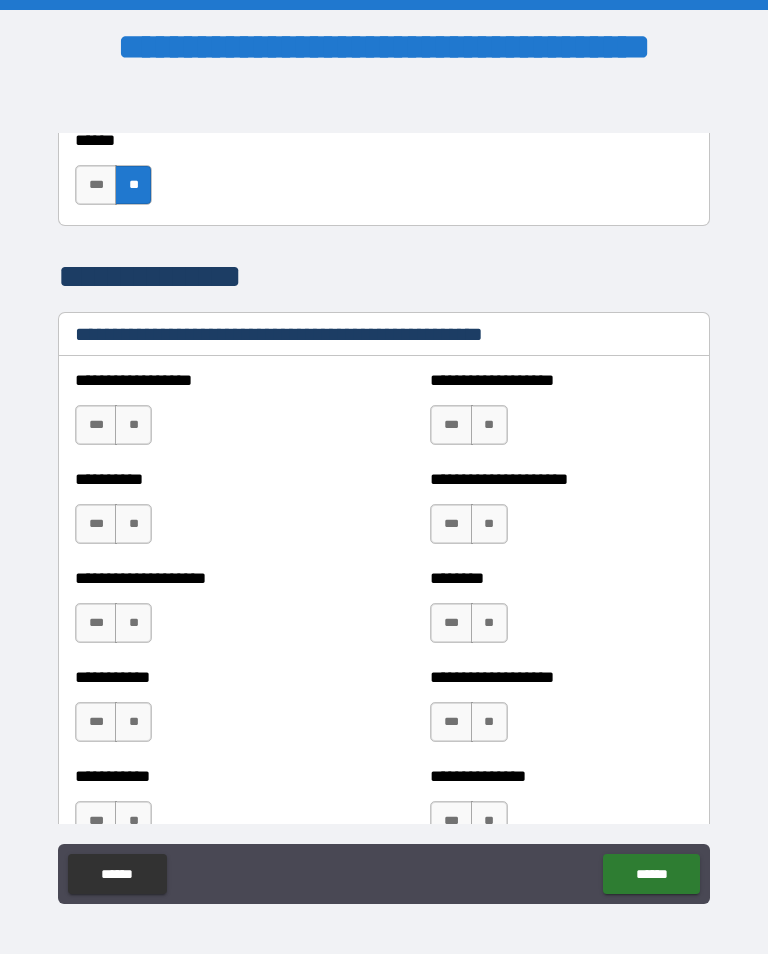 scroll, scrollTop: 2357, scrollLeft: 0, axis: vertical 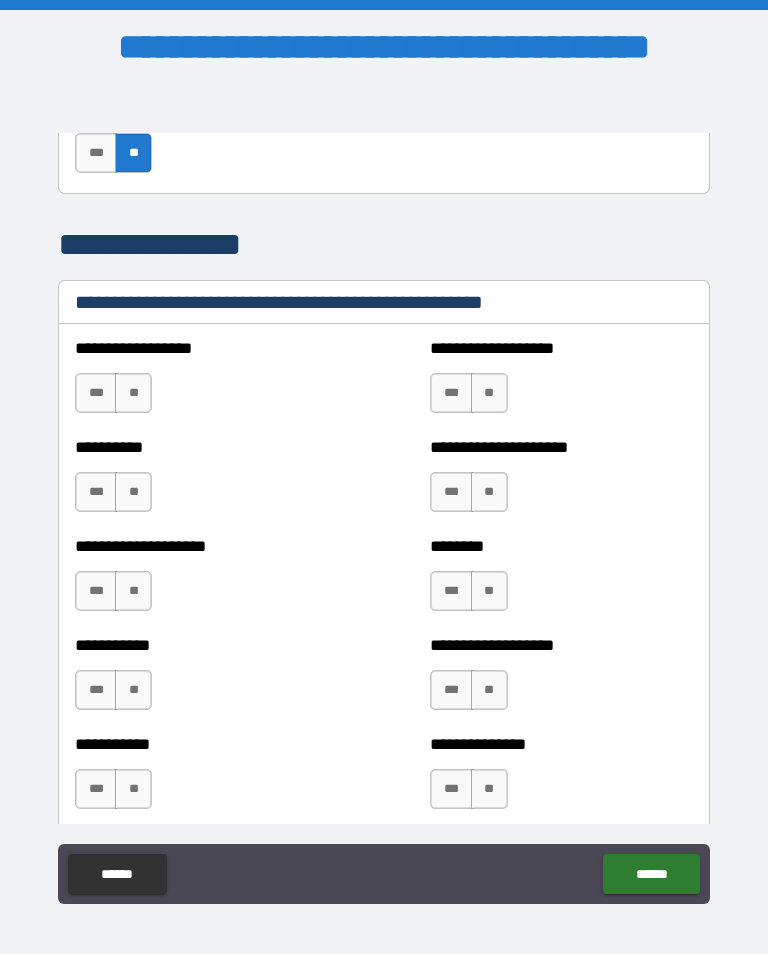 click on "**" at bounding box center [133, 393] 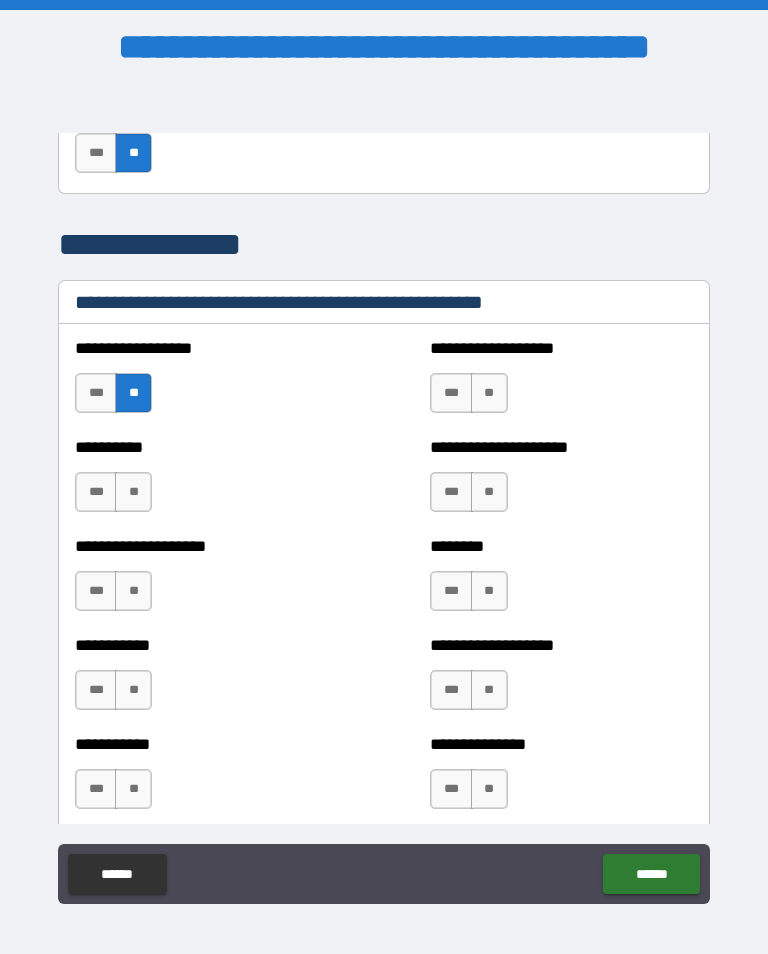 click on "**" at bounding box center (133, 492) 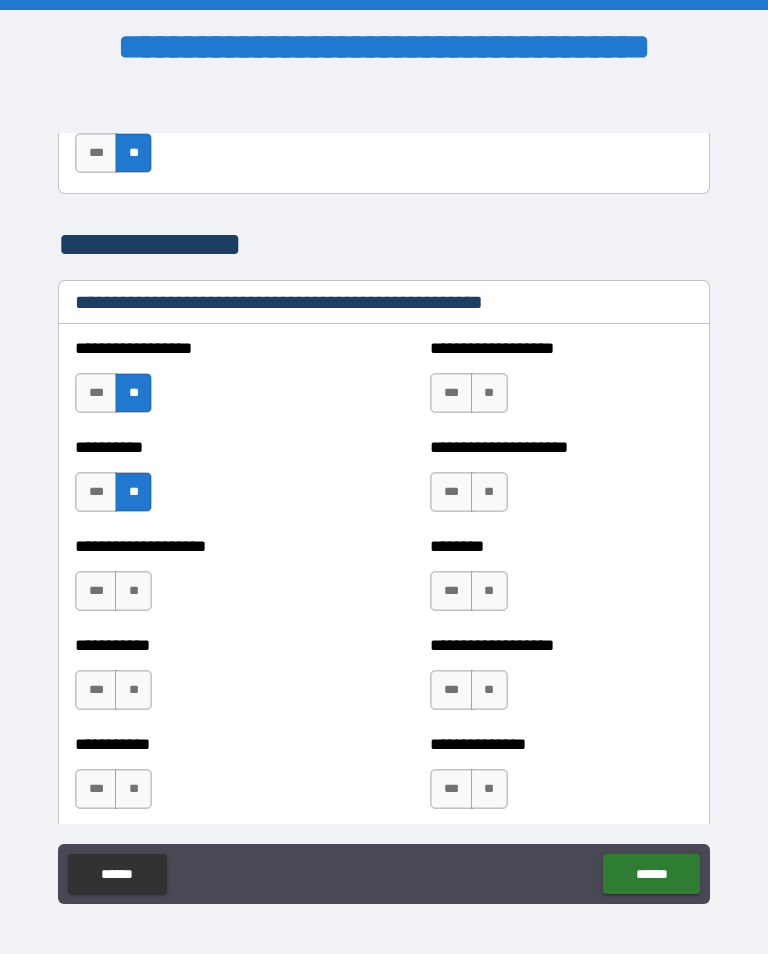 click on "**" at bounding box center (133, 591) 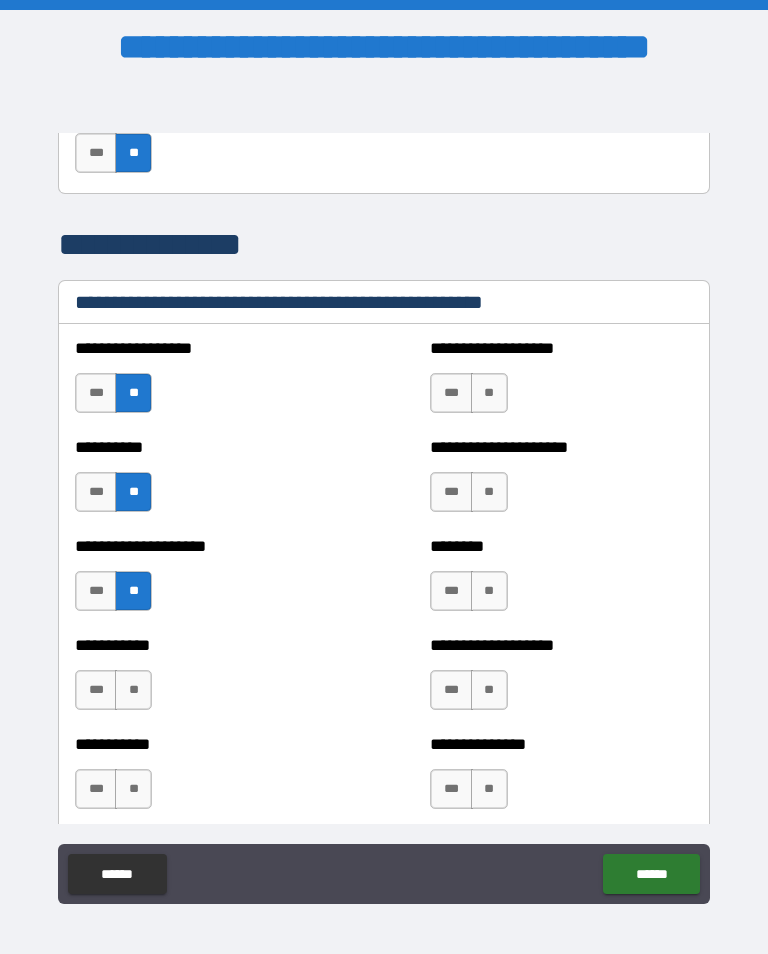 click on "**" at bounding box center (133, 690) 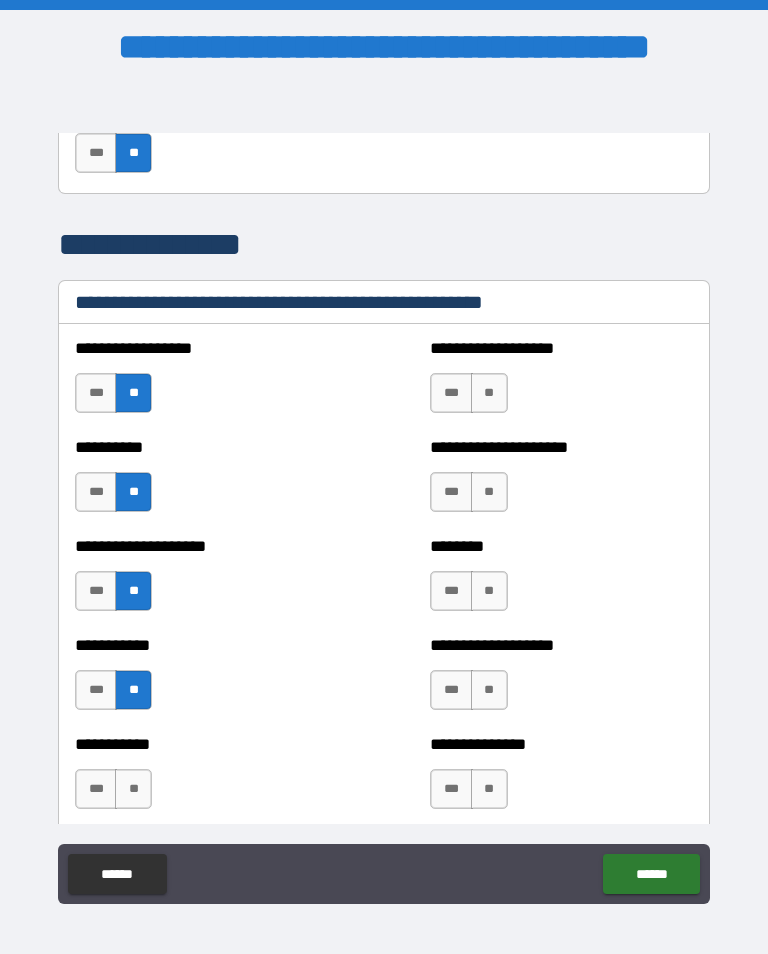 click on "**" at bounding box center (133, 789) 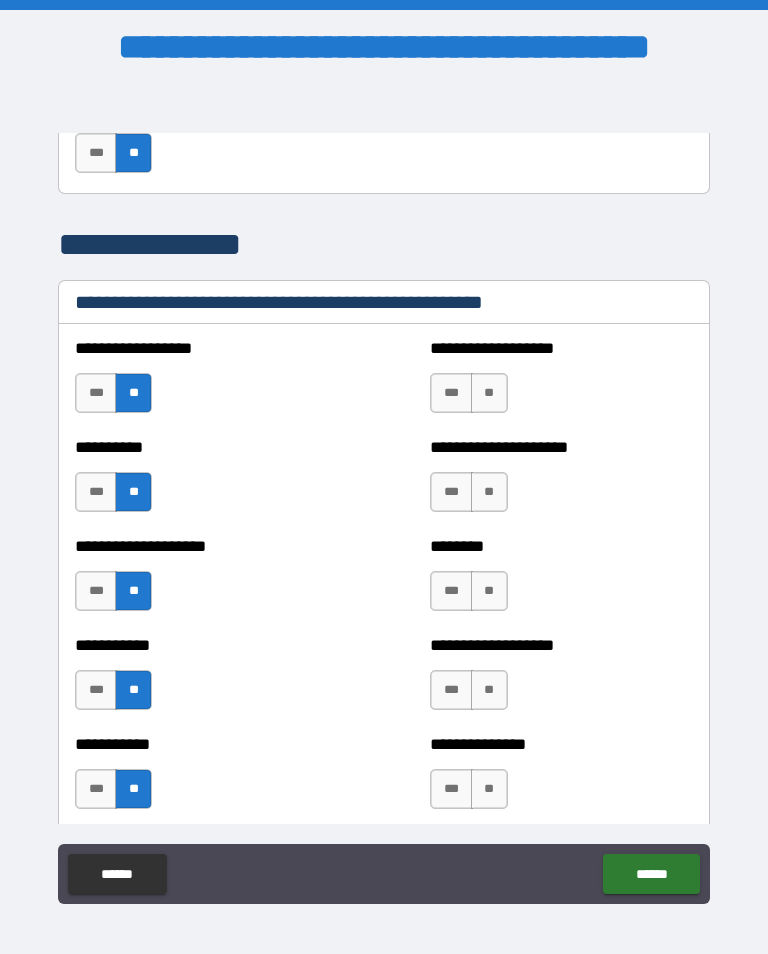 click on "**" at bounding box center (489, 393) 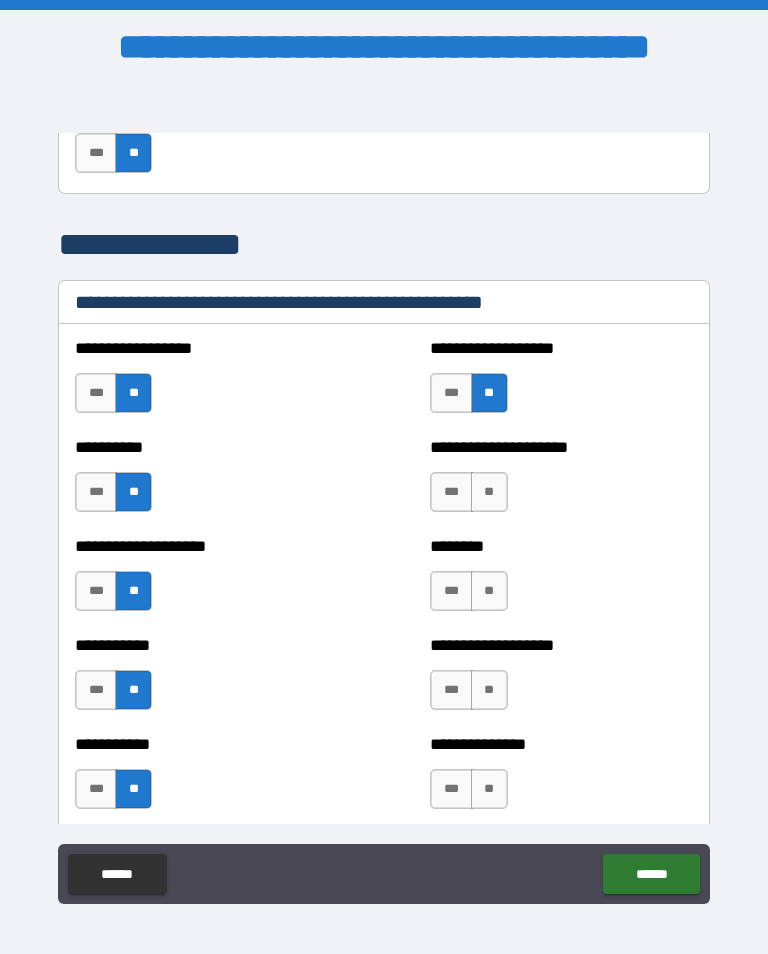 click on "**" at bounding box center [489, 492] 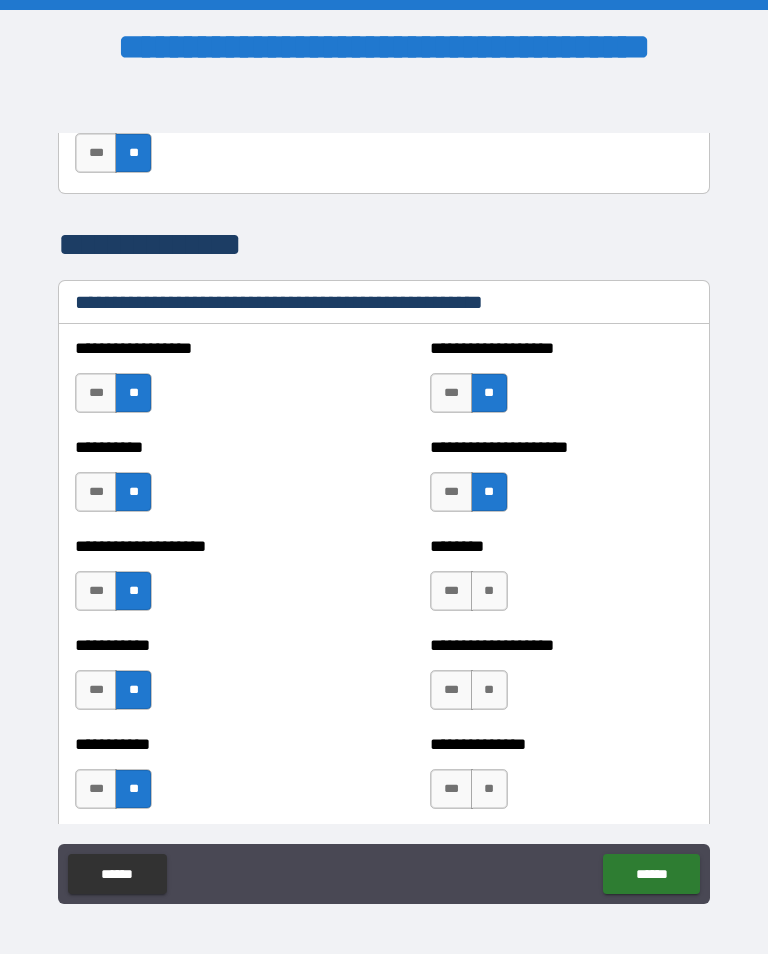 click on "**" at bounding box center (489, 591) 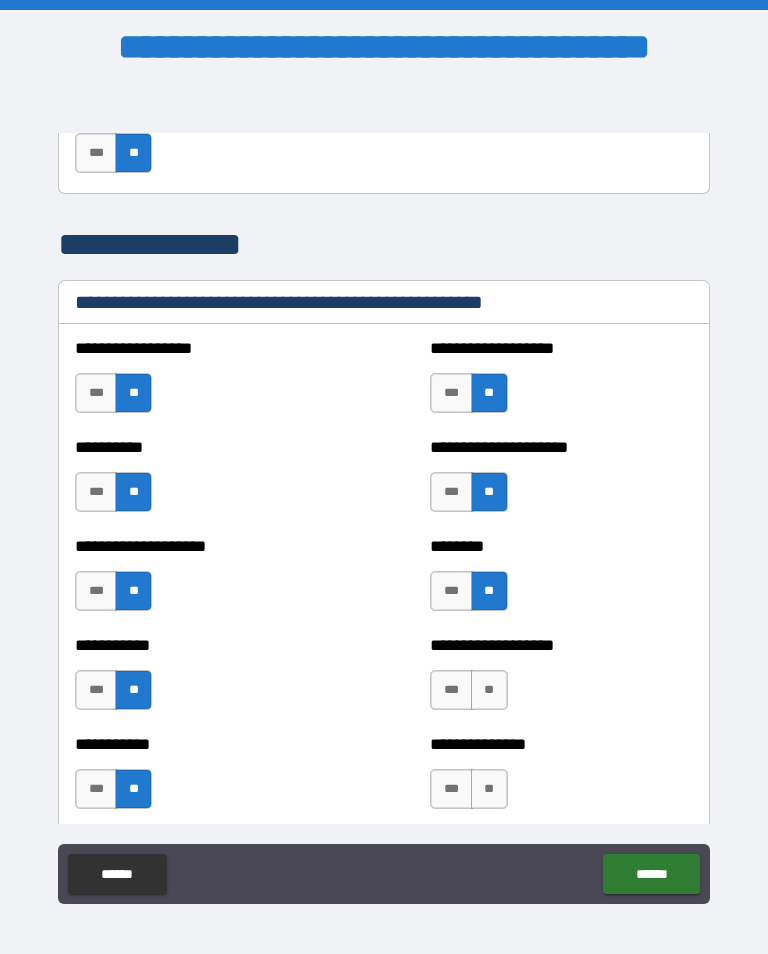 click on "**" at bounding box center (489, 690) 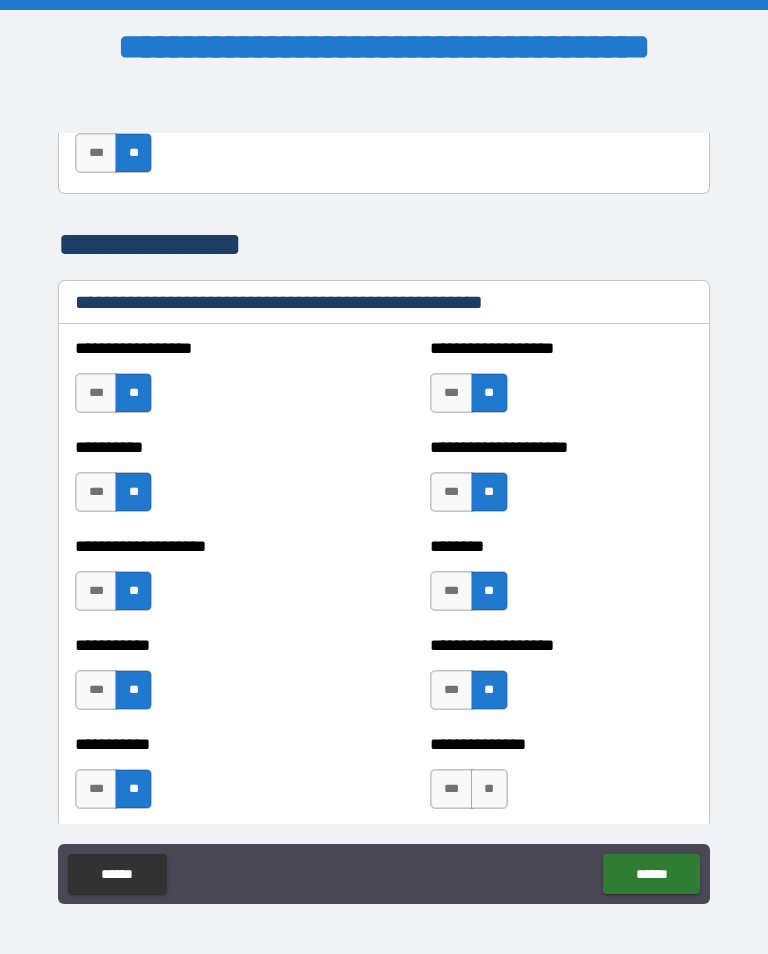 click on "**" at bounding box center (489, 789) 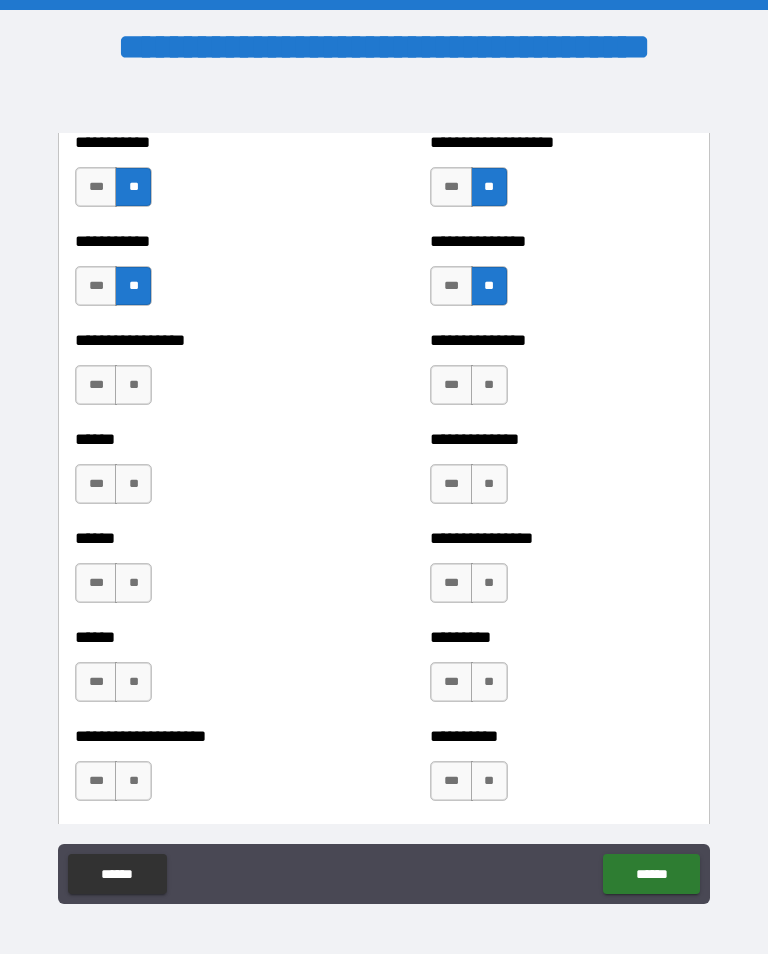 scroll, scrollTop: 2860, scrollLeft: 0, axis: vertical 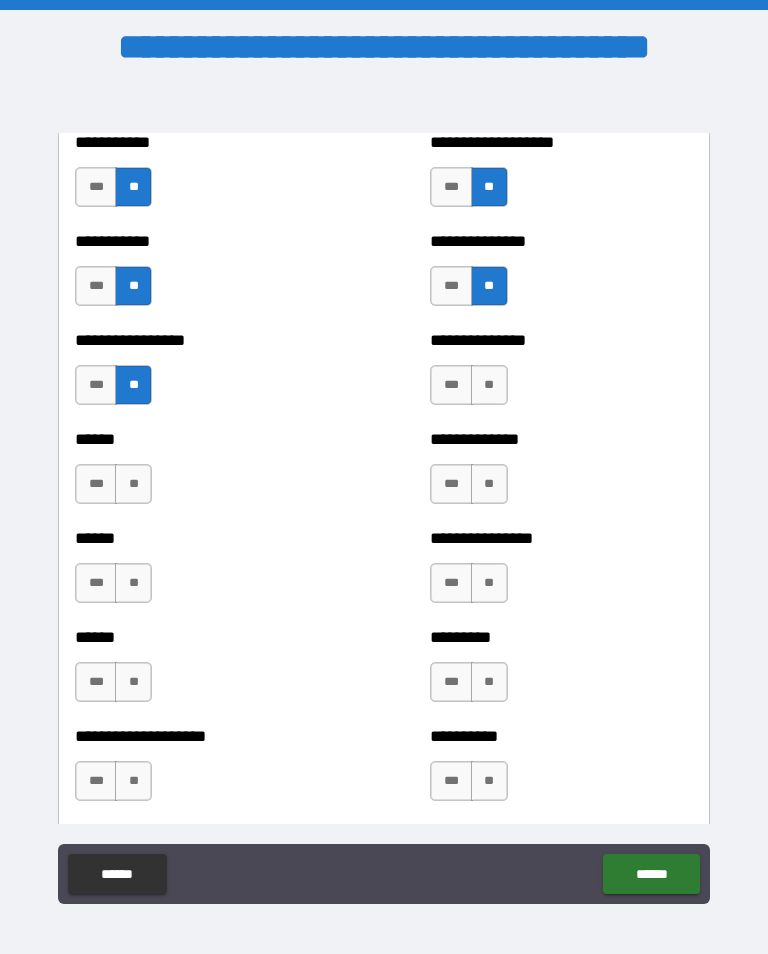 click on "**" at bounding box center [133, 484] 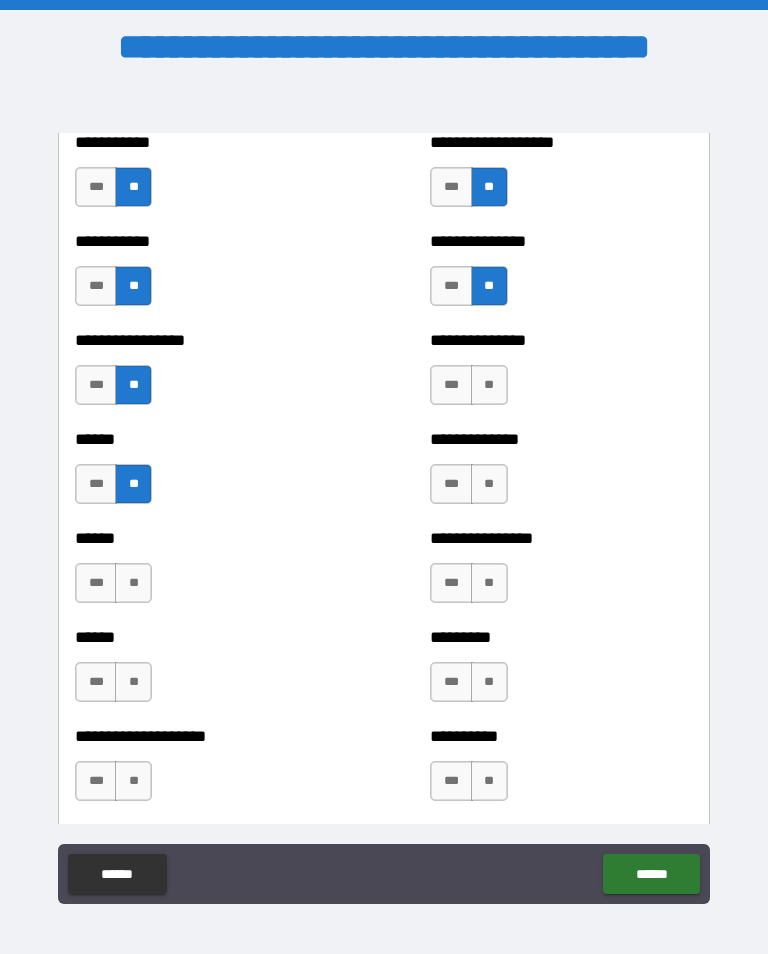 click on "**" at bounding box center (133, 583) 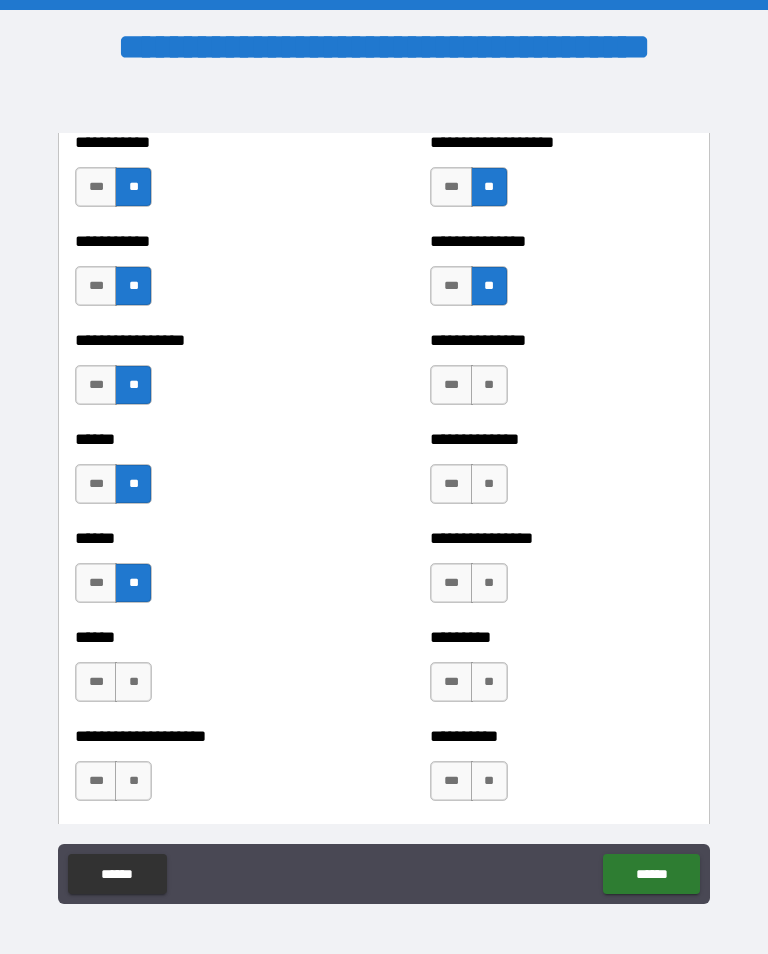 click on "**" at bounding box center (133, 682) 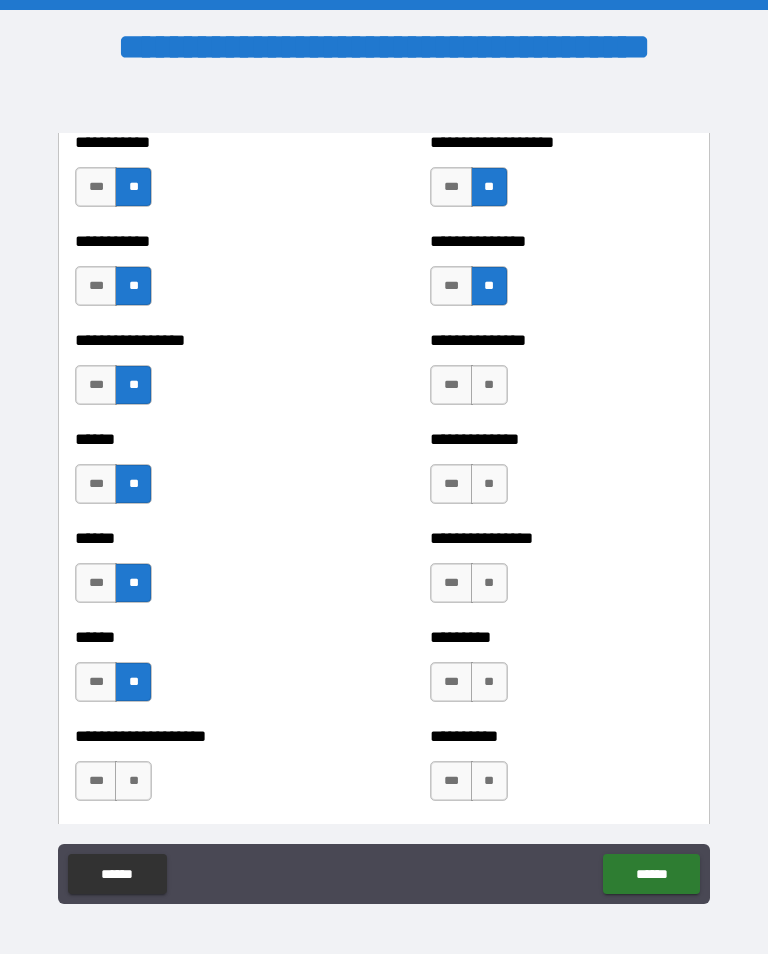 click on "**" at bounding box center (133, 781) 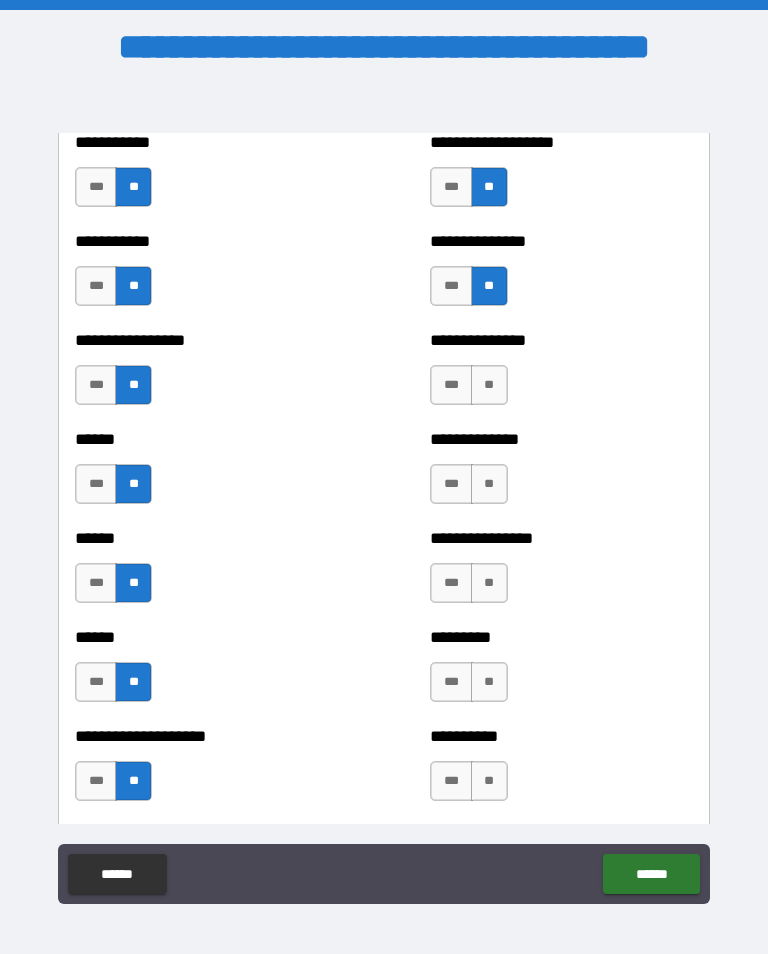 click on "**" at bounding box center (489, 385) 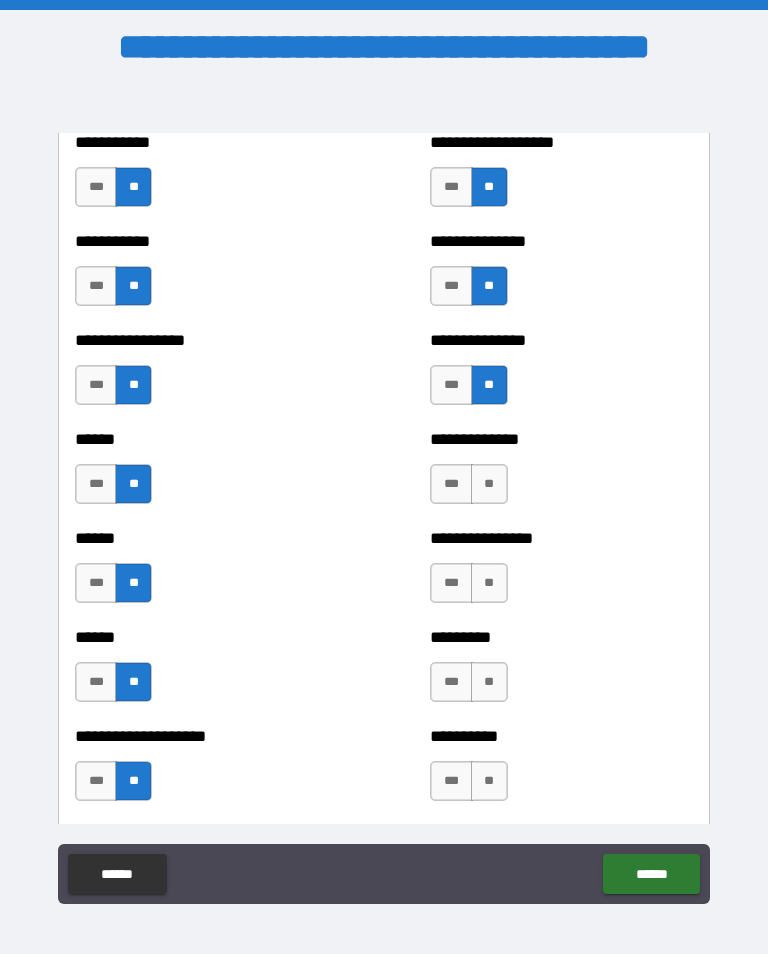 click on "**" at bounding box center (489, 484) 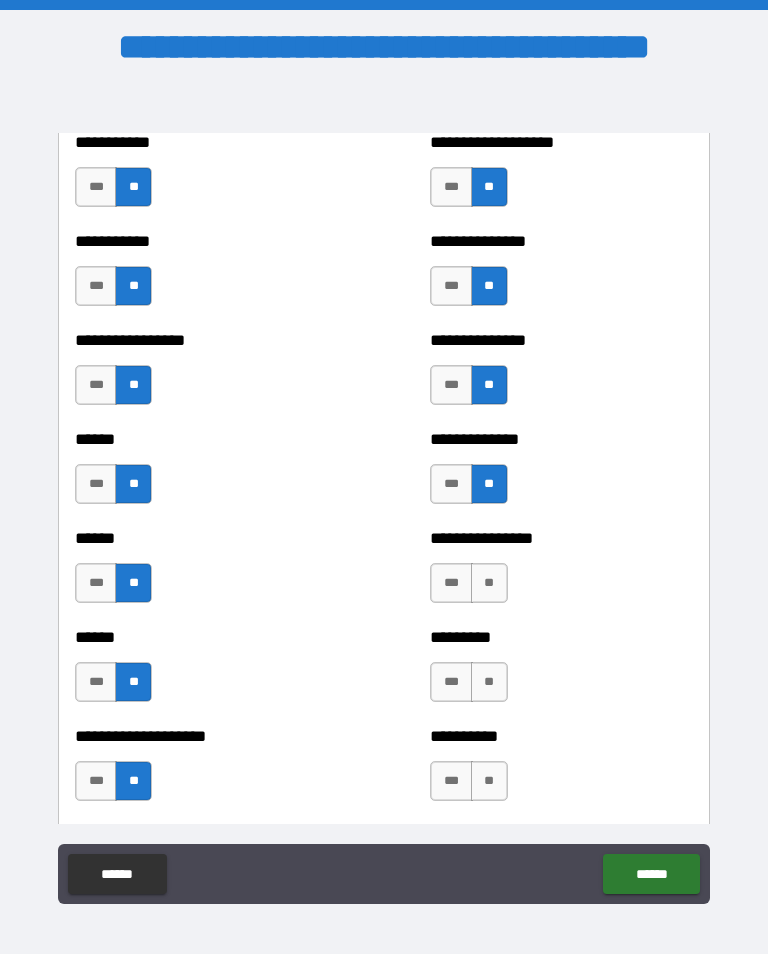 click on "**" at bounding box center [489, 583] 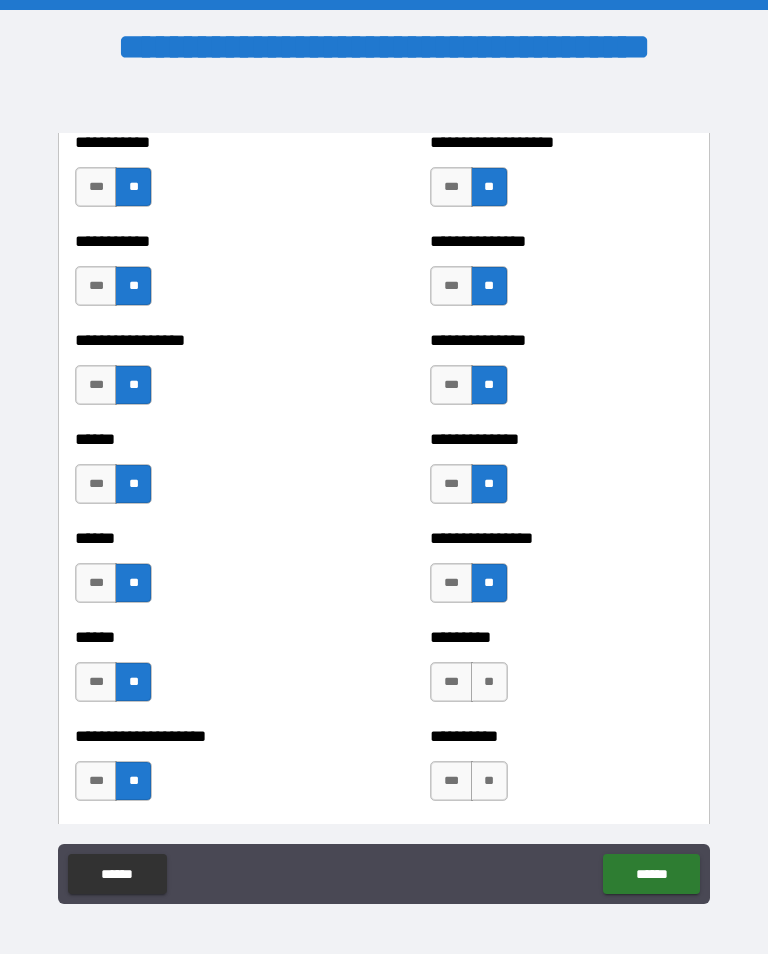 click on "**" at bounding box center [489, 682] 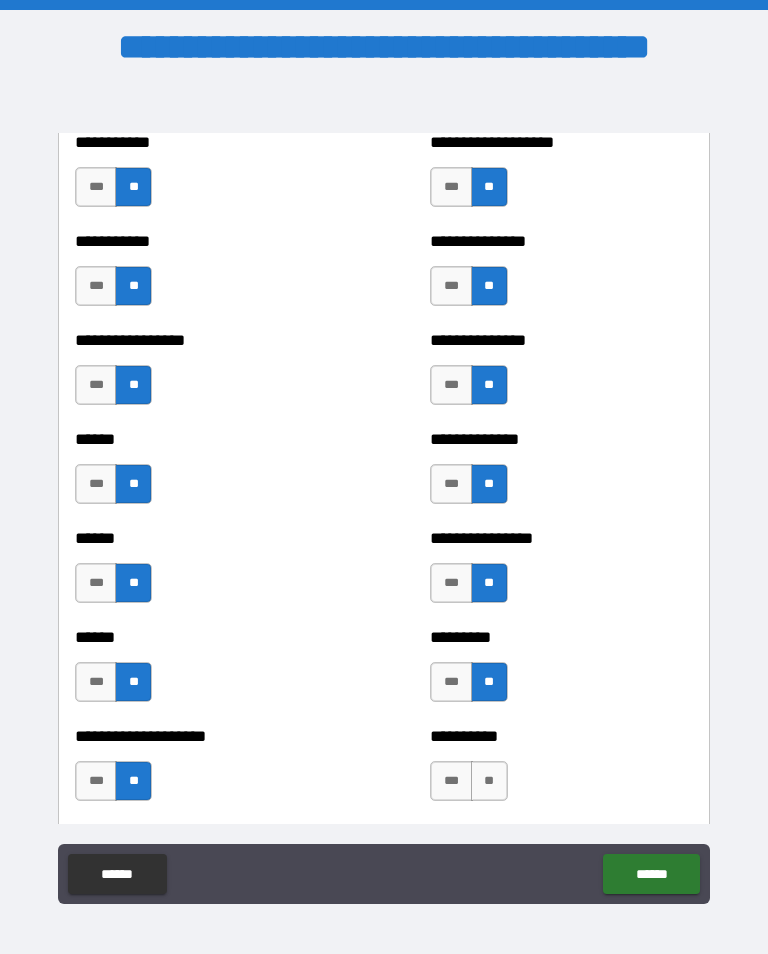 click on "**" at bounding box center [489, 781] 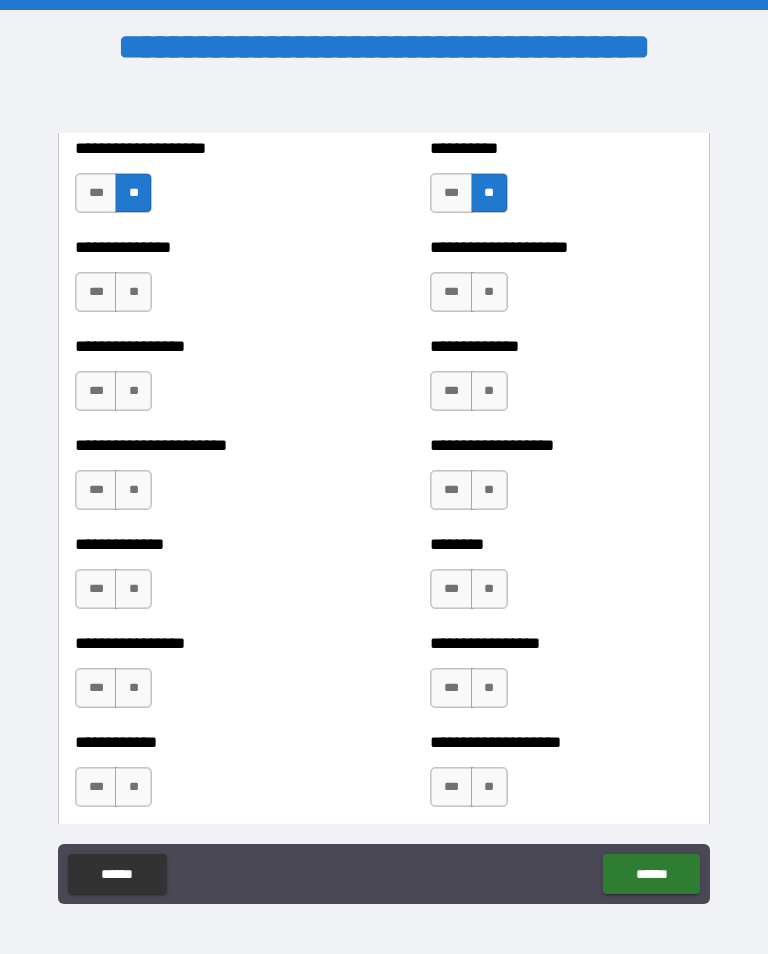 scroll, scrollTop: 3466, scrollLeft: 0, axis: vertical 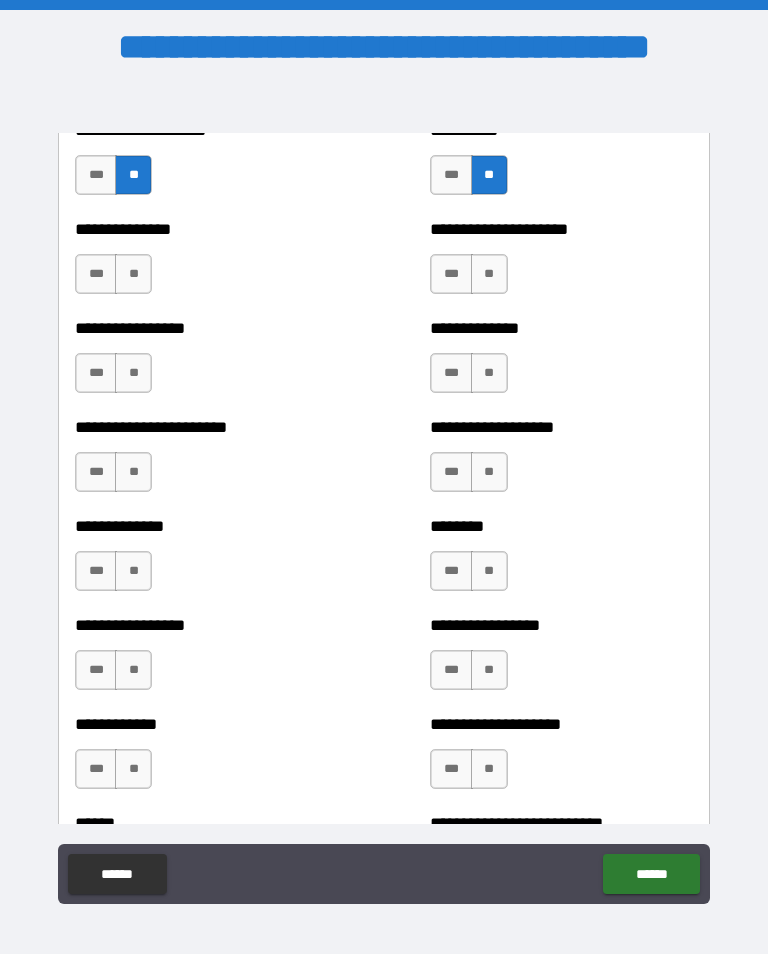 click on "**" at bounding box center [133, 274] 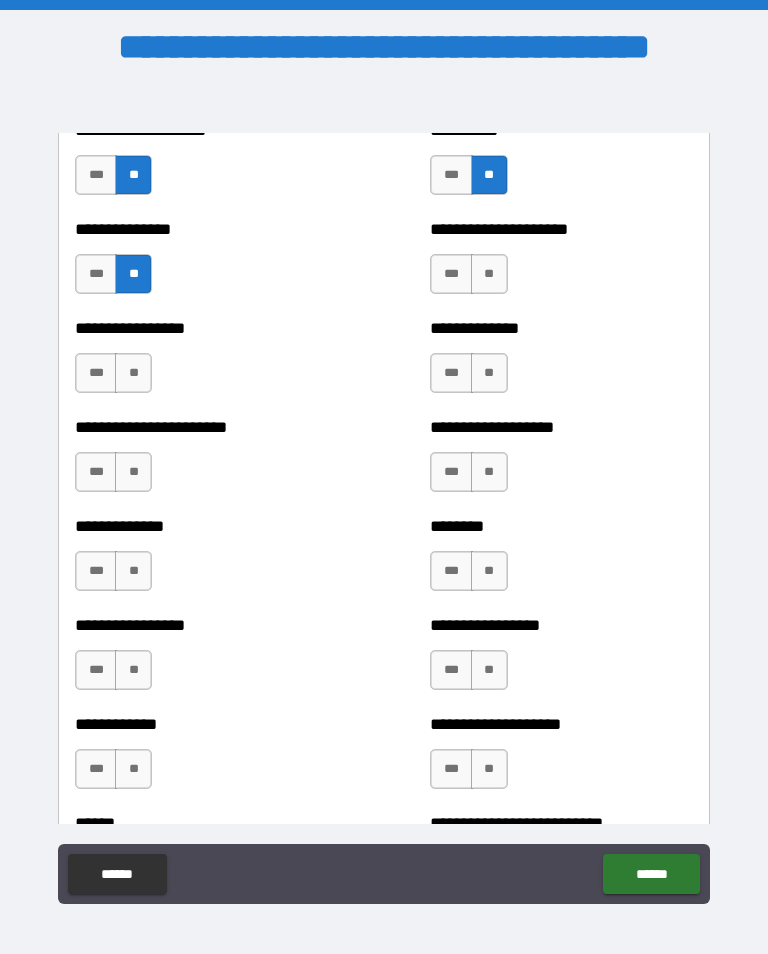 click on "**" at bounding box center [133, 373] 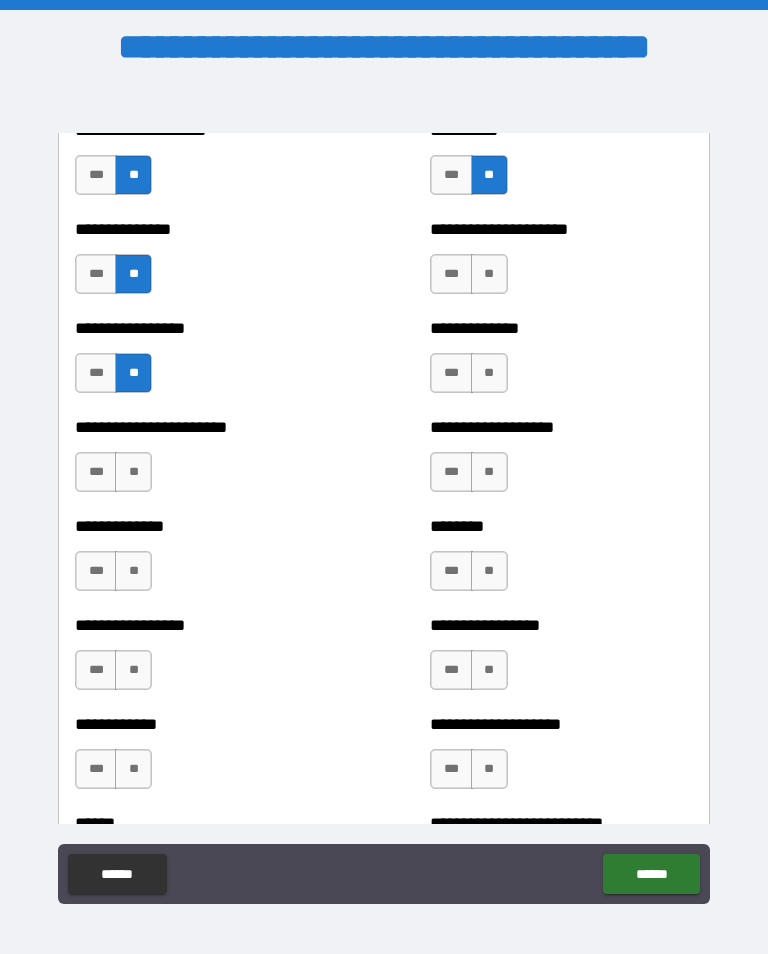 click on "**" at bounding box center [133, 472] 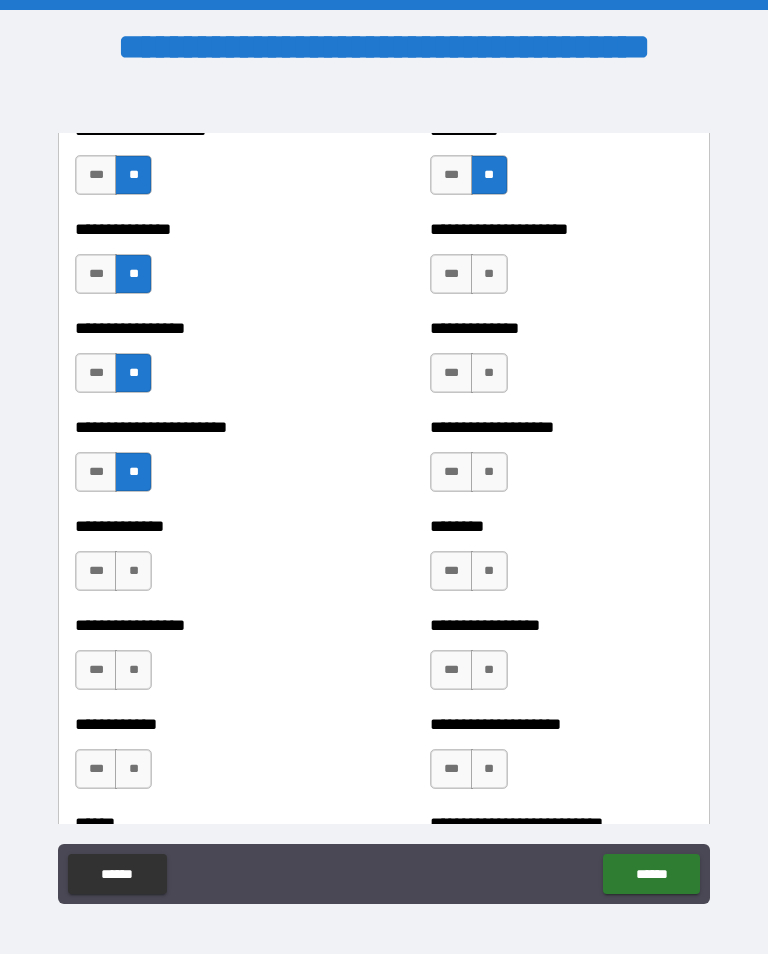 click on "**" at bounding box center [133, 571] 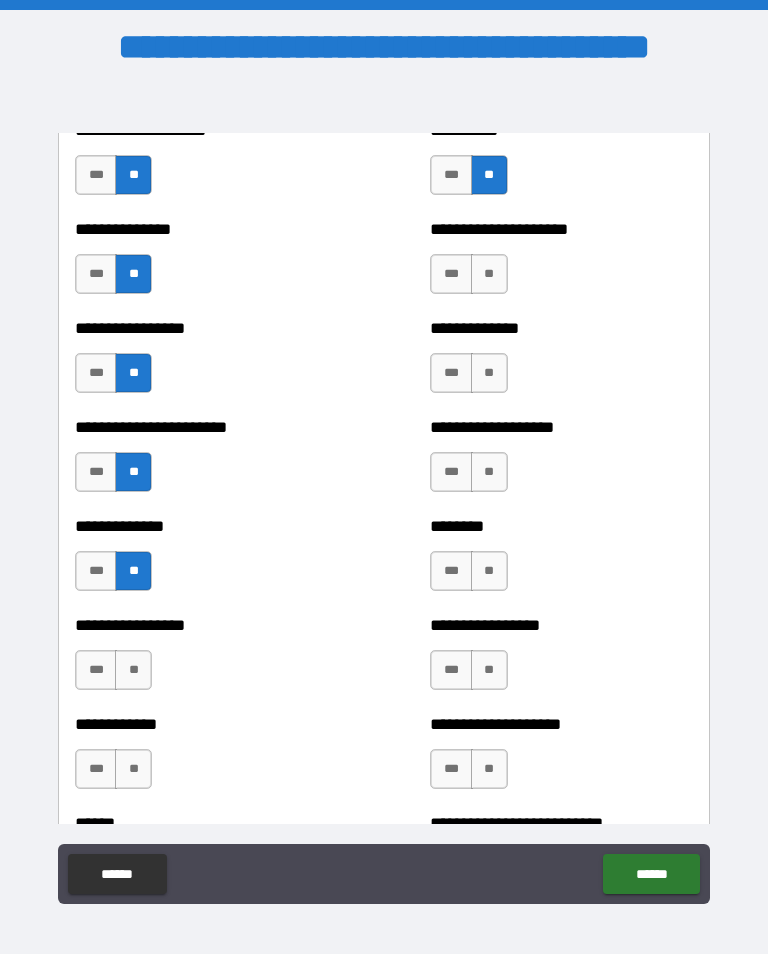 click on "**" at bounding box center [133, 670] 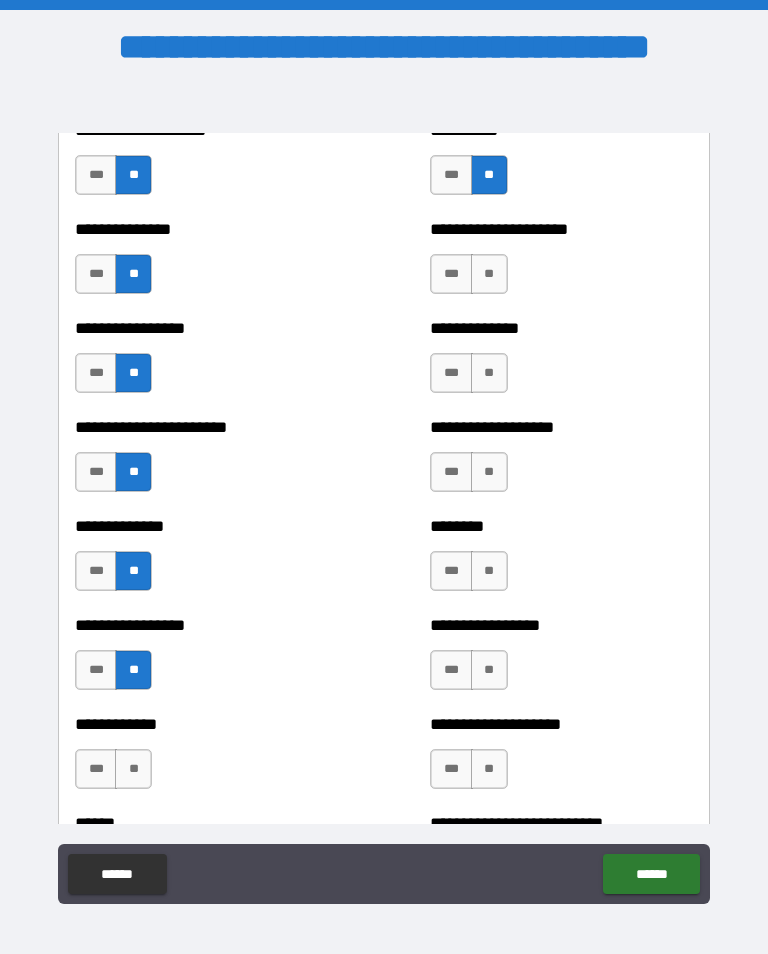 click on "**" at bounding box center (133, 769) 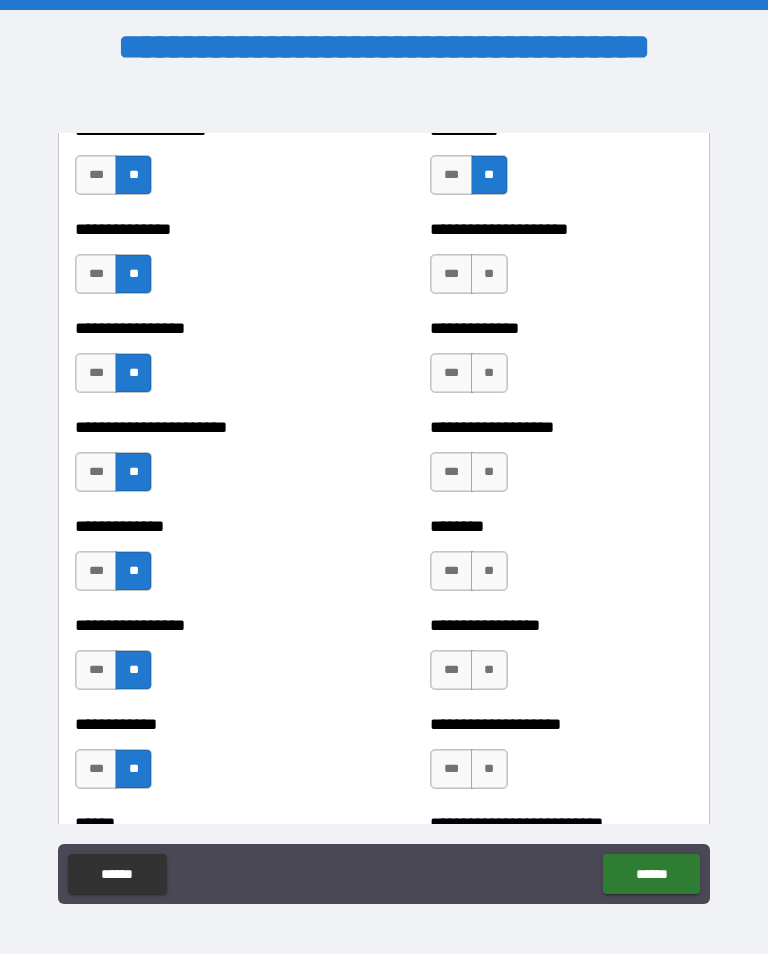 click on "**" at bounding box center (489, 274) 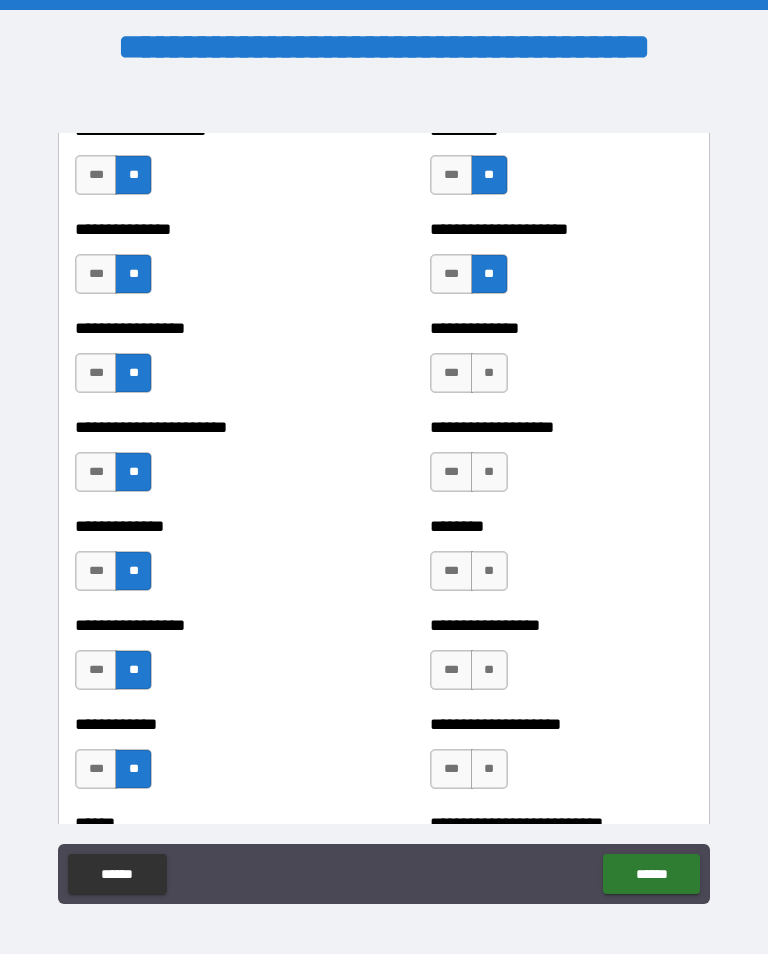 click on "**" at bounding box center (489, 373) 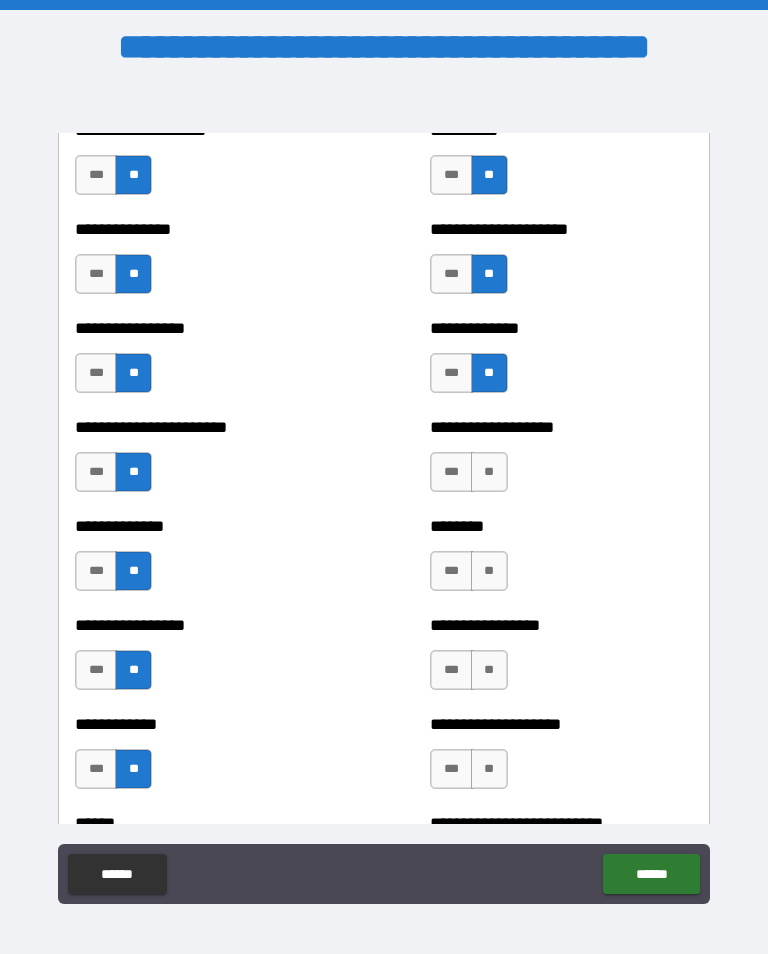 click on "**" at bounding box center (489, 472) 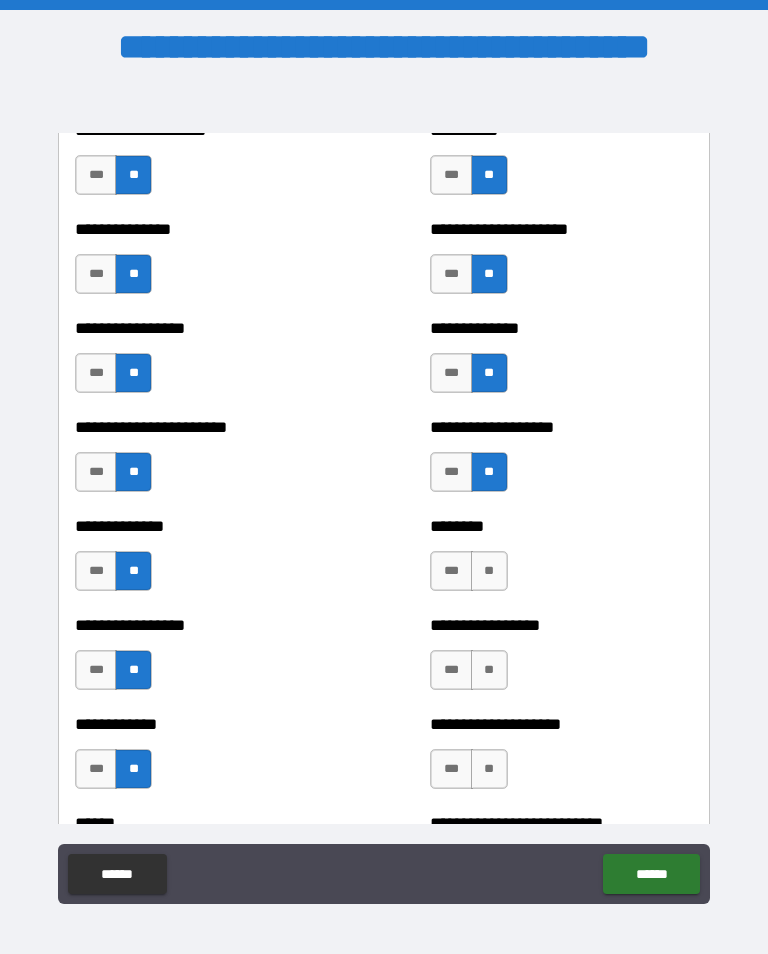 click on "**" at bounding box center [489, 571] 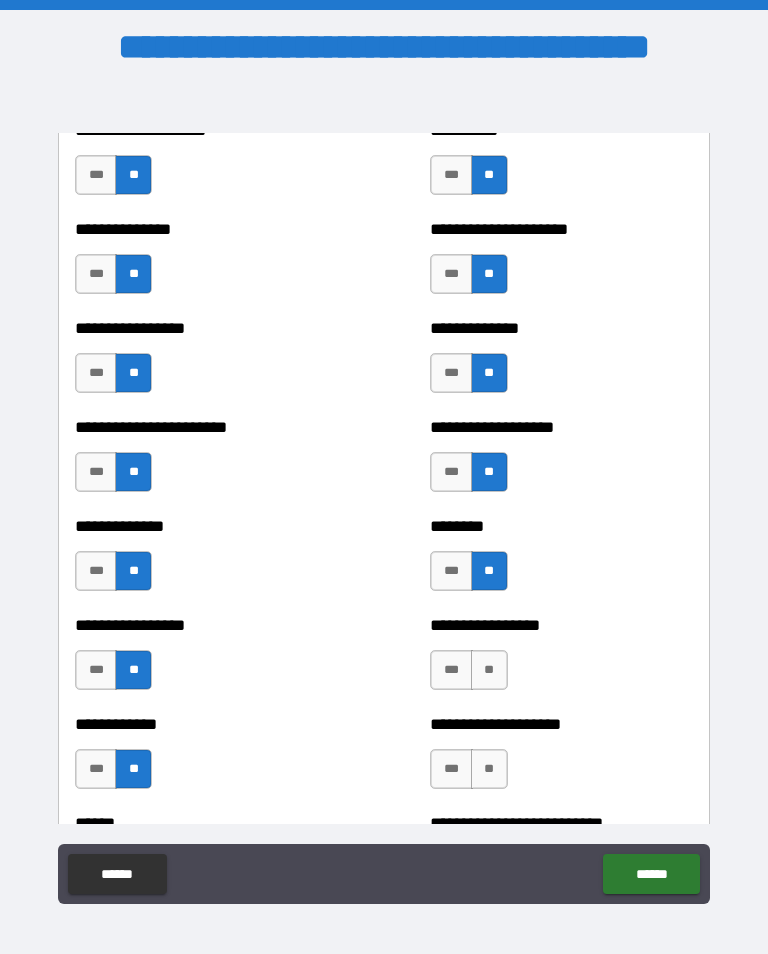 click on "**" at bounding box center (489, 670) 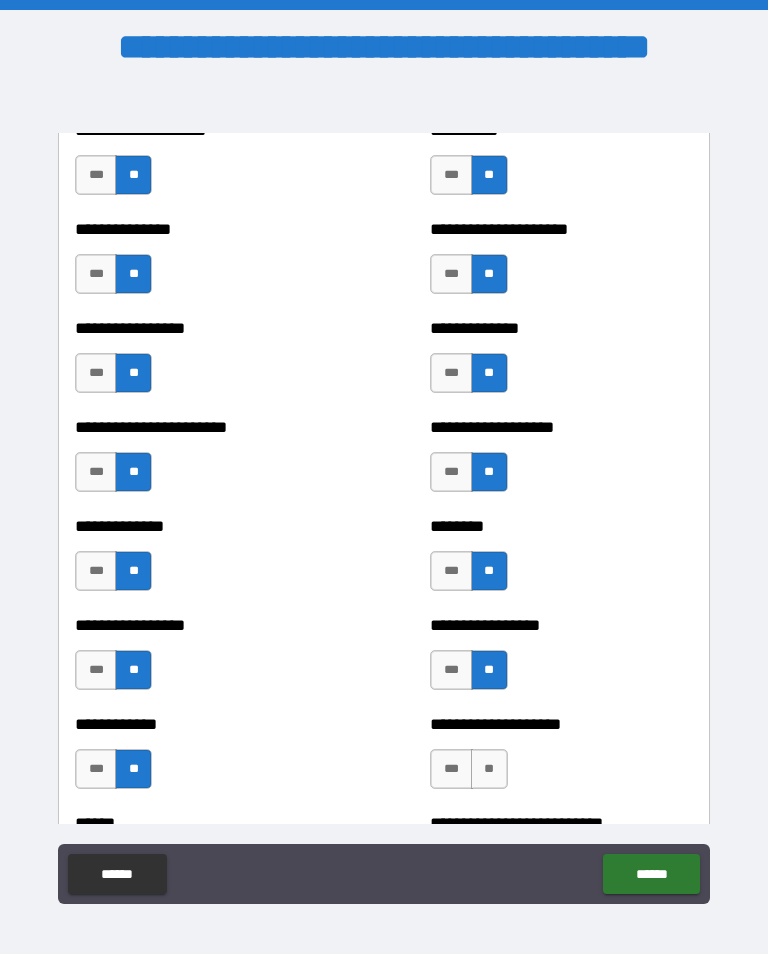 click on "**" at bounding box center [489, 769] 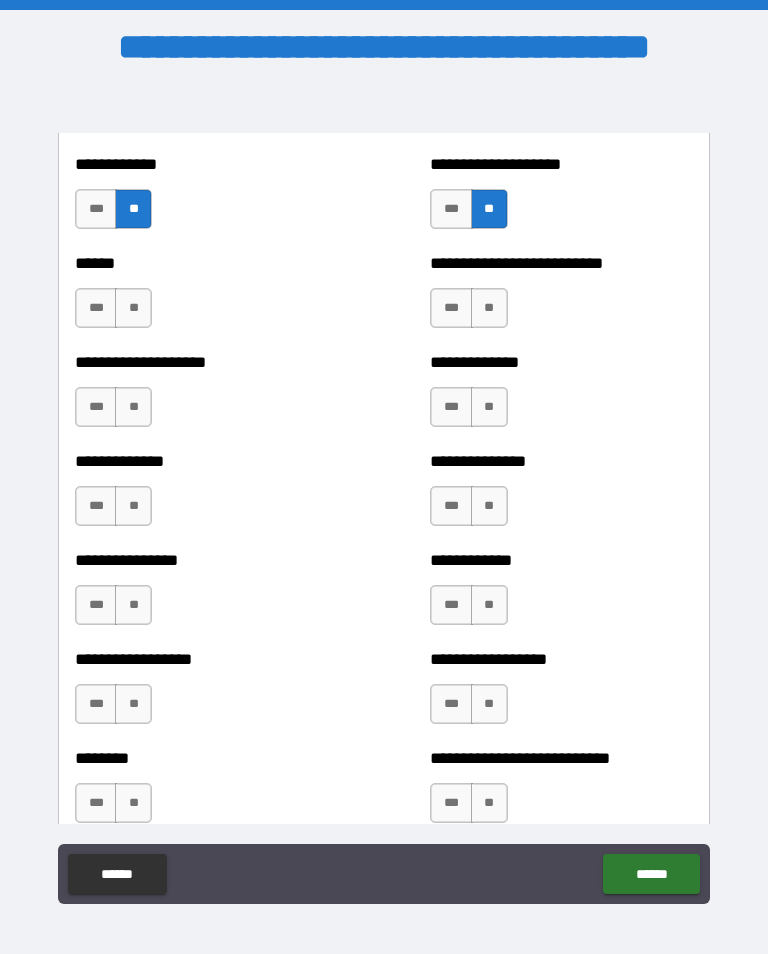 scroll, scrollTop: 4037, scrollLeft: 0, axis: vertical 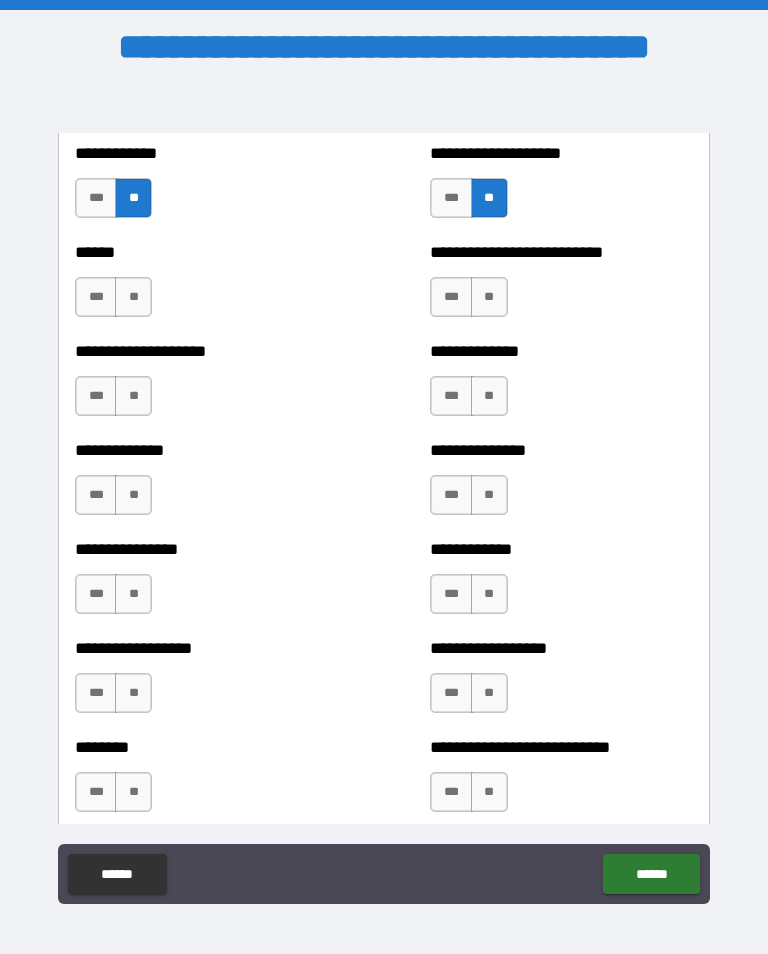 click on "**" at bounding box center [133, 297] 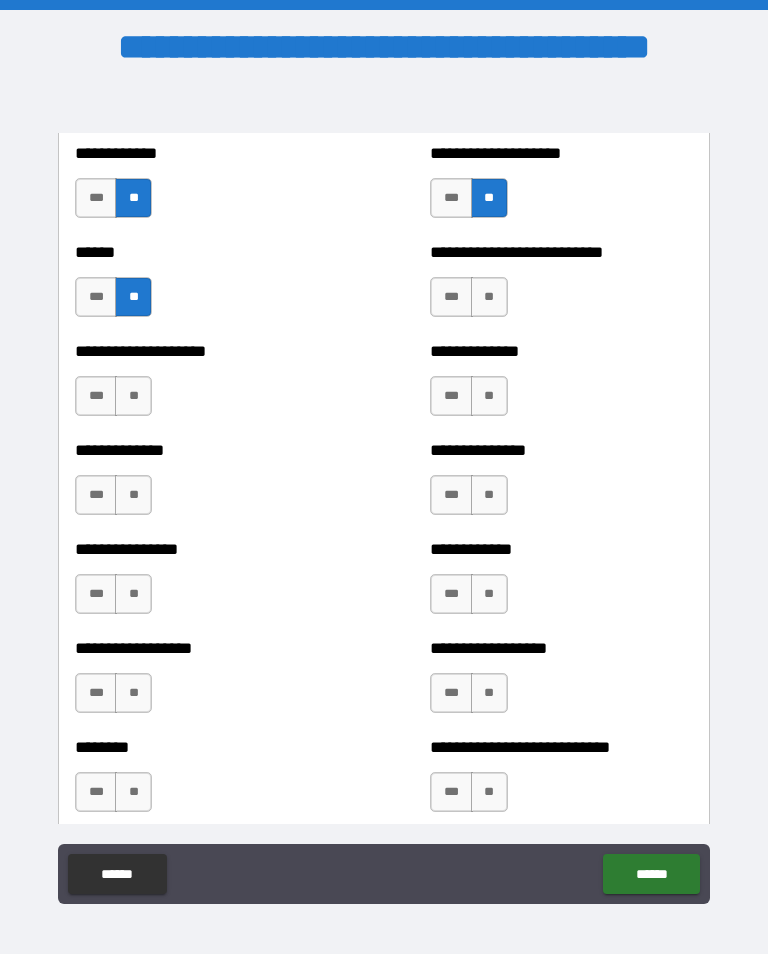 click on "**" at bounding box center (133, 396) 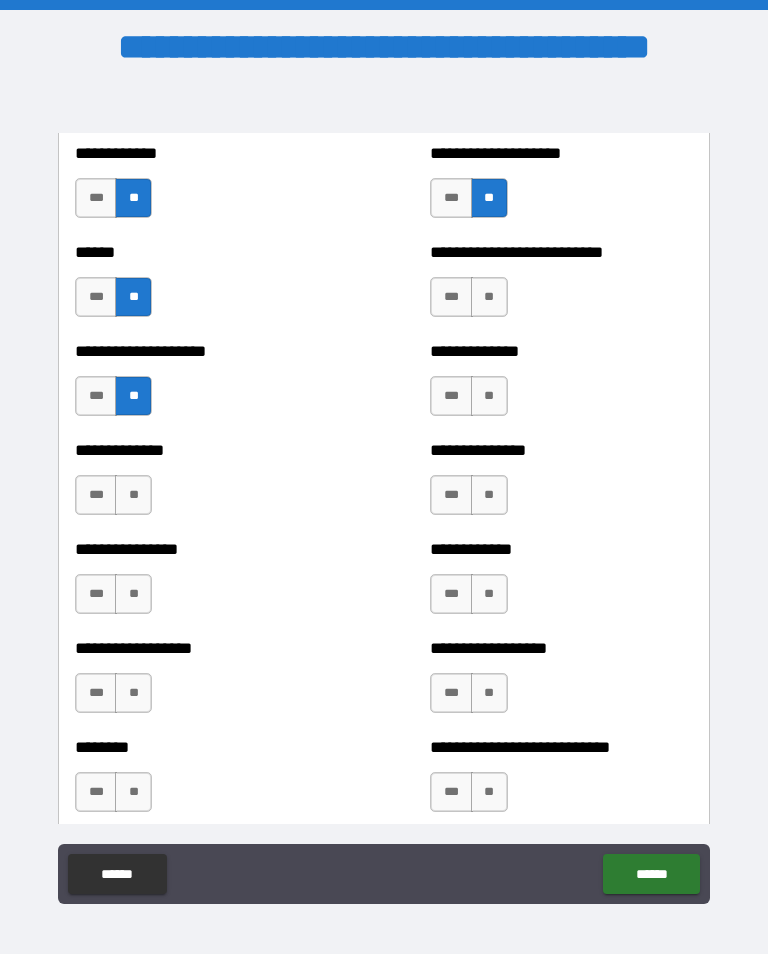 click on "**" at bounding box center [133, 495] 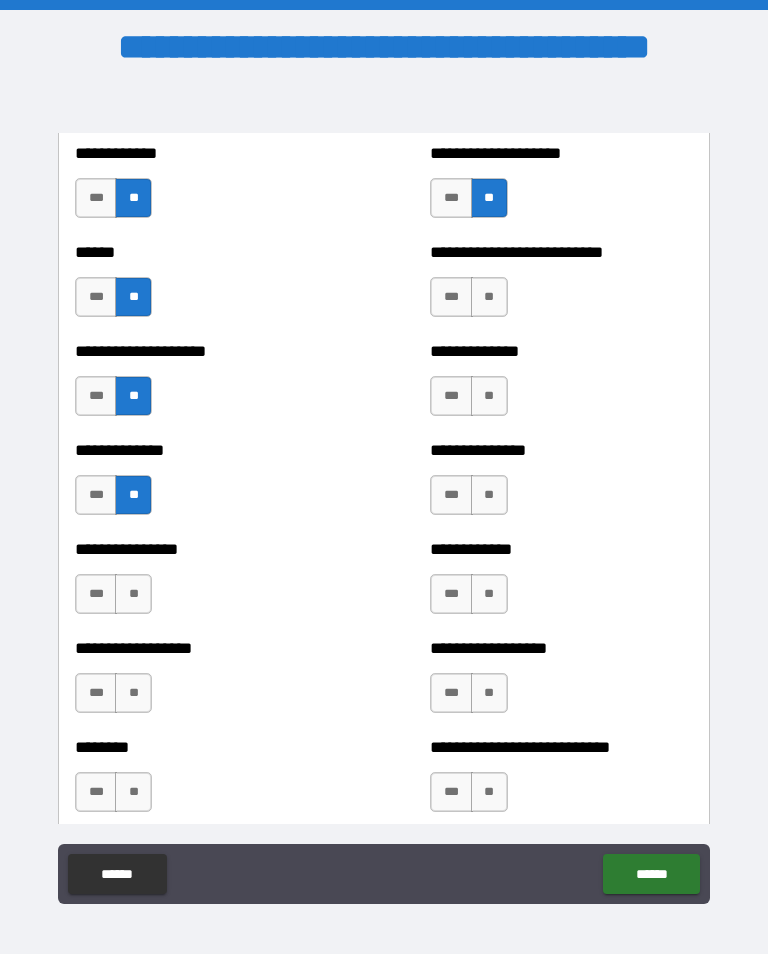 click on "**" at bounding box center [133, 594] 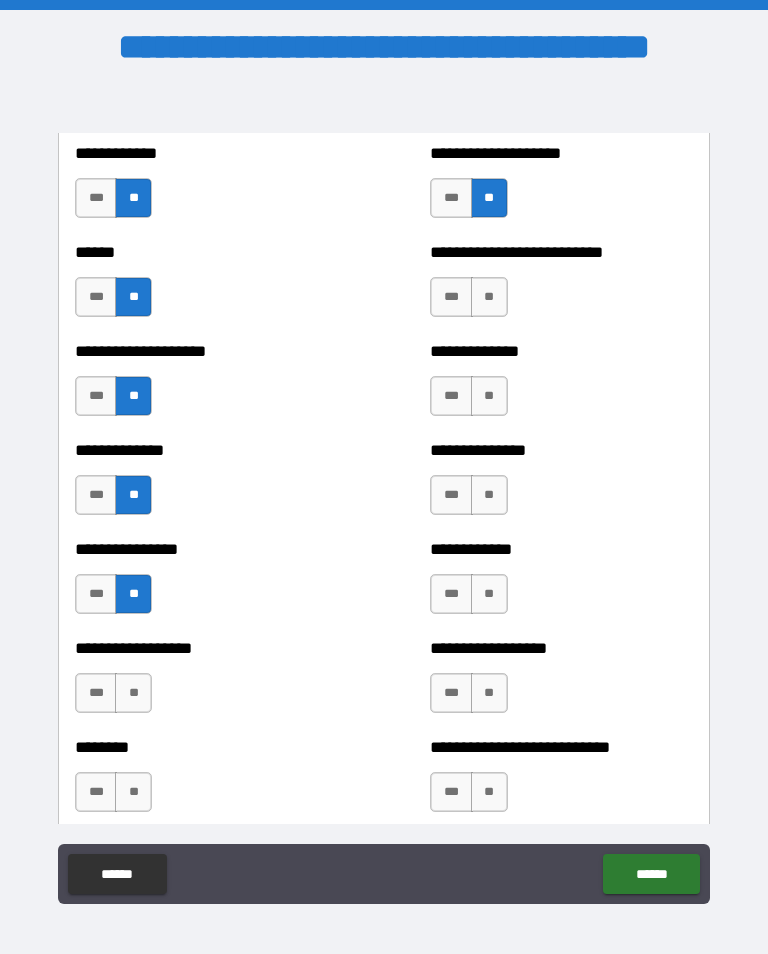 click on "**" at bounding box center (133, 693) 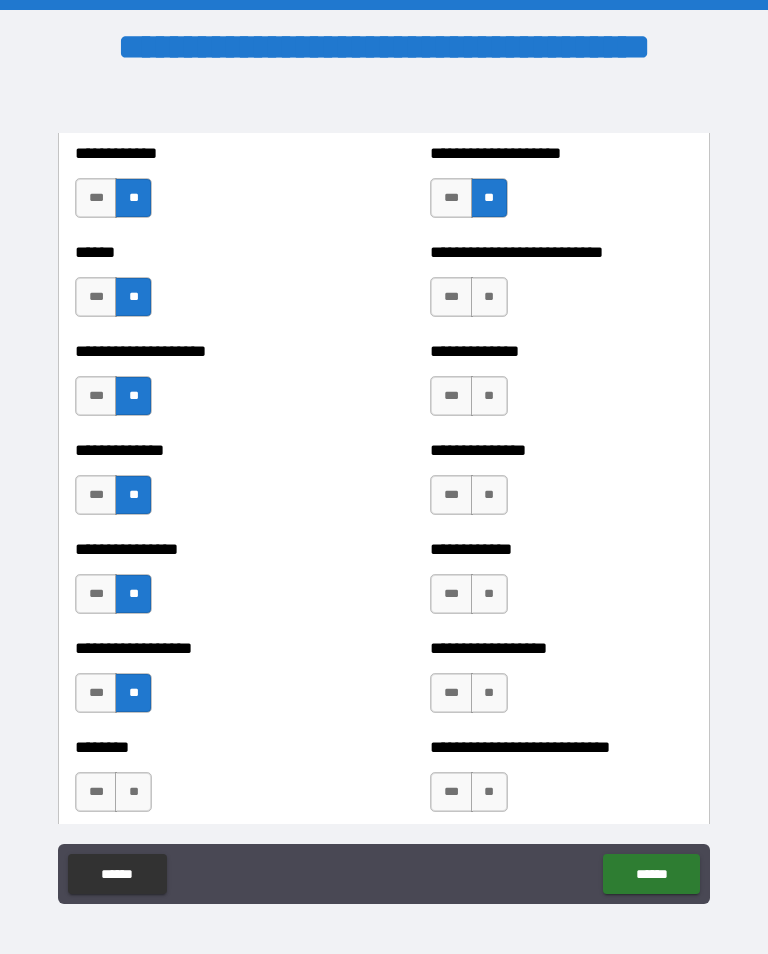 click on "**" at bounding box center (133, 792) 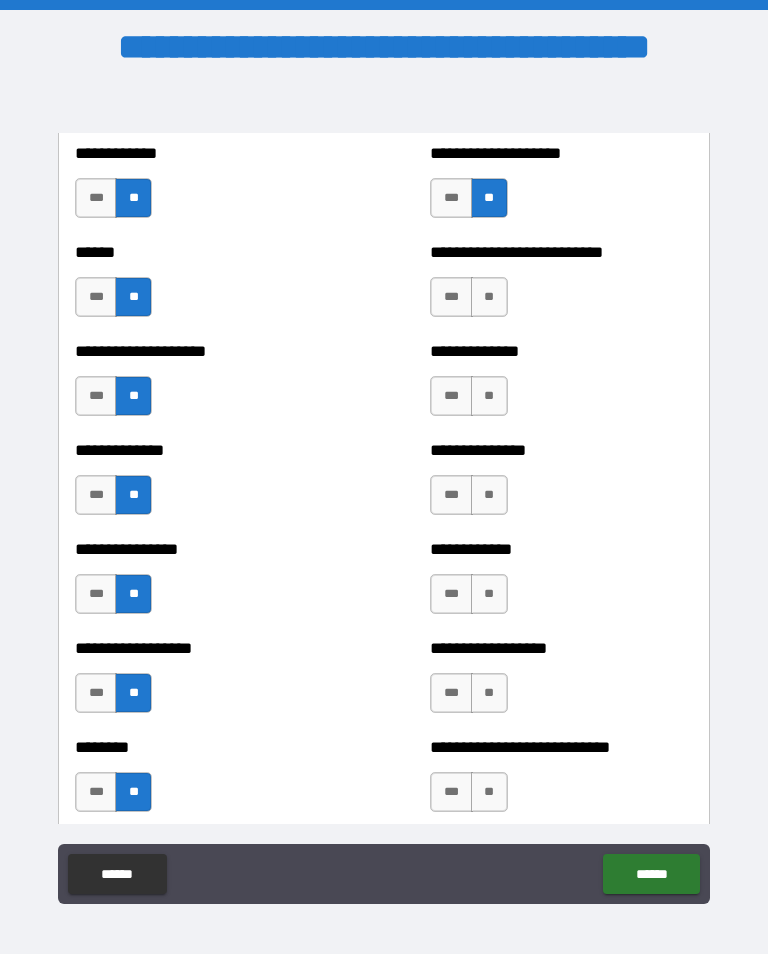 click on "**" at bounding box center [489, 297] 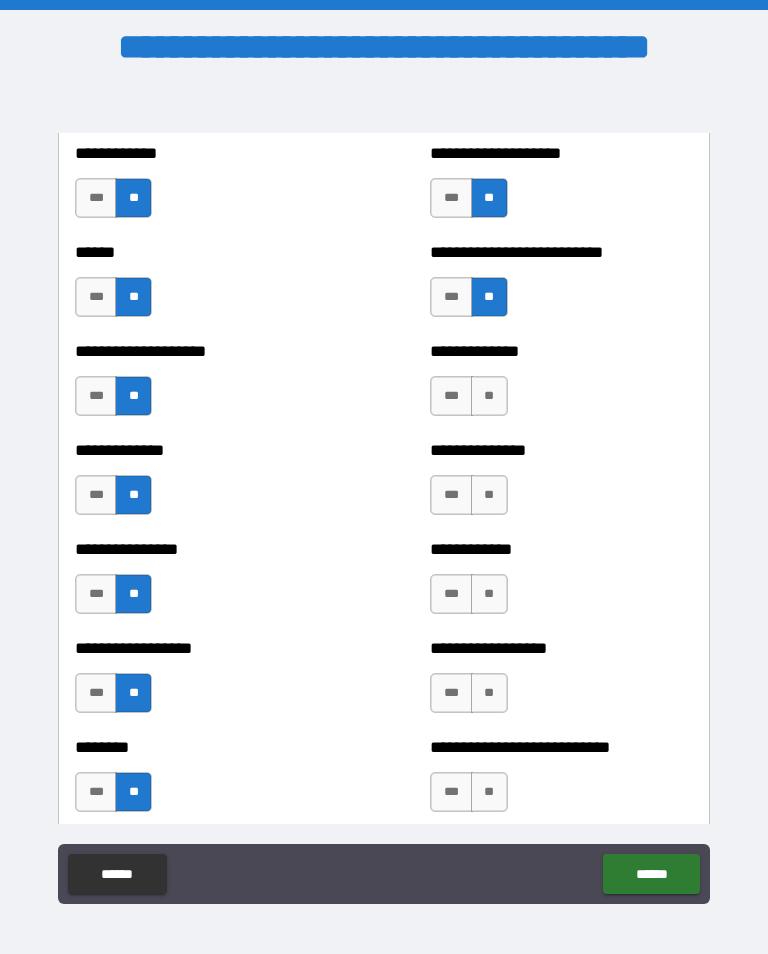 click on "**" at bounding box center [489, 396] 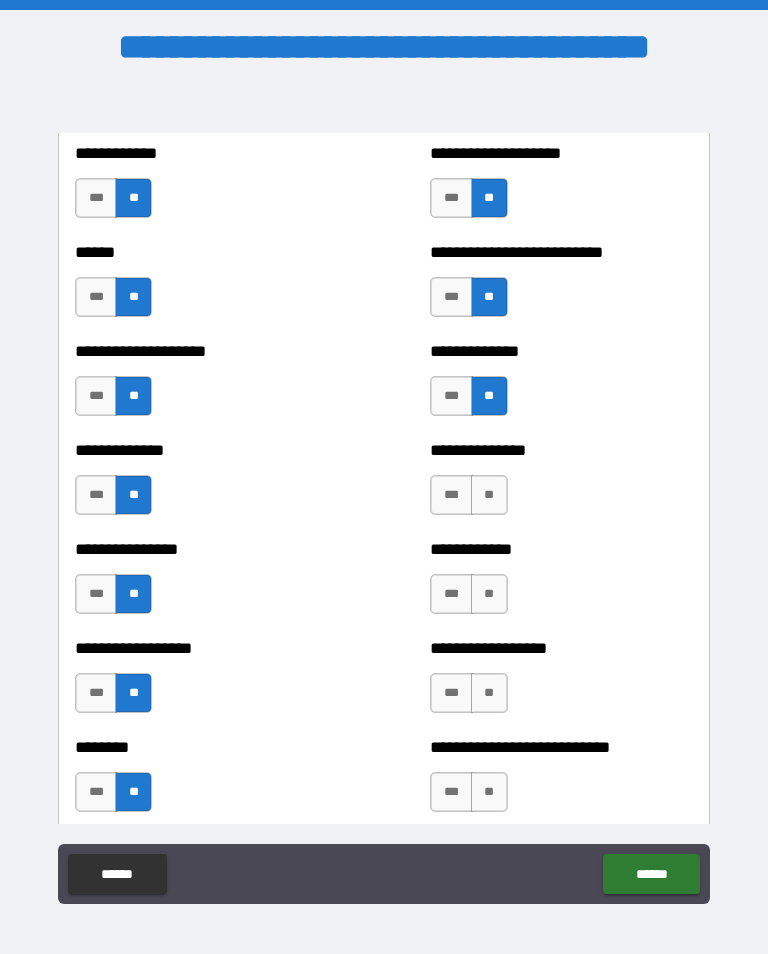 click on "**" at bounding box center [489, 495] 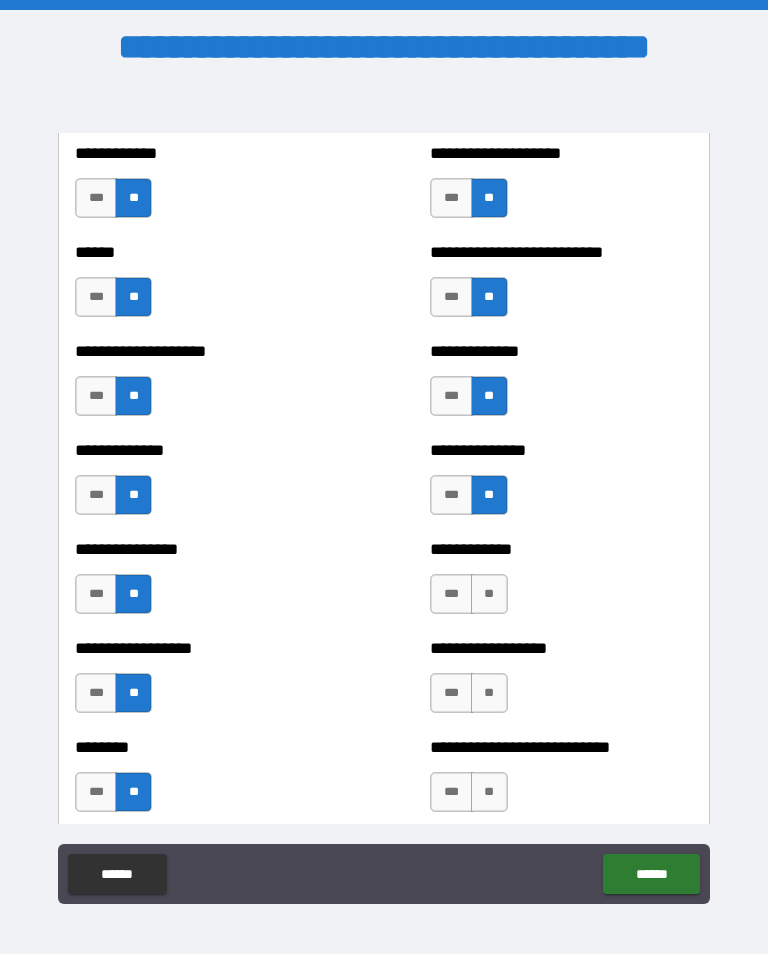 click on "**" at bounding box center [489, 594] 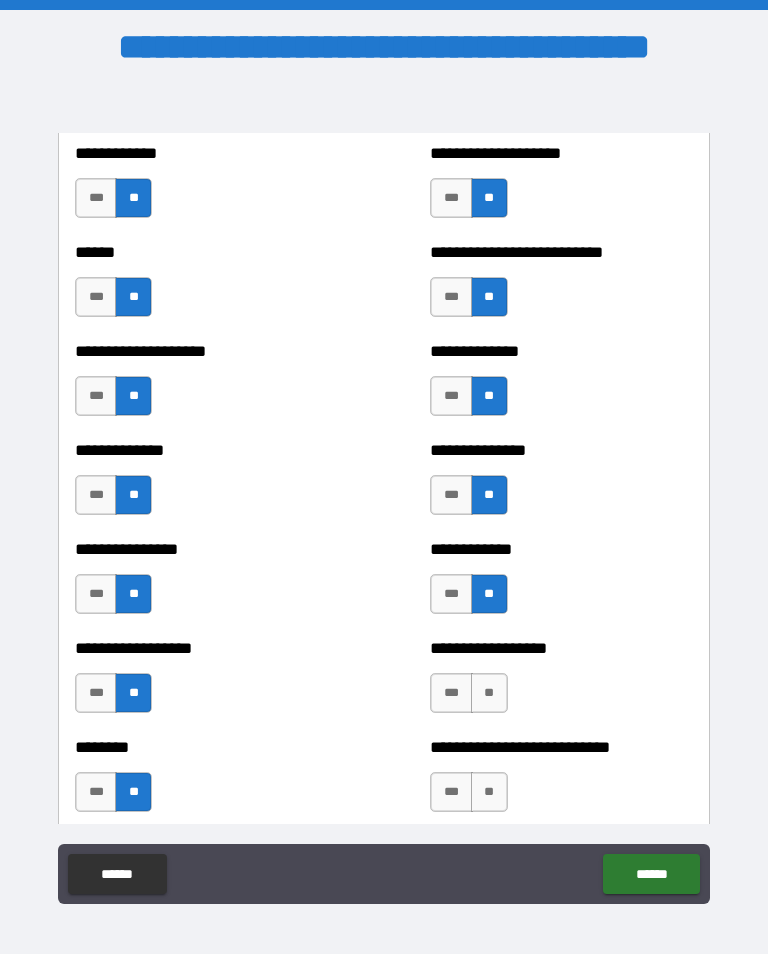 click on "**" at bounding box center [489, 693] 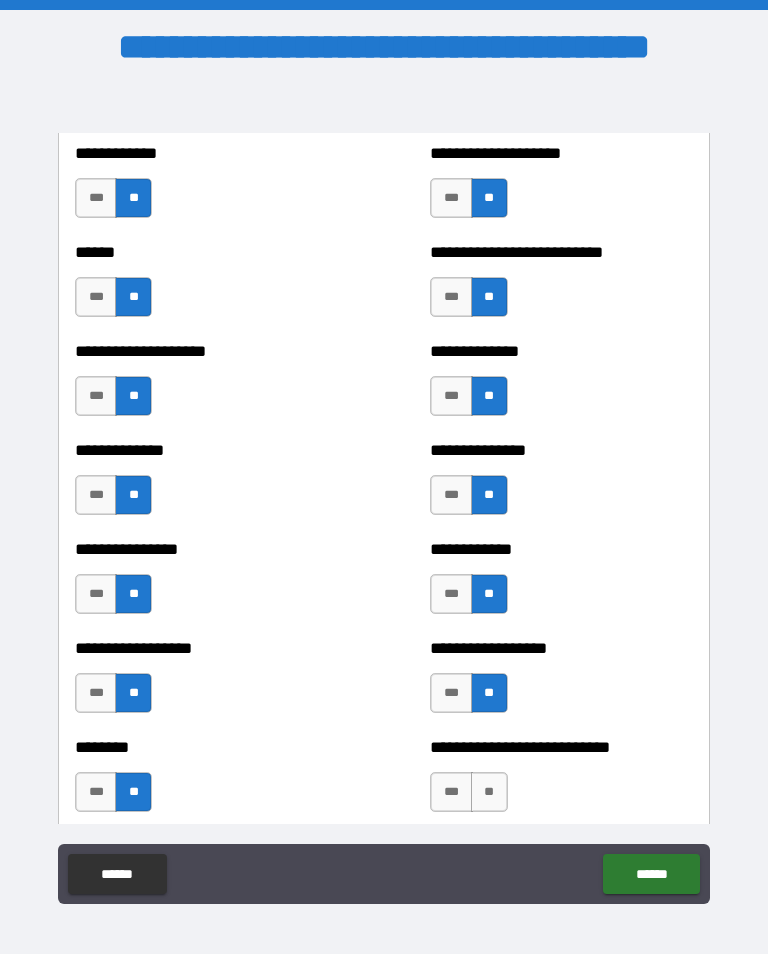 click on "**" at bounding box center [489, 792] 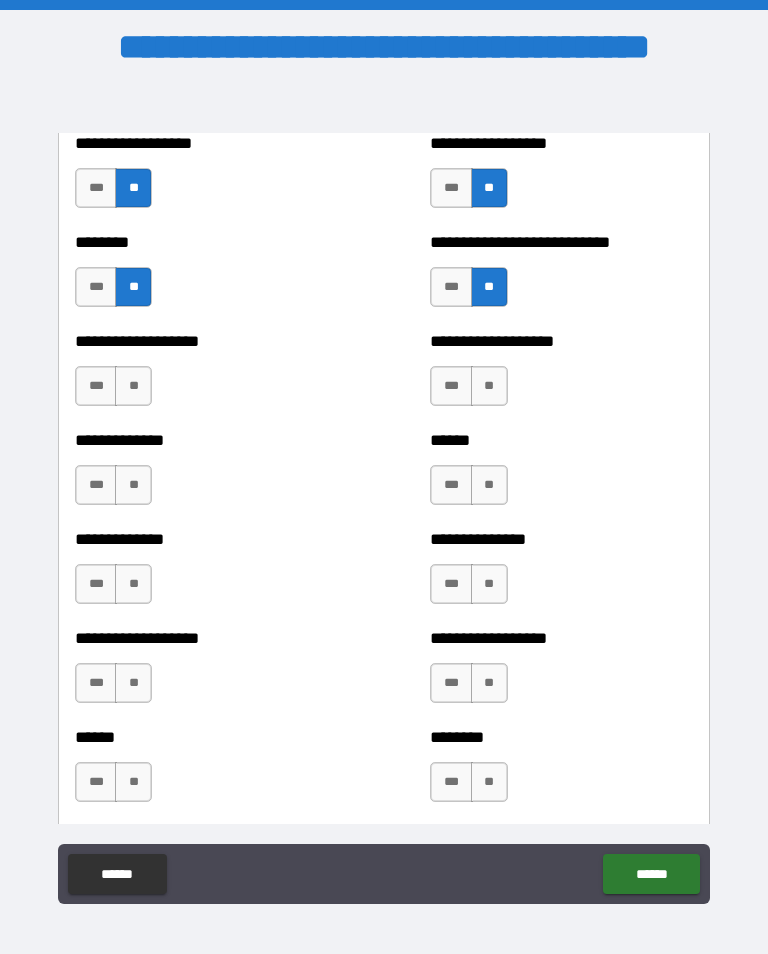 scroll, scrollTop: 4588, scrollLeft: 0, axis: vertical 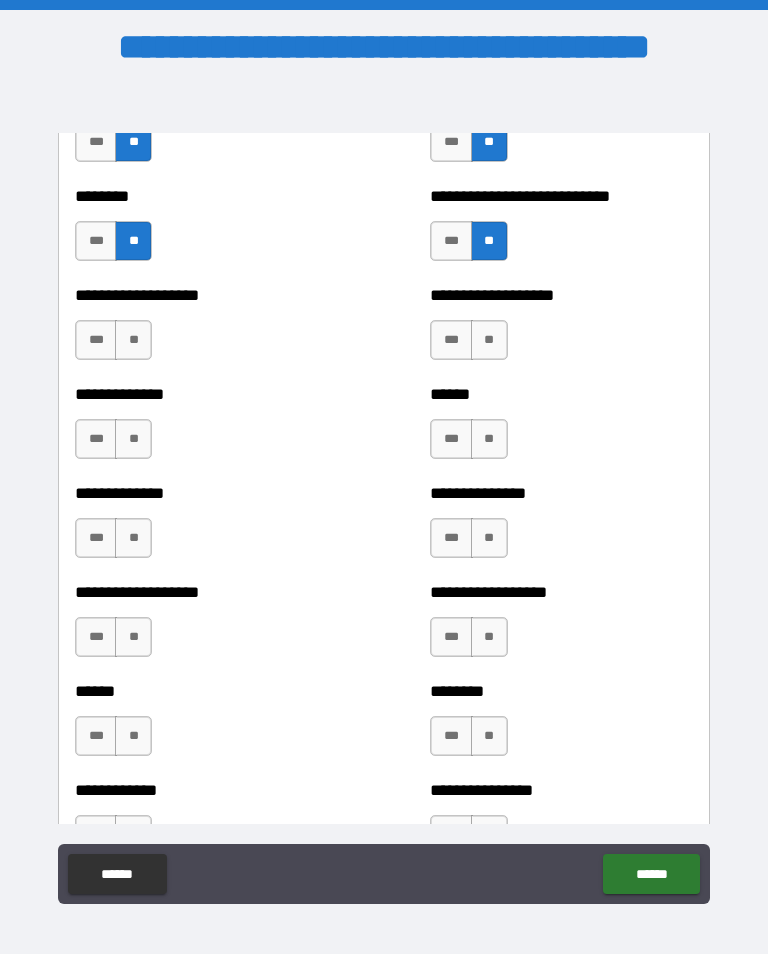 click on "**" at bounding box center [133, 340] 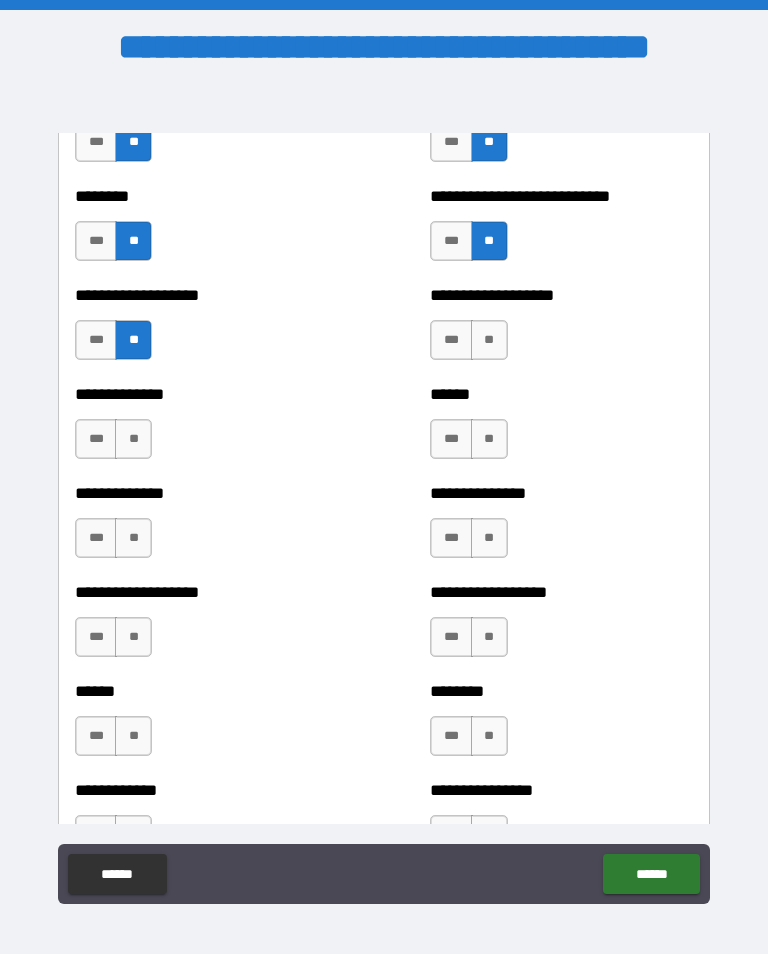 click on "**" at bounding box center [133, 439] 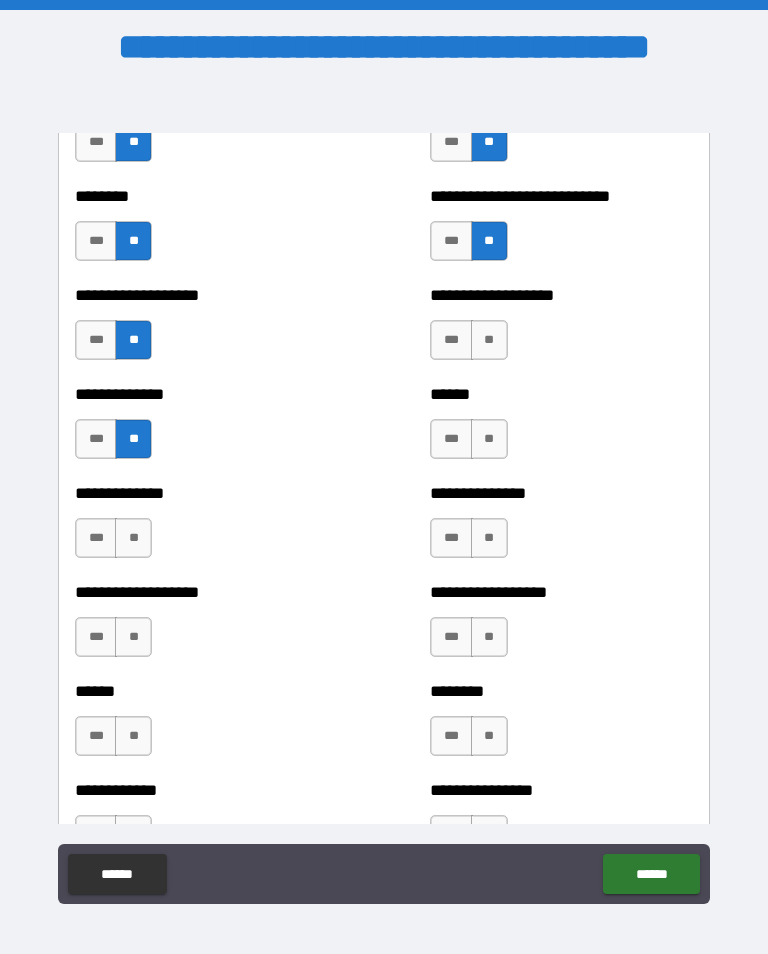 click on "**" at bounding box center [133, 538] 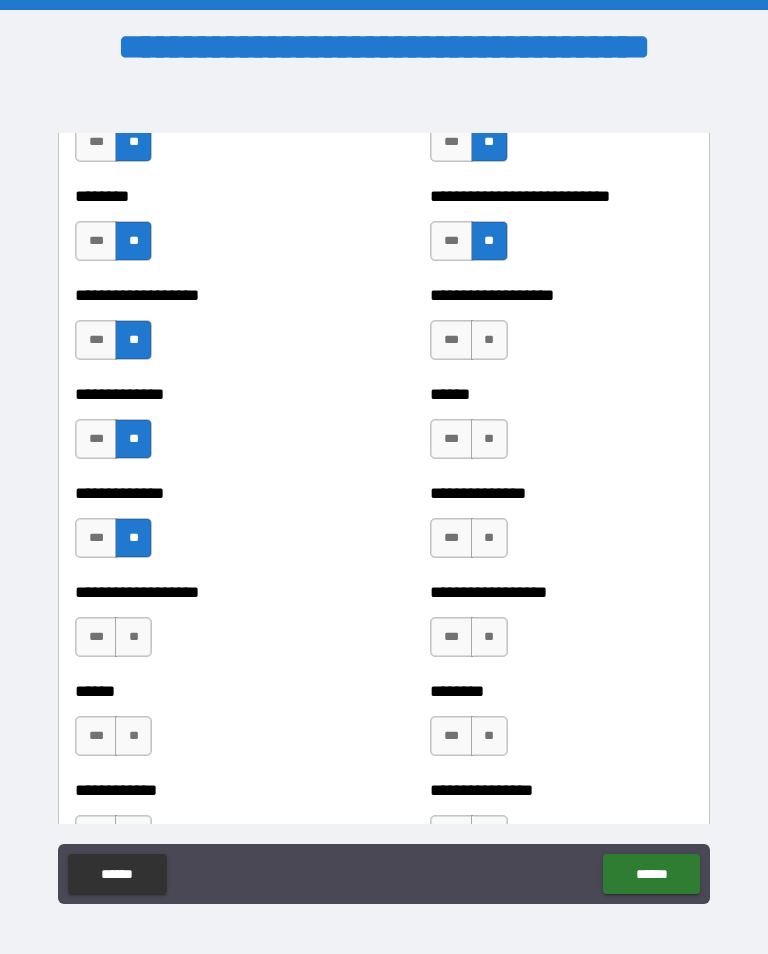 click on "**" at bounding box center (133, 637) 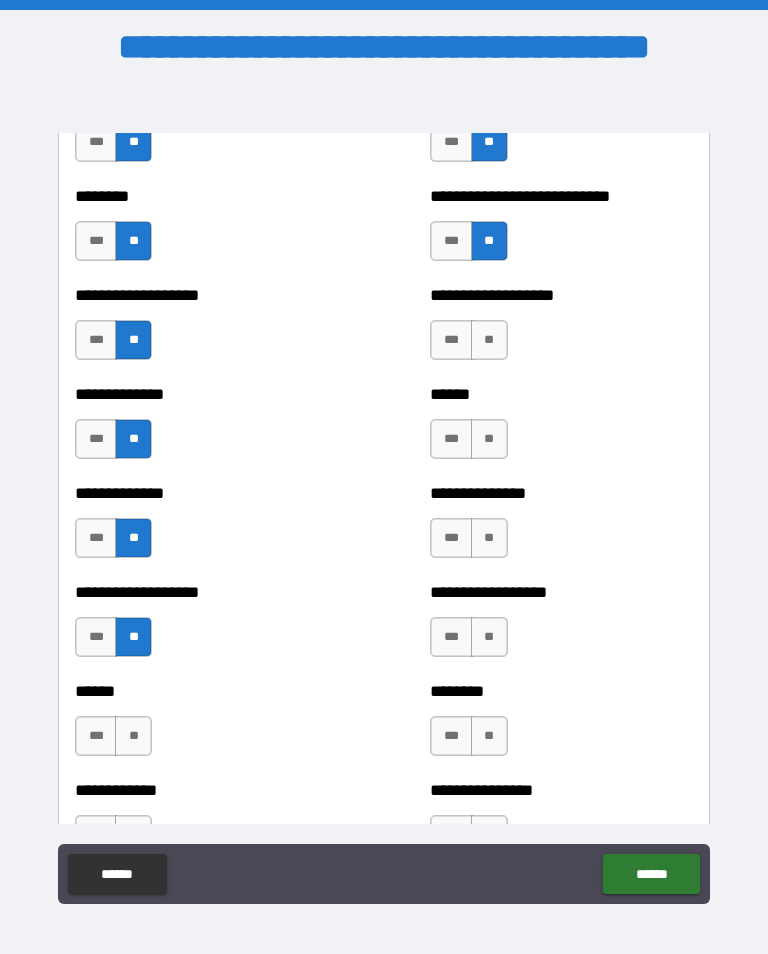 click on "**" at bounding box center [133, 736] 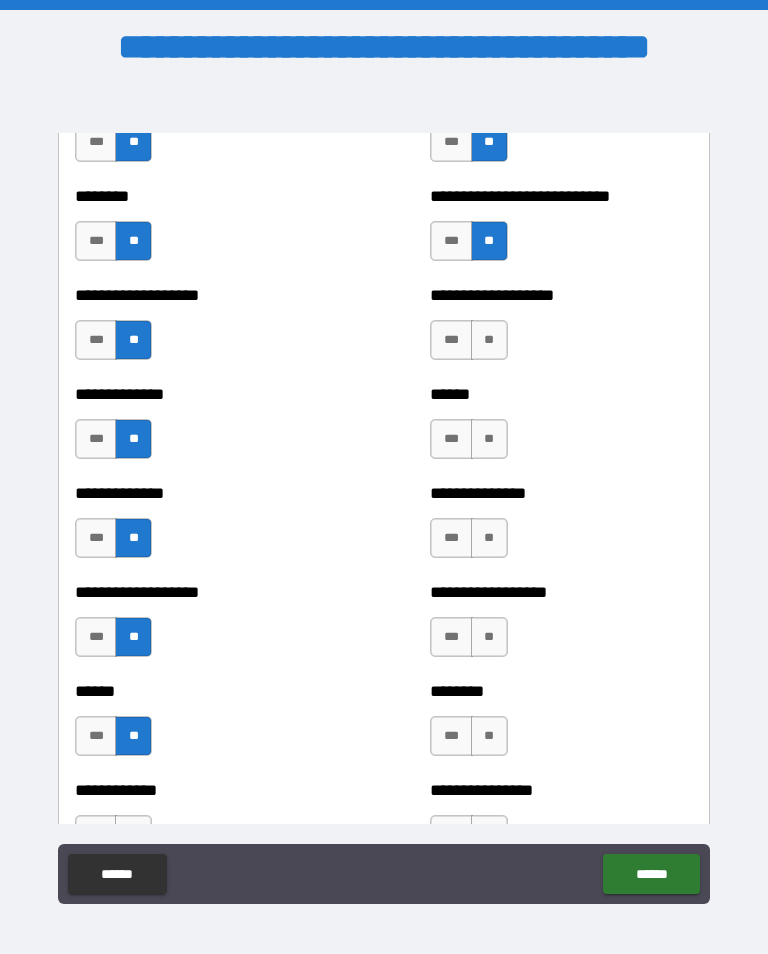 click on "**" at bounding box center (489, 340) 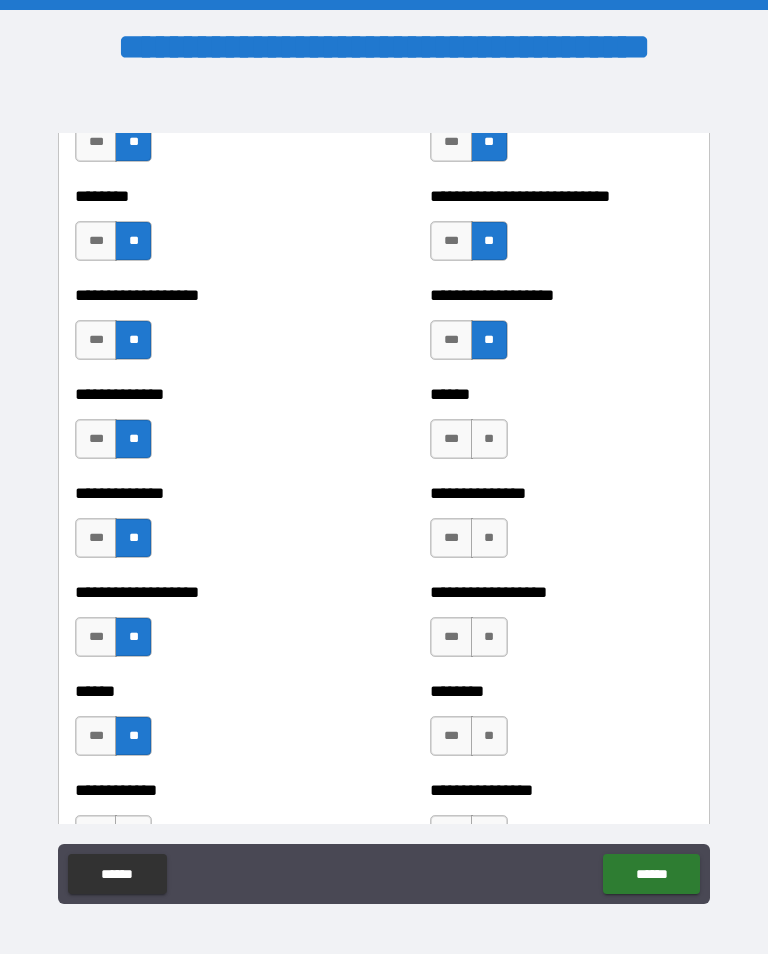 click on "**" at bounding box center [489, 439] 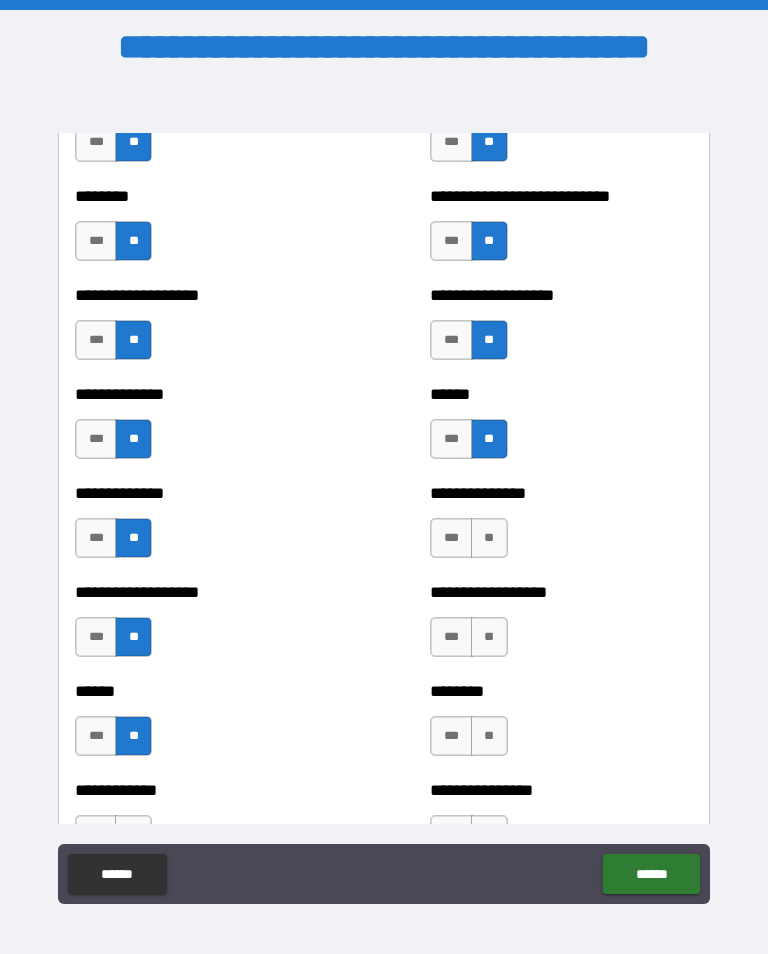 click on "**" at bounding box center [489, 538] 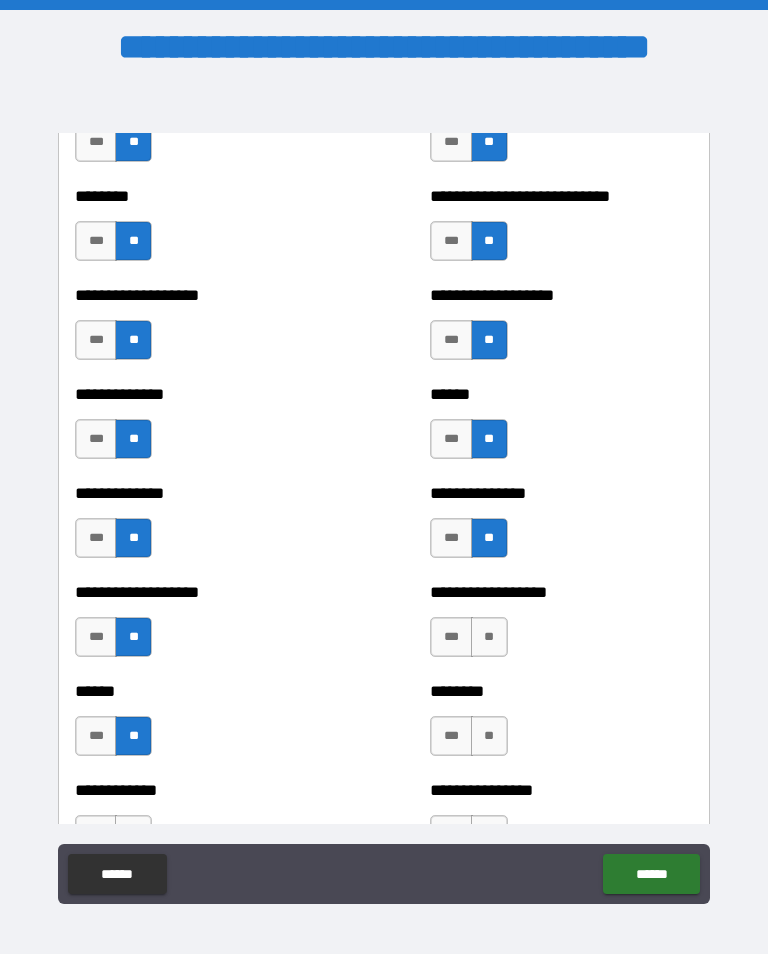 click on "**" at bounding box center (489, 637) 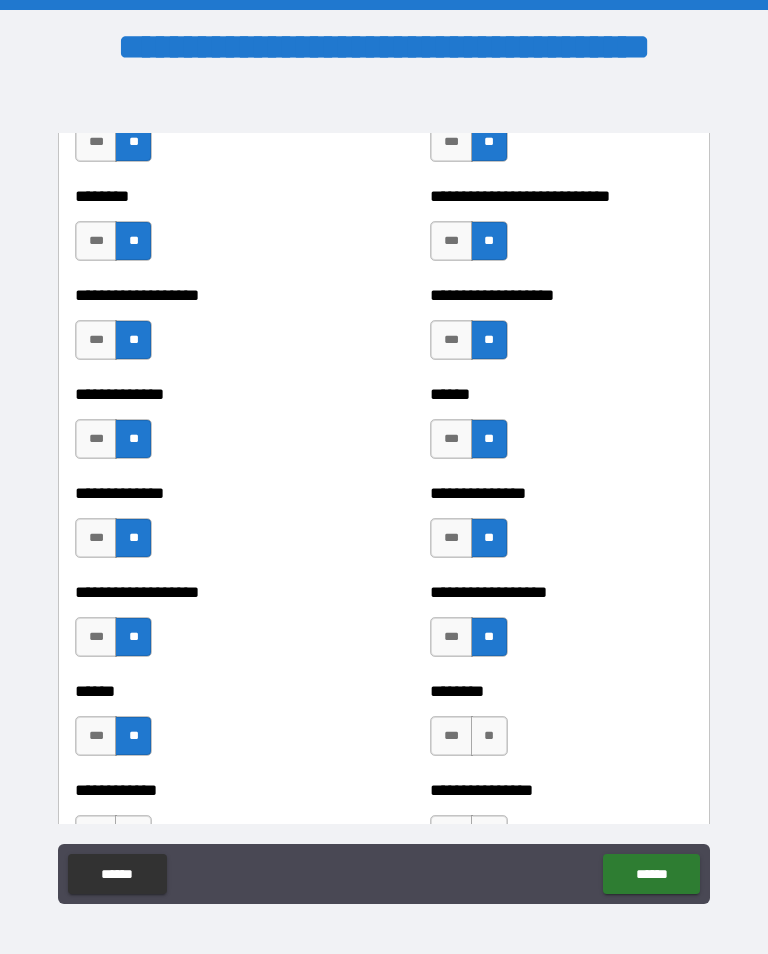 click on "**" at bounding box center (489, 736) 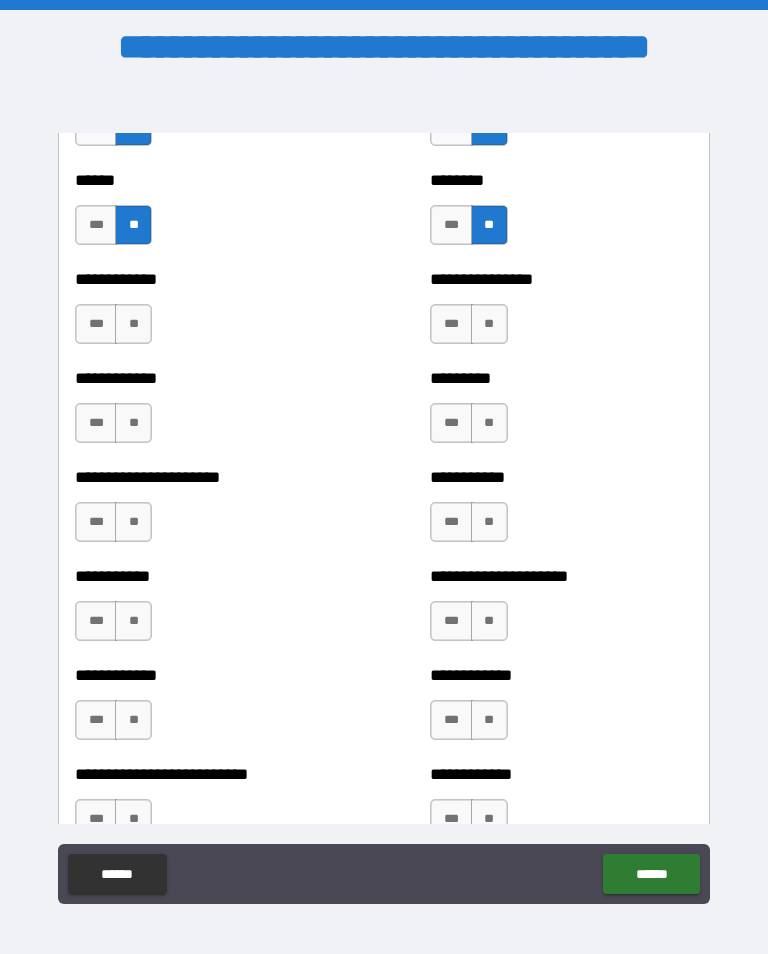 scroll, scrollTop: 5104, scrollLeft: 0, axis: vertical 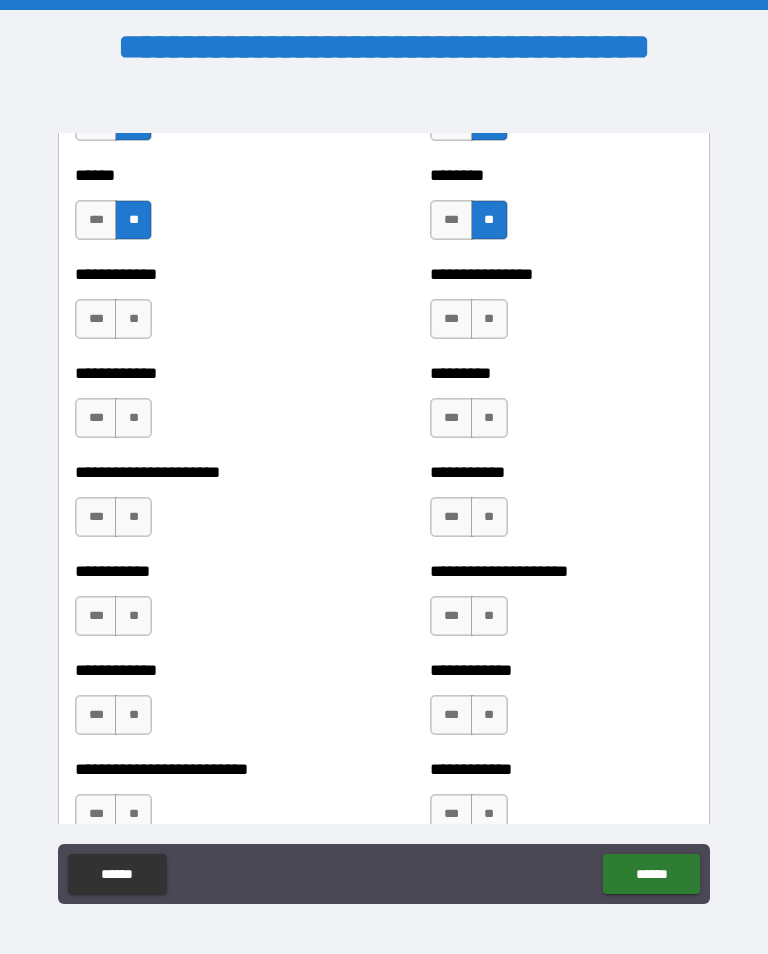 click on "**" at bounding box center (133, 319) 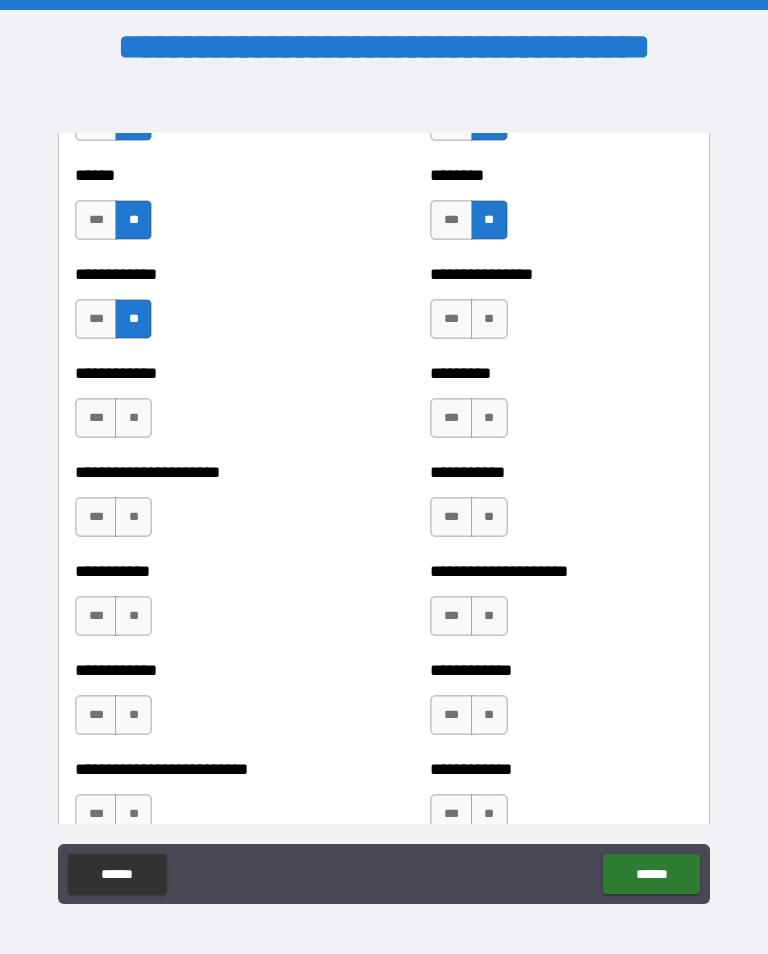 click on "**" at bounding box center [133, 418] 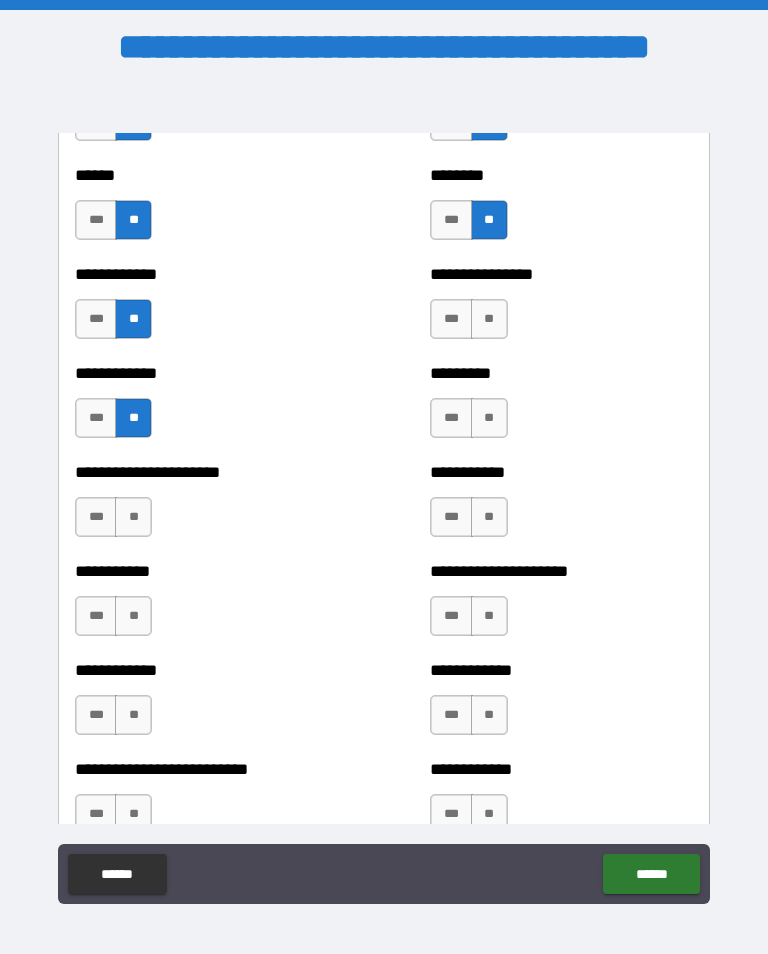 click on "**" at bounding box center (133, 517) 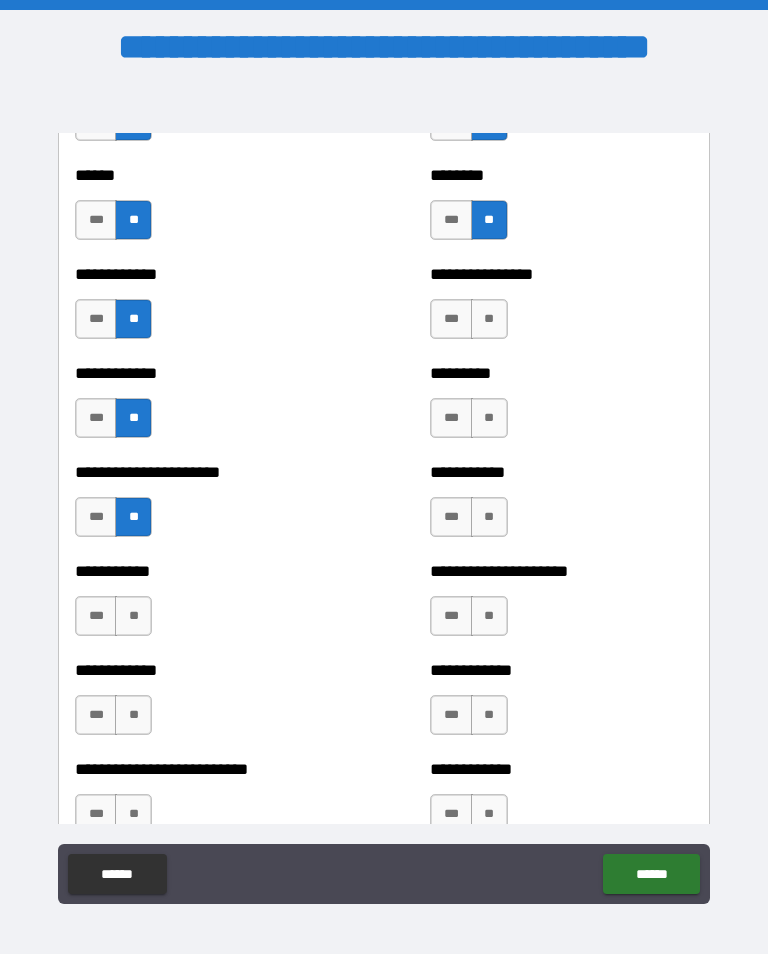 click on "**" at bounding box center [133, 616] 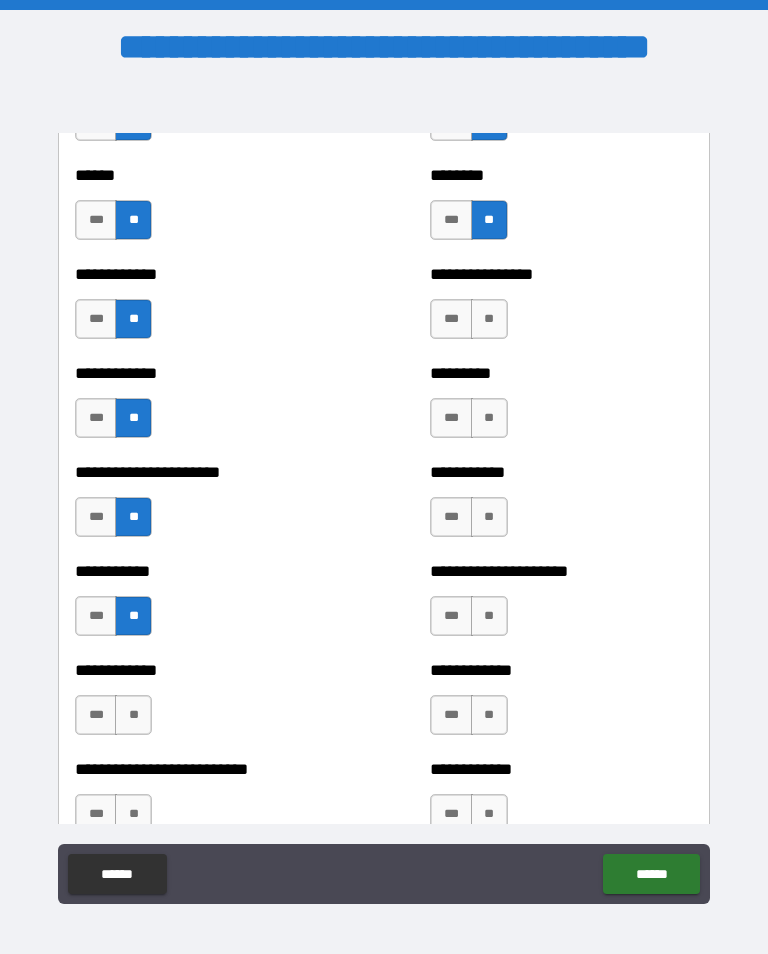 click on "**" at bounding box center (133, 715) 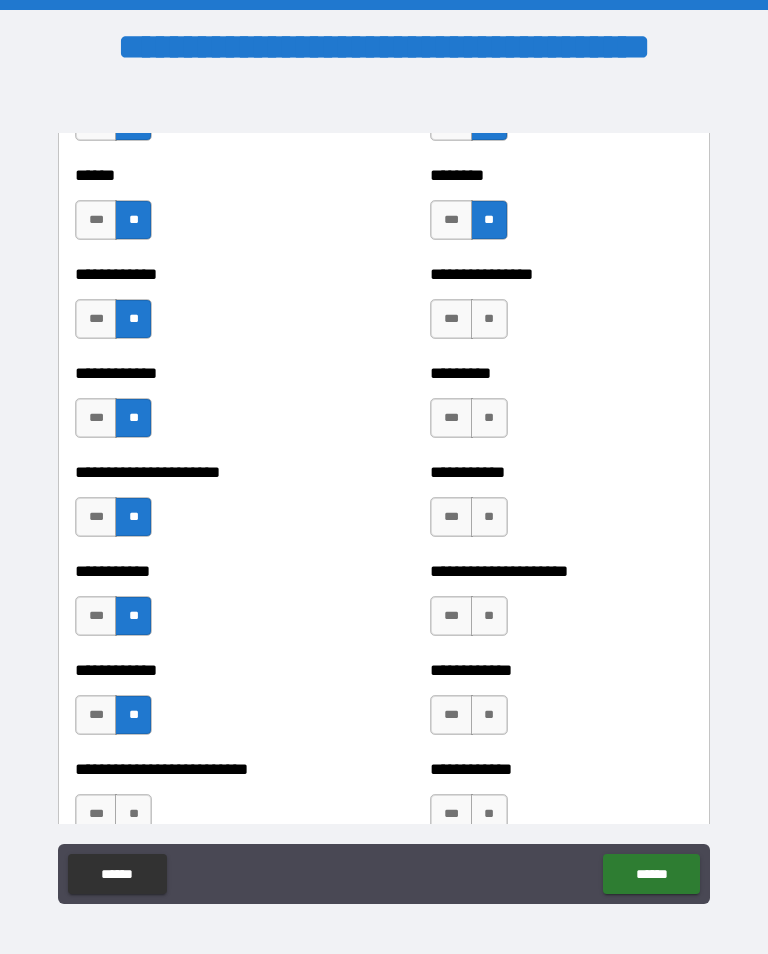 click on "**" at bounding box center [133, 814] 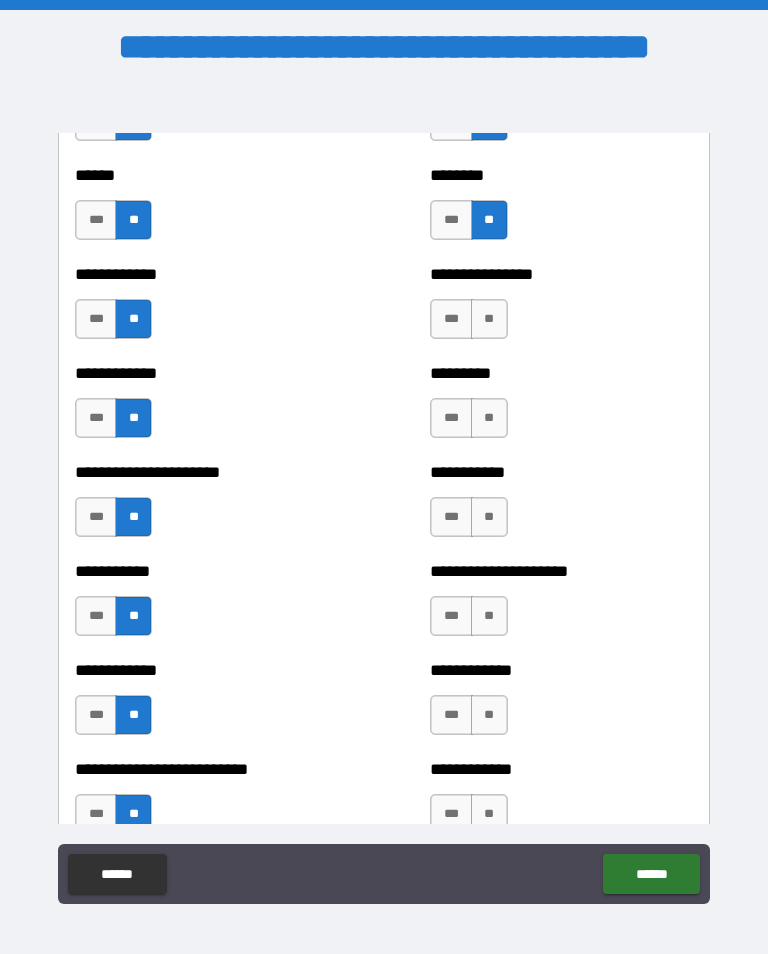 click on "**" at bounding box center (489, 319) 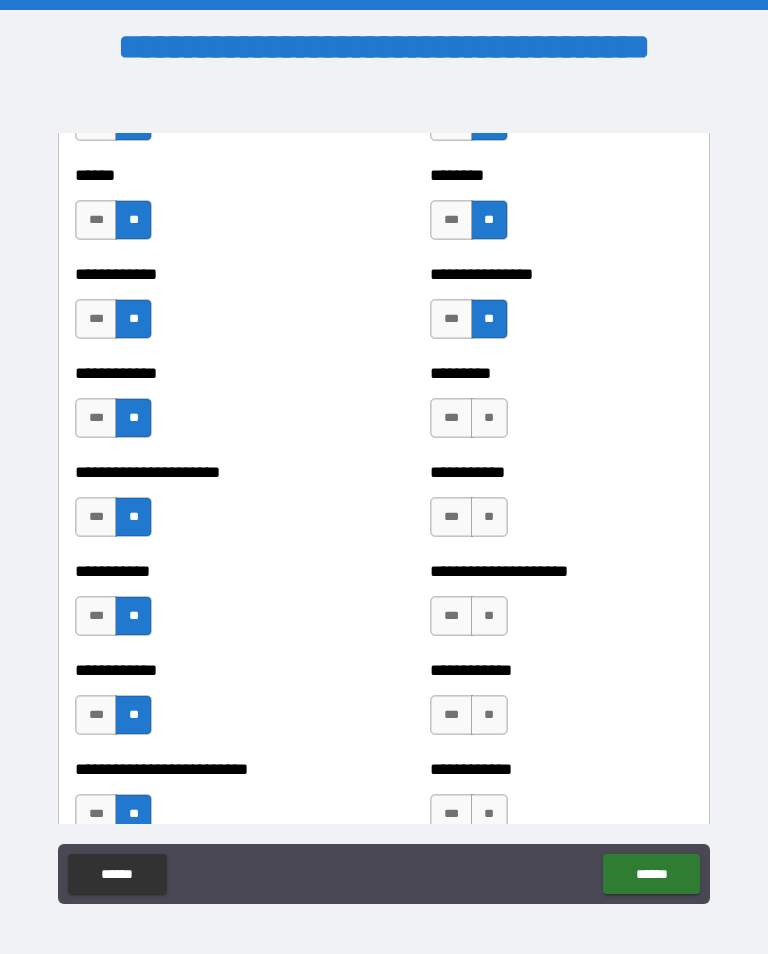 click on "**" at bounding box center [489, 418] 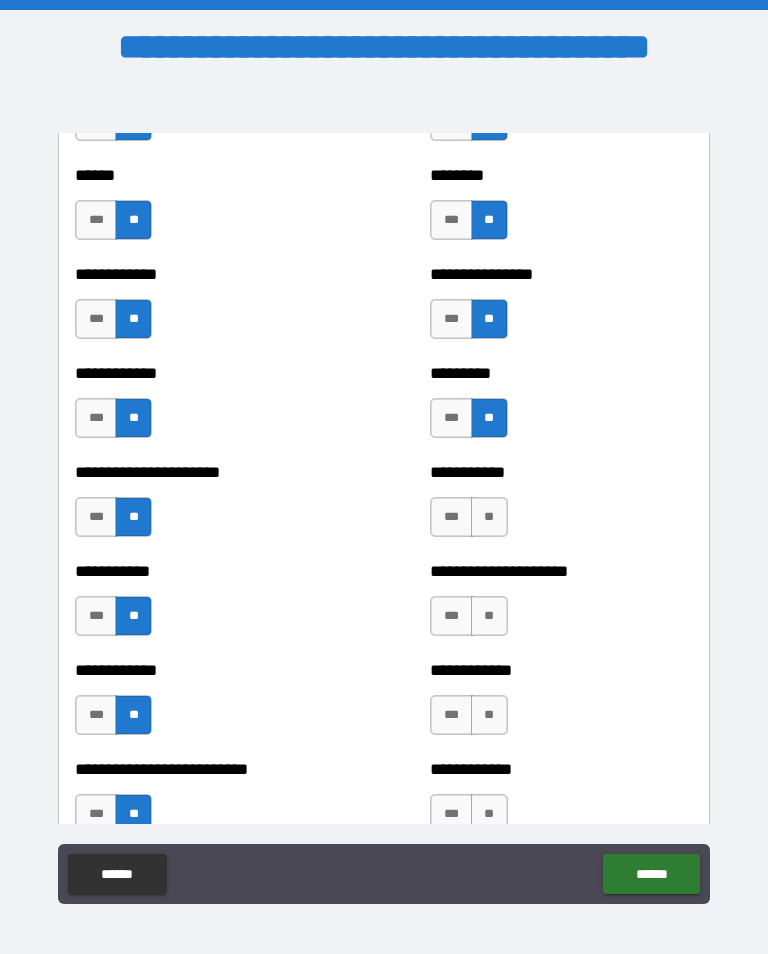 click on "**" at bounding box center [489, 517] 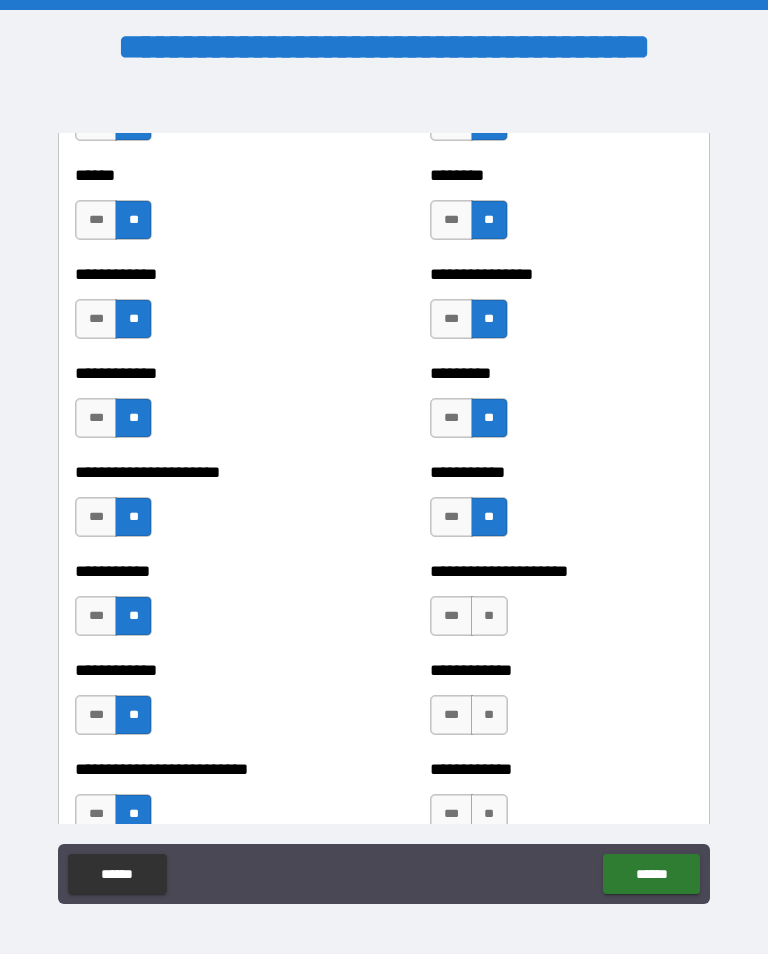 click on "**" at bounding box center [489, 616] 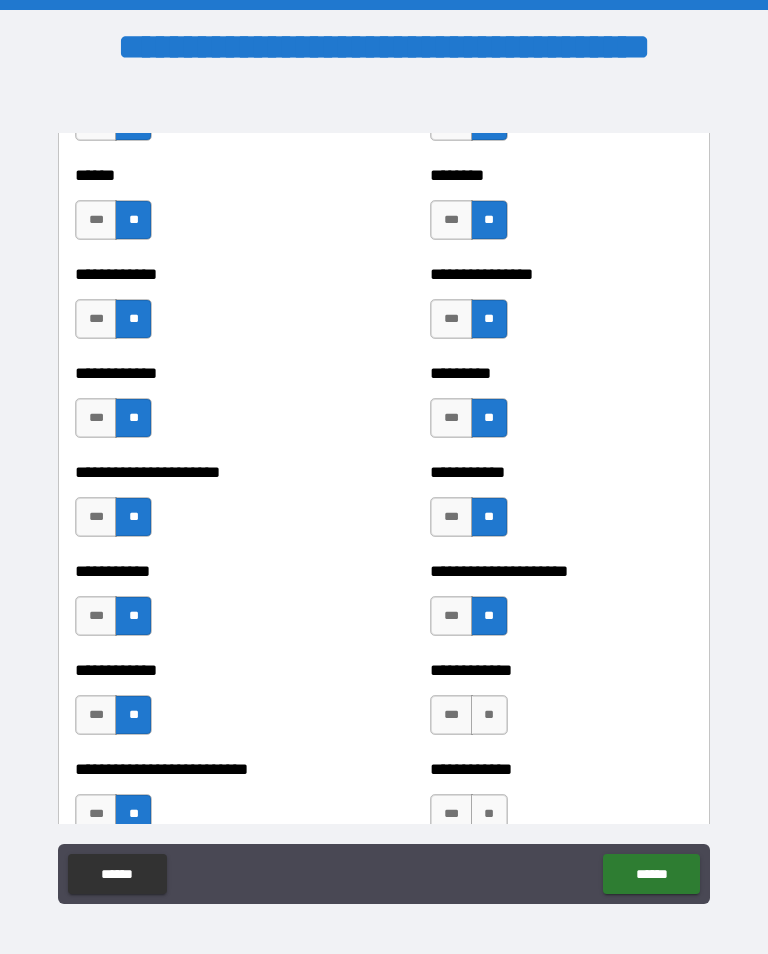 click on "**" at bounding box center [489, 715] 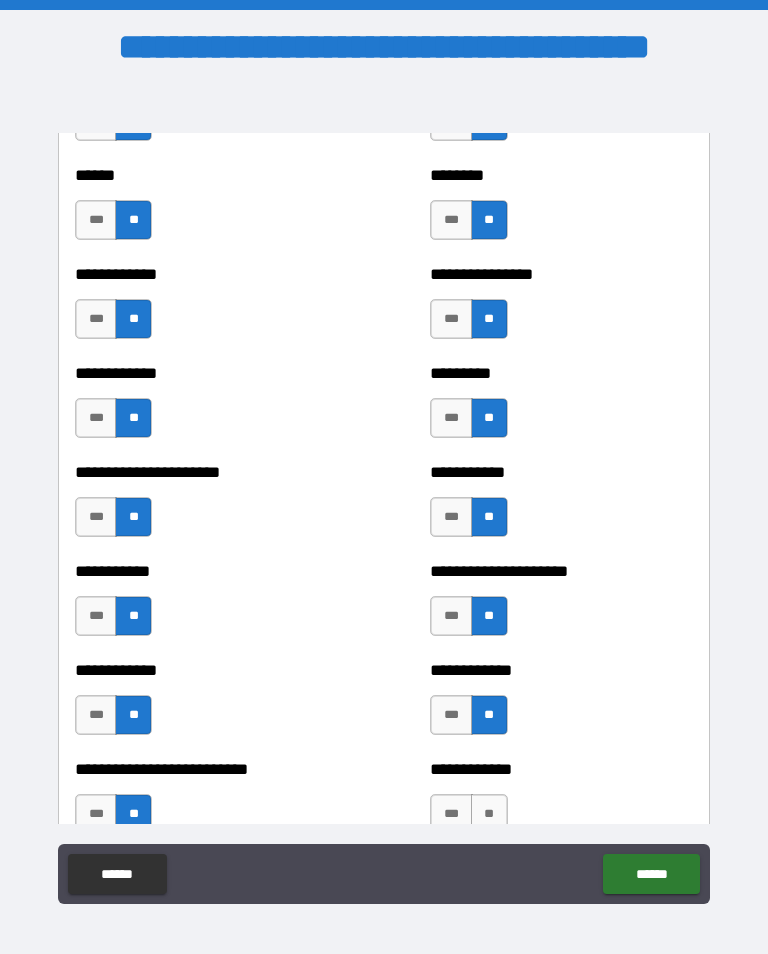 click on "**" at bounding box center (489, 814) 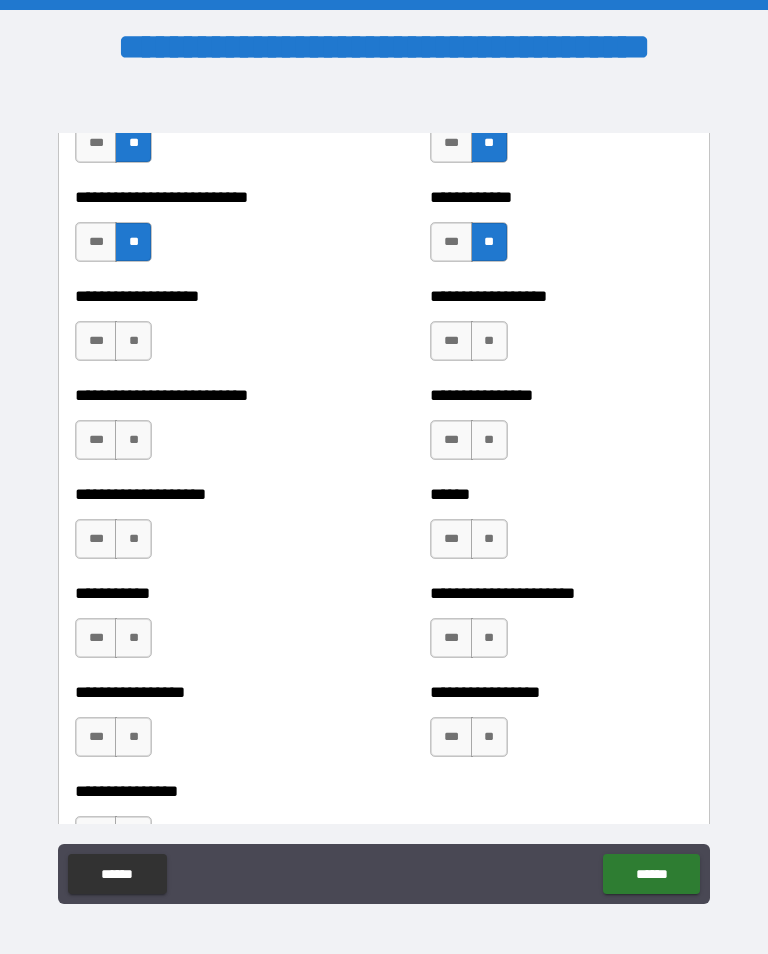 scroll, scrollTop: 5676, scrollLeft: 0, axis: vertical 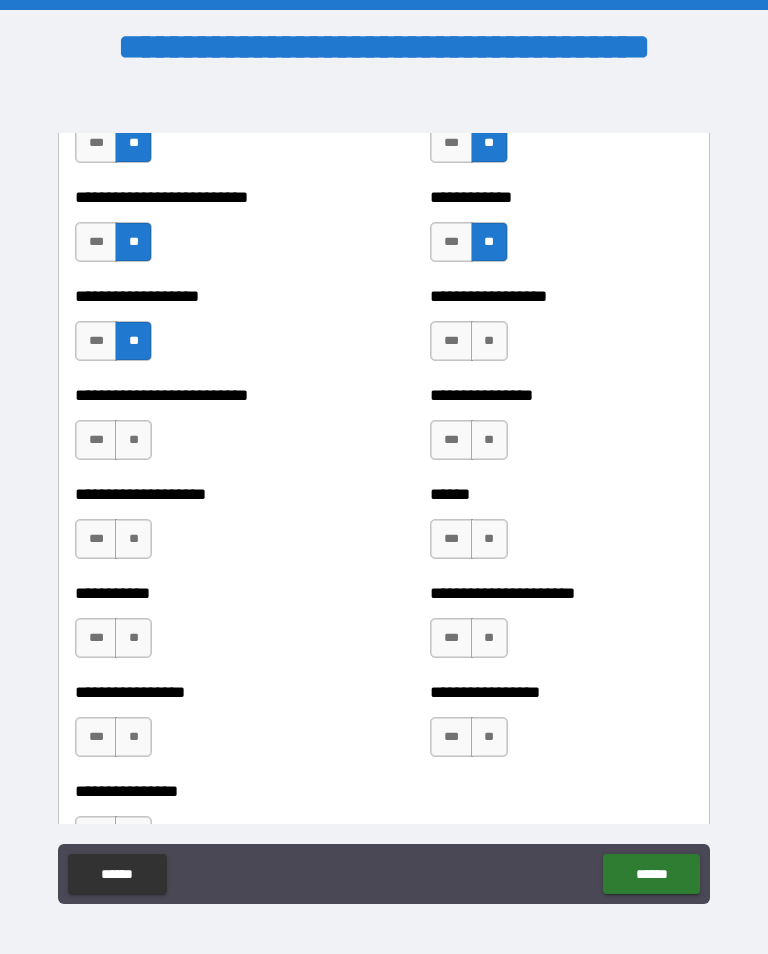 click on "**********" at bounding box center [206, 430] 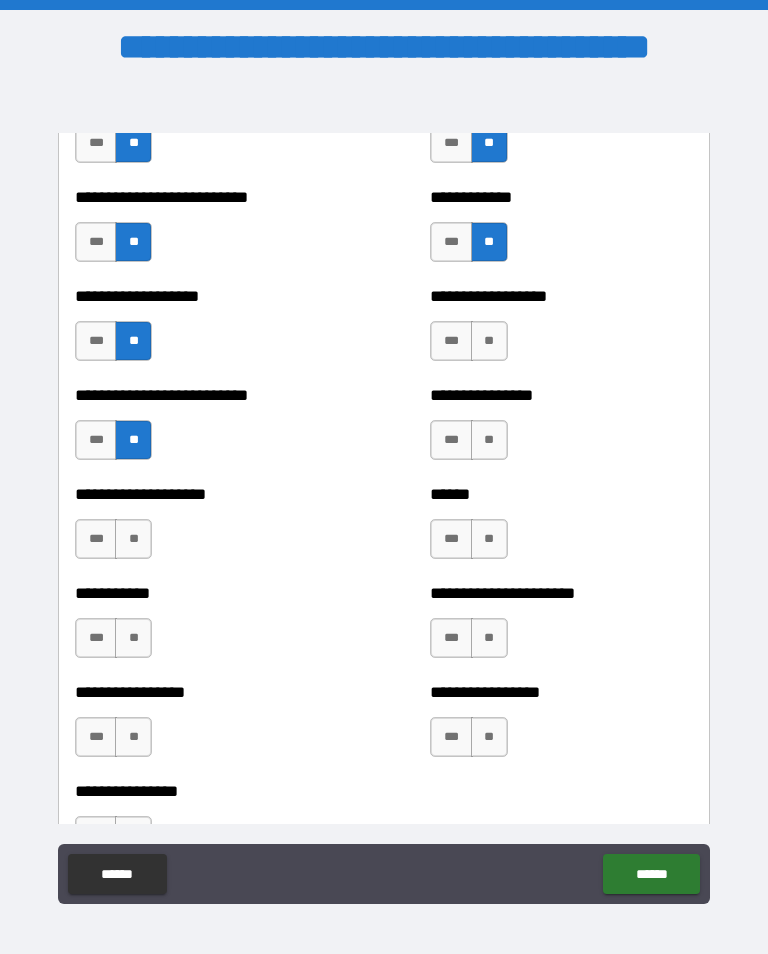 click on "**" at bounding box center [133, 539] 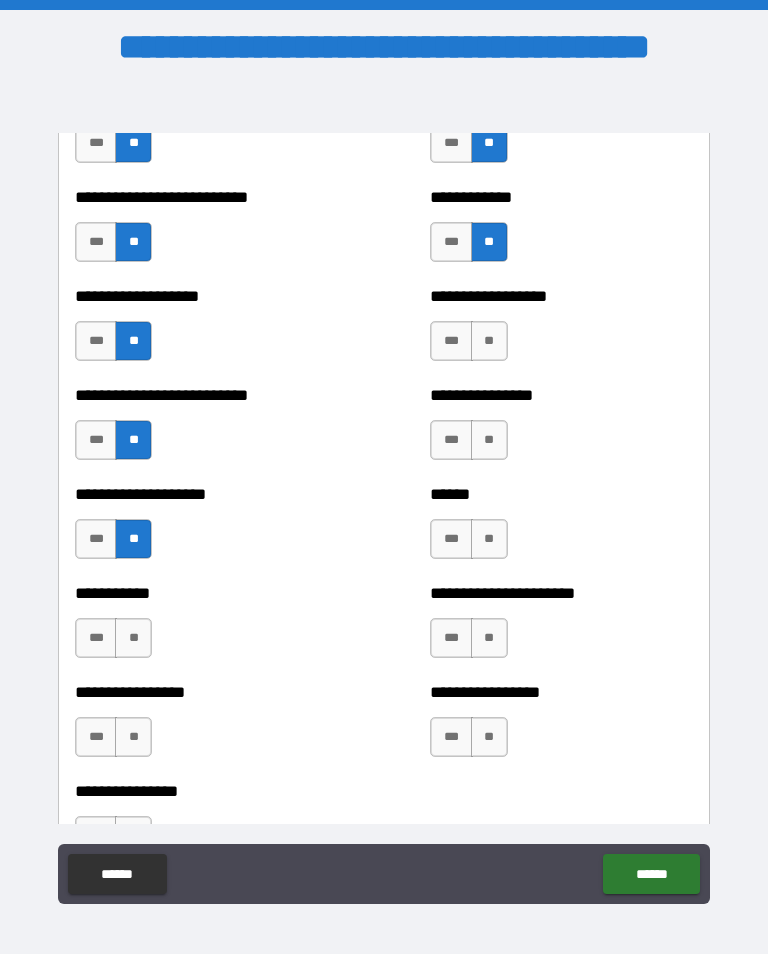click on "**" at bounding box center [133, 638] 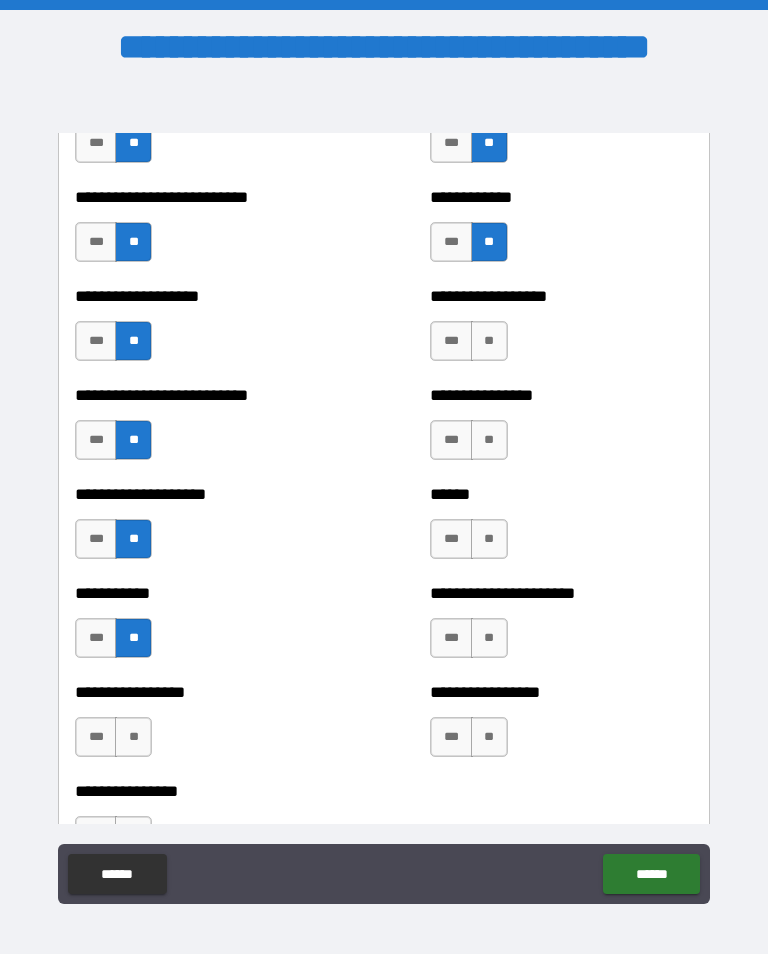 click on "**" at bounding box center [133, 737] 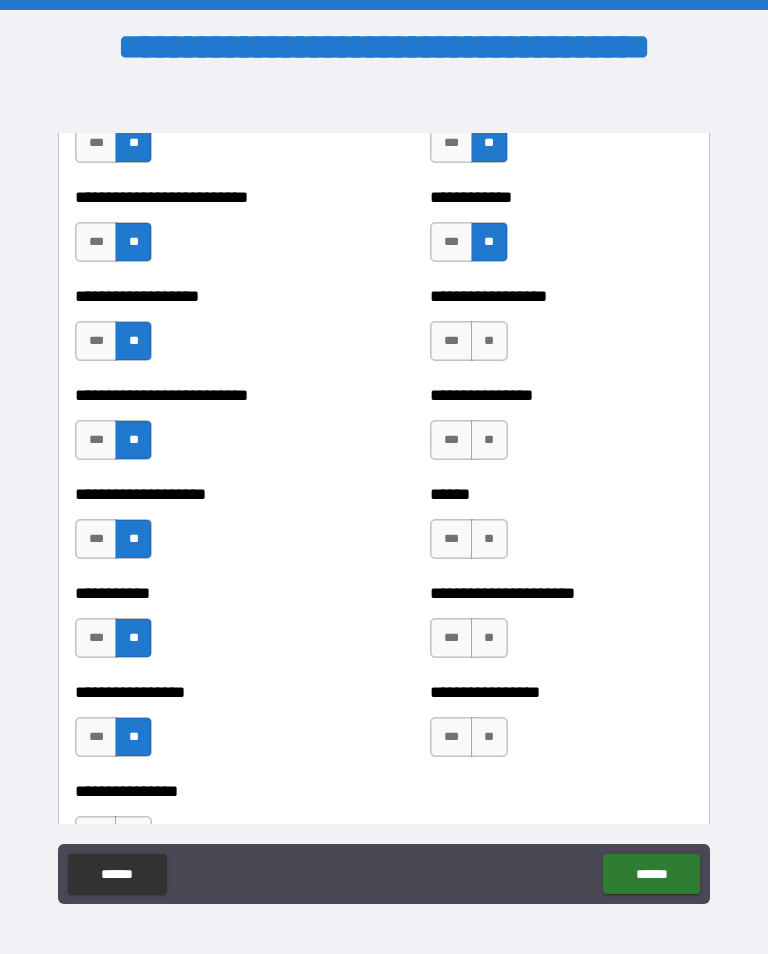 click on "**" at bounding box center (489, 341) 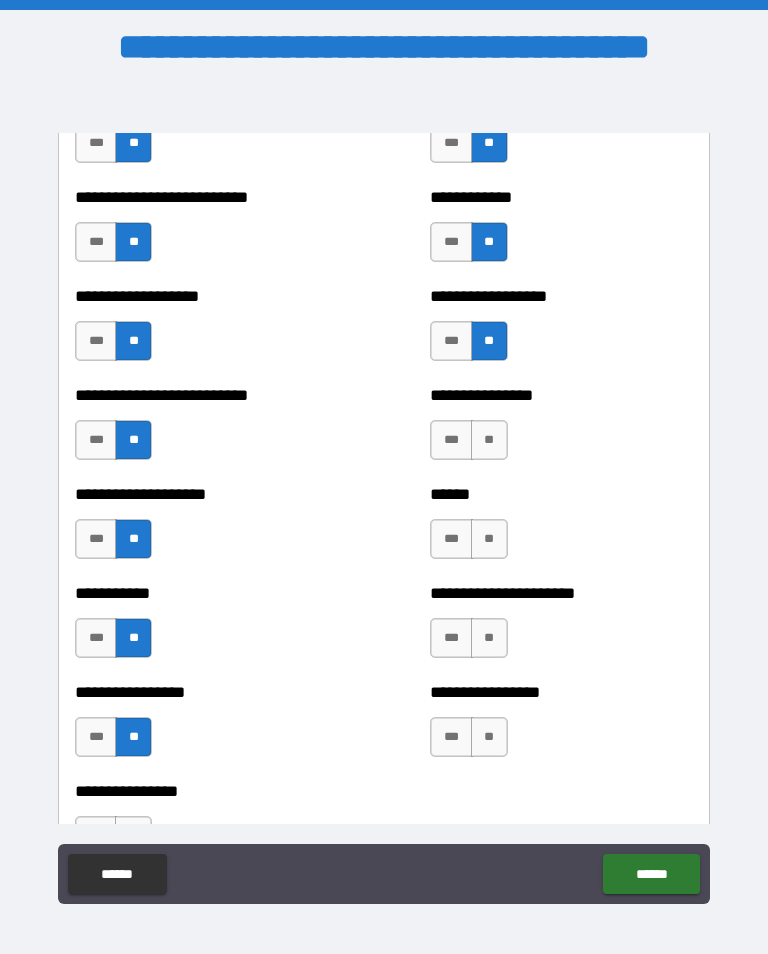 click on "**" at bounding box center (489, 440) 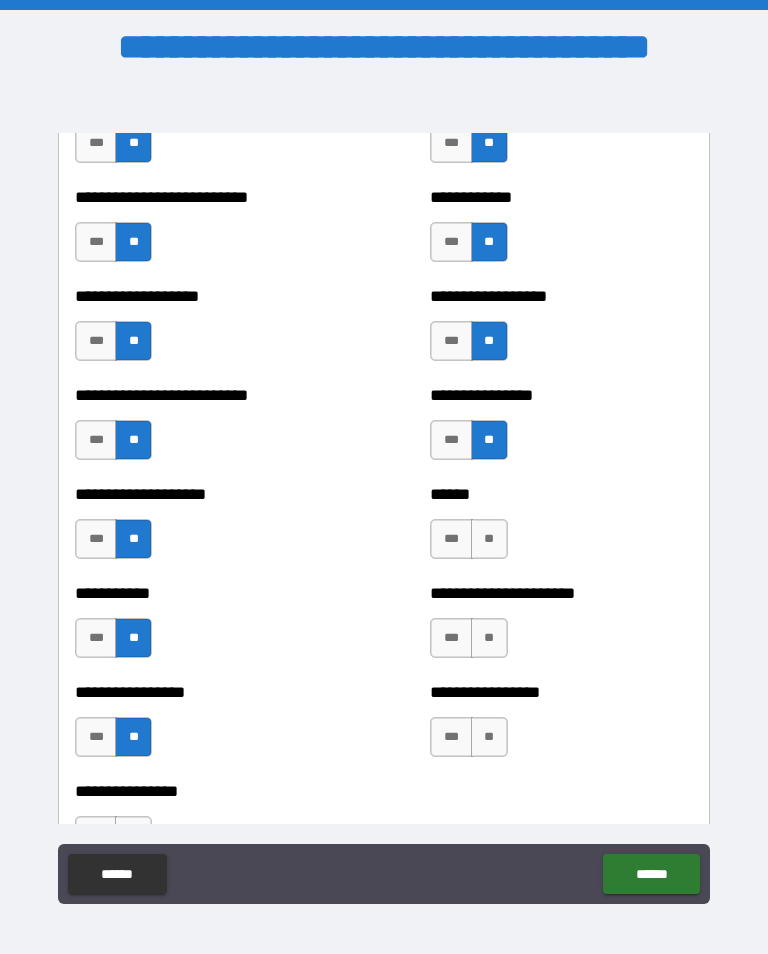 click on "**" at bounding box center [489, 539] 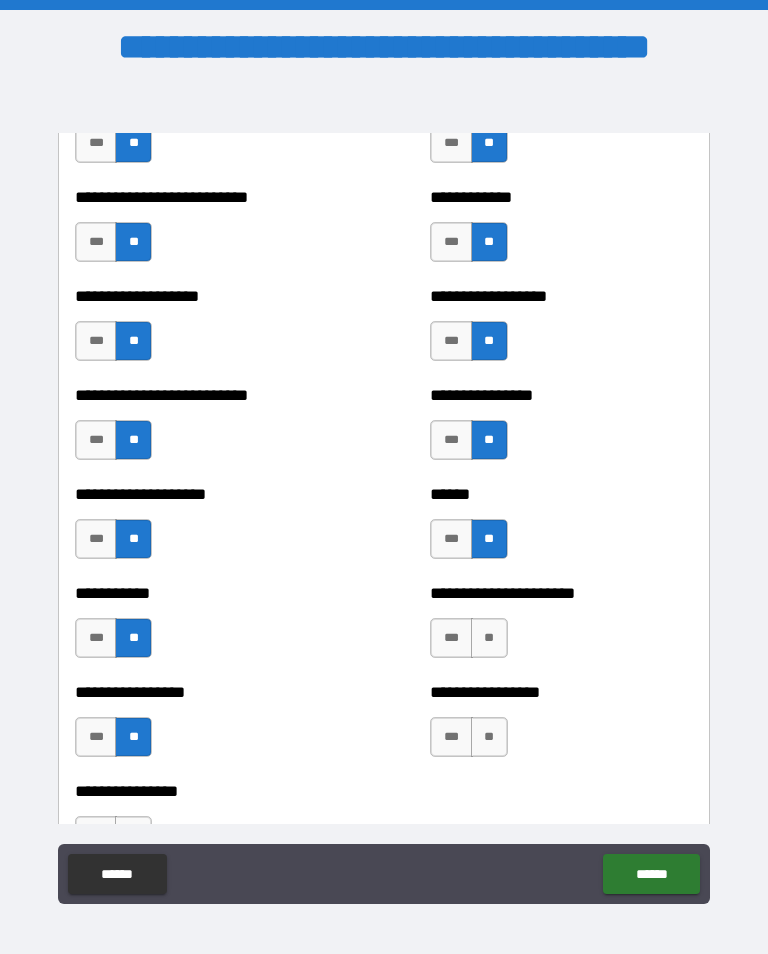 click on "**" at bounding box center [489, 638] 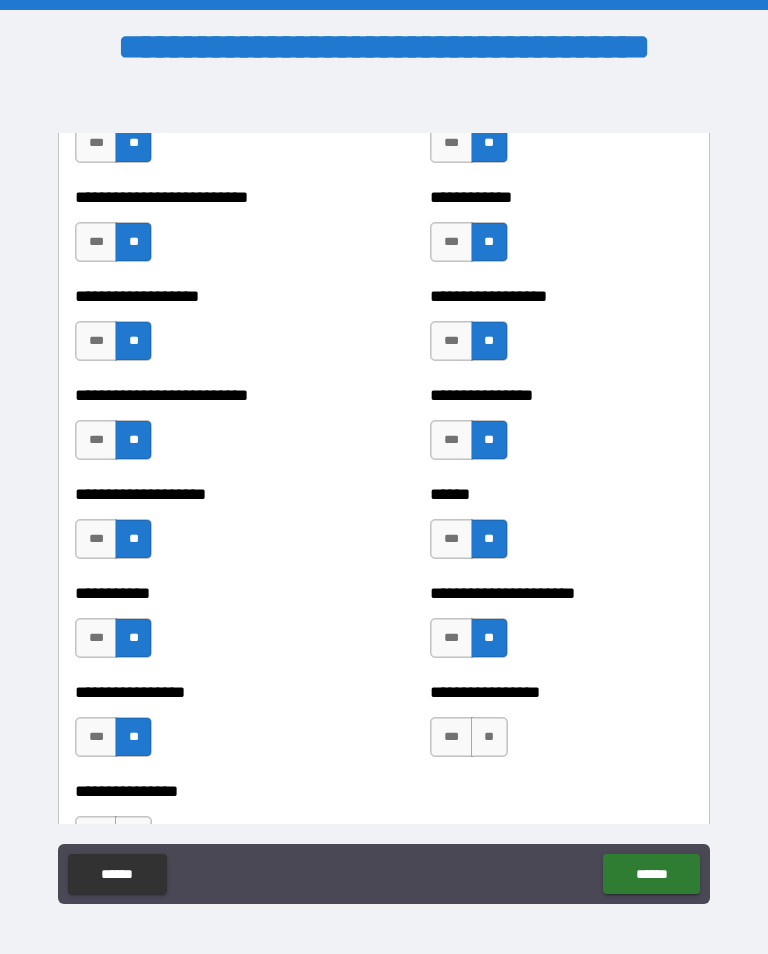 click on "**" at bounding box center [489, 737] 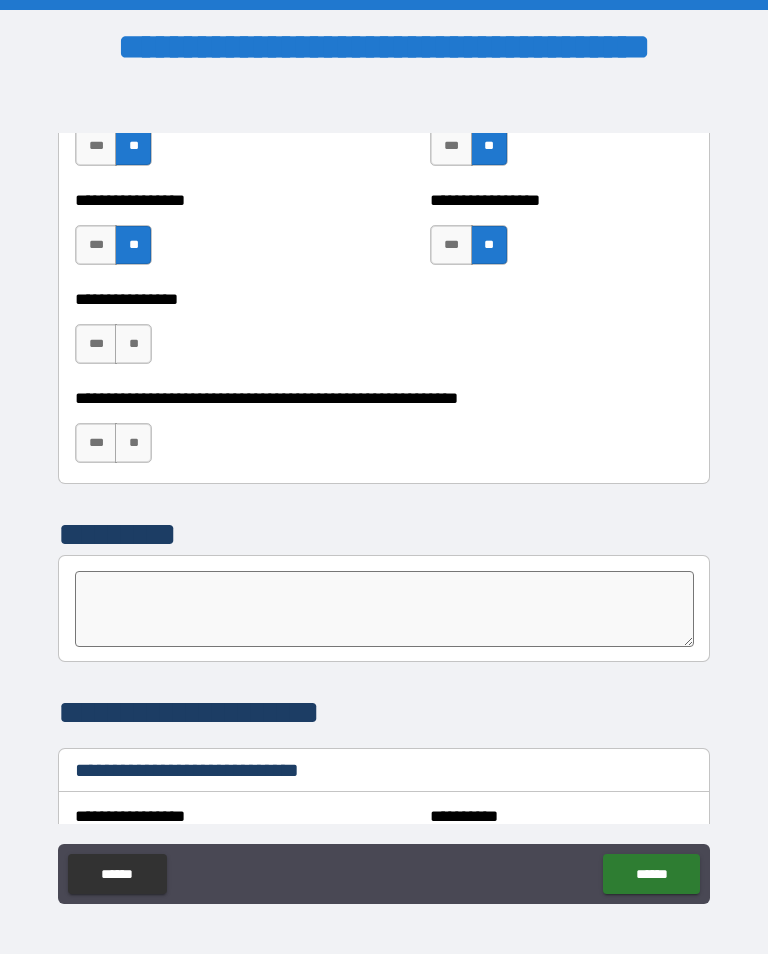 scroll, scrollTop: 6194, scrollLeft: 0, axis: vertical 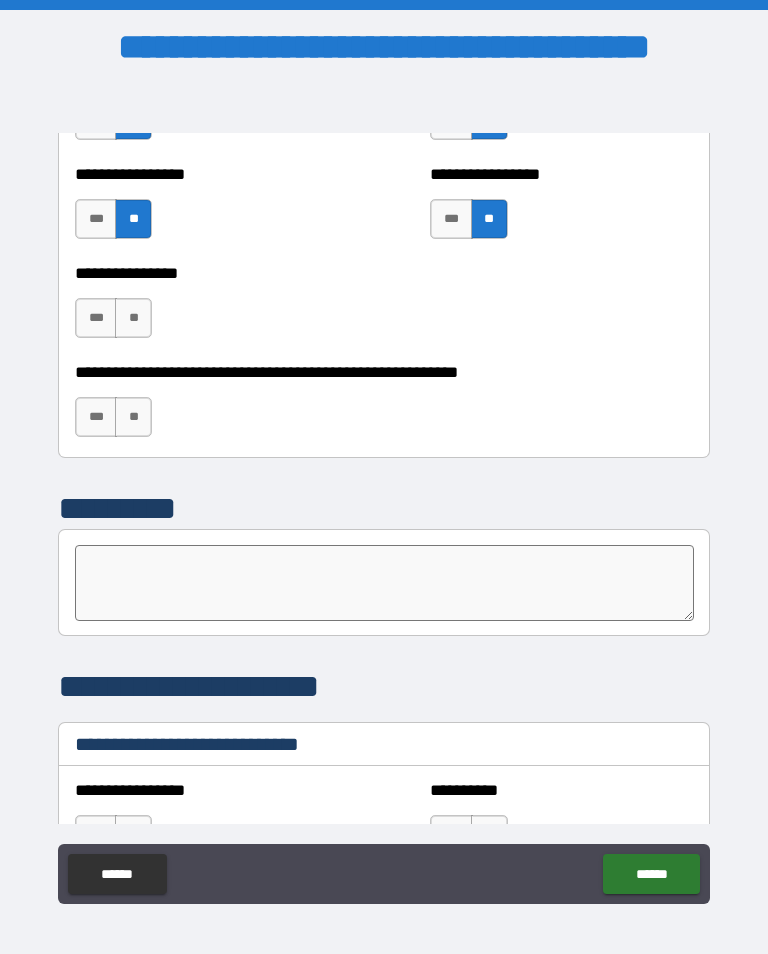 click on "**" at bounding box center [133, 318] 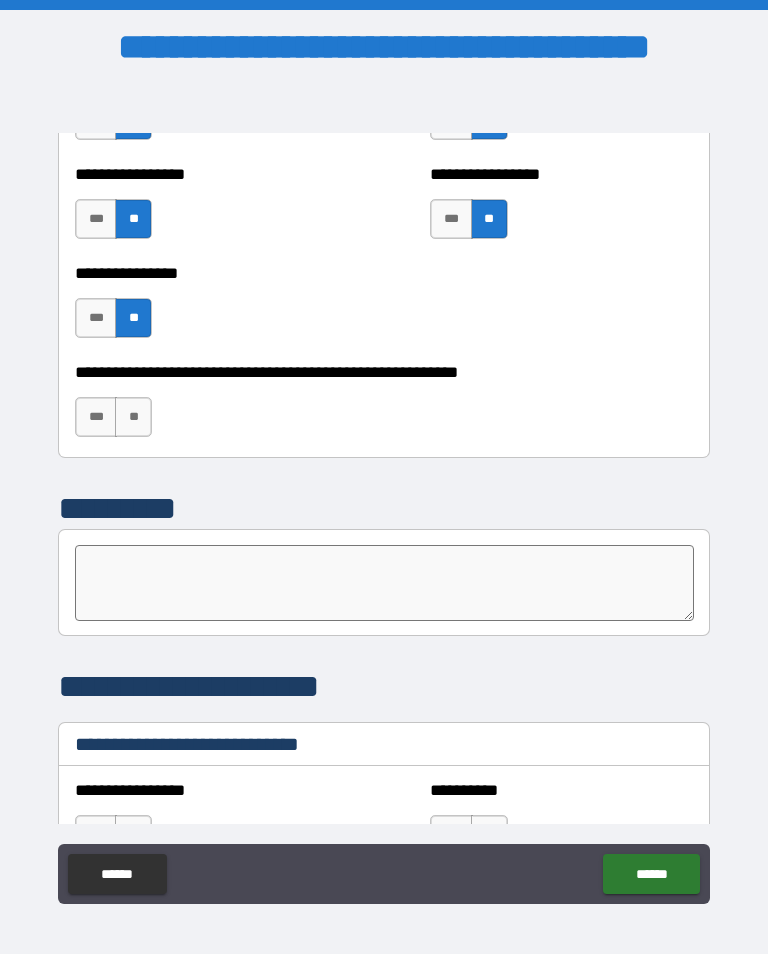click on "**" at bounding box center (133, 417) 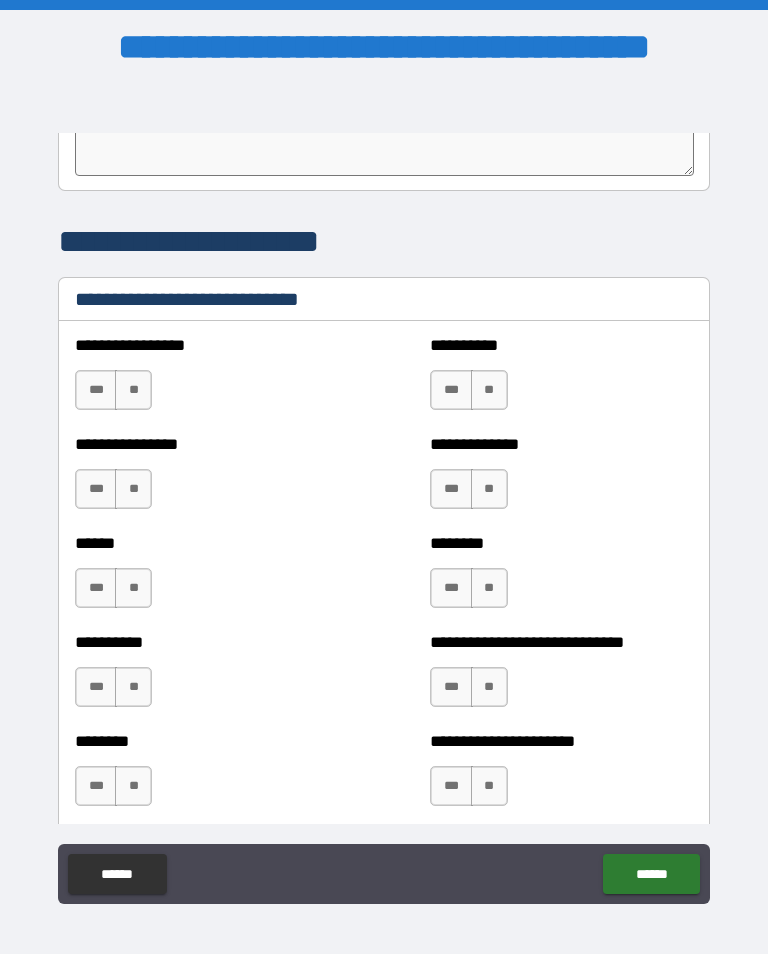 scroll, scrollTop: 6641, scrollLeft: 0, axis: vertical 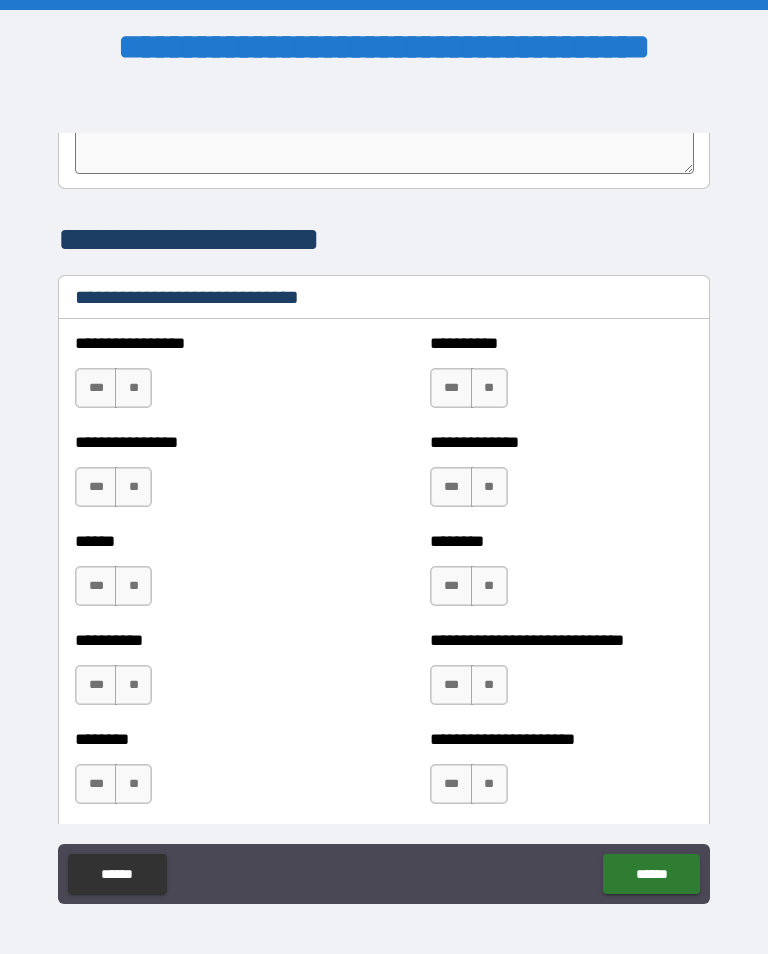 click on "**" at bounding box center [133, 388] 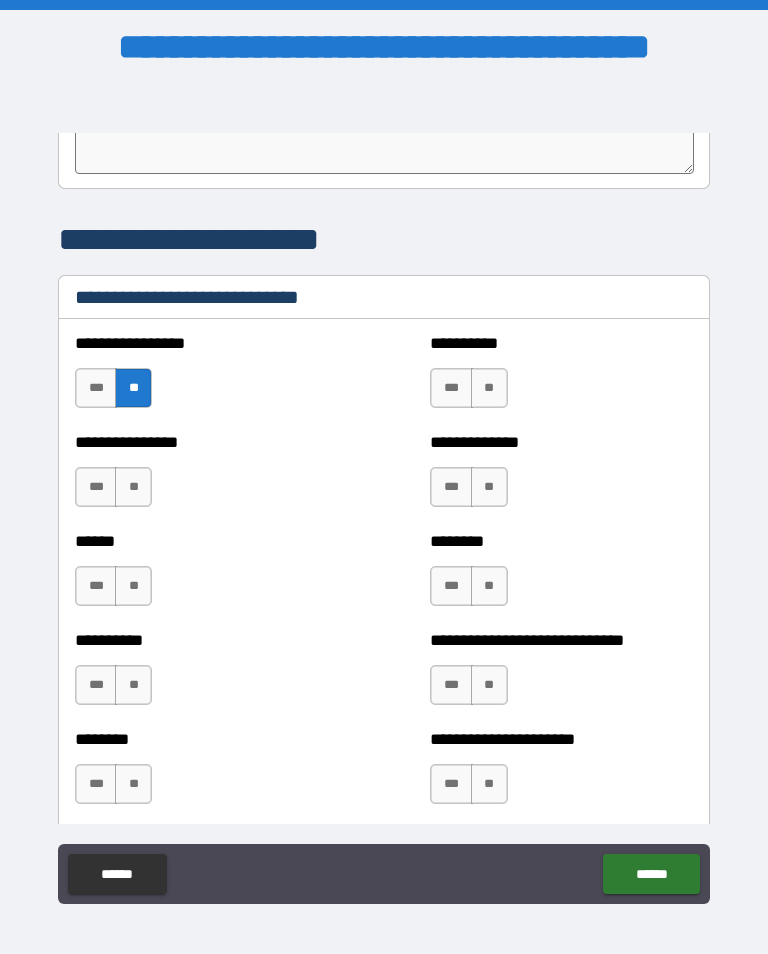 click on "**" at bounding box center (133, 487) 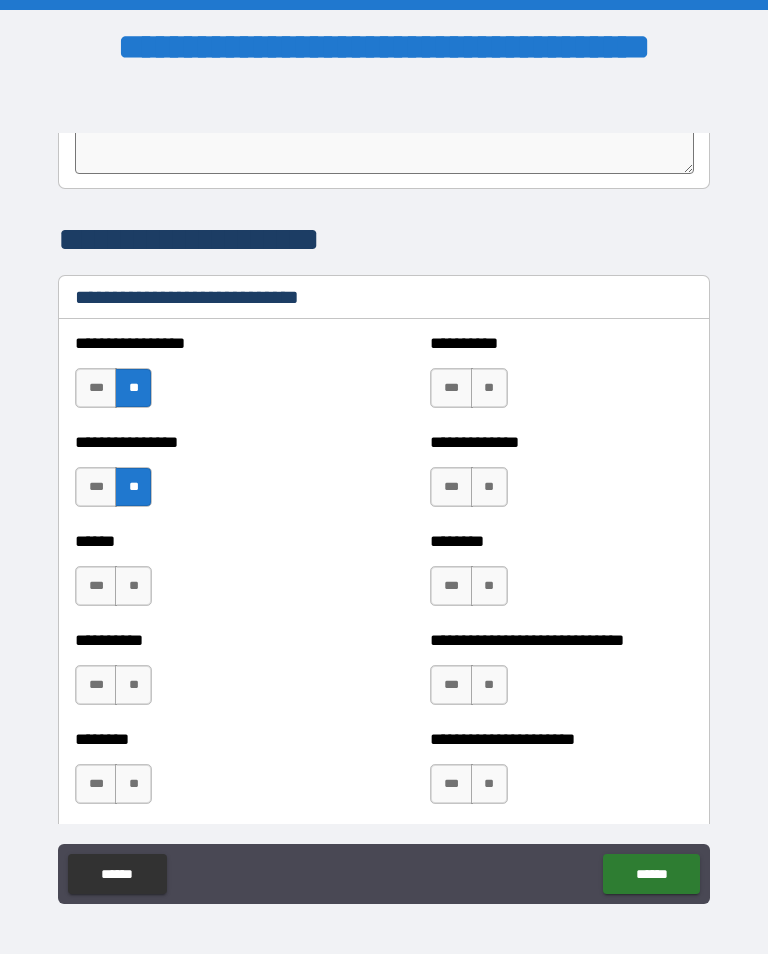 click on "**" at bounding box center [133, 586] 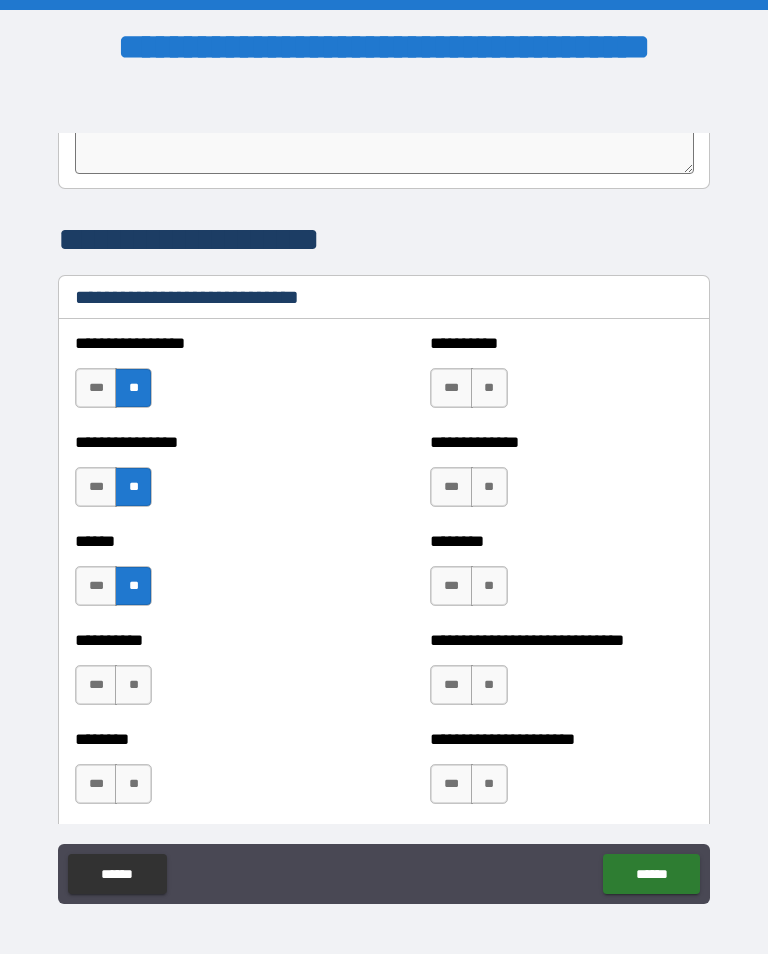 click on "**" at bounding box center (133, 685) 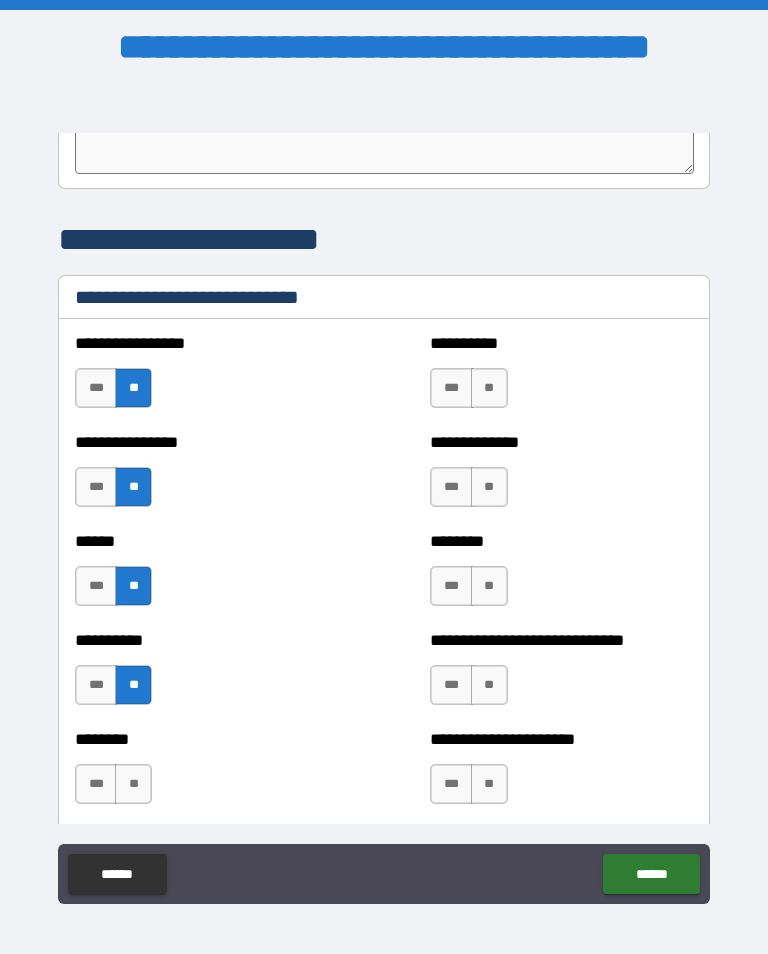 click on "**" at bounding box center [133, 784] 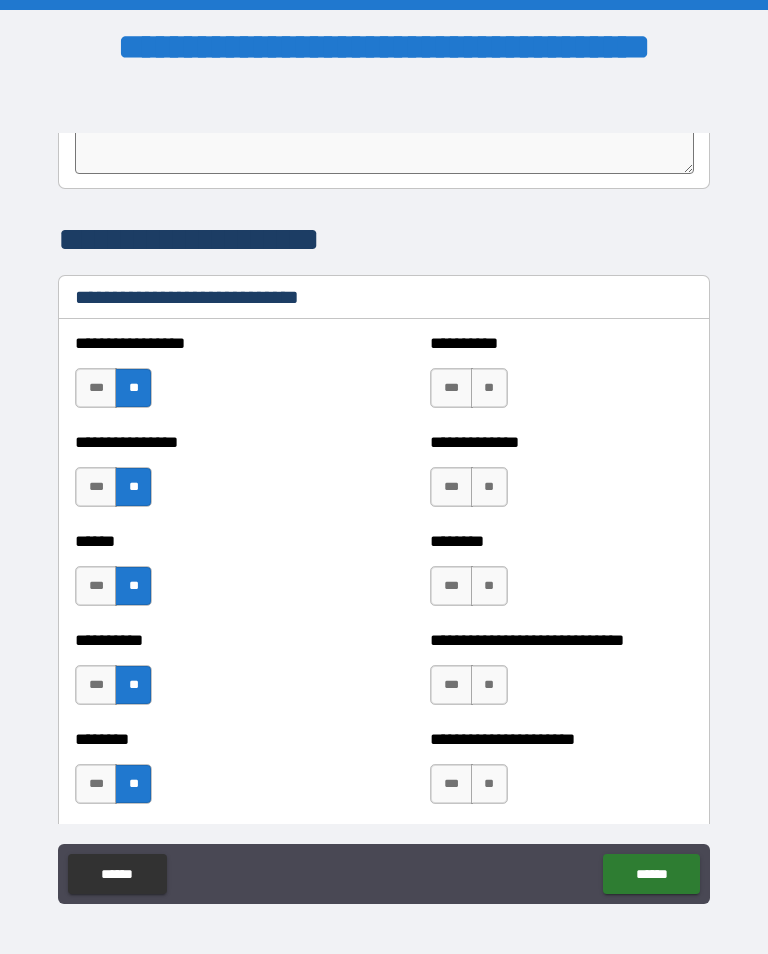 click on "**" at bounding box center [489, 388] 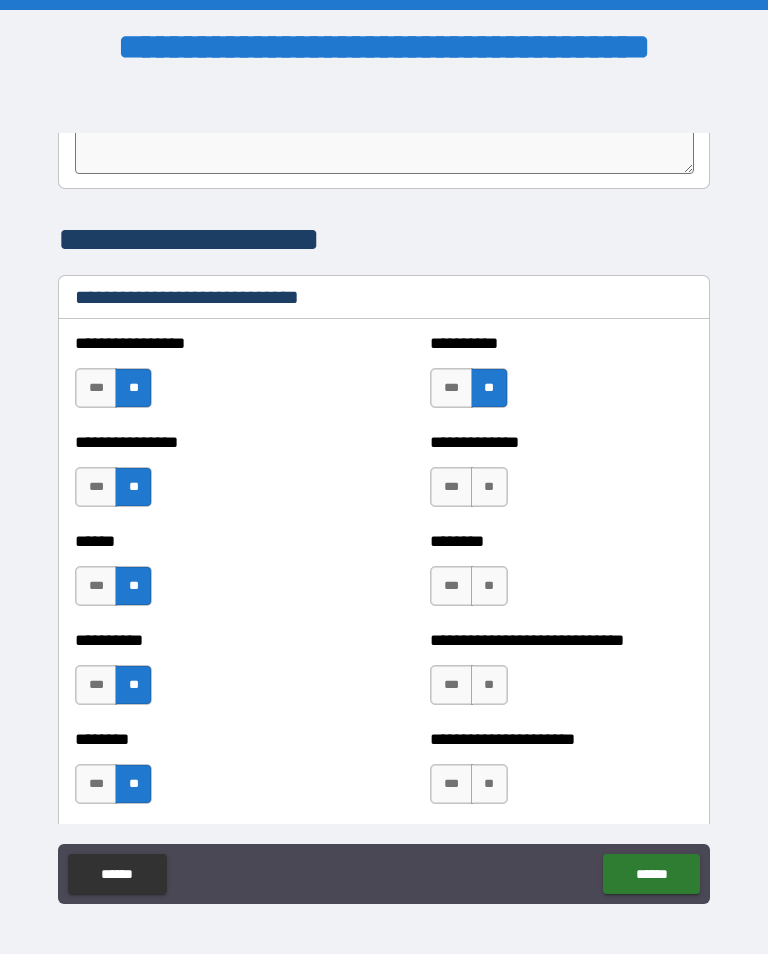 click on "**" at bounding box center [489, 487] 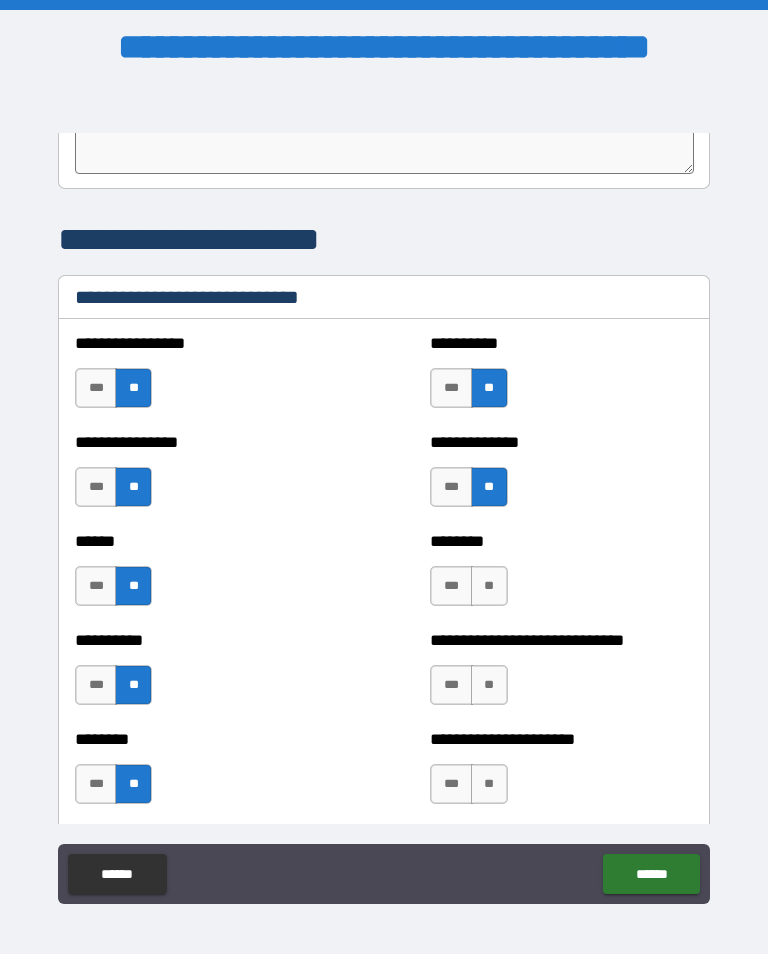 click on "**" at bounding box center (489, 586) 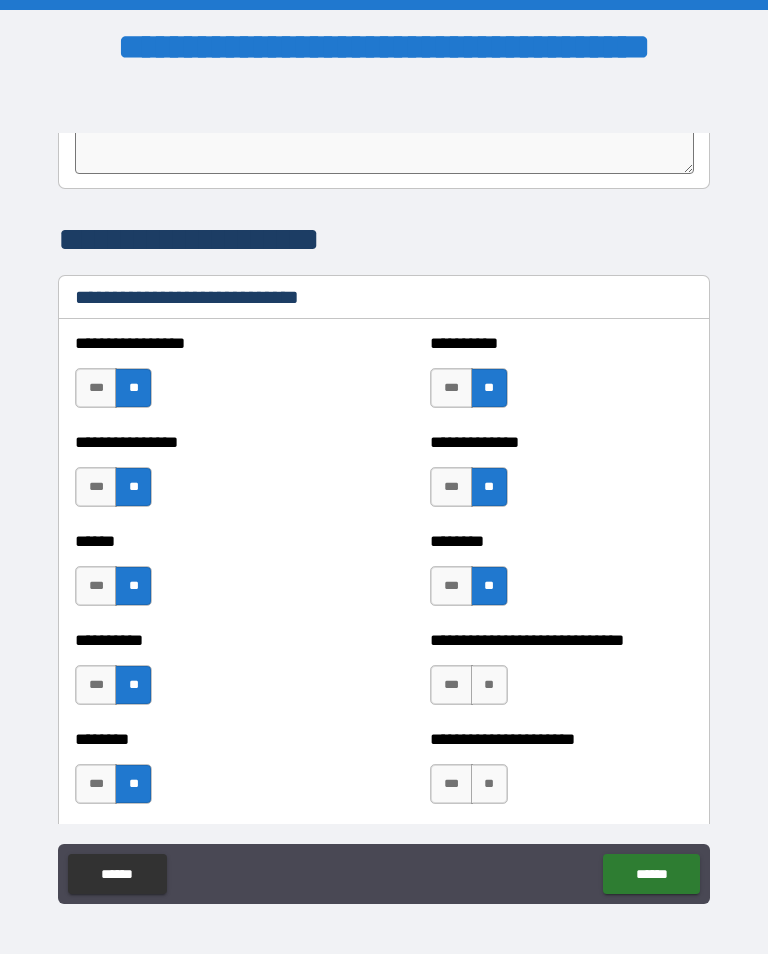 click on "**" at bounding box center (489, 685) 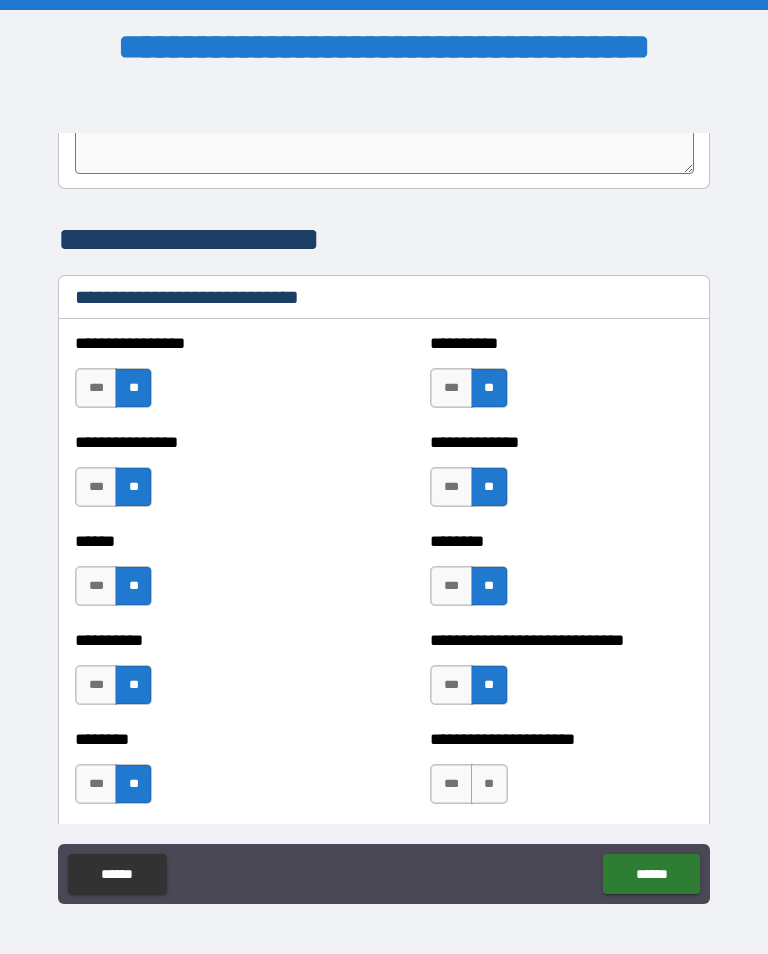 click on "**" at bounding box center (489, 784) 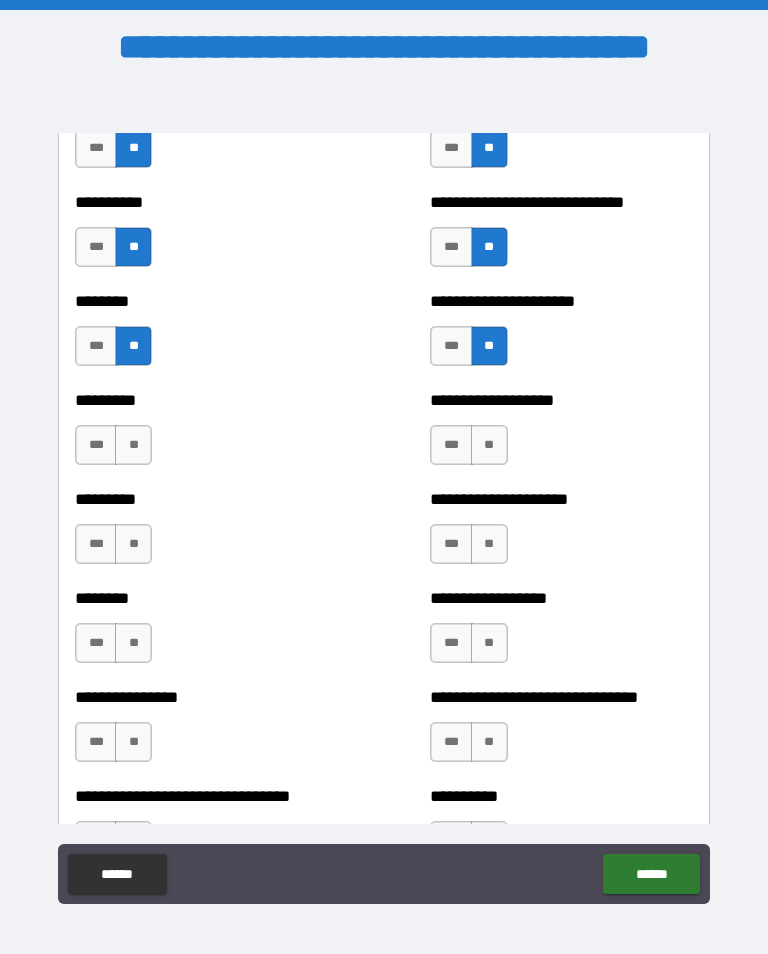 scroll, scrollTop: 7084, scrollLeft: 0, axis: vertical 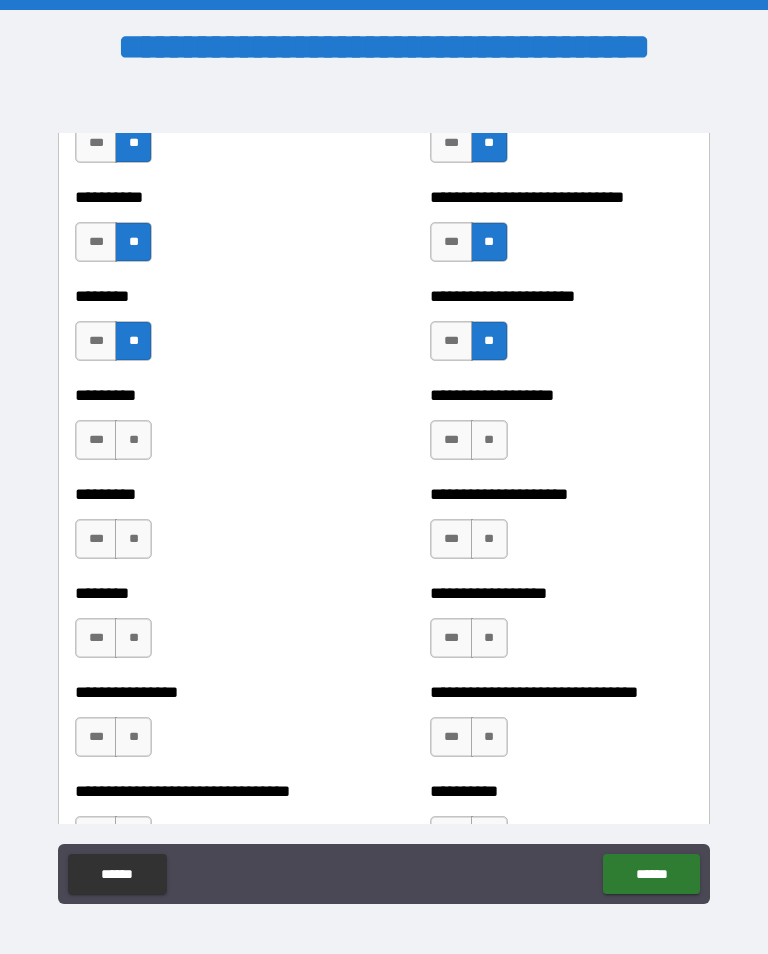click on "**" at bounding box center [133, 440] 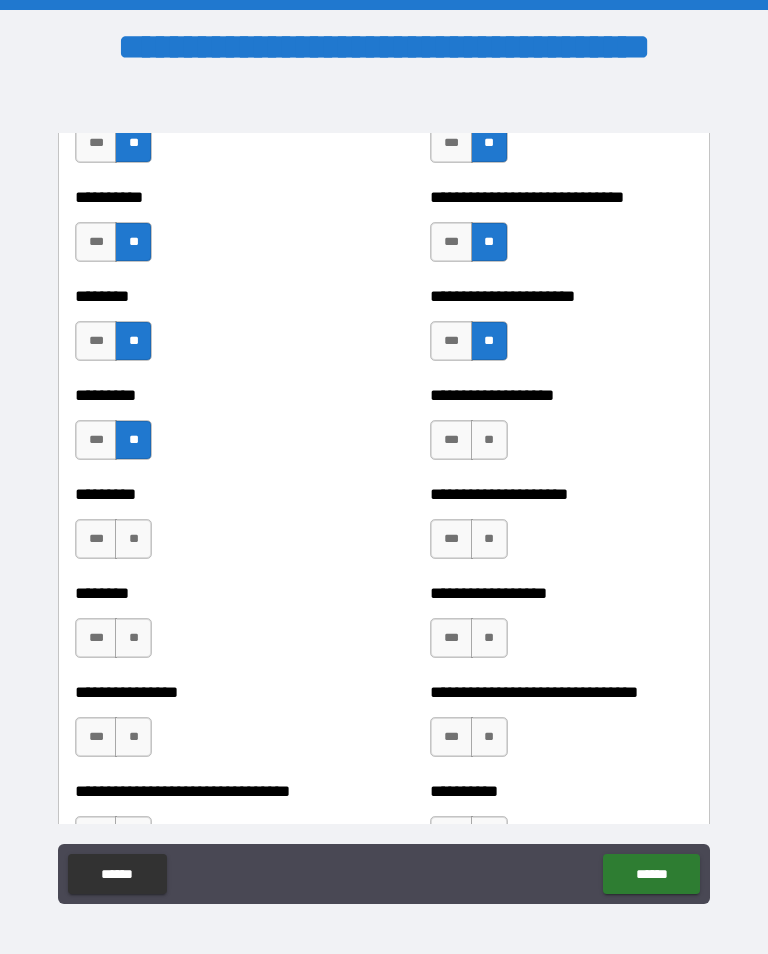 click on "**" at bounding box center (133, 539) 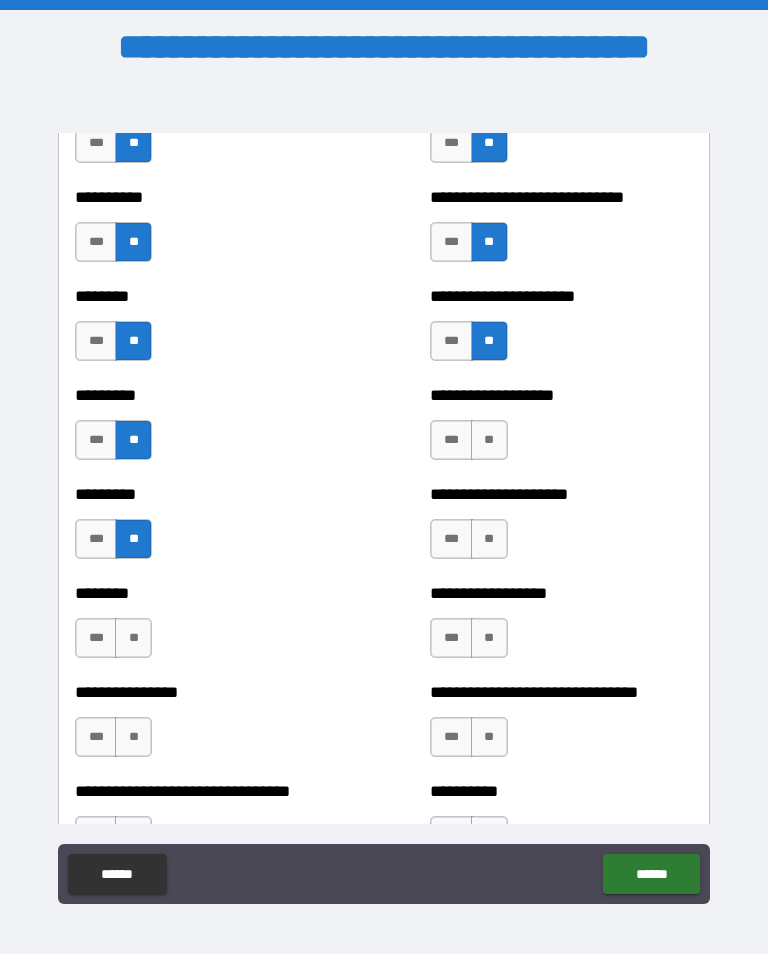 click on "**" at bounding box center (133, 638) 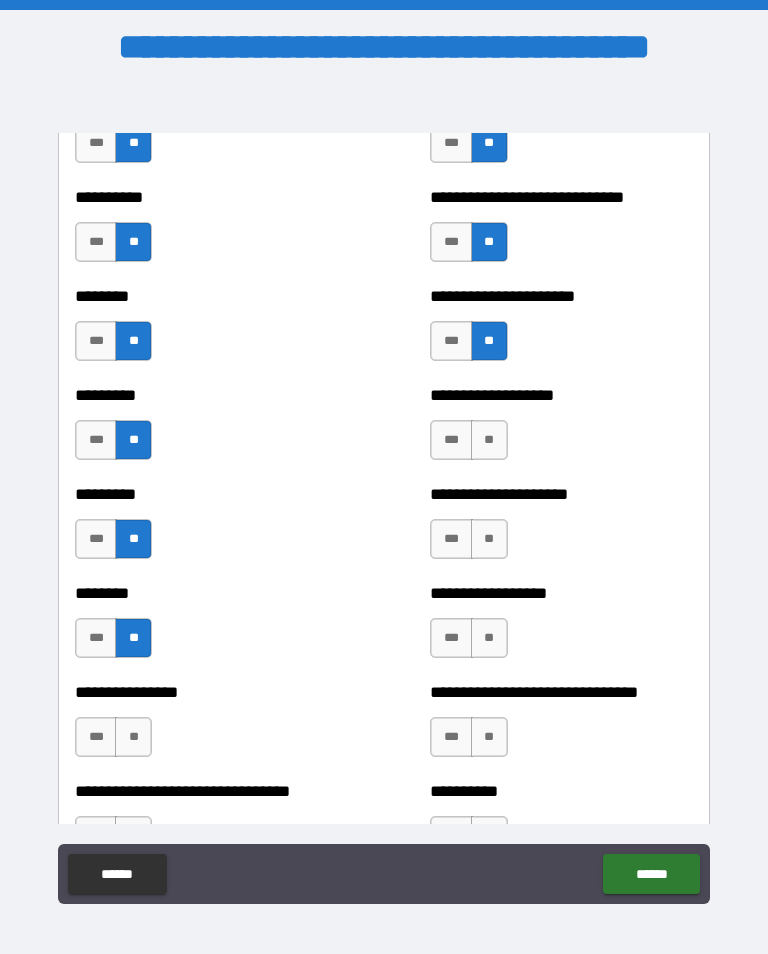 click on "**" at bounding box center (133, 737) 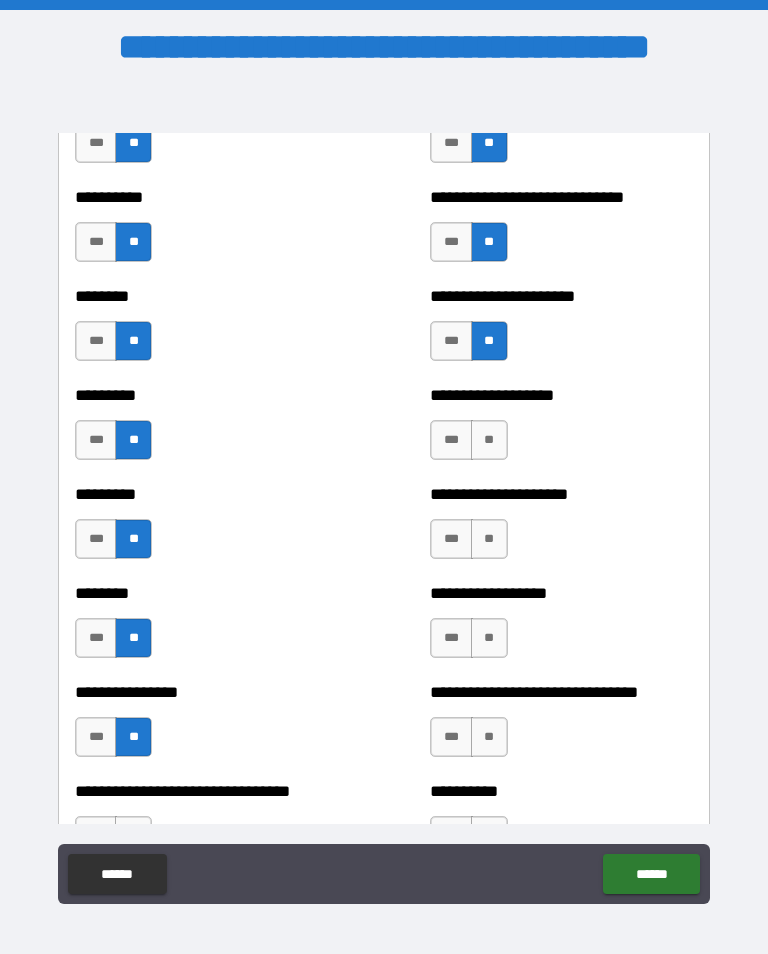 click on "**********" at bounding box center (561, 430) 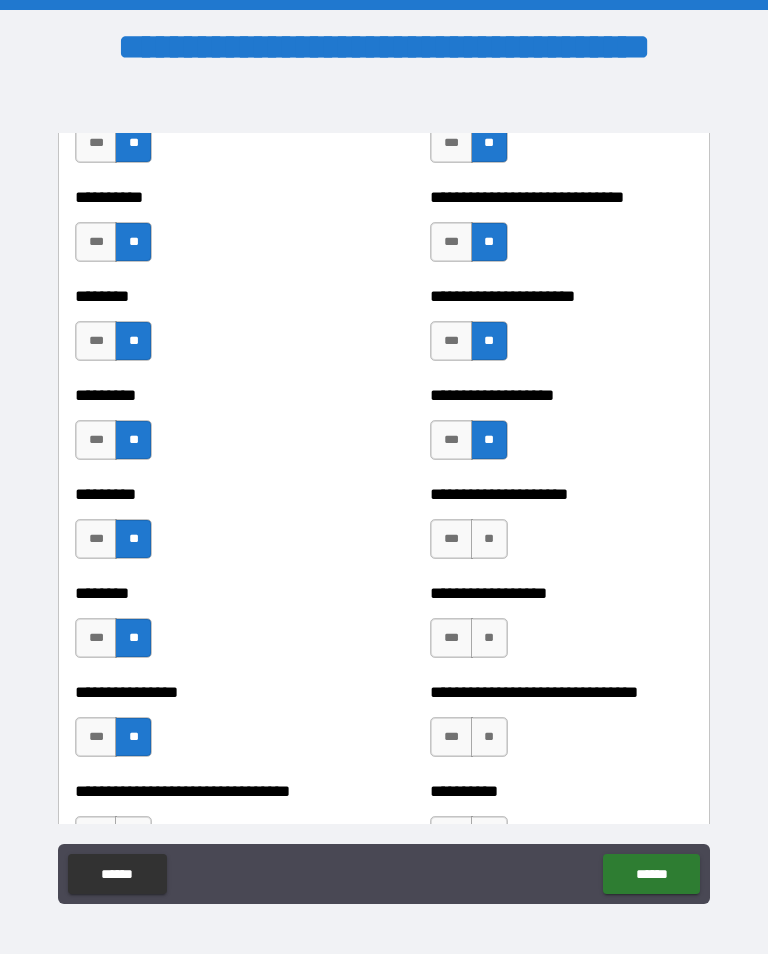 click on "**" at bounding box center [489, 539] 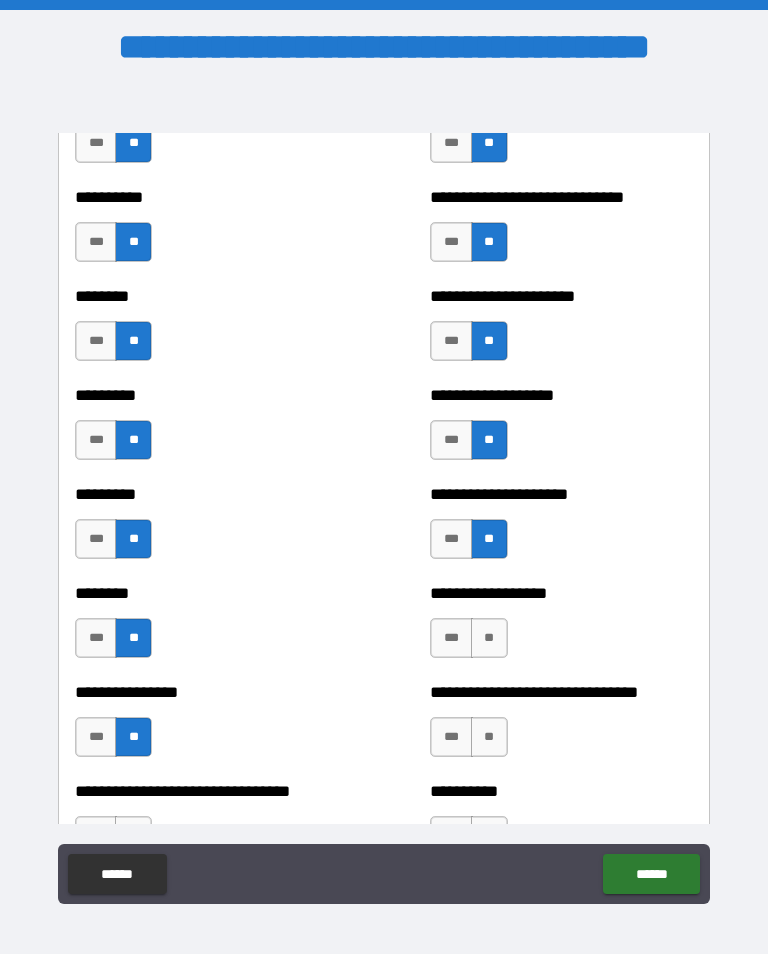 click on "**" at bounding box center (489, 638) 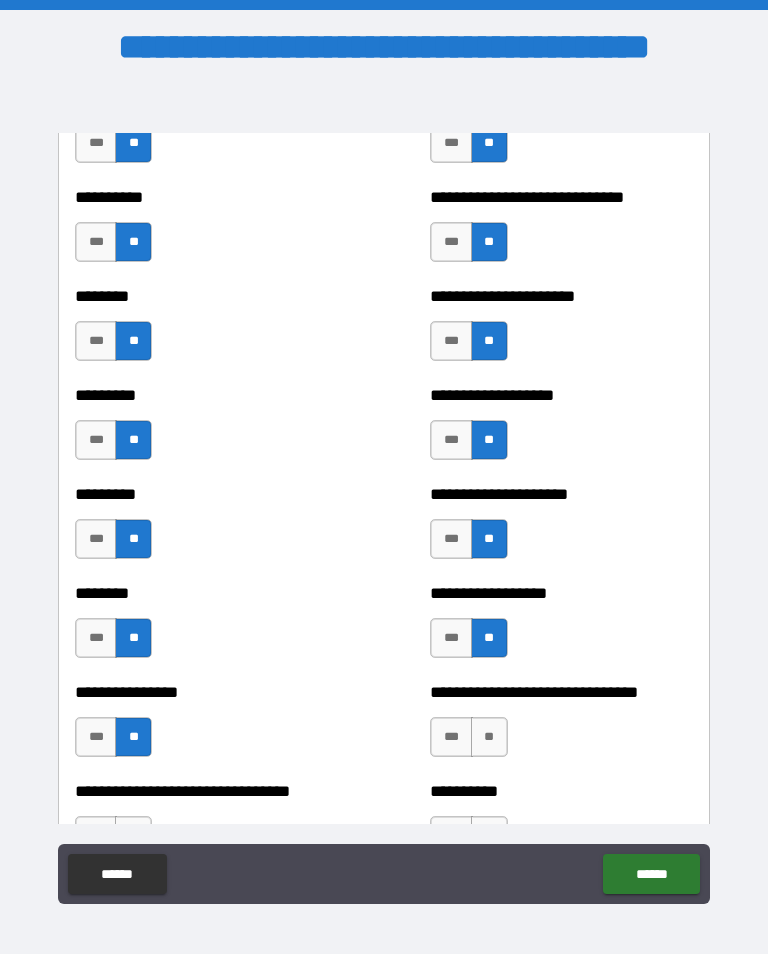 click on "**" at bounding box center (489, 737) 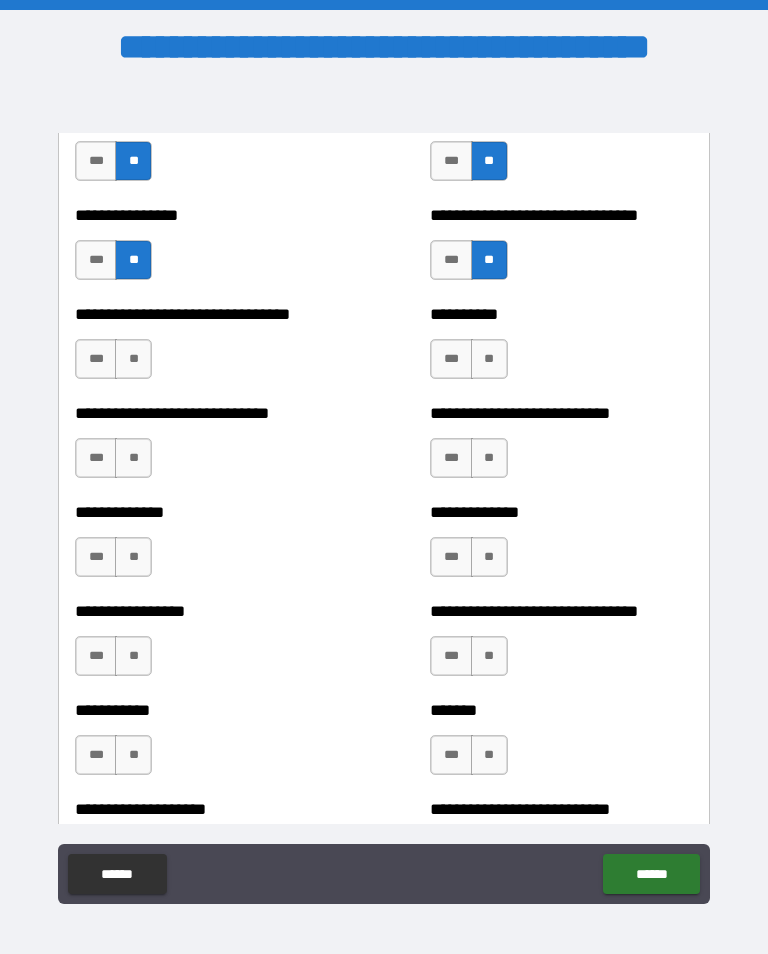 scroll, scrollTop: 7566, scrollLeft: 0, axis: vertical 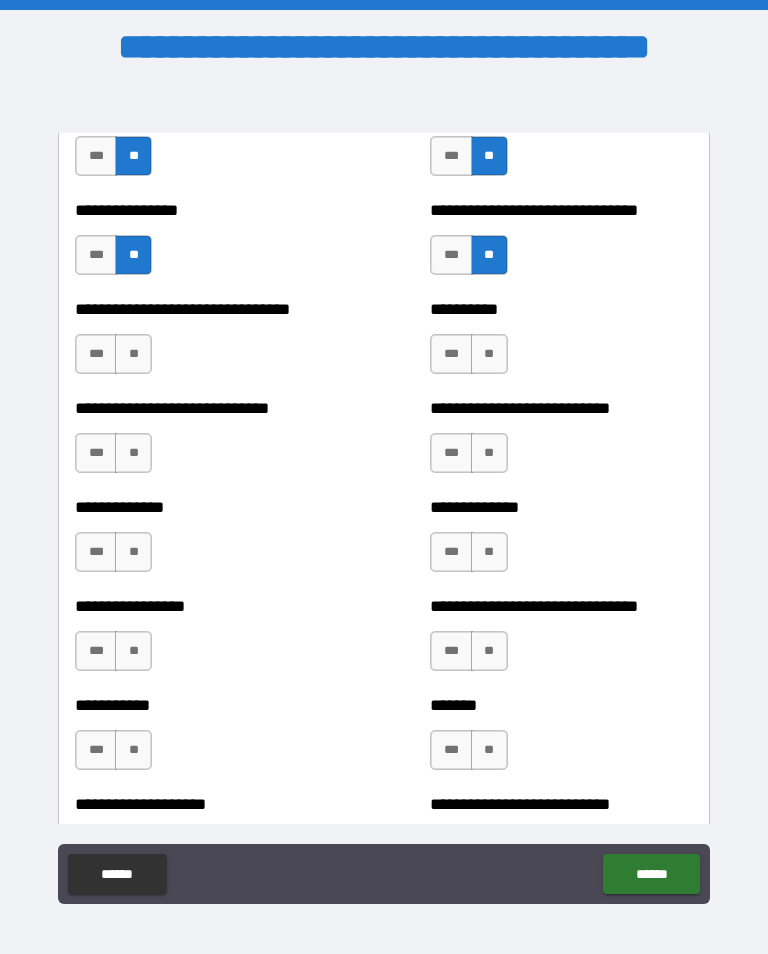 click on "**" at bounding box center [133, 354] 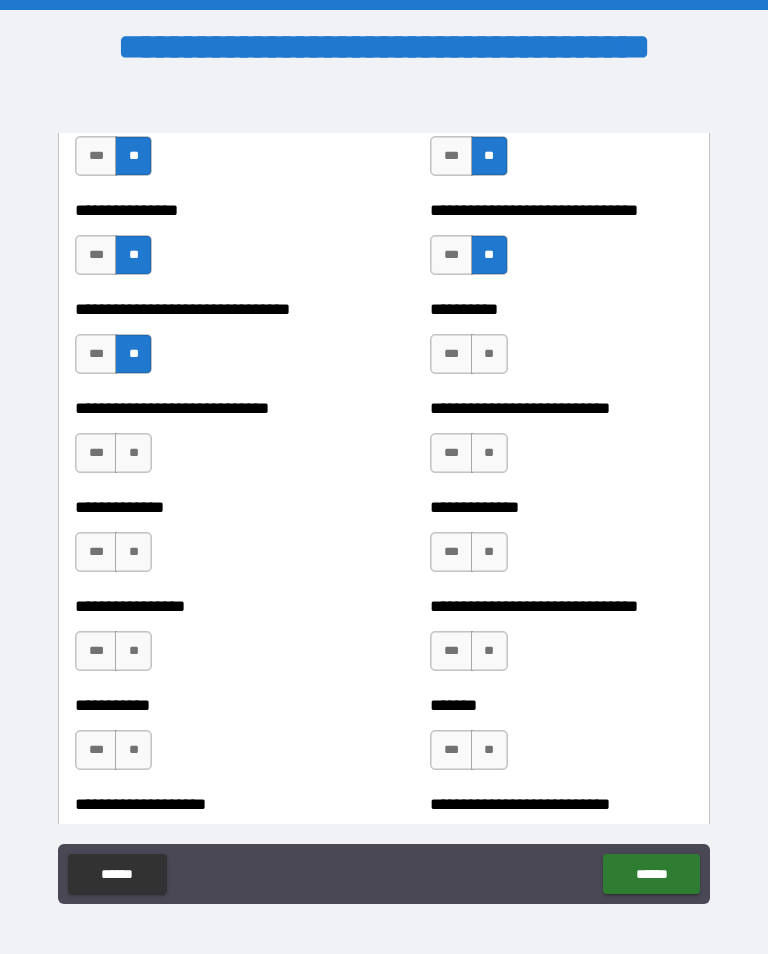 click on "**" at bounding box center (133, 453) 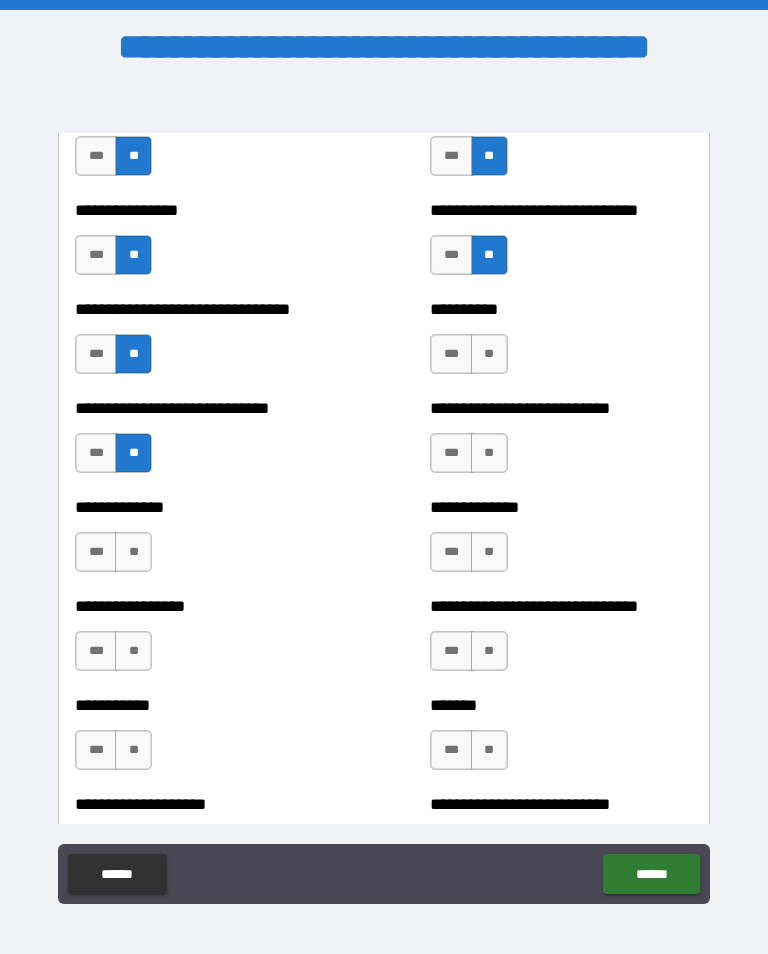 click on "**" at bounding box center (133, 552) 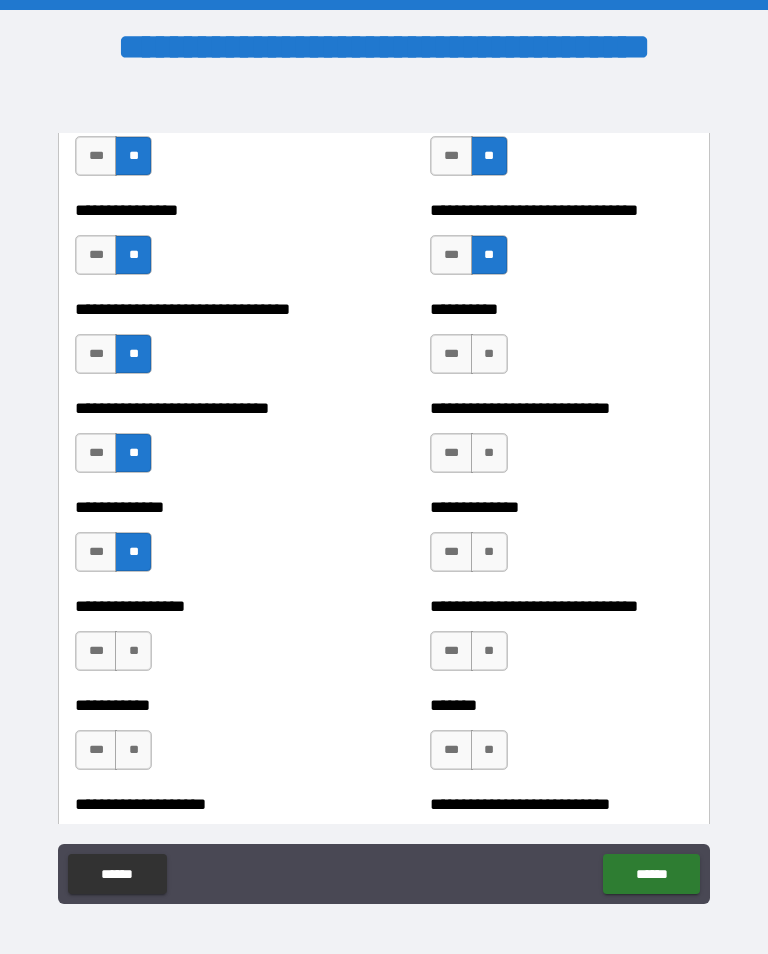 click on "**" at bounding box center (133, 651) 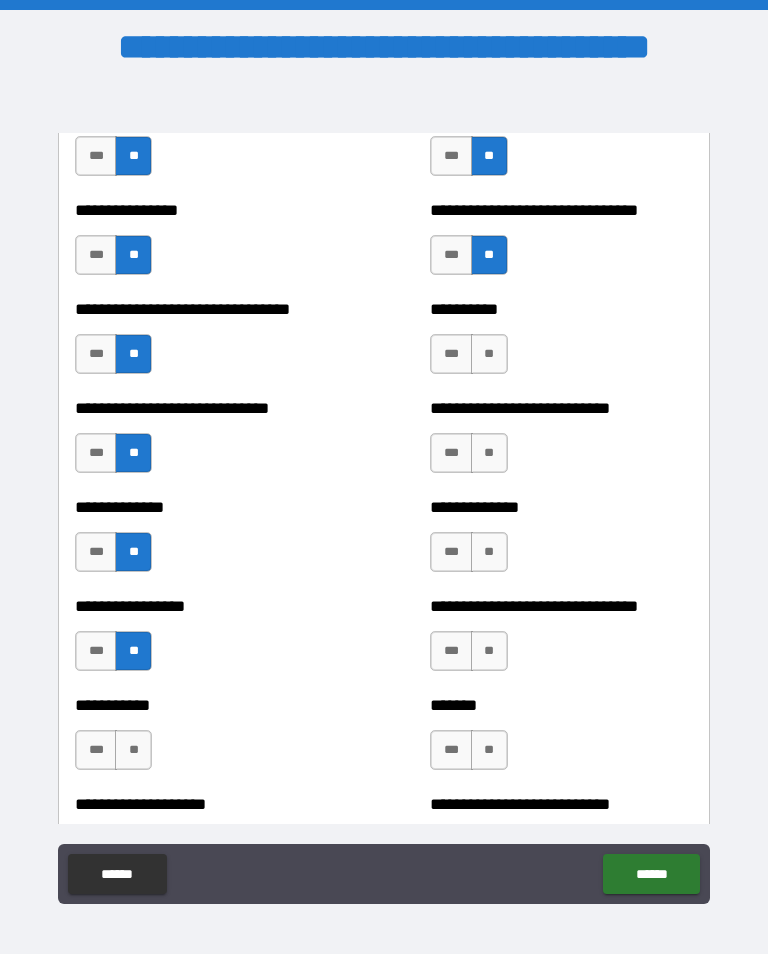 click on "**" at bounding box center [133, 750] 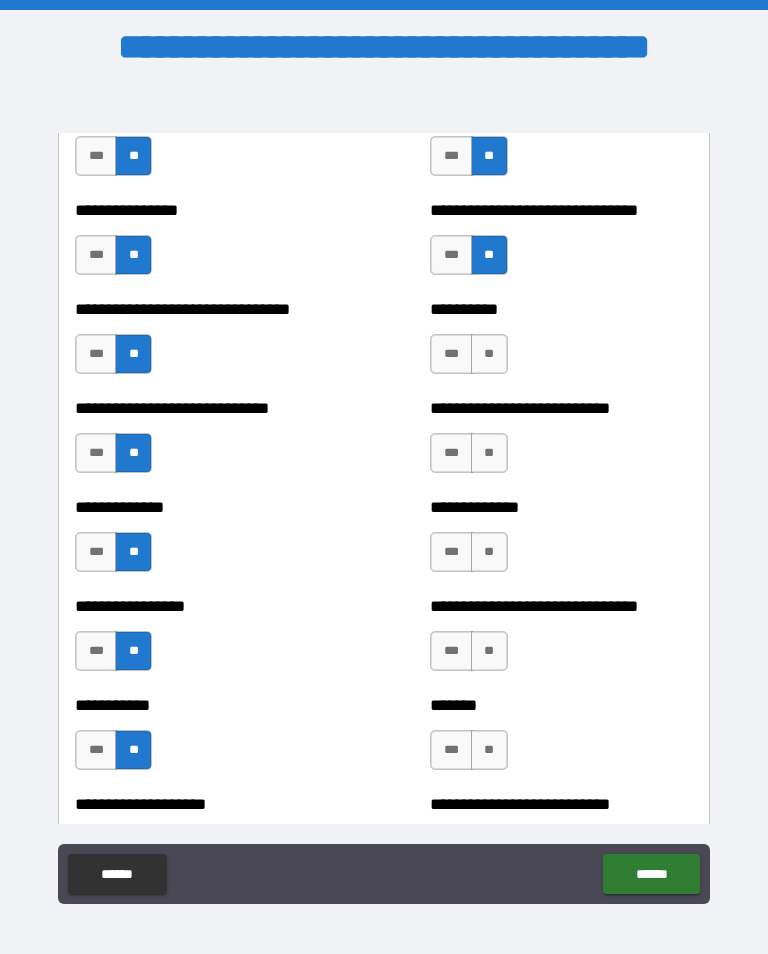 click on "**" at bounding box center (489, 354) 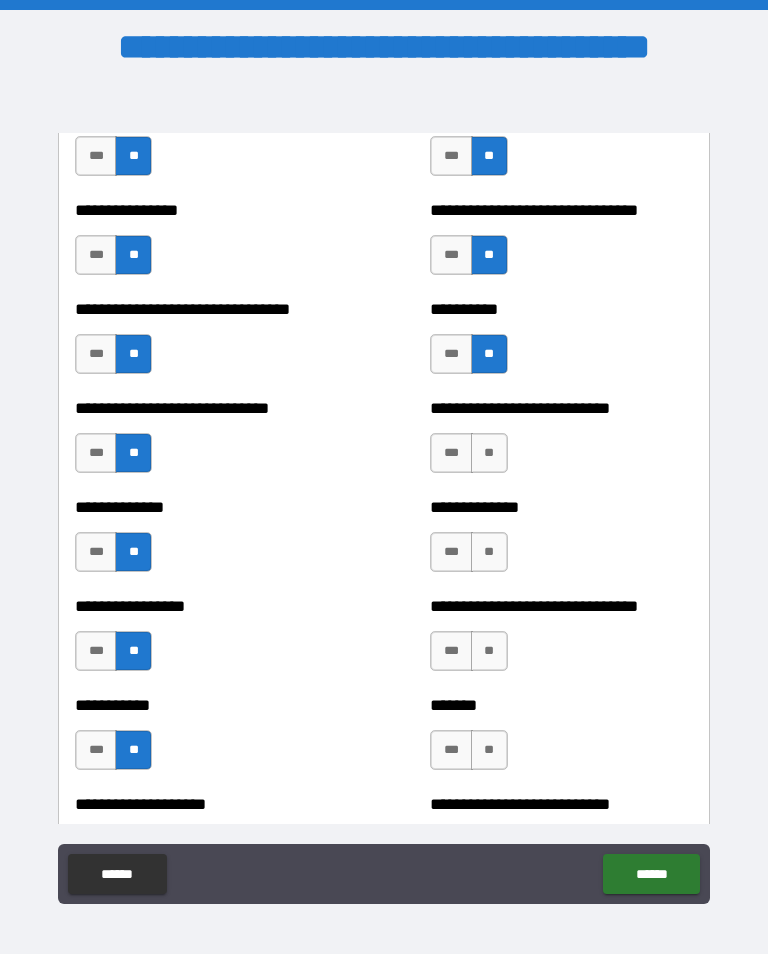 click on "**" at bounding box center [489, 453] 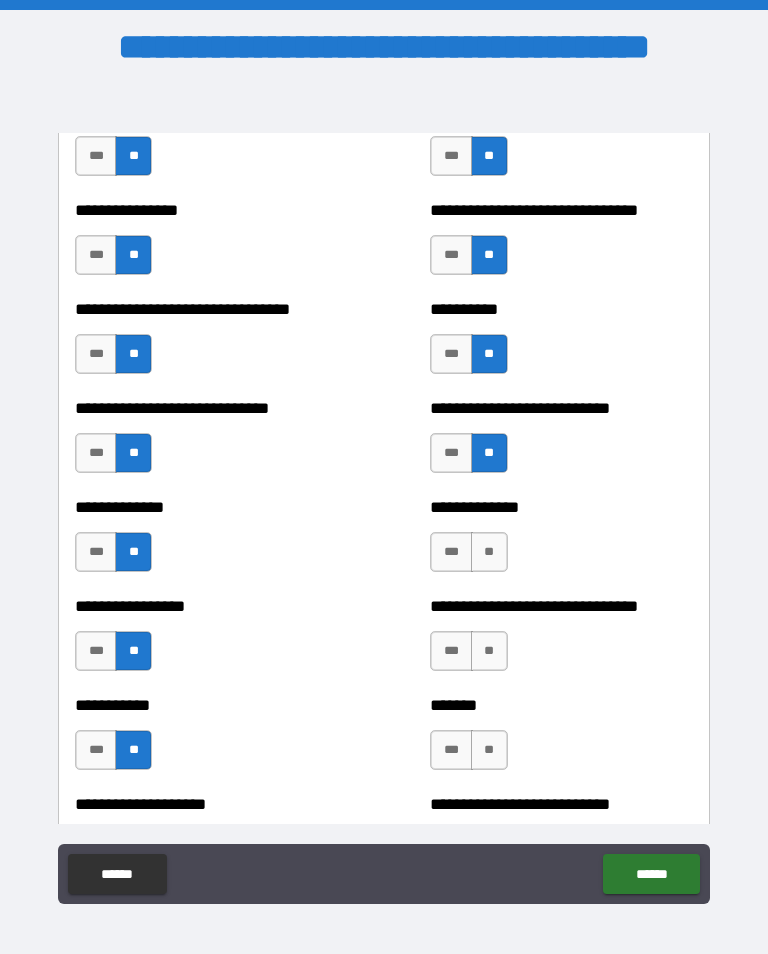 click on "**" at bounding box center (489, 552) 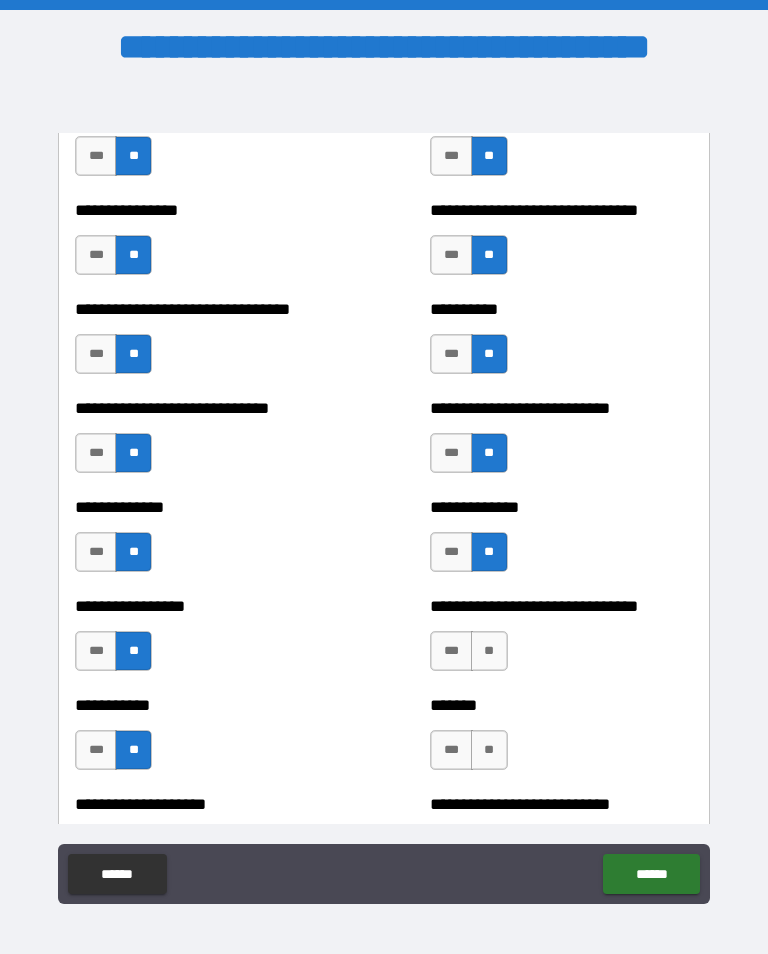 click on "**" at bounding box center [489, 651] 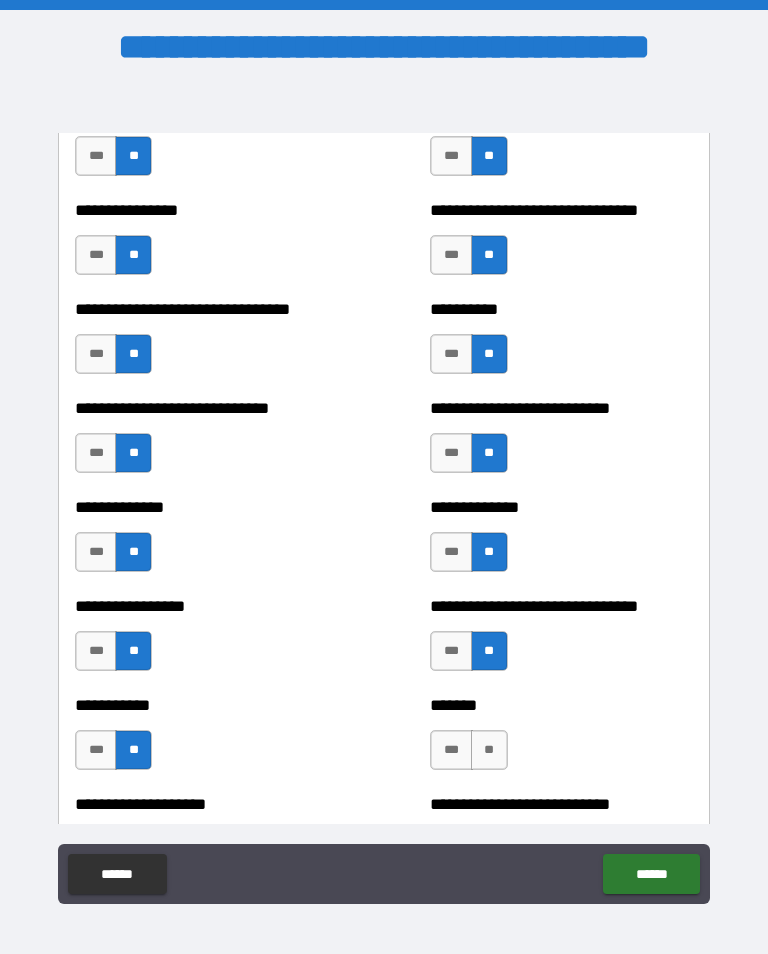 click on "**" at bounding box center [489, 750] 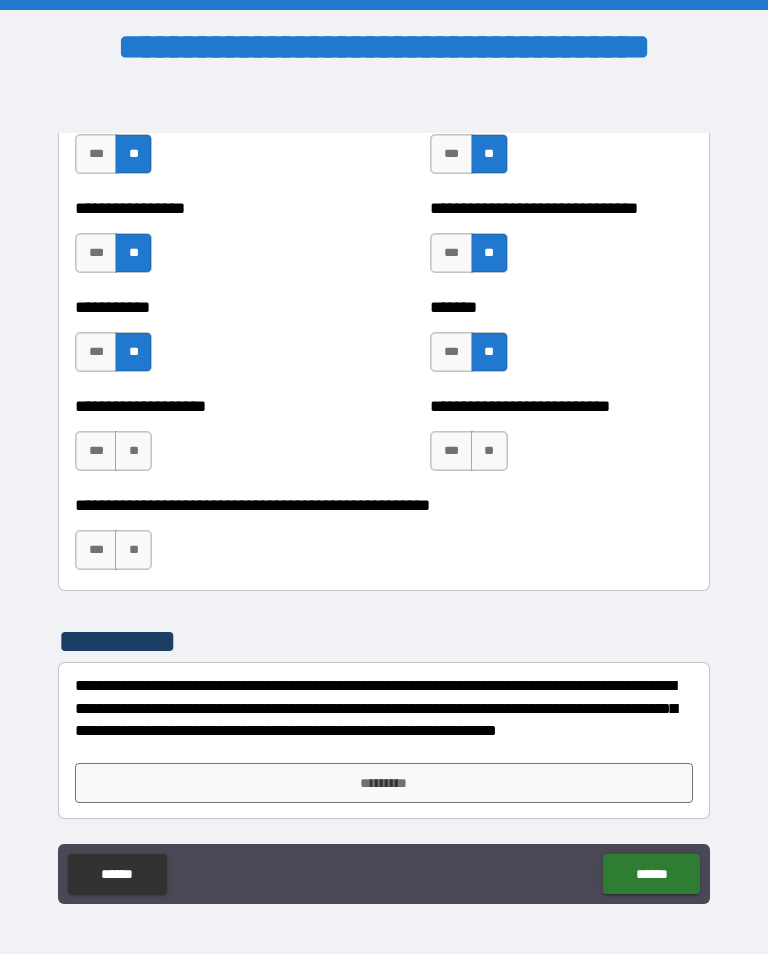 scroll, scrollTop: 7964, scrollLeft: 0, axis: vertical 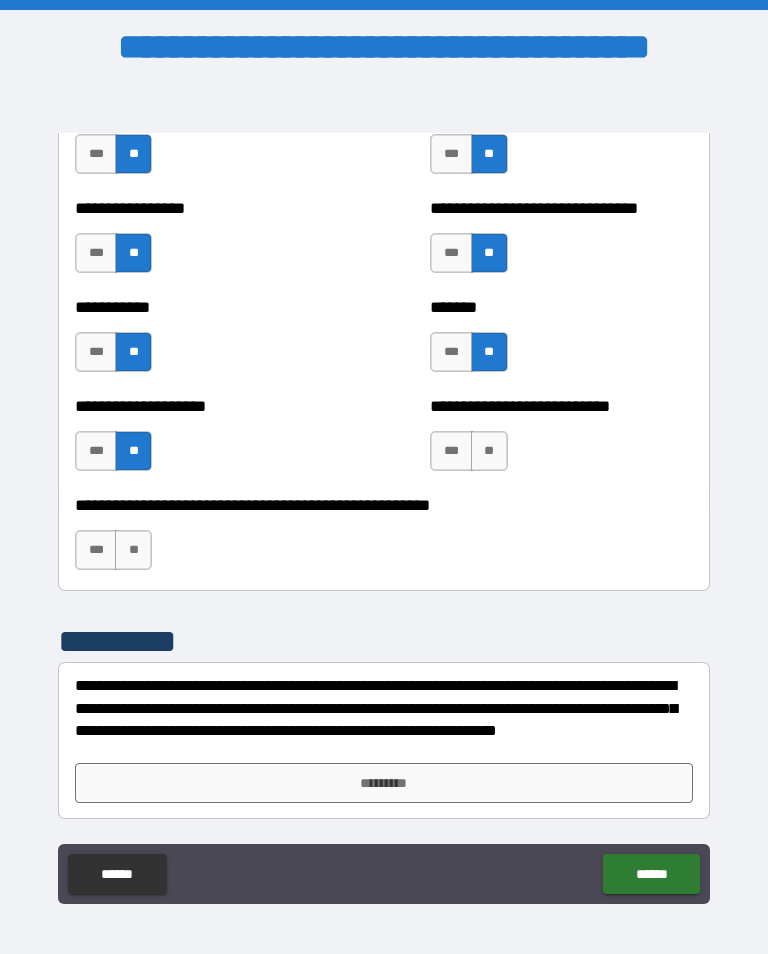 click on "**" at bounding box center (133, 550) 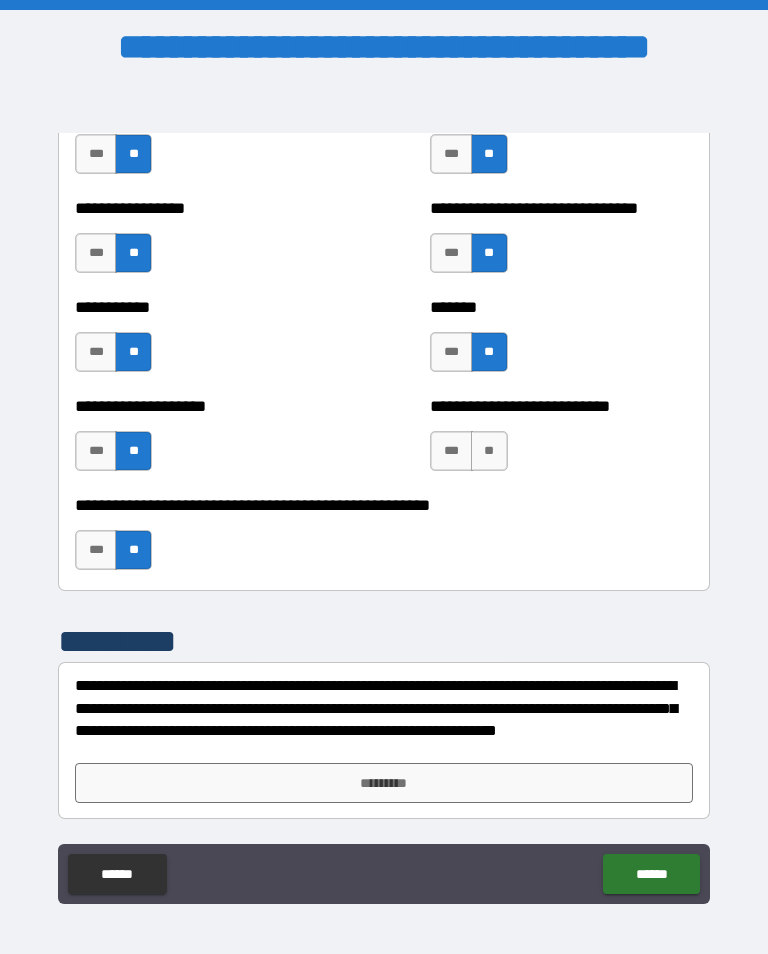 click on "**" at bounding box center (489, 451) 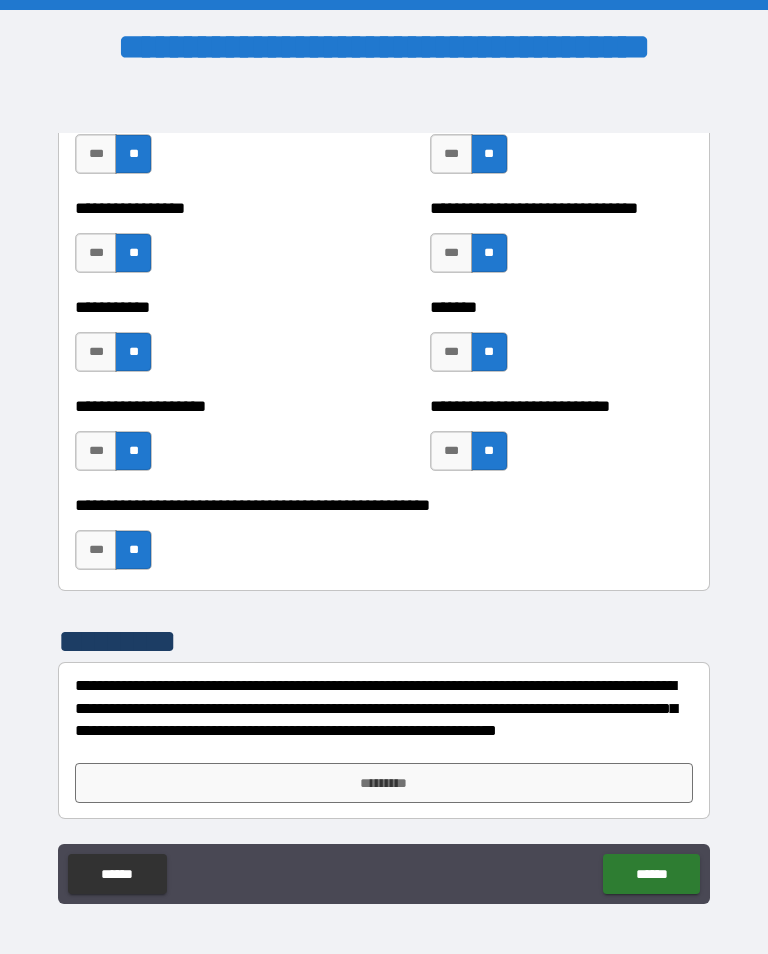 scroll, scrollTop: 7964, scrollLeft: 0, axis: vertical 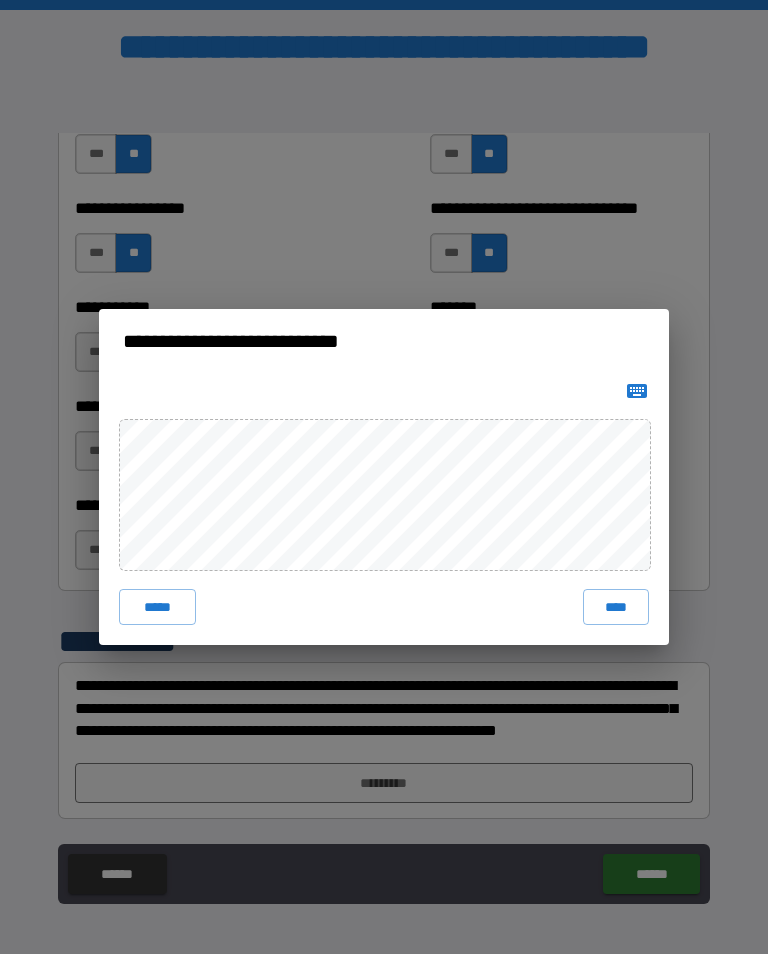click on "****" at bounding box center (616, 607) 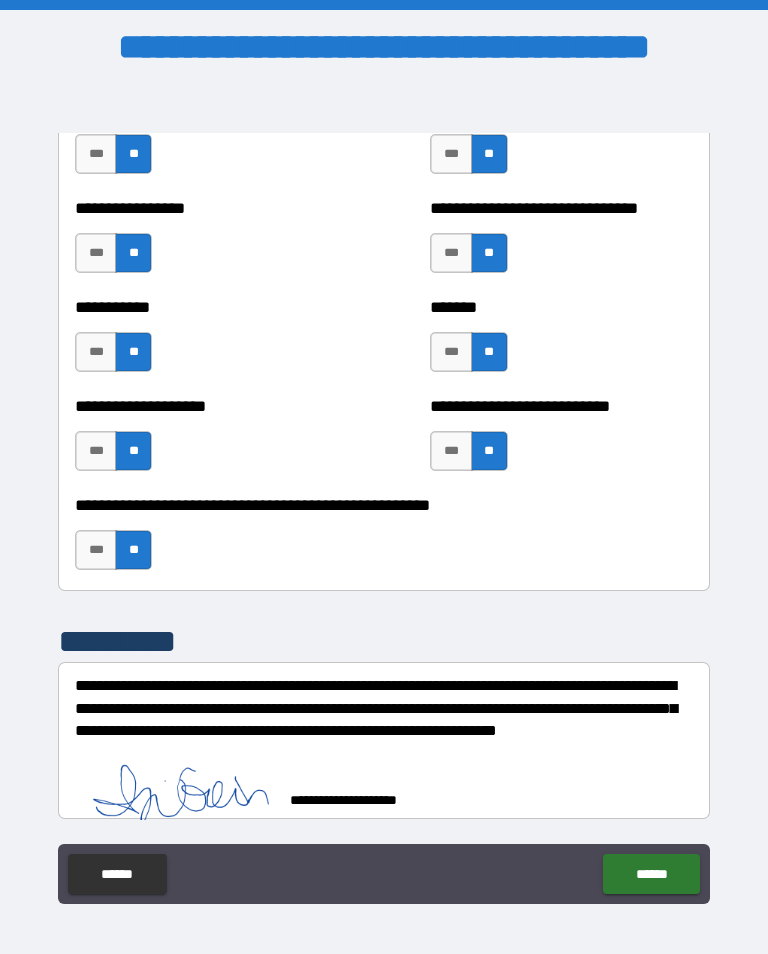 scroll, scrollTop: 7954, scrollLeft: 0, axis: vertical 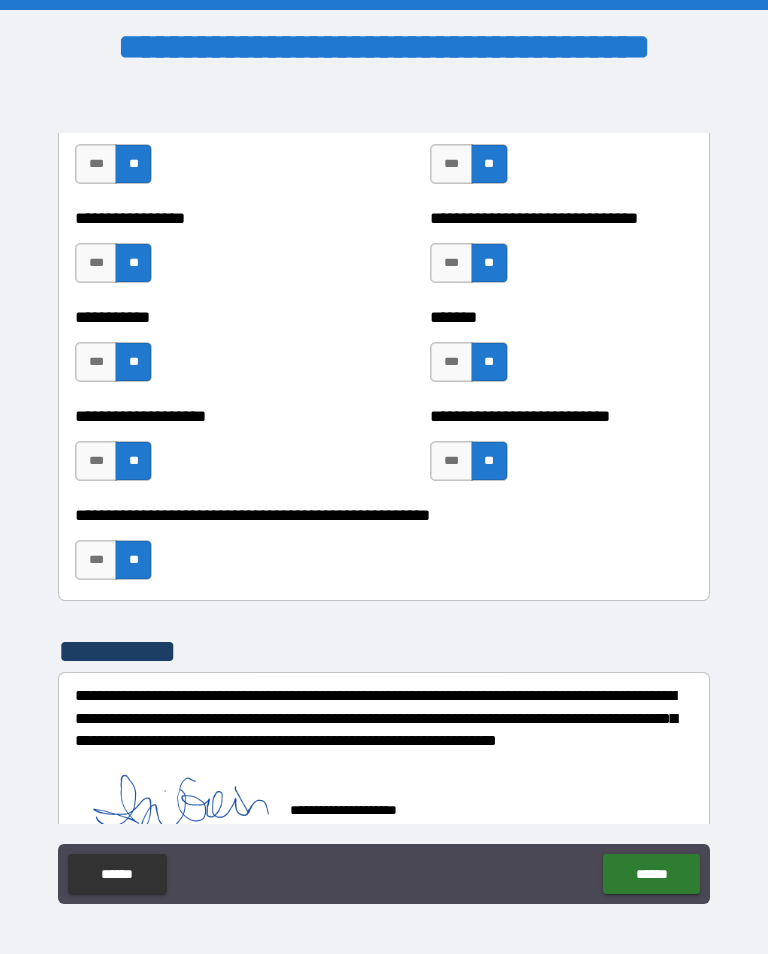 click on "******" at bounding box center [651, 874] 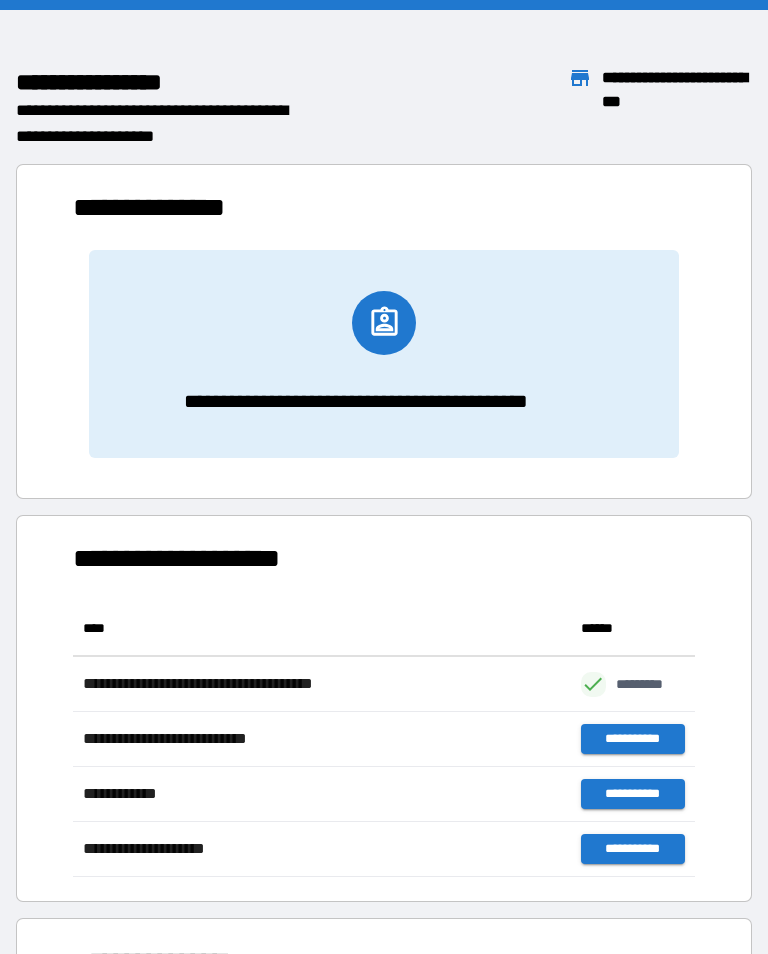 scroll, scrollTop: 276, scrollLeft: 622, axis: both 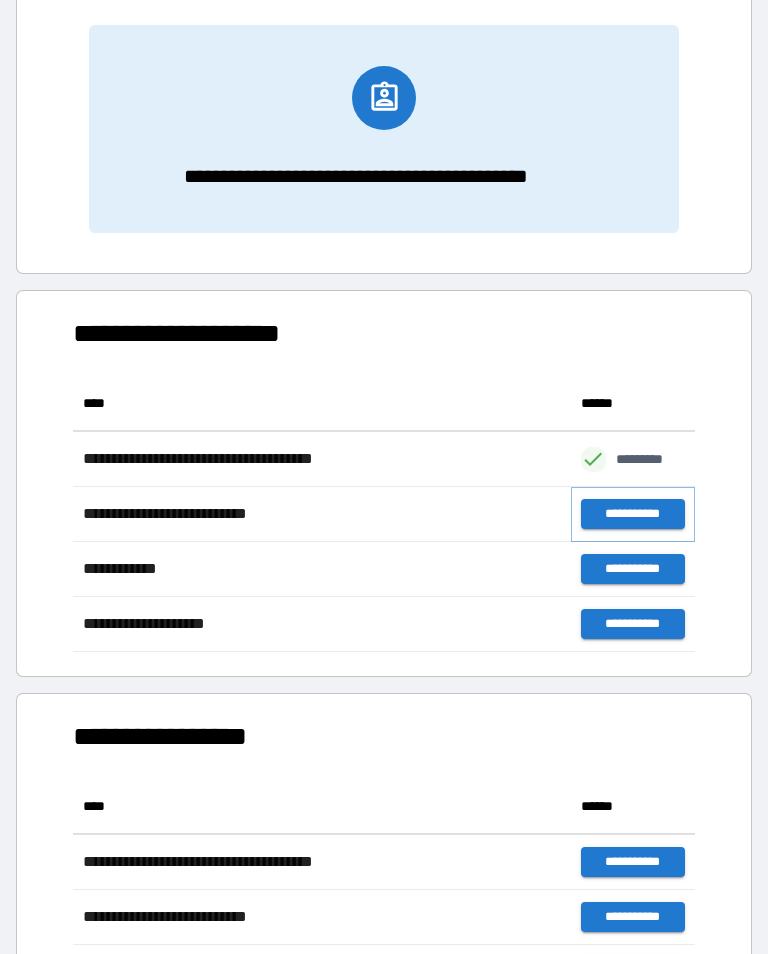 click on "**********" at bounding box center (633, 514) 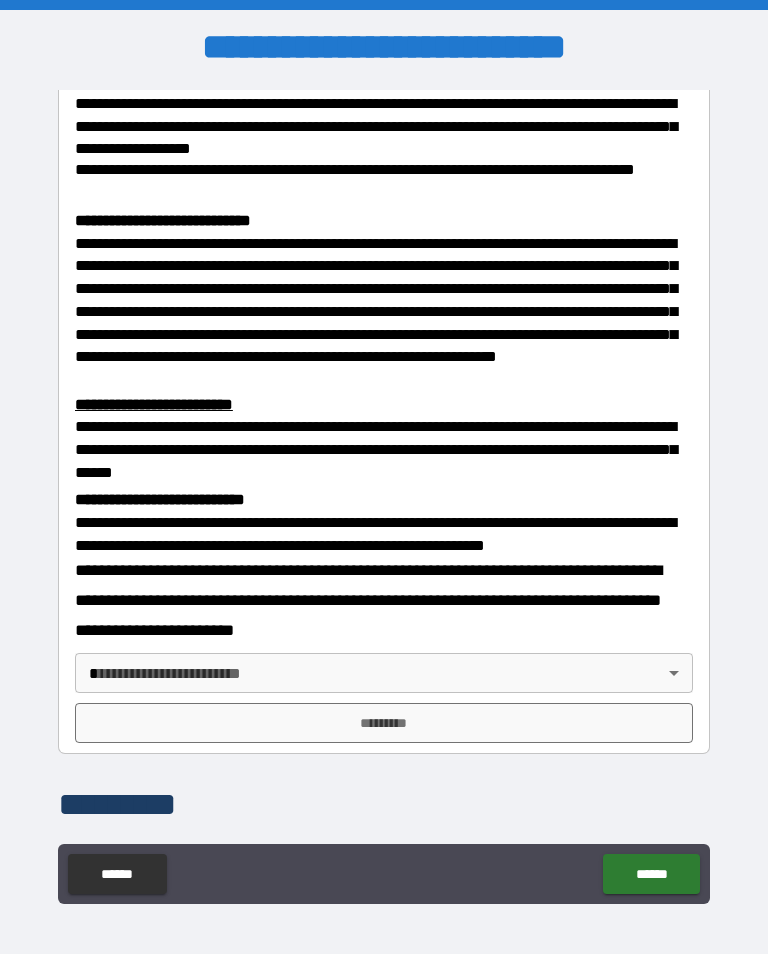 scroll, scrollTop: 397, scrollLeft: 0, axis: vertical 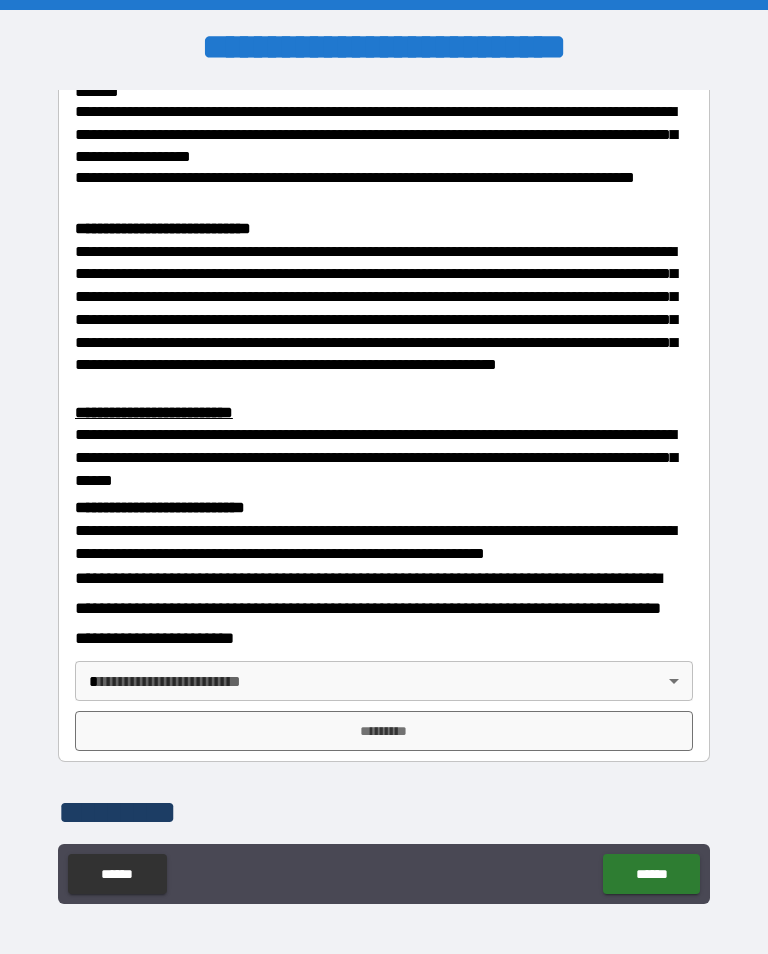 click on "**********" at bounding box center (384, 492) 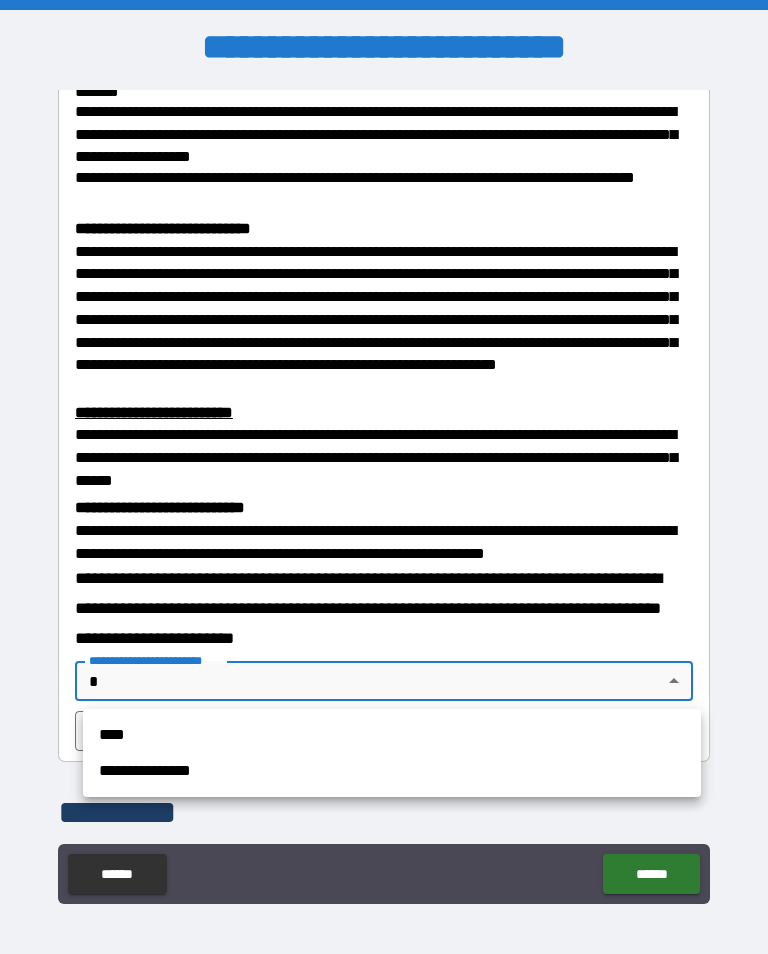 click on "**********" at bounding box center [392, 771] 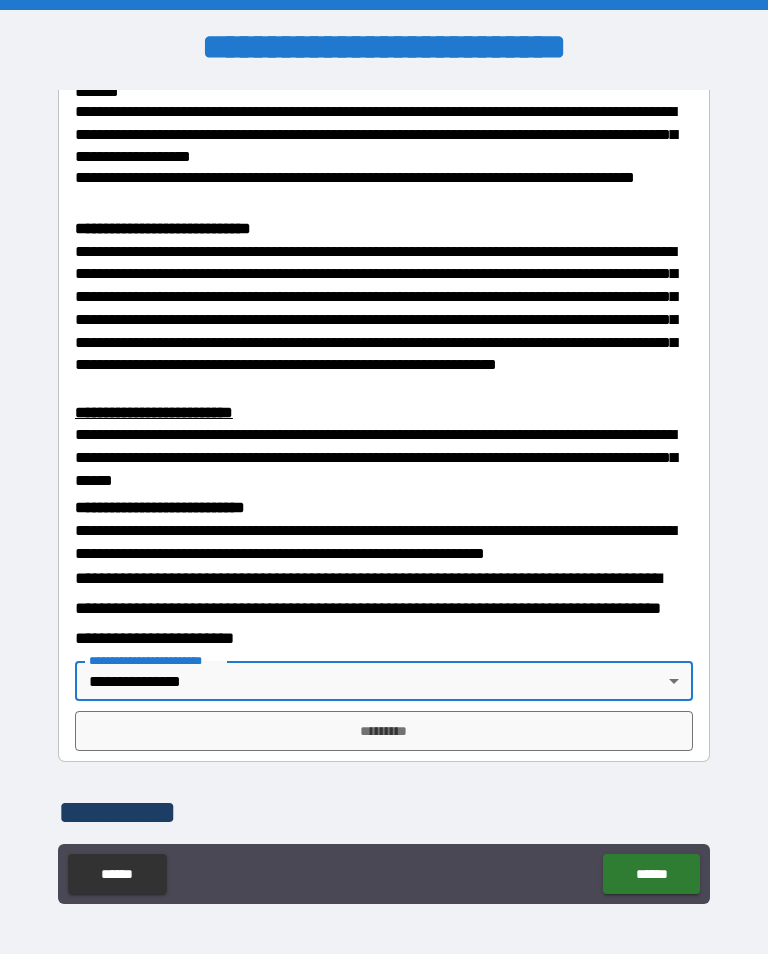 click on "*********" at bounding box center (384, 731) 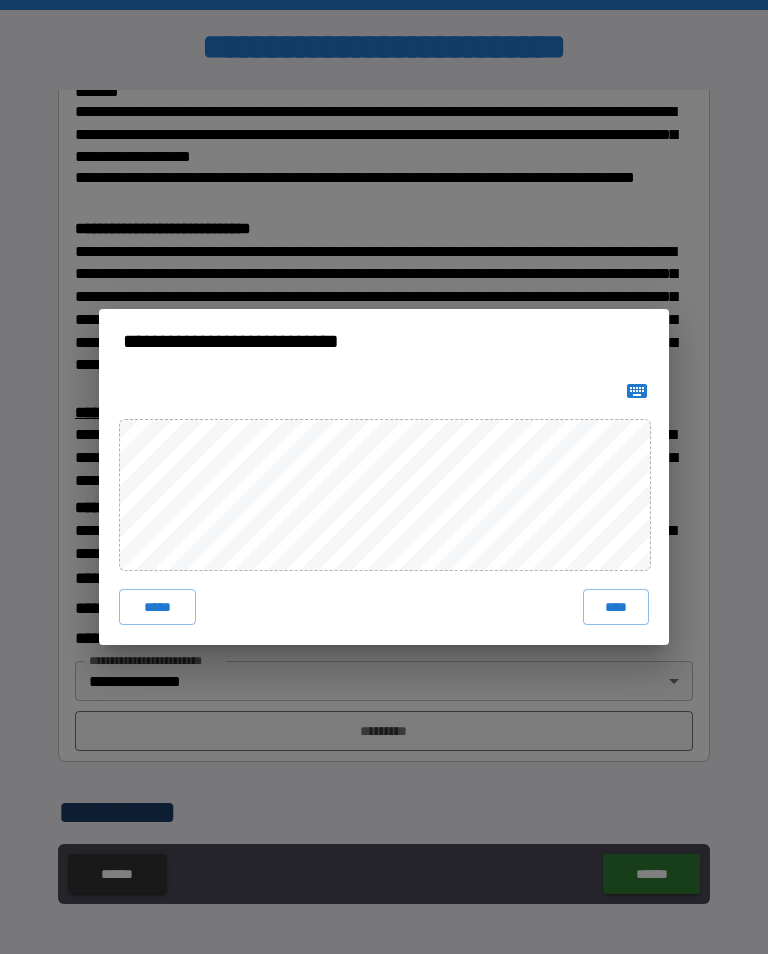 click on "****" at bounding box center [616, 607] 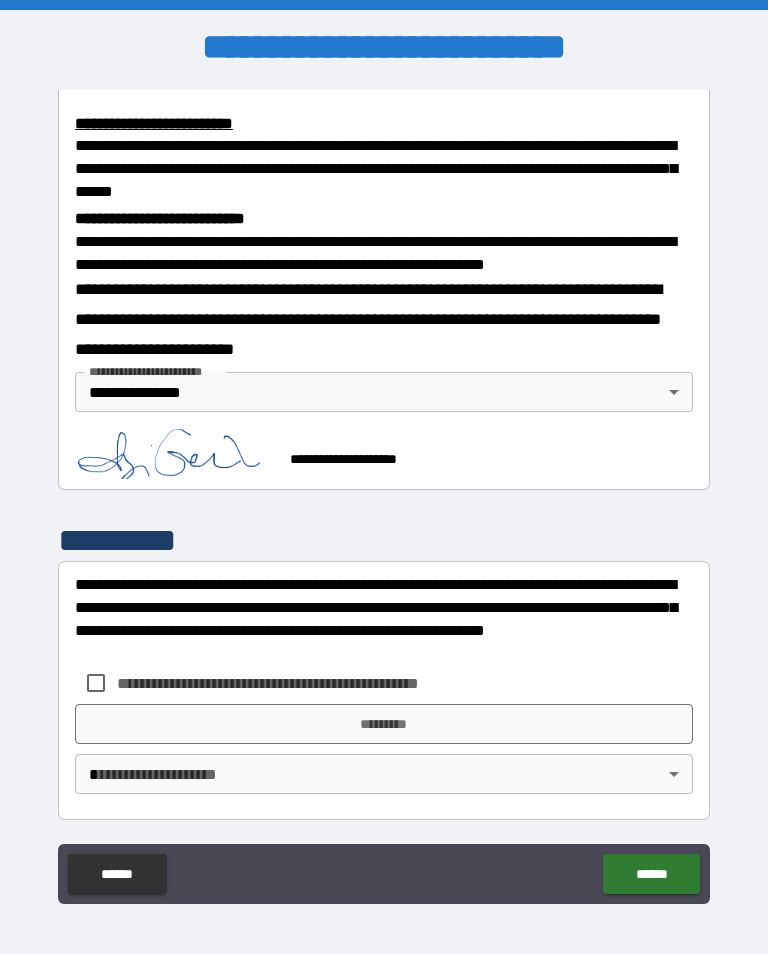 scroll, scrollTop: 685, scrollLeft: 0, axis: vertical 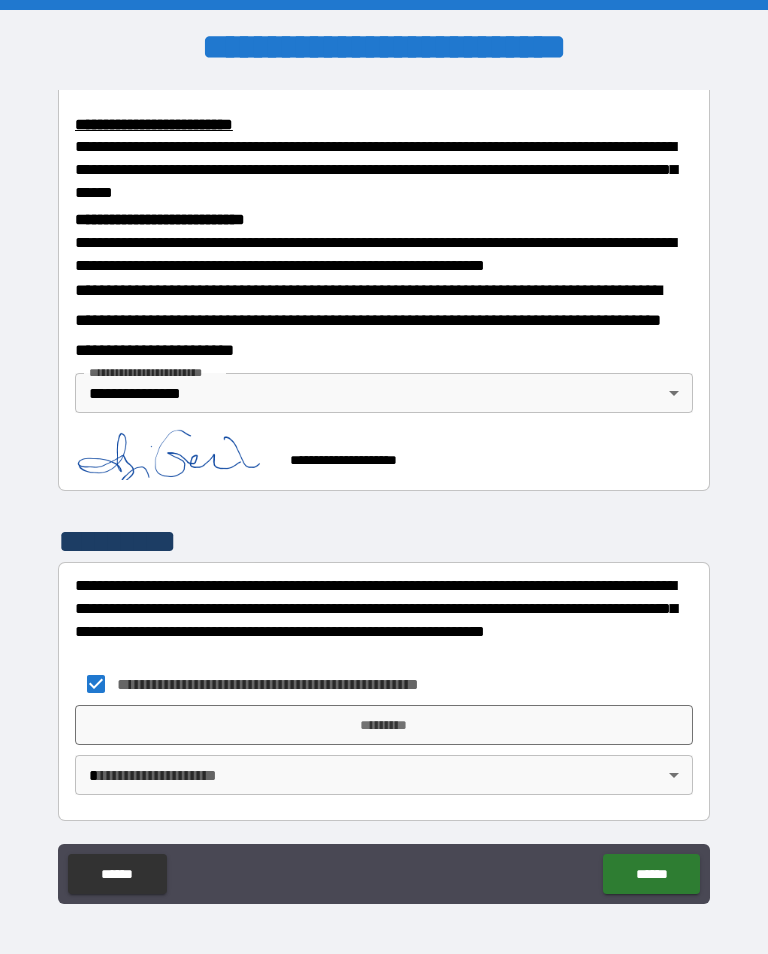 click on "*********" at bounding box center [384, 725] 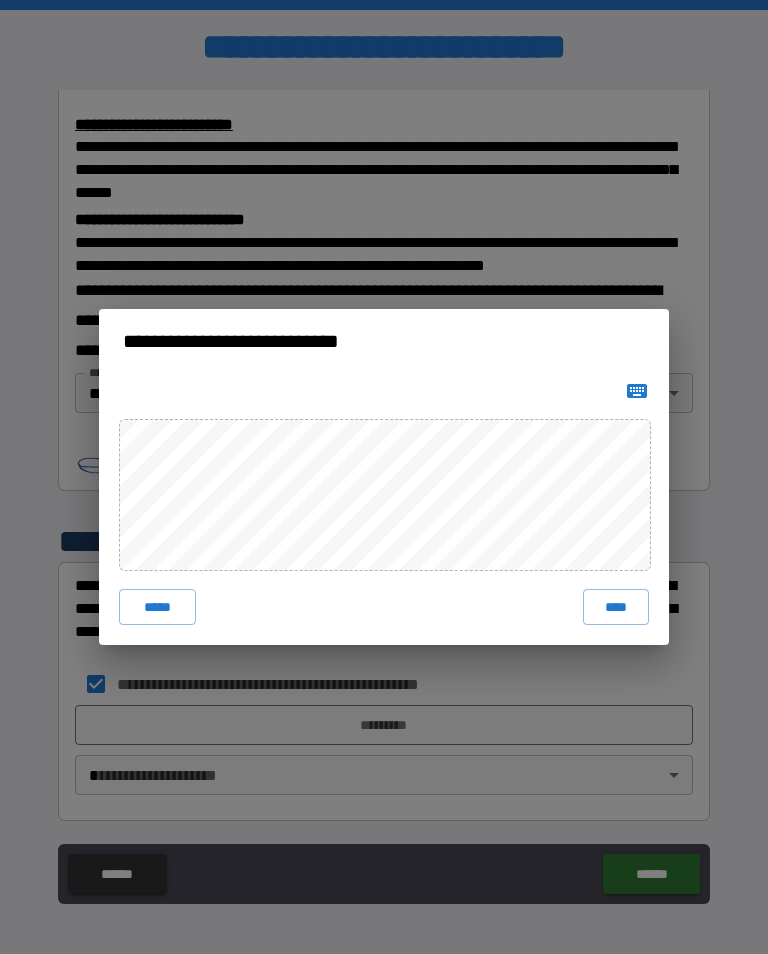 click on "****" at bounding box center (616, 607) 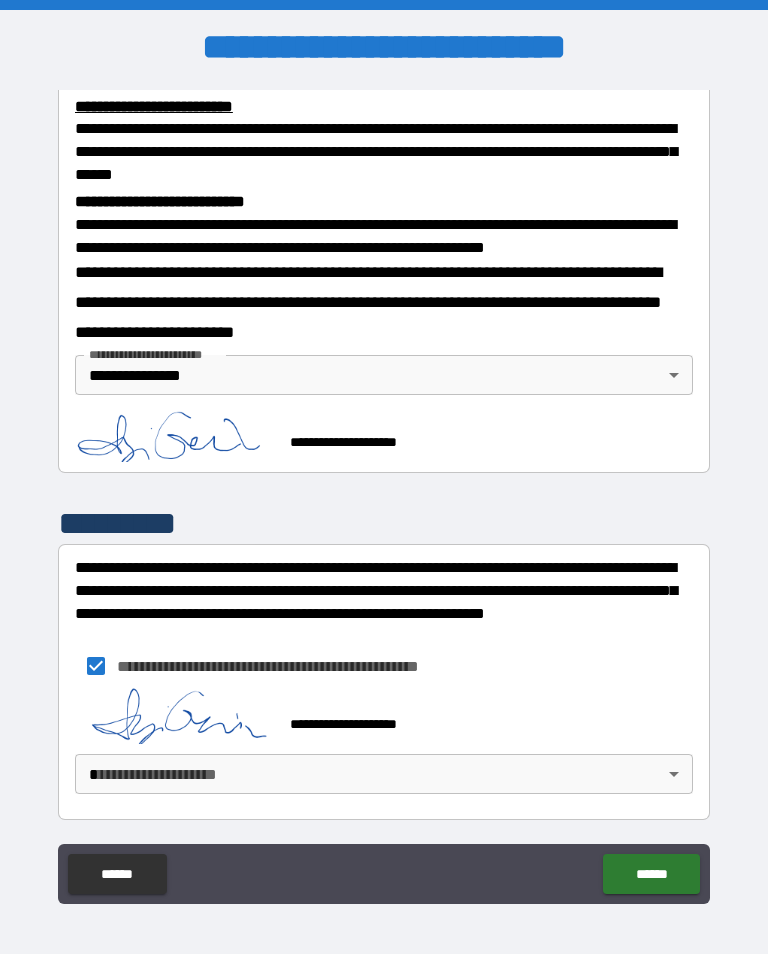 scroll, scrollTop: 702, scrollLeft: 0, axis: vertical 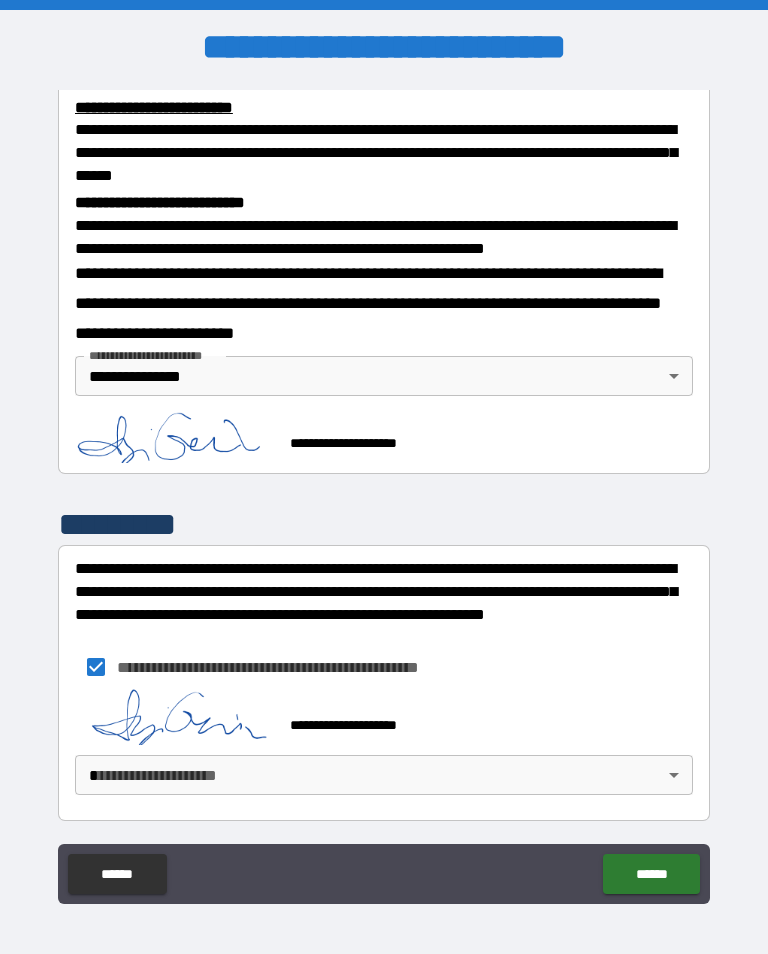 click on "**********" at bounding box center (384, 492) 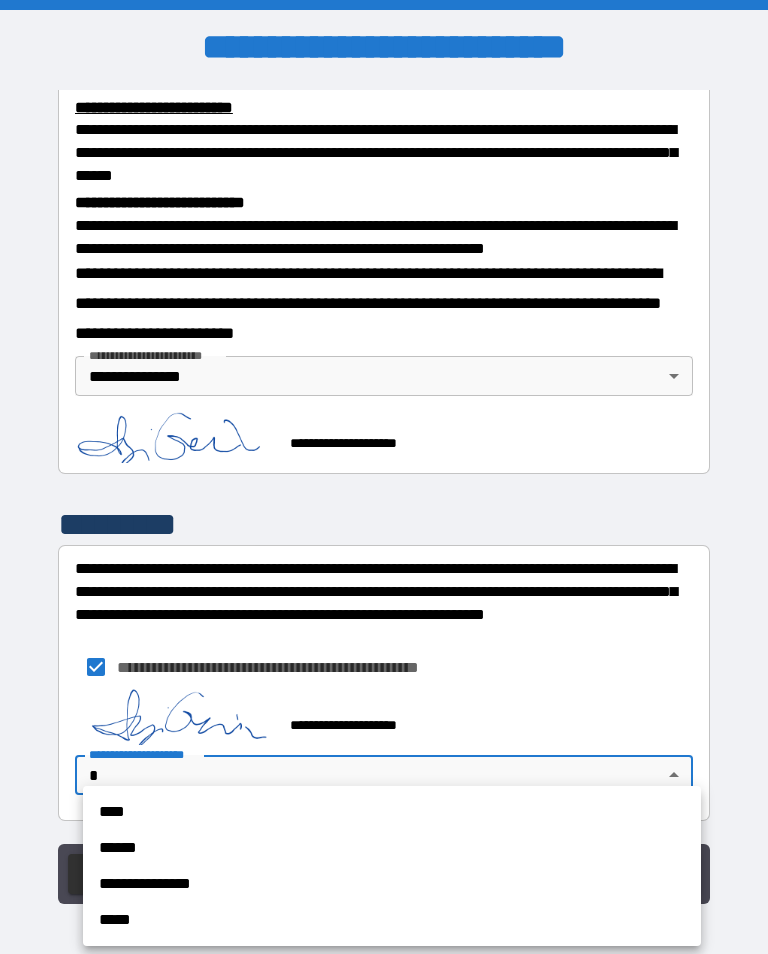 click on "**********" at bounding box center [392, 884] 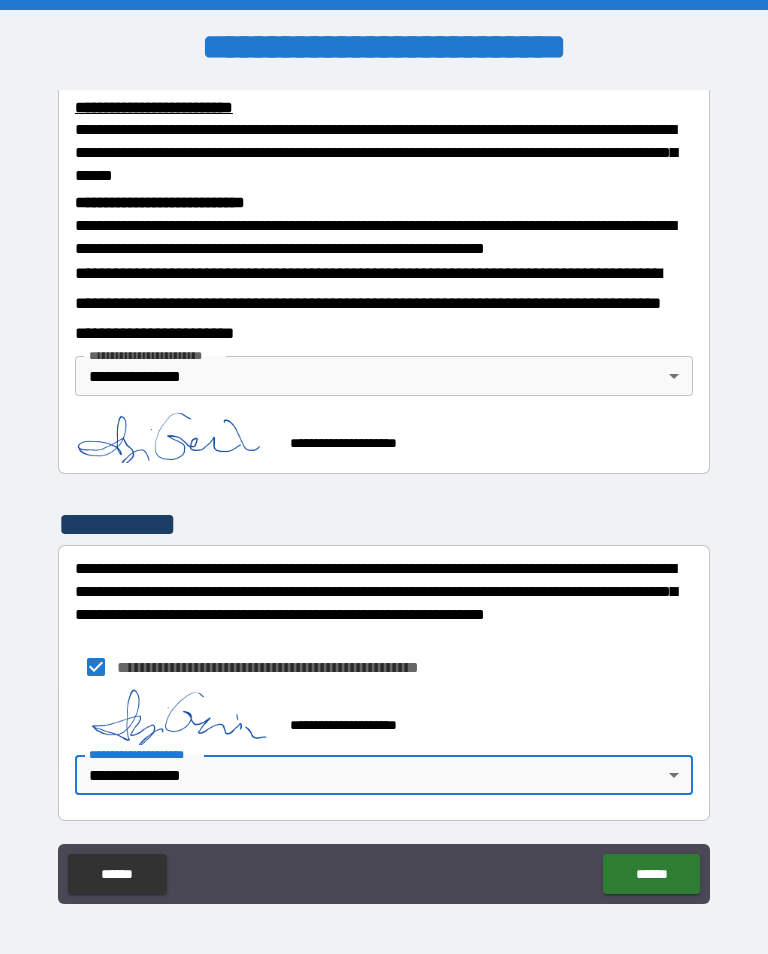 click on "******" at bounding box center [651, 874] 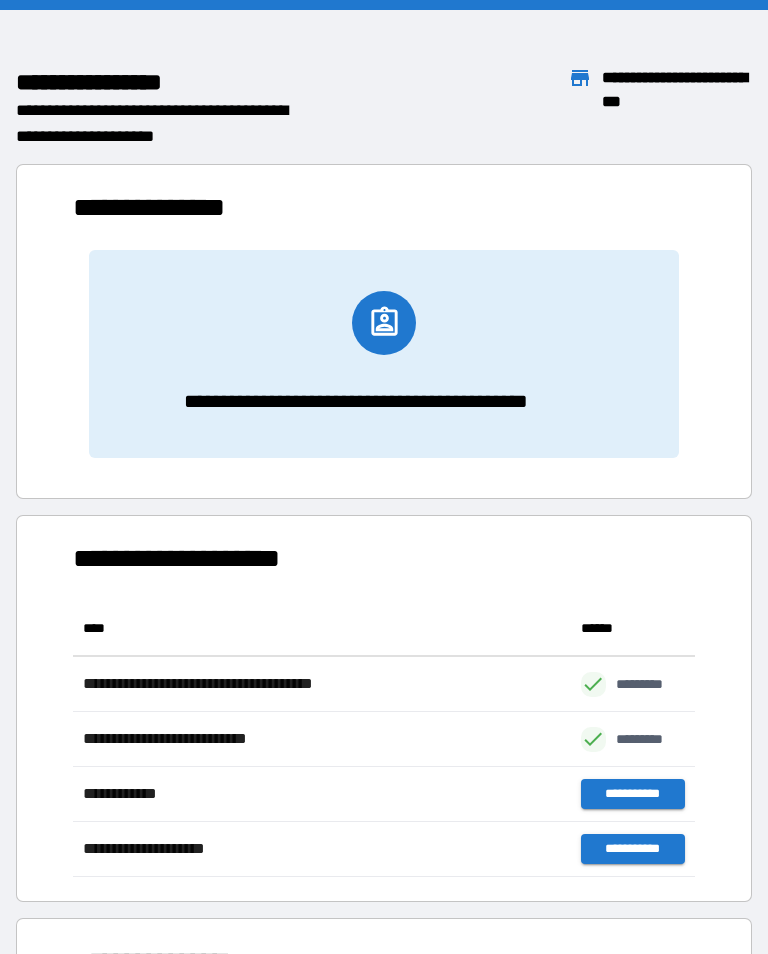 scroll, scrollTop: 1, scrollLeft: 1, axis: both 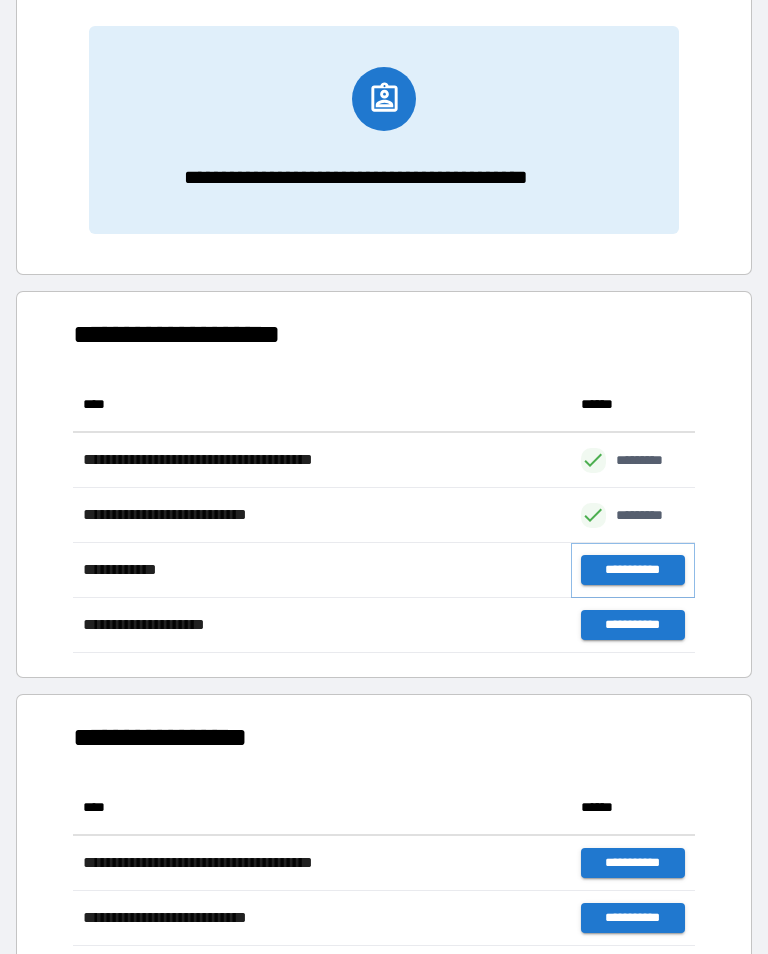 click on "**********" at bounding box center [633, 570] 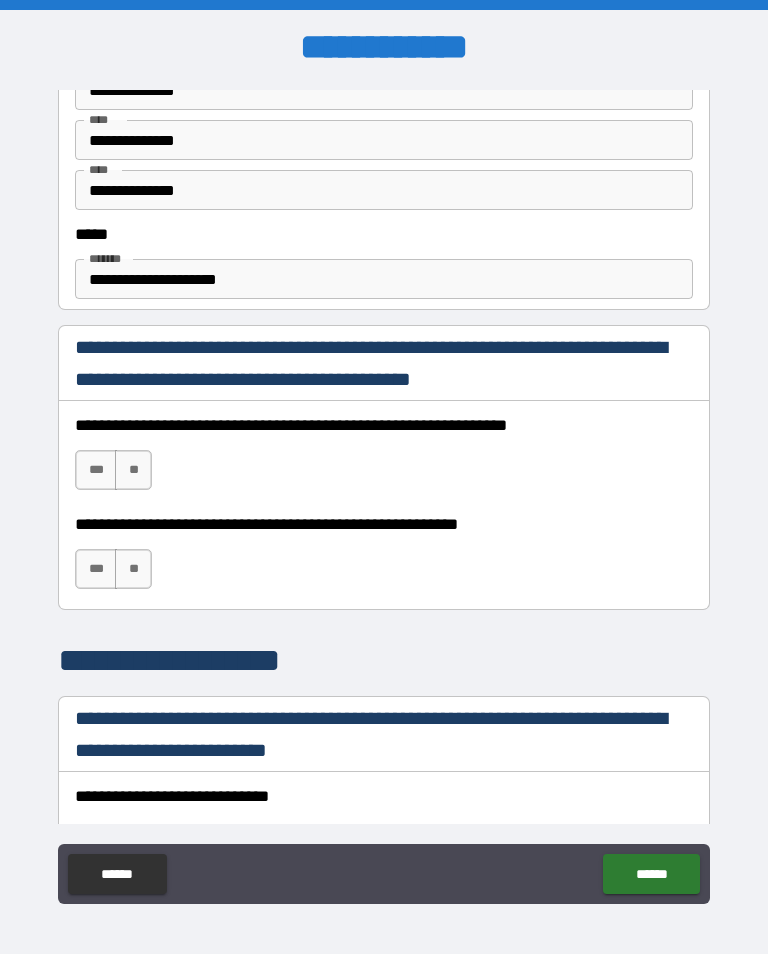 scroll, scrollTop: 1132, scrollLeft: 0, axis: vertical 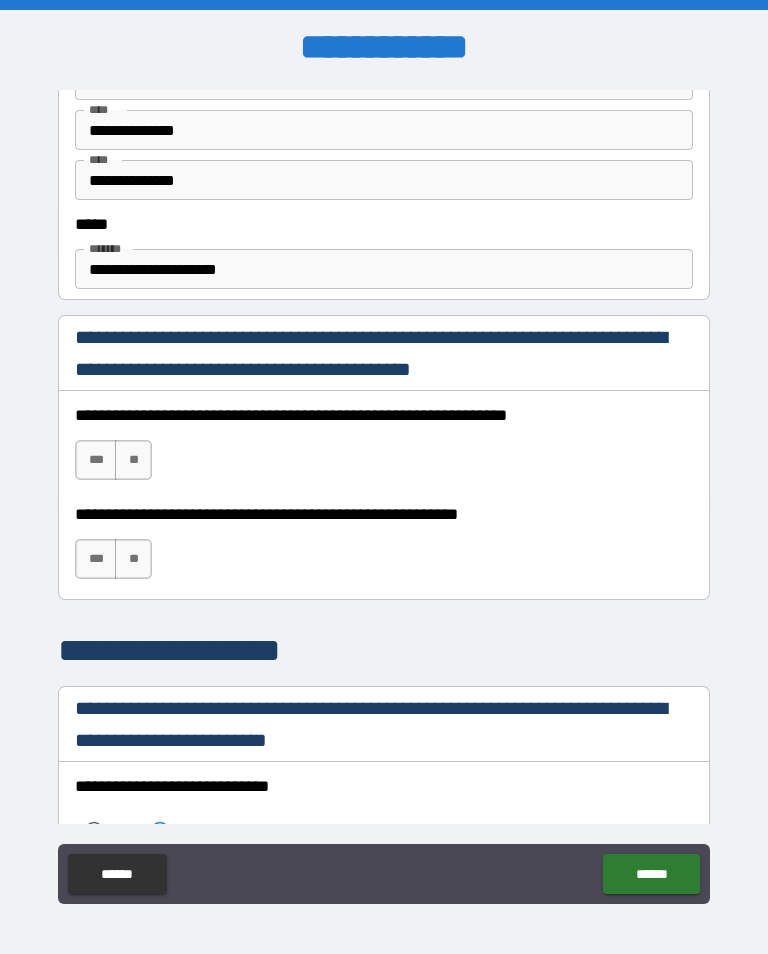 click on "***" at bounding box center [96, 460] 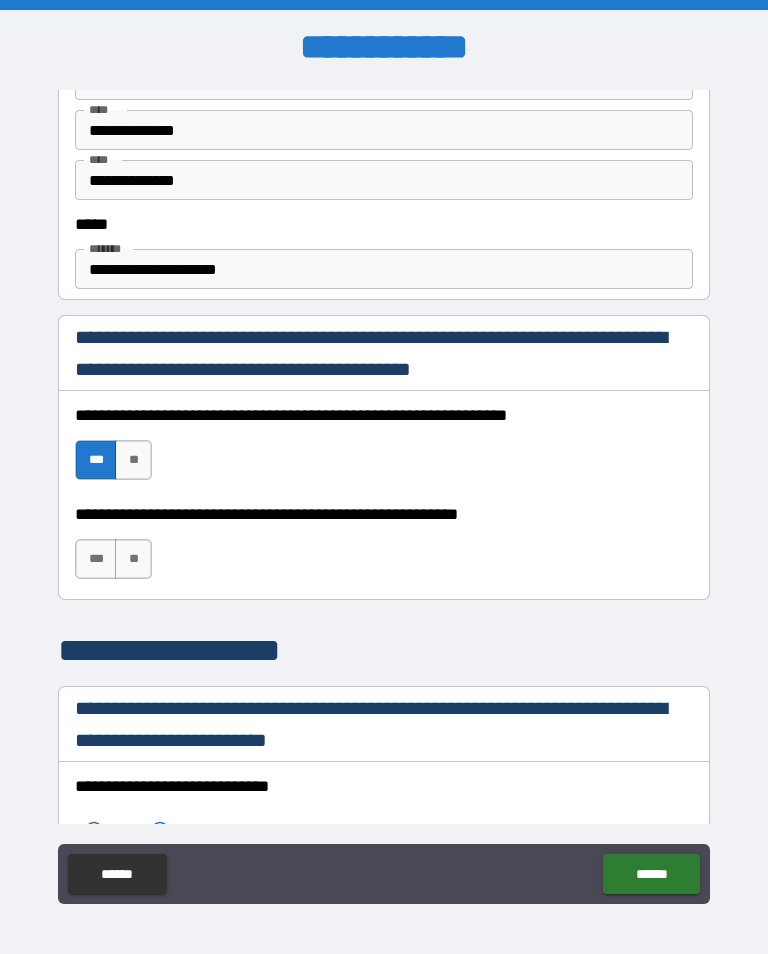 click on "***" at bounding box center (96, 559) 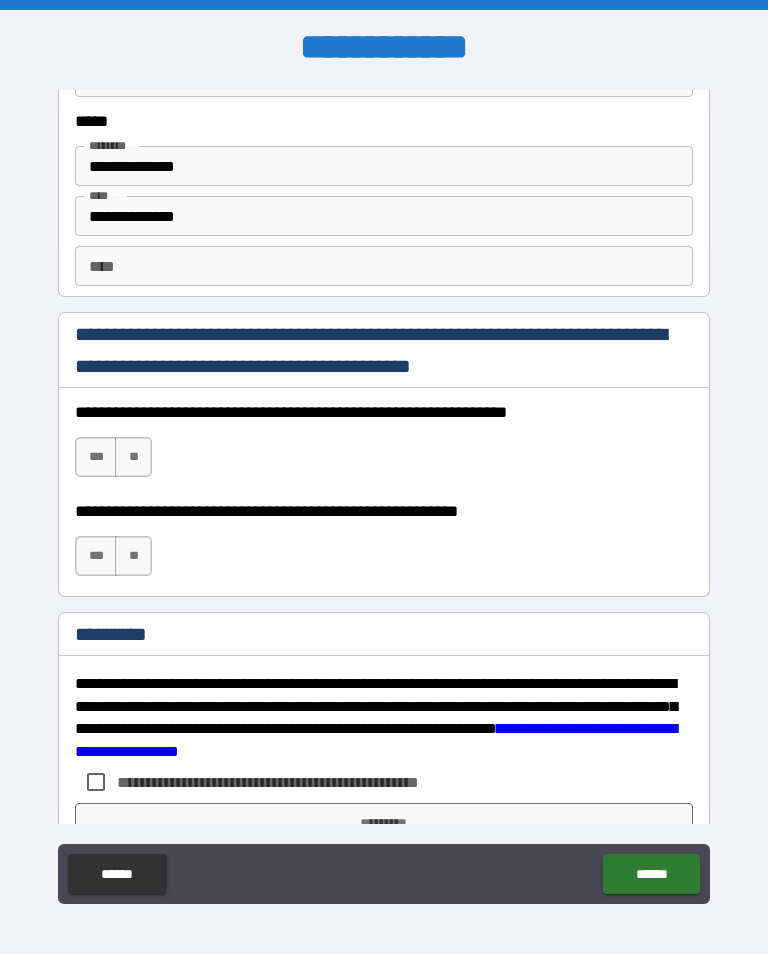 scroll, scrollTop: 2773, scrollLeft: 0, axis: vertical 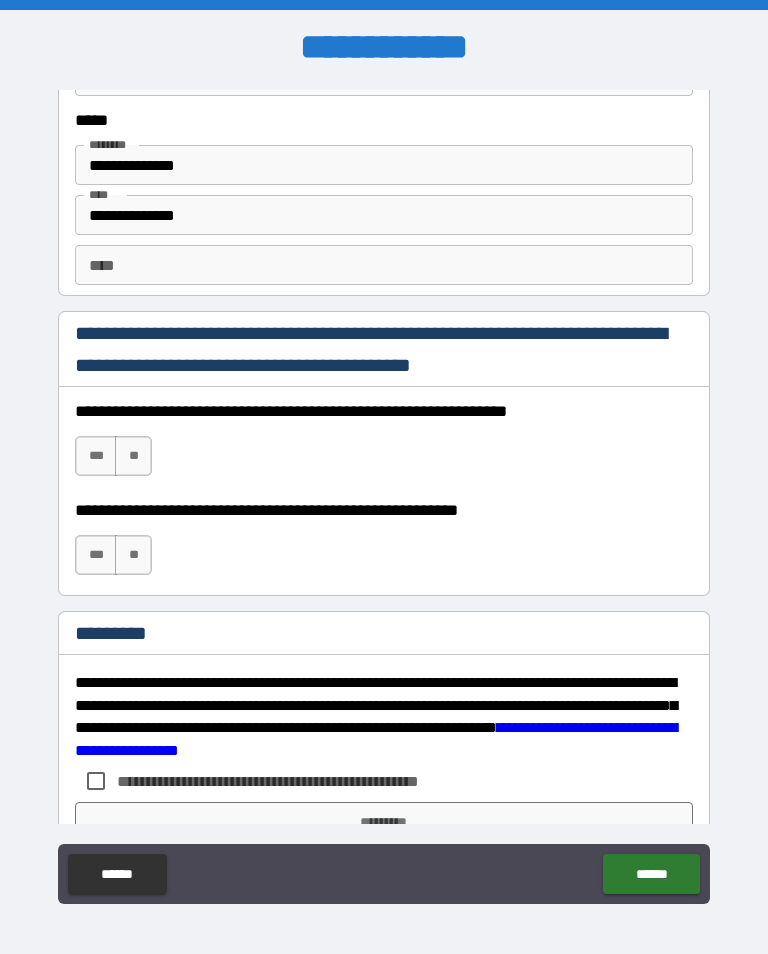 click on "**********" at bounding box center (384, 707) 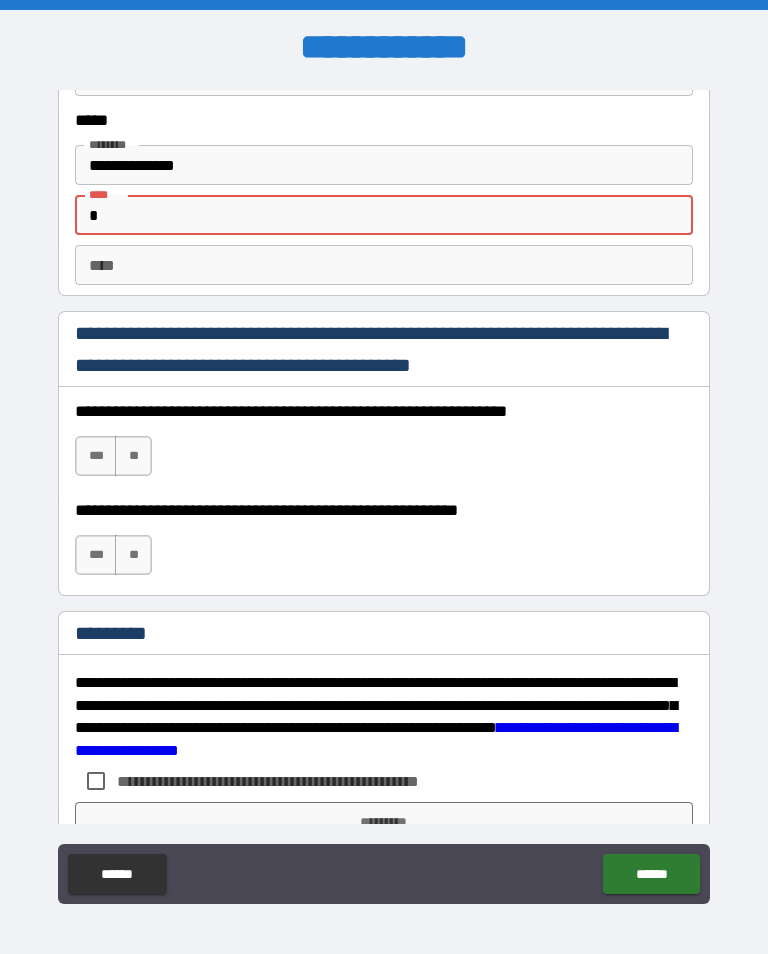 type on "*" 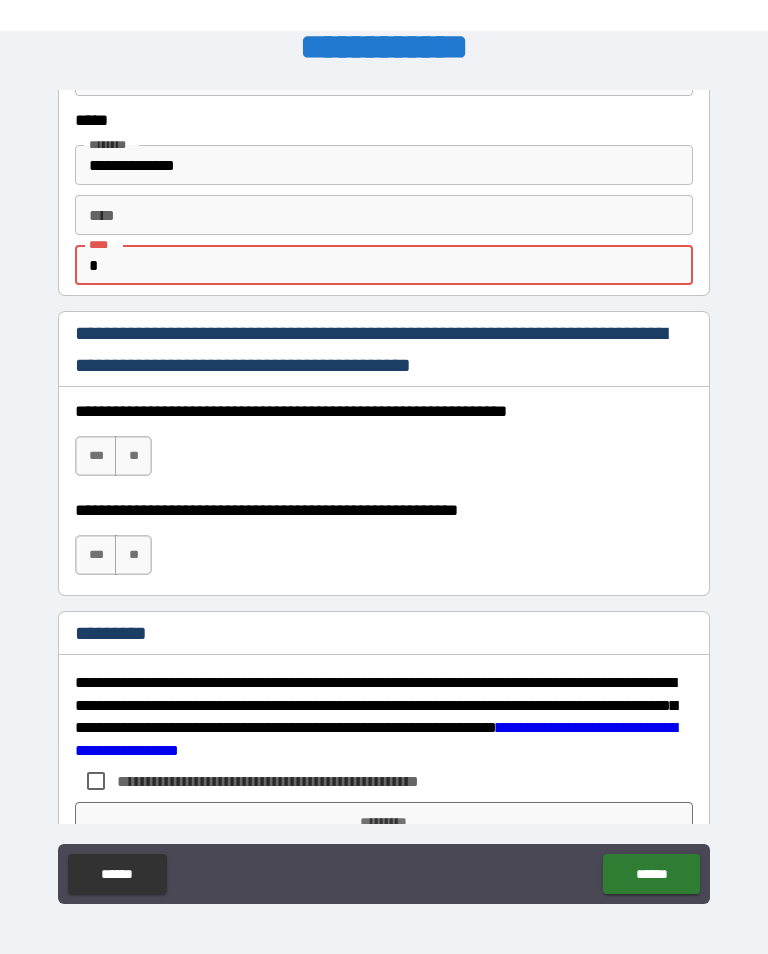 scroll, scrollTop: 0, scrollLeft: 0, axis: both 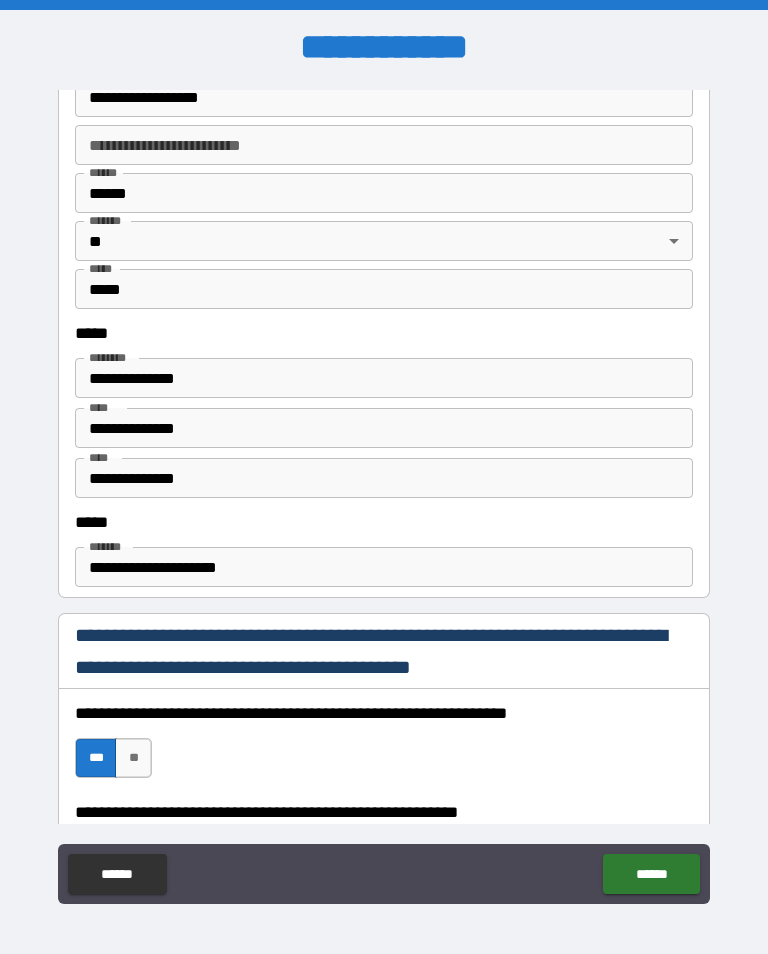 click on "**********" at bounding box center [384, 428] 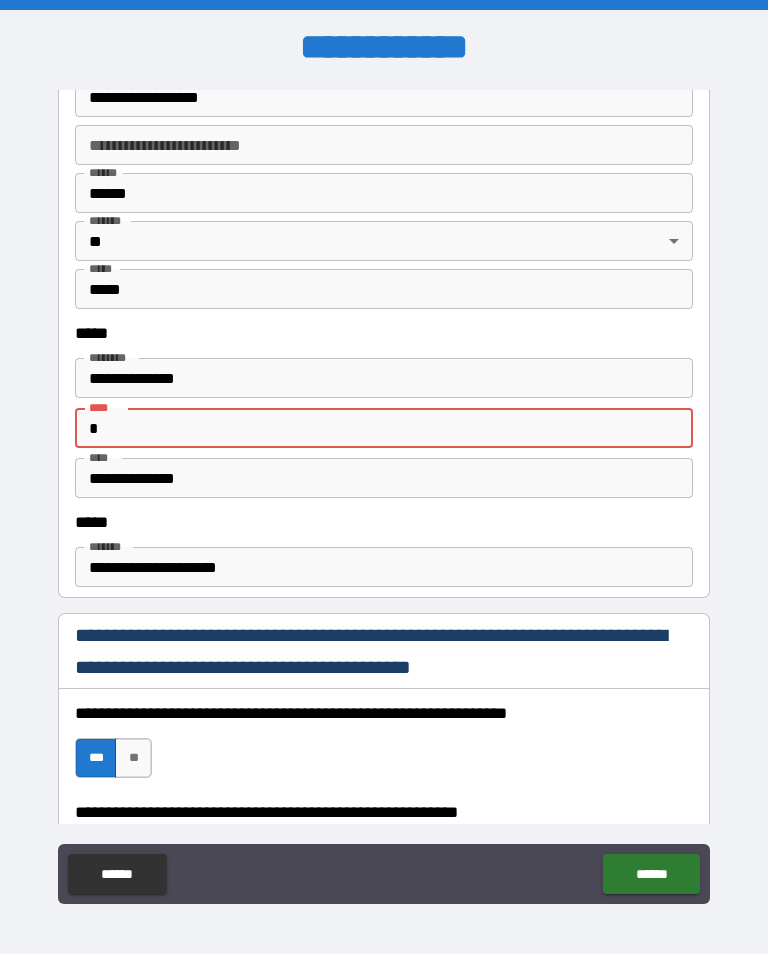 type on "*" 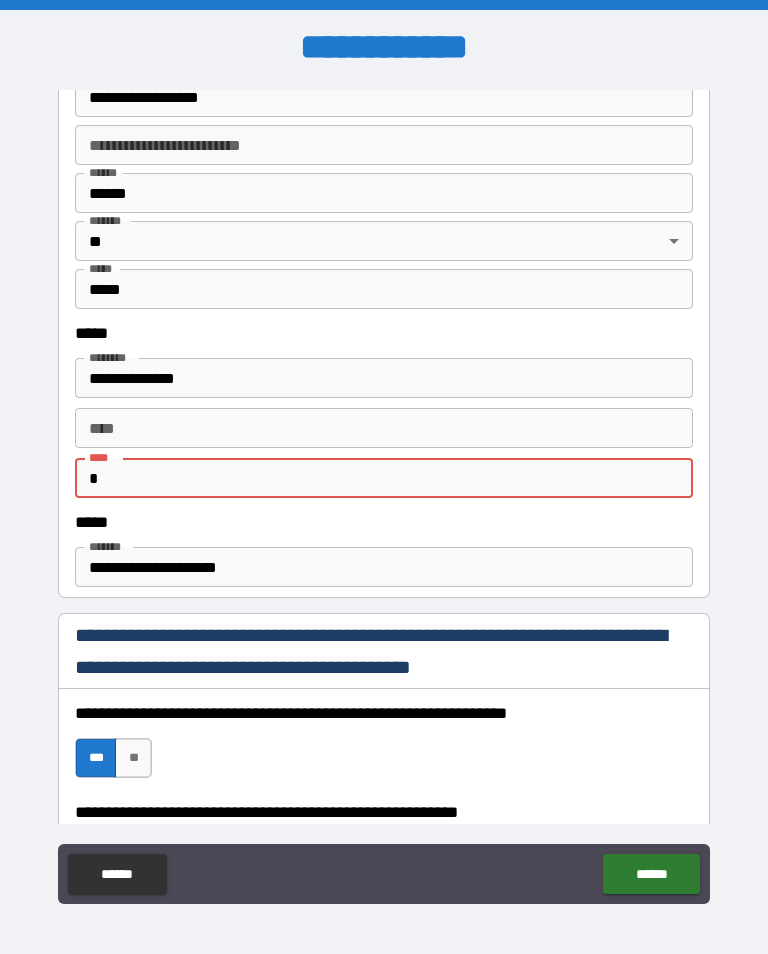 type on "*" 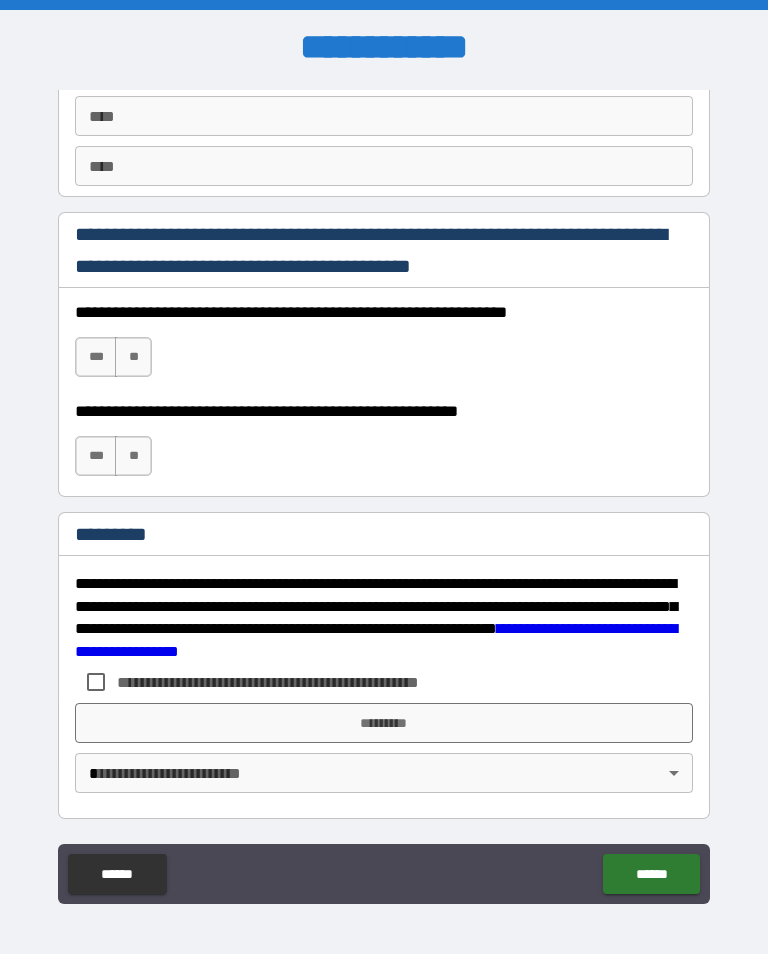 scroll, scrollTop: 2872, scrollLeft: 0, axis: vertical 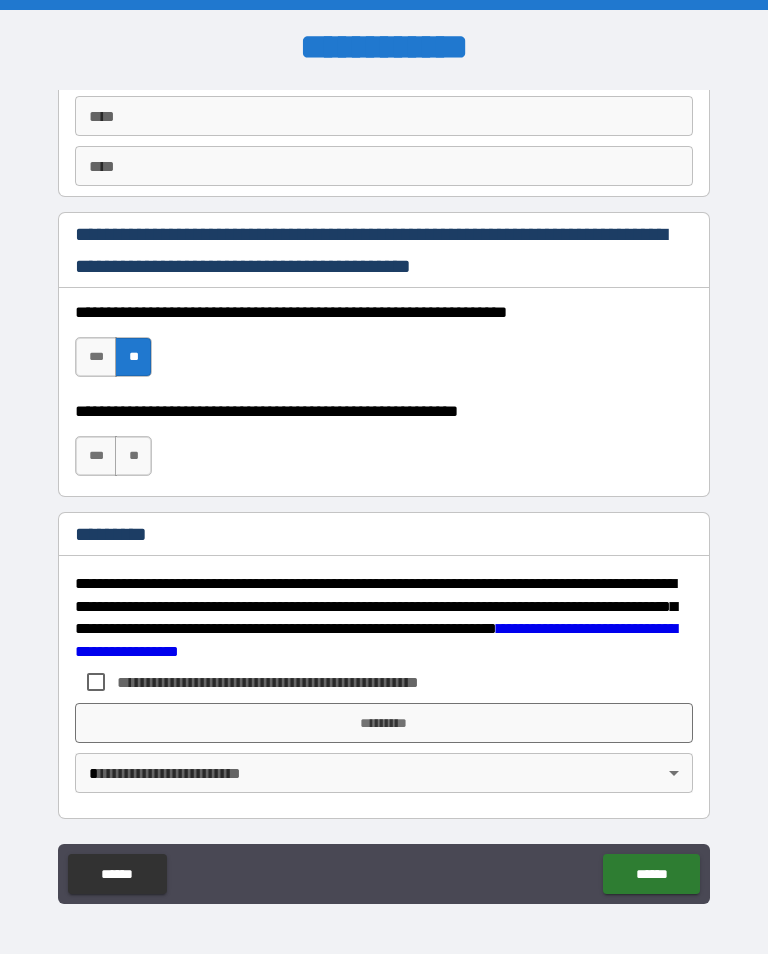click on "**" at bounding box center [133, 456] 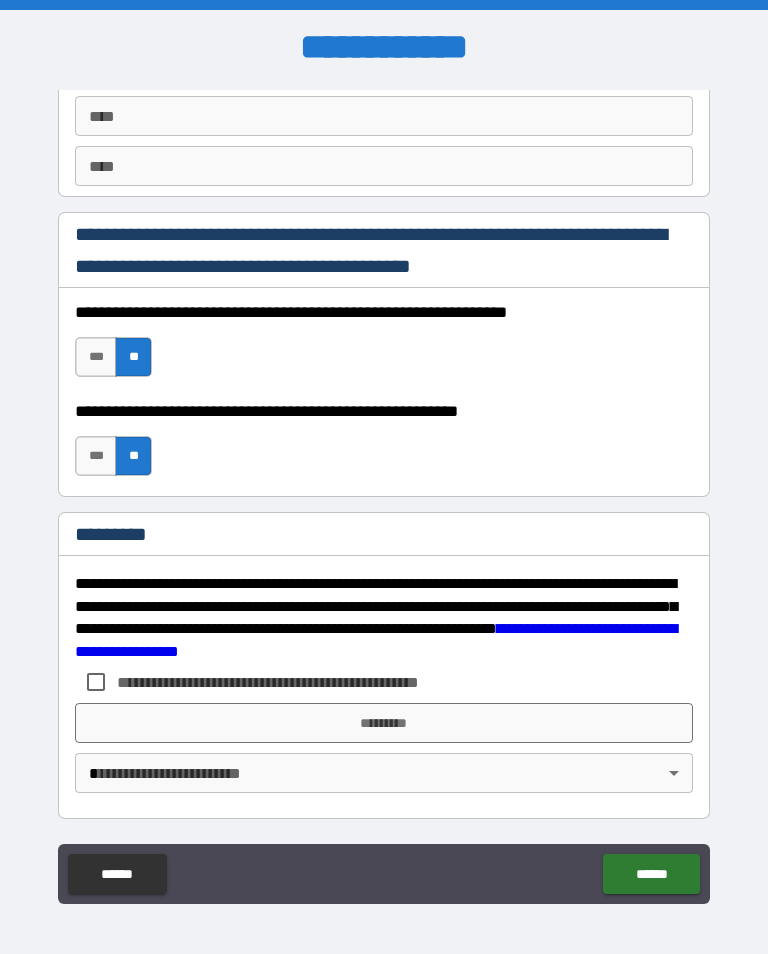 scroll, scrollTop: 2872, scrollLeft: 0, axis: vertical 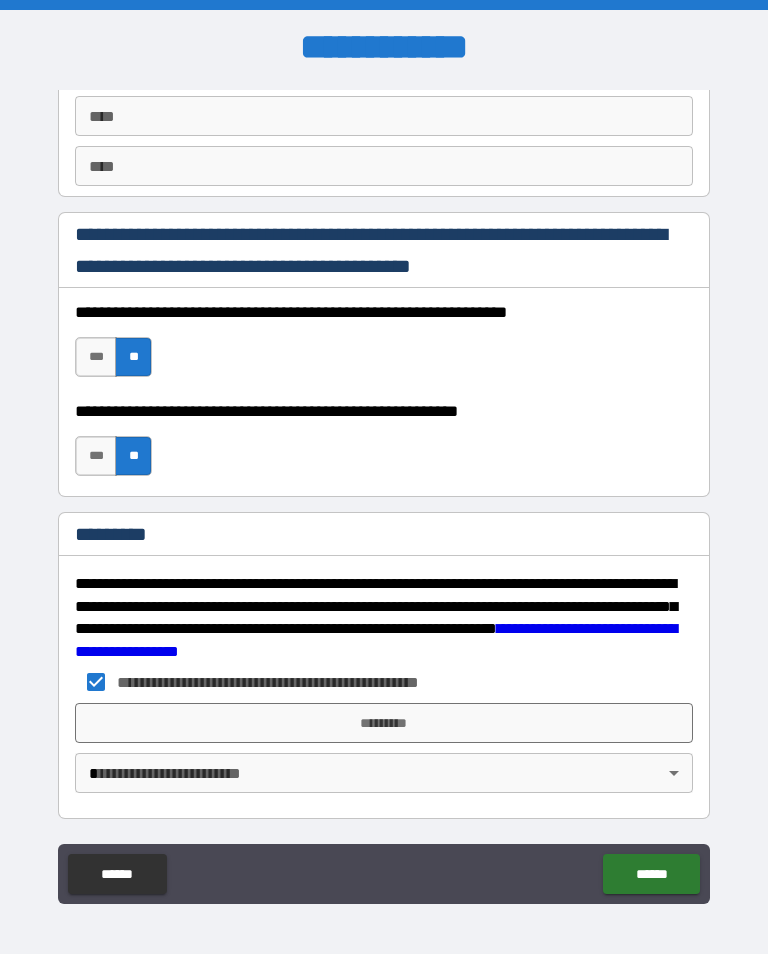 click on "*********" at bounding box center [384, 723] 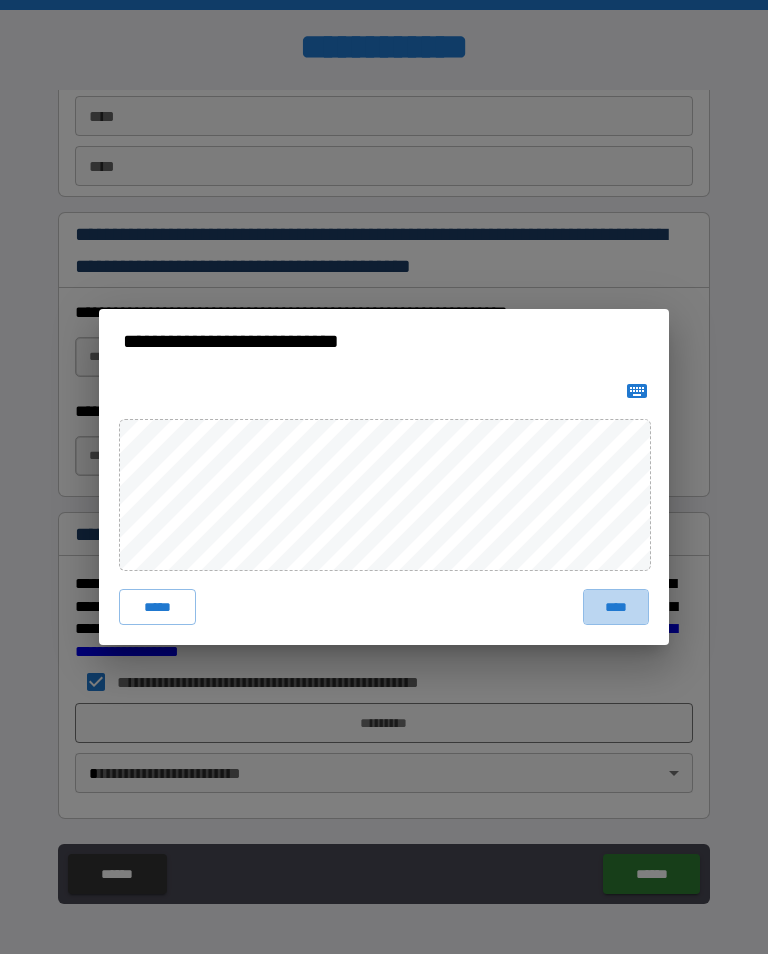 click on "****" at bounding box center (616, 607) 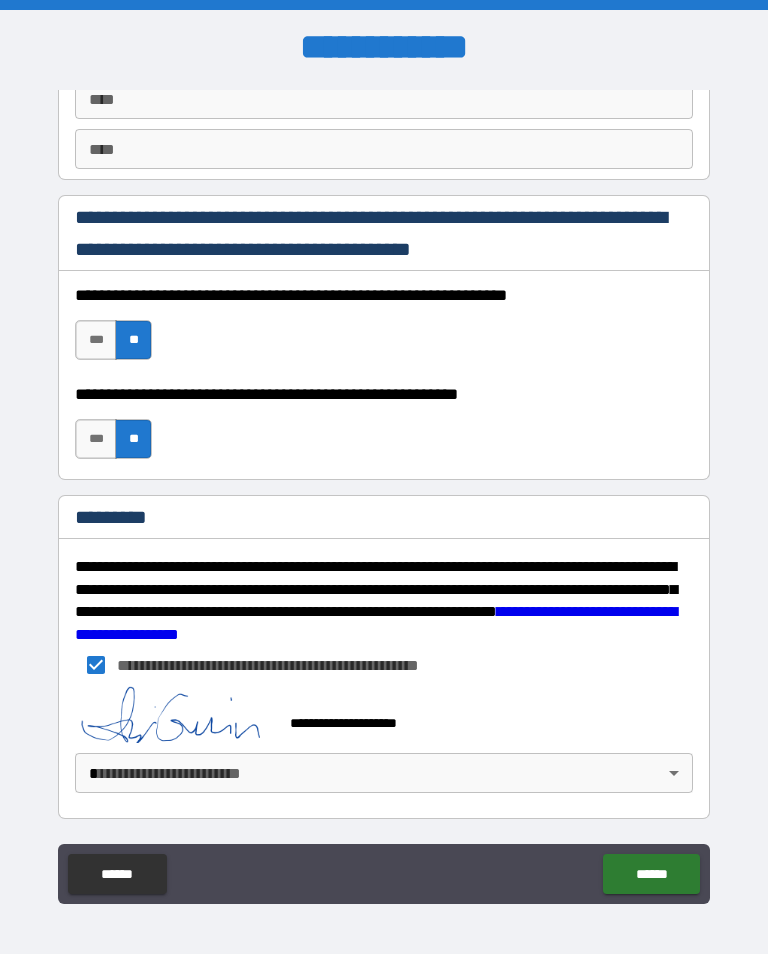 scroll, scrollTop: 2889, scrollLeft: 0, axis: vertical 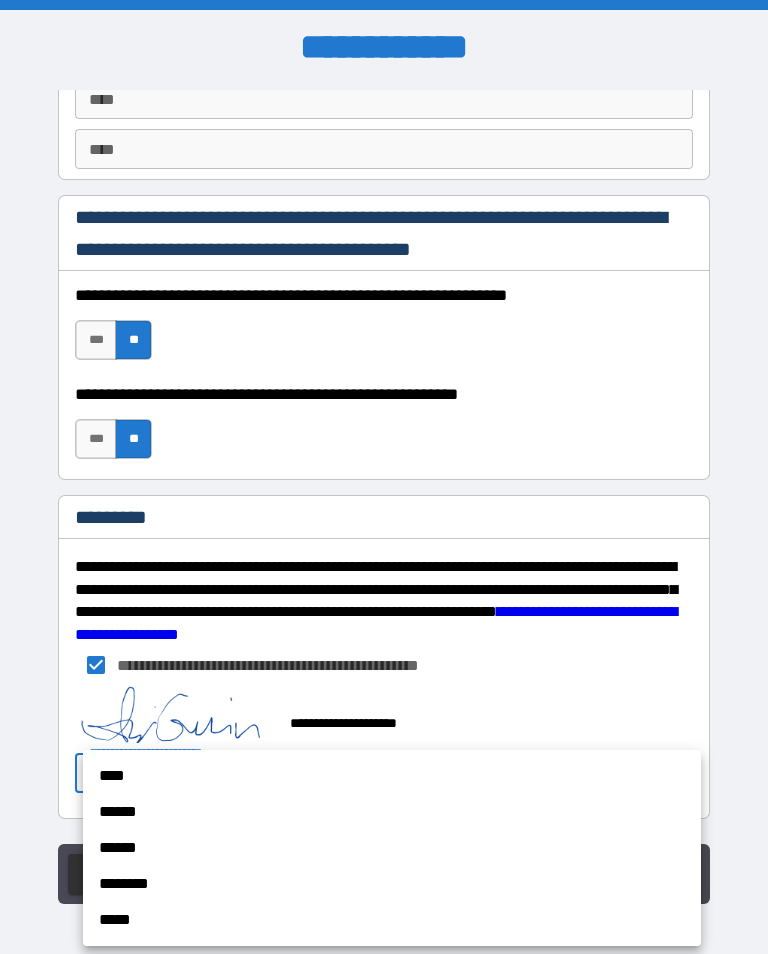 click on "******" at bounding box center [392, 812] 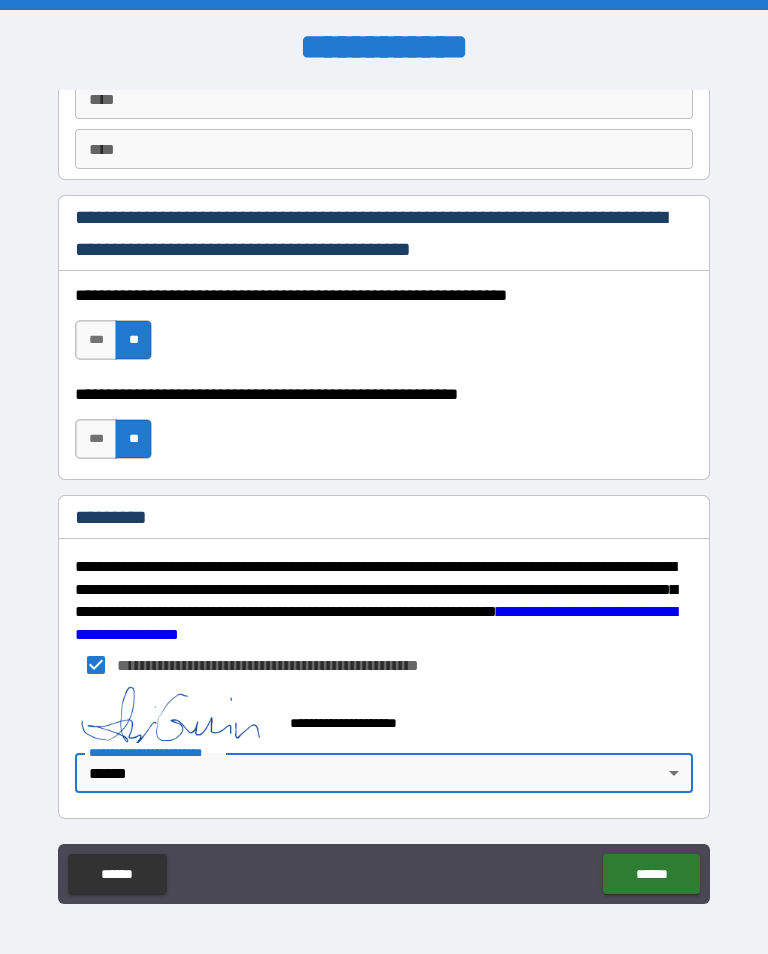 click on "******" at bounding box center [651, 874] 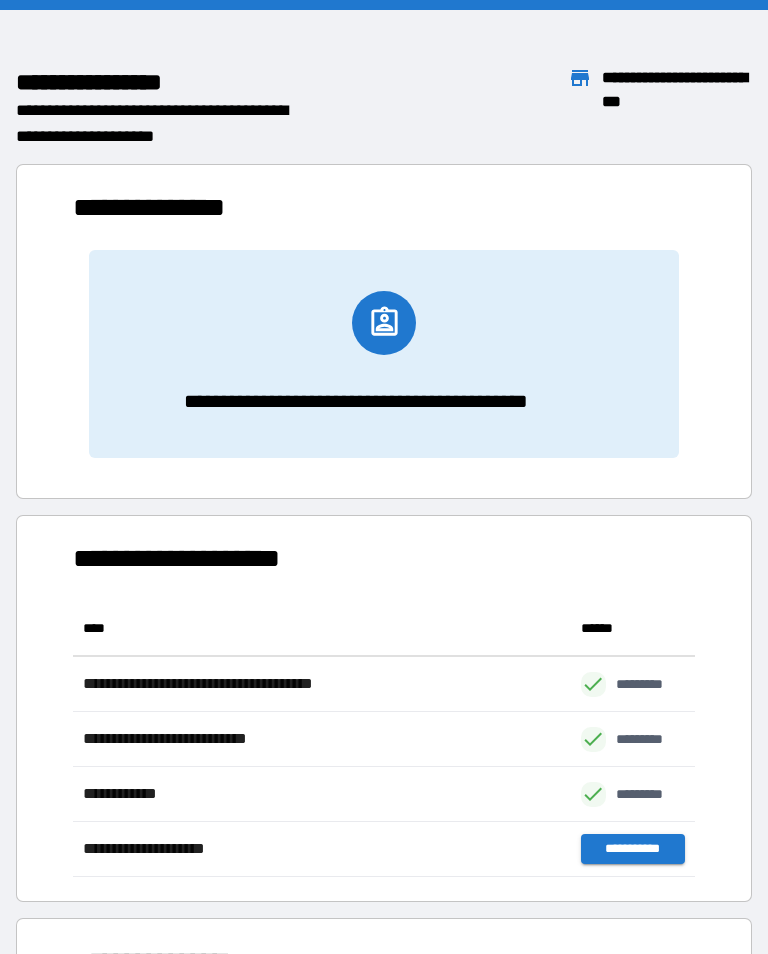 scroll, scrollTop: 1, scrollLeft: 1, axis: both 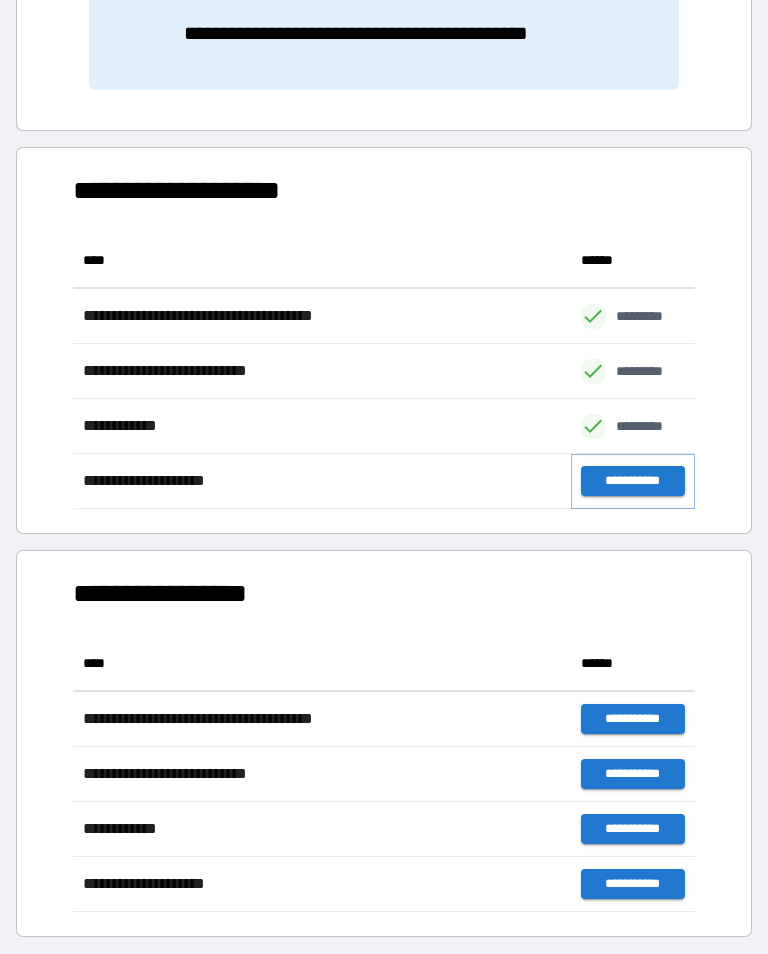 click on "**********" at bounding box center (633, 481) 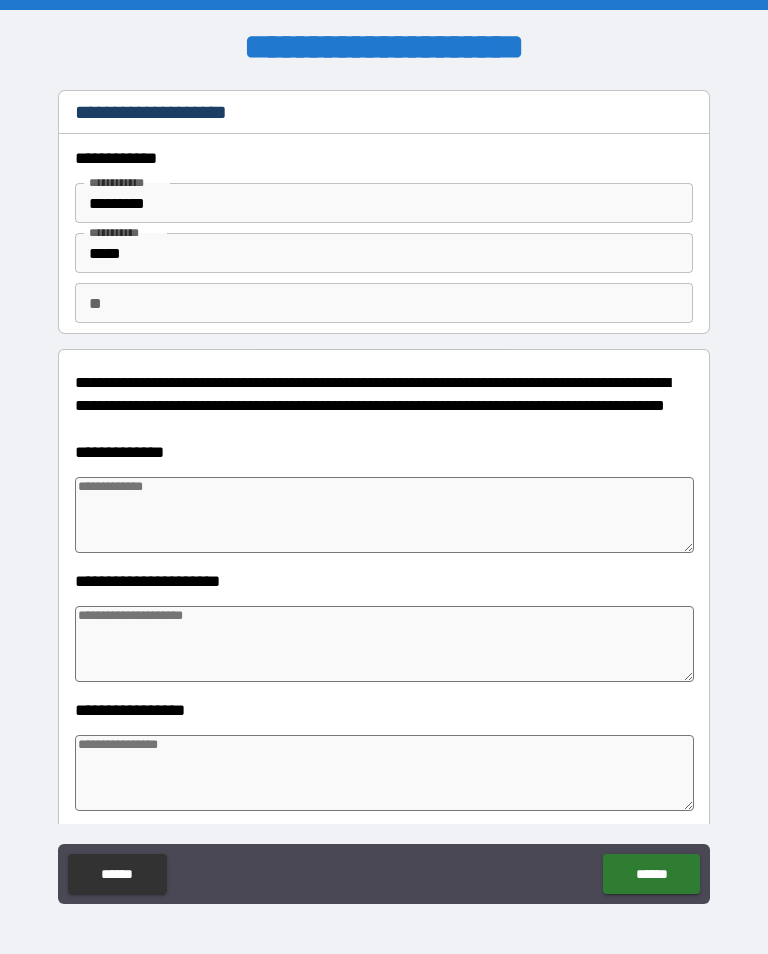 type on "*" 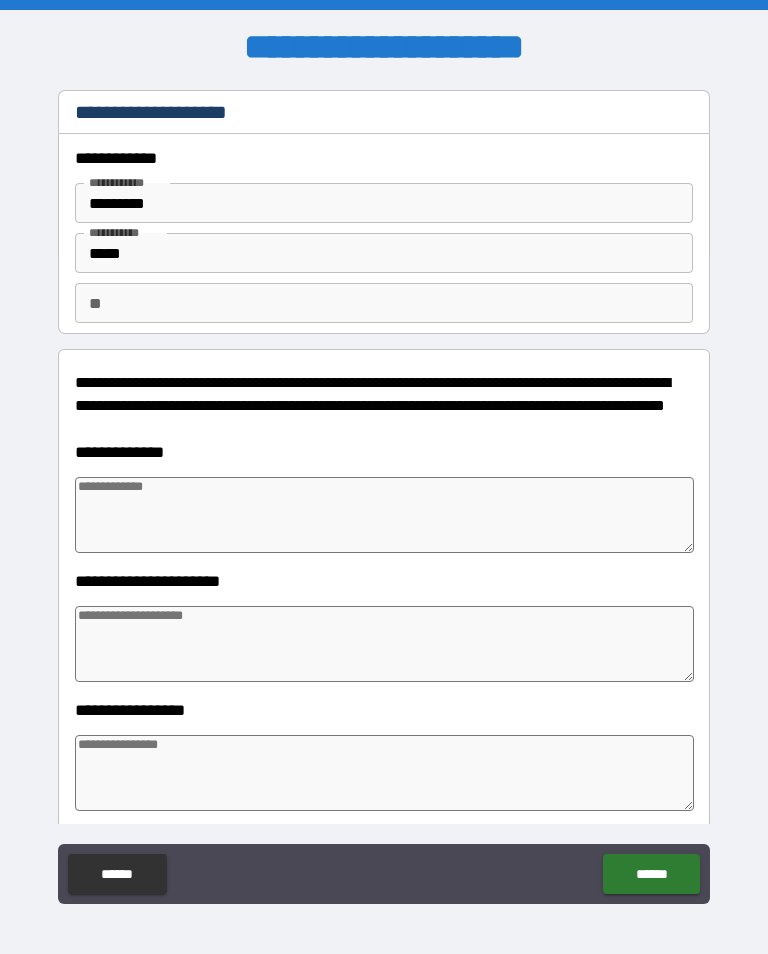 type on "*" 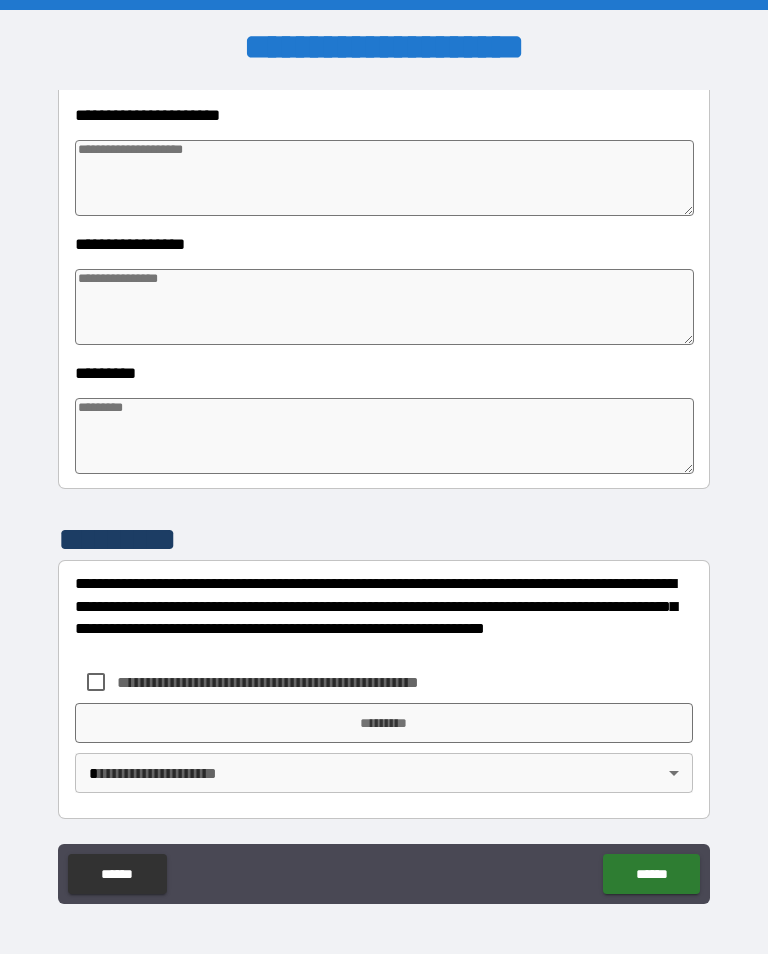 scroll, scrollTop: 466, scrollLeft: 0, axis: vertical 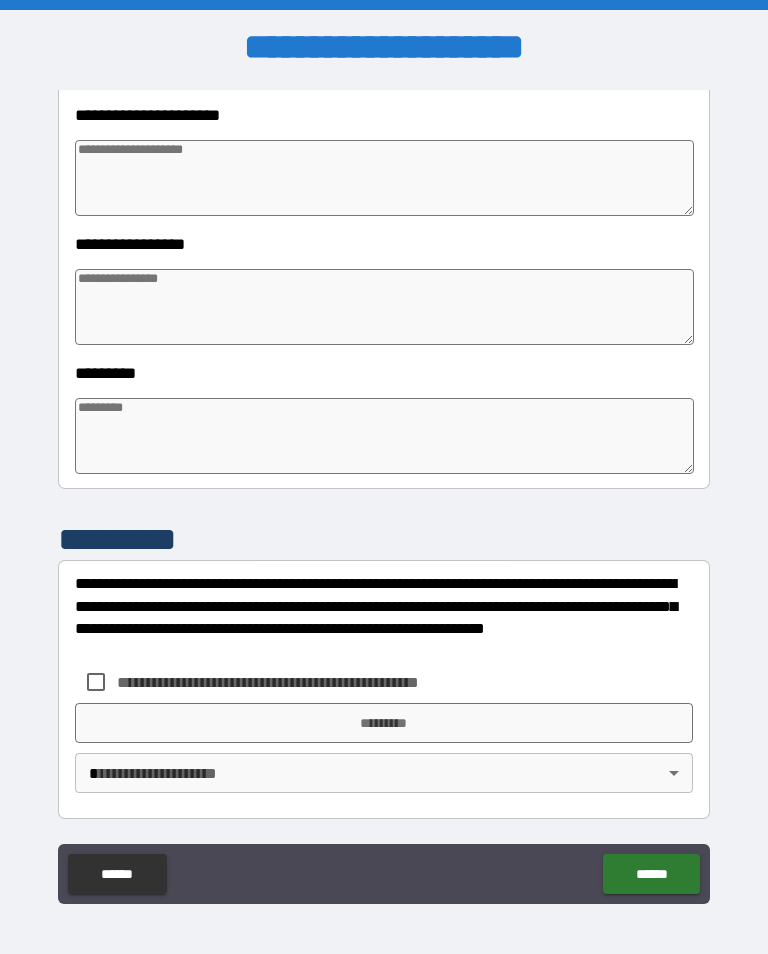 type on "*" 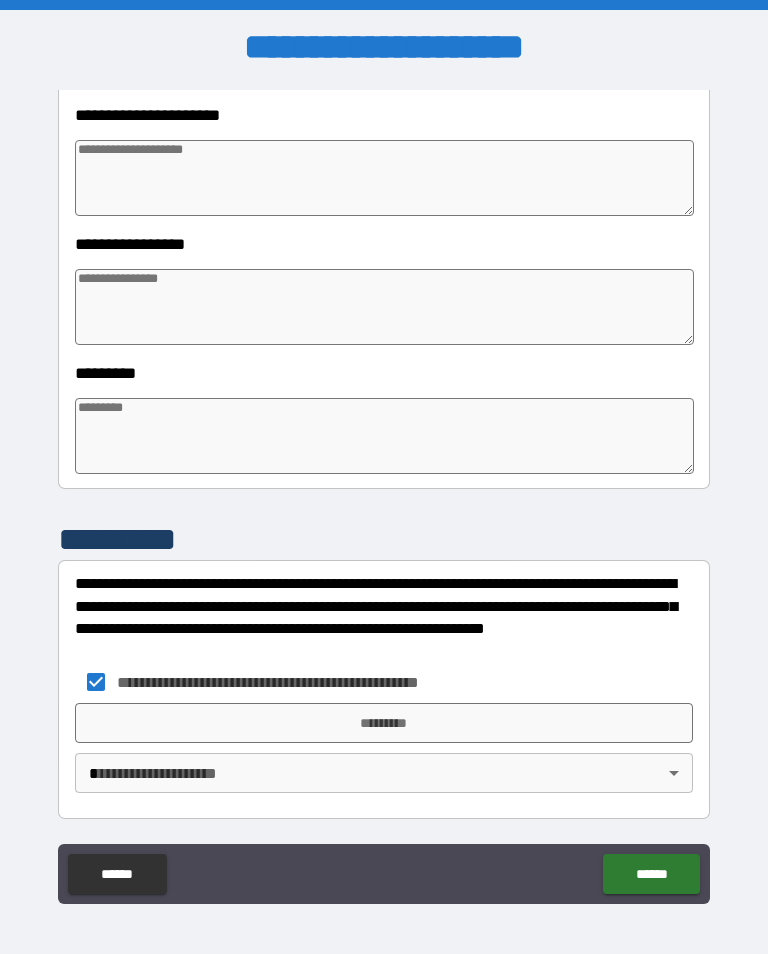 type on "*" 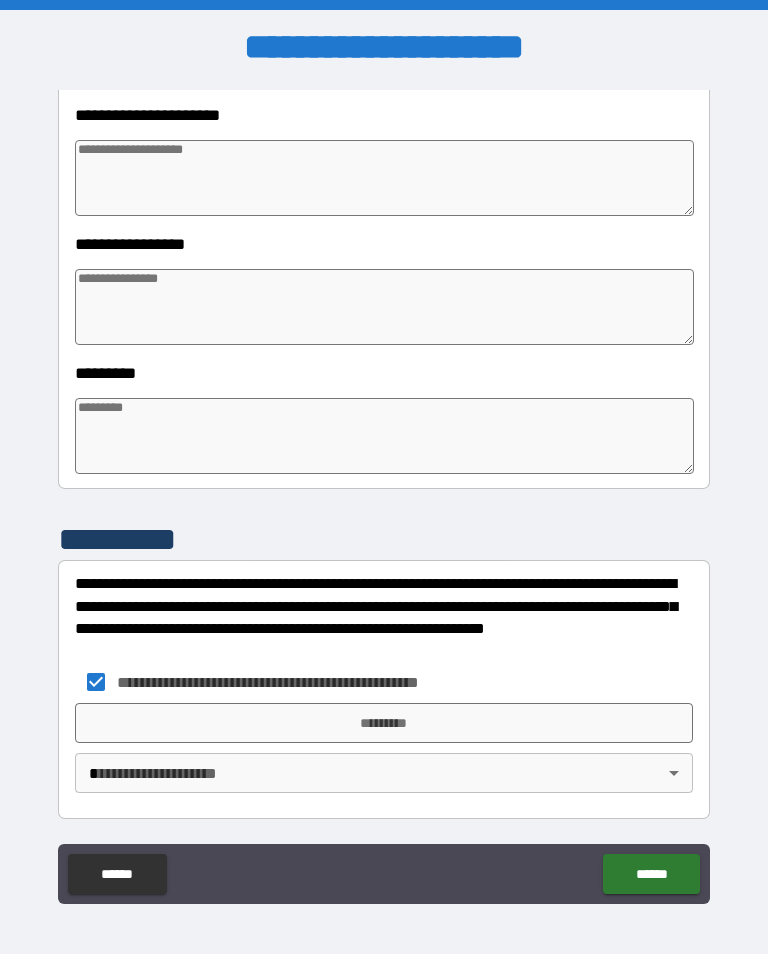 type on "*" 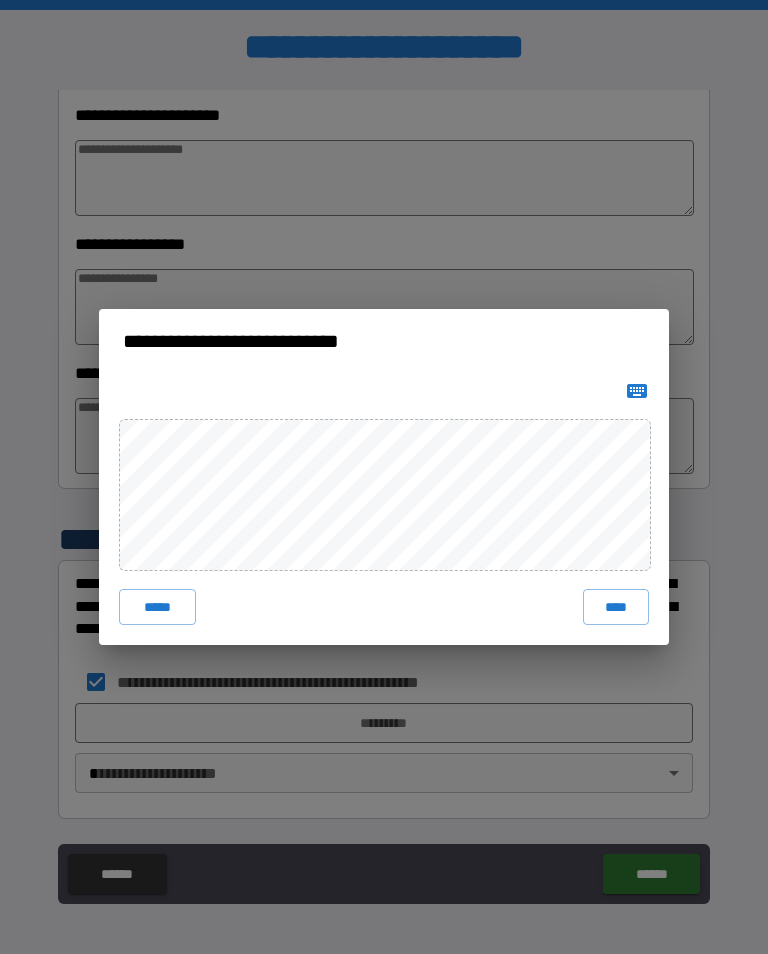 click on "****" at bounding box center (616, 607) 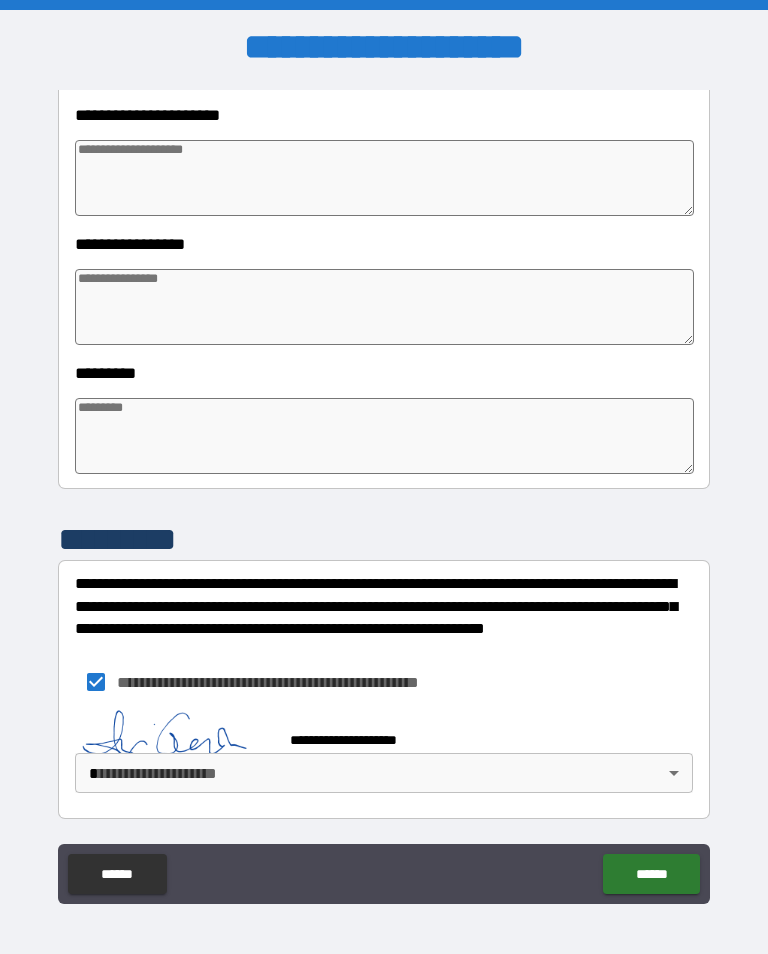 type on "*" 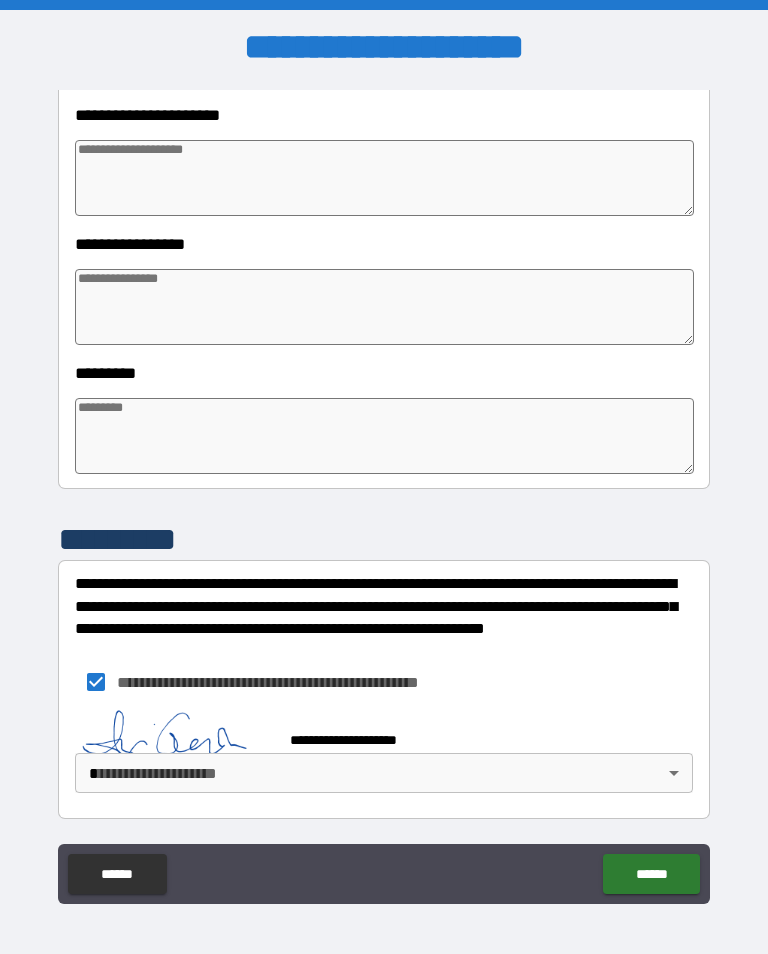 type on "*" 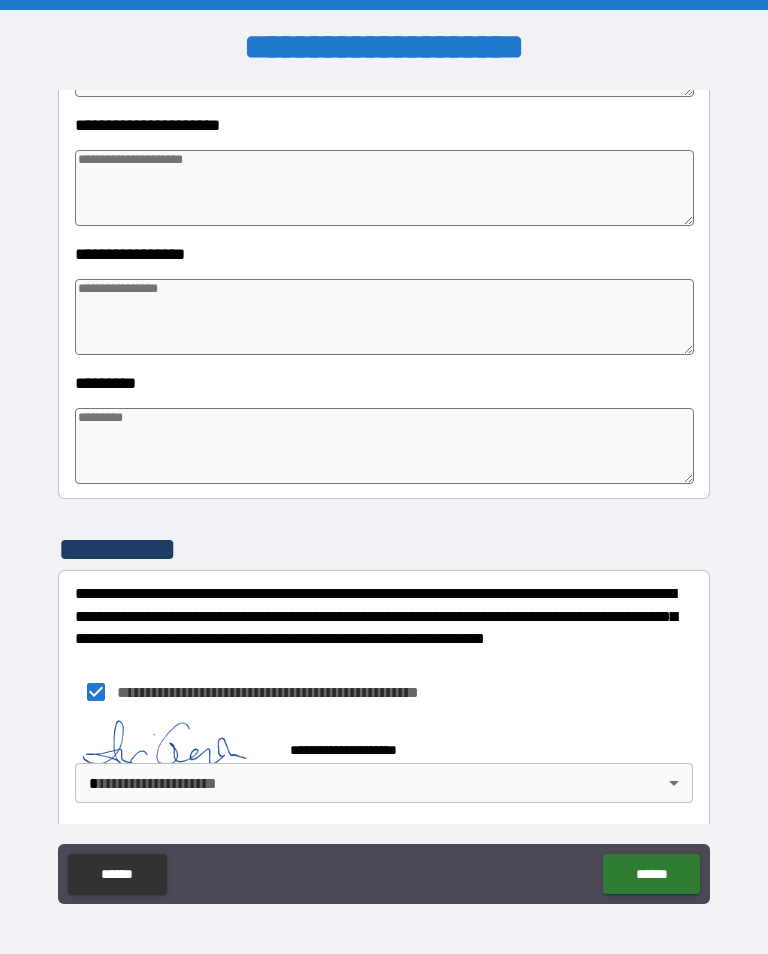 type on "*" 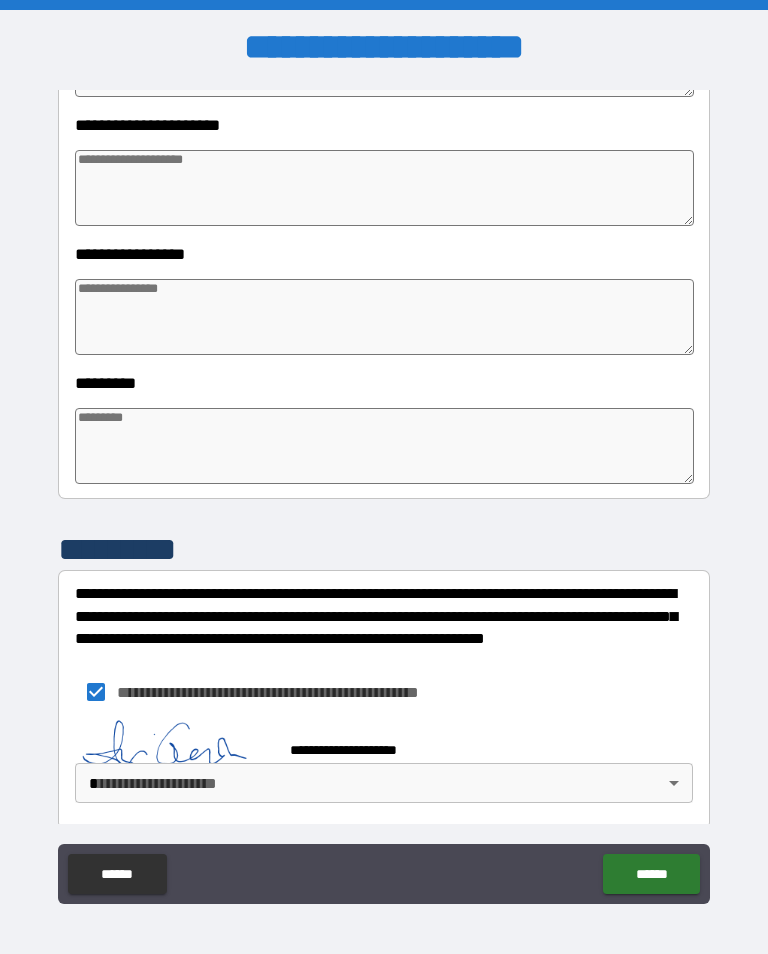 type on "*" 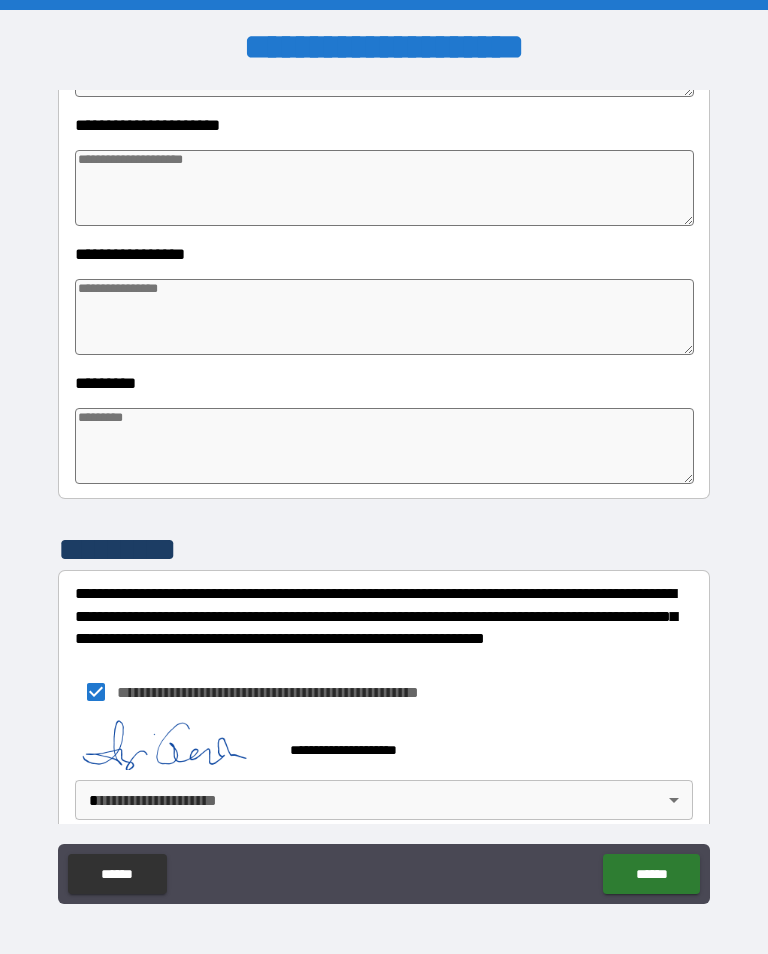 click on "**********" at bounding box center [384, 492] 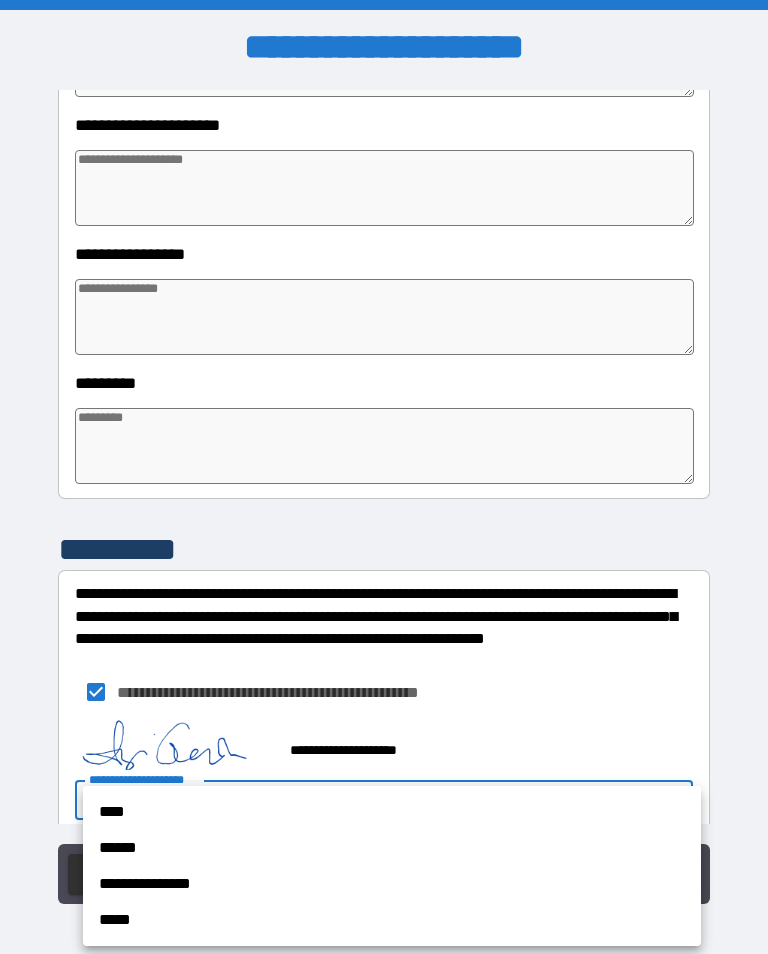 click on "**********" at bounding box center [392, 884] 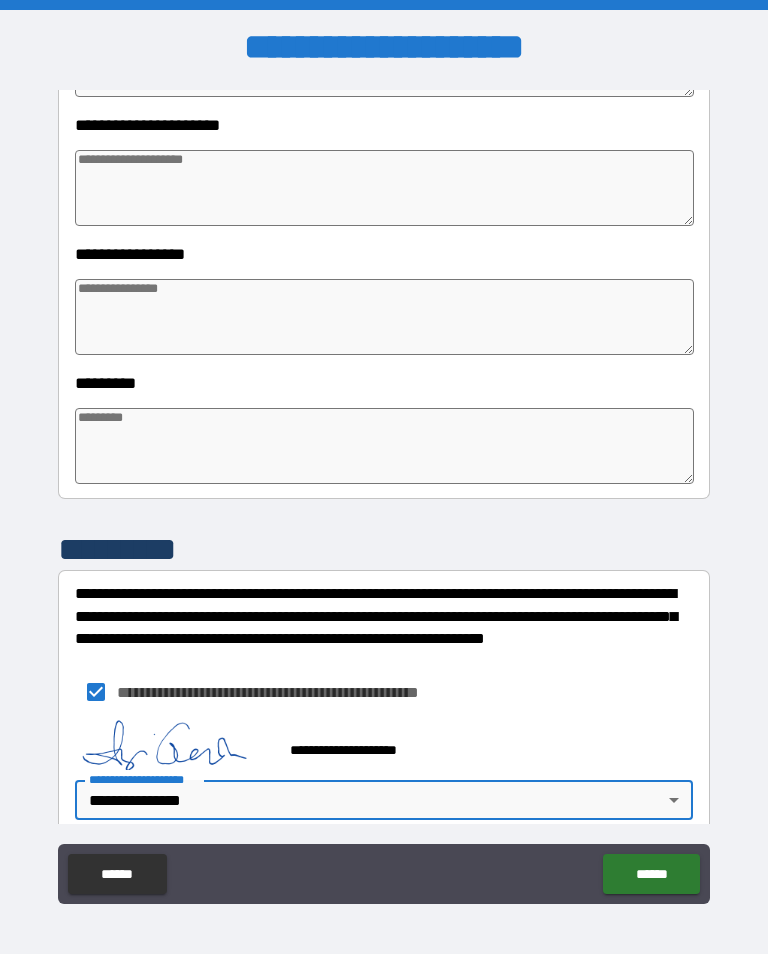 type on "*" 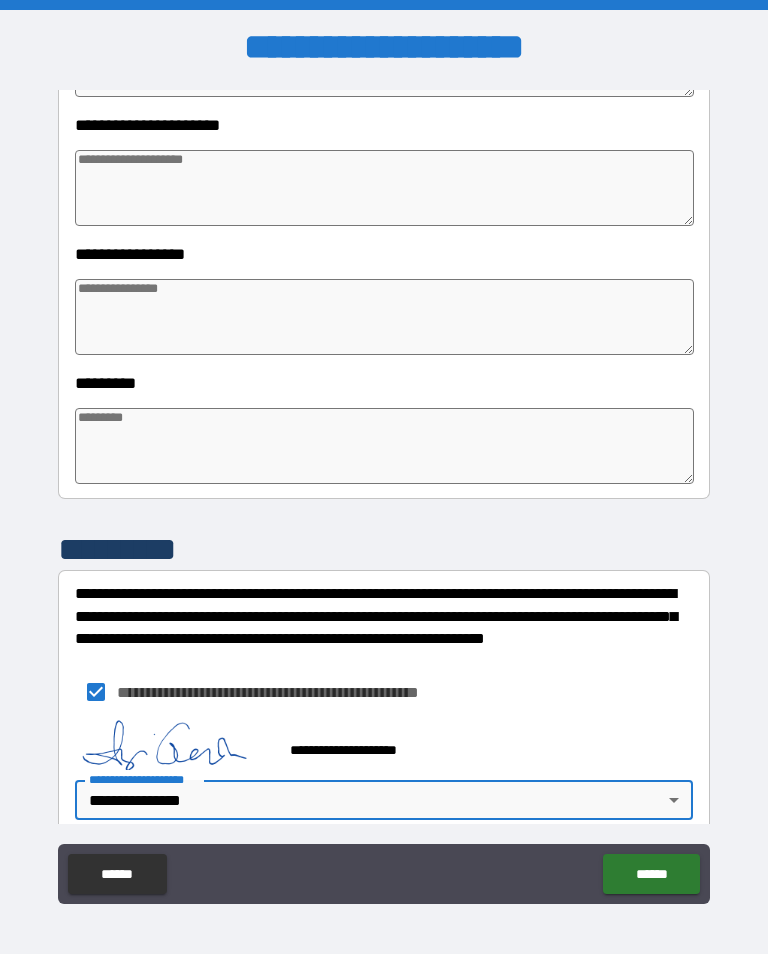 type on "*" 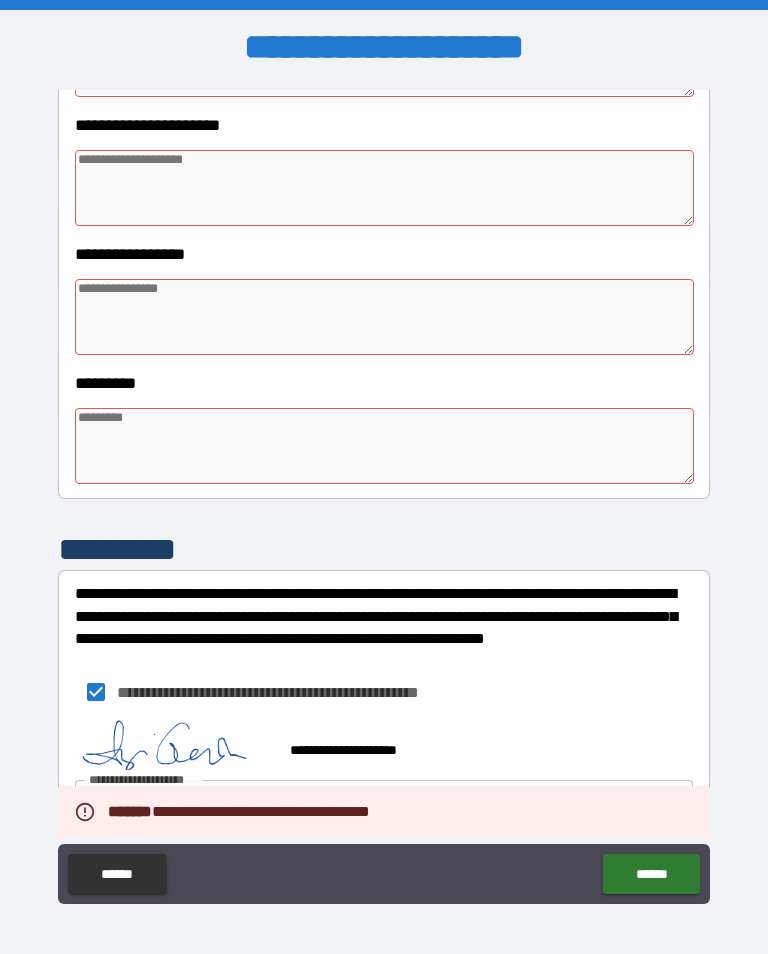 type on "*" 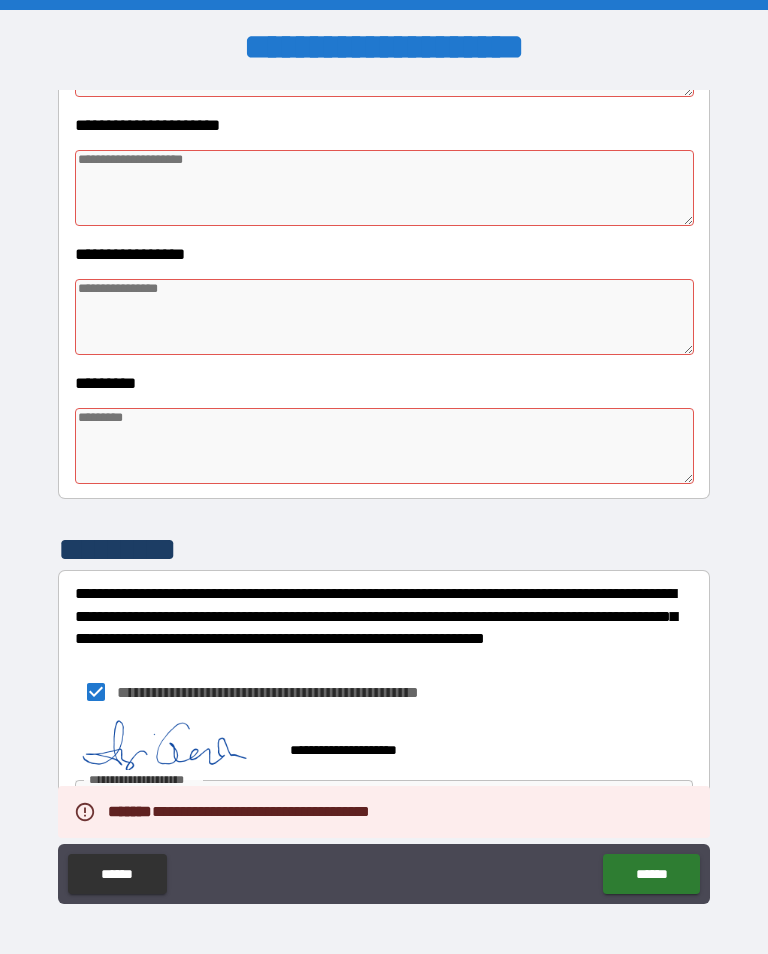 type on "*" 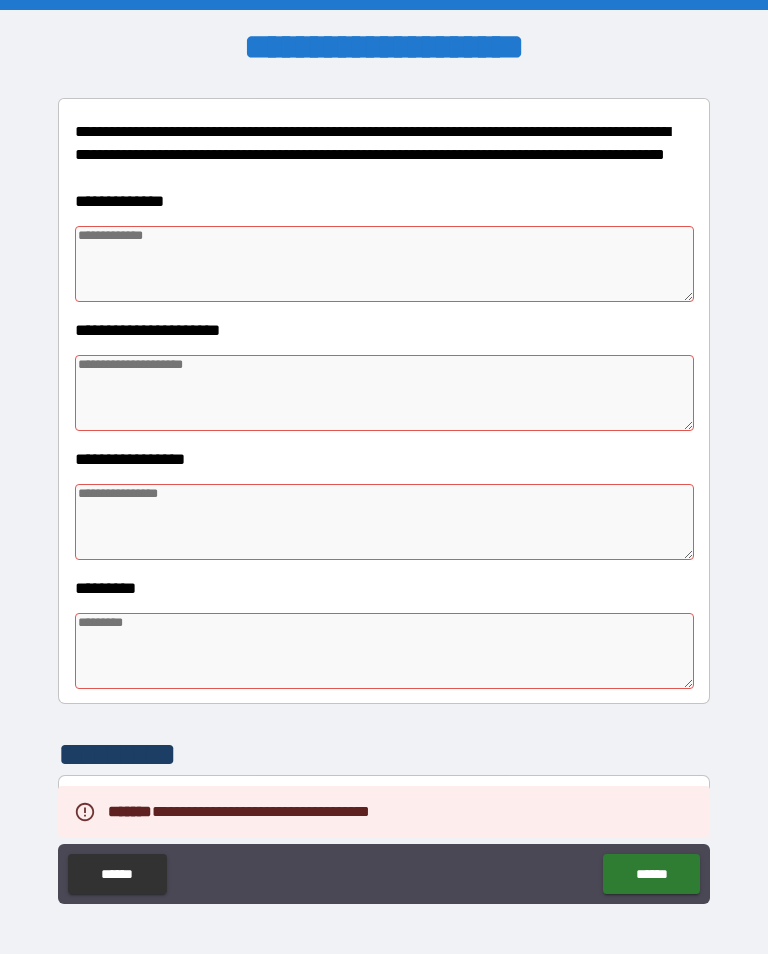 scroll, scrollTop: 243, scrollLeft: 0, axis: vertical 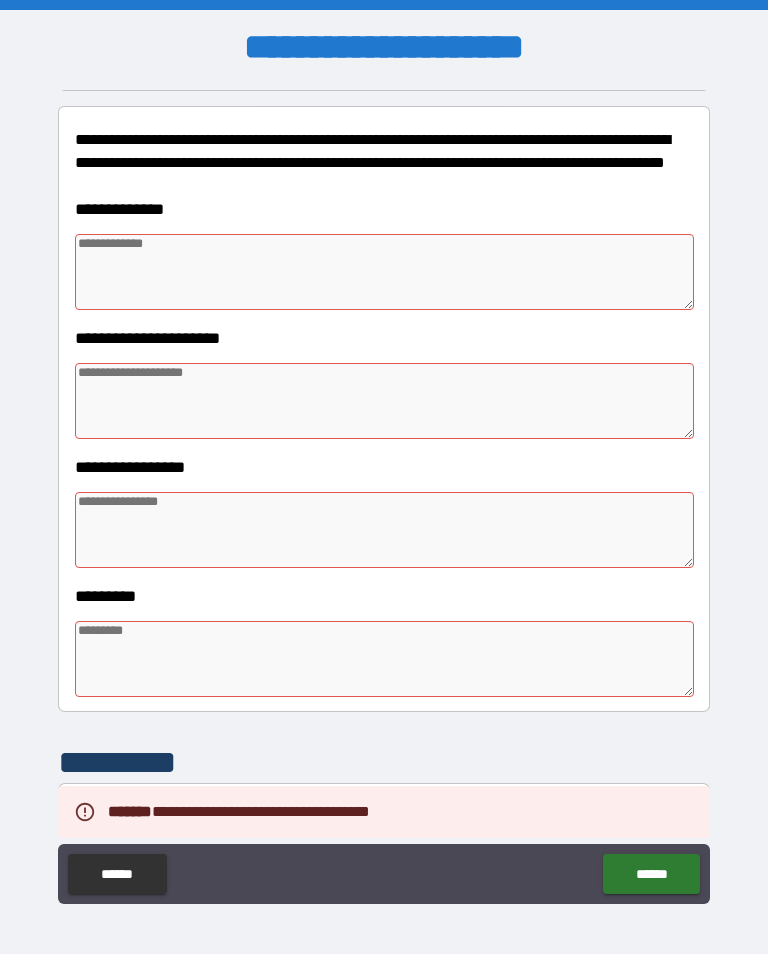 click at bounding box center (384, 272) 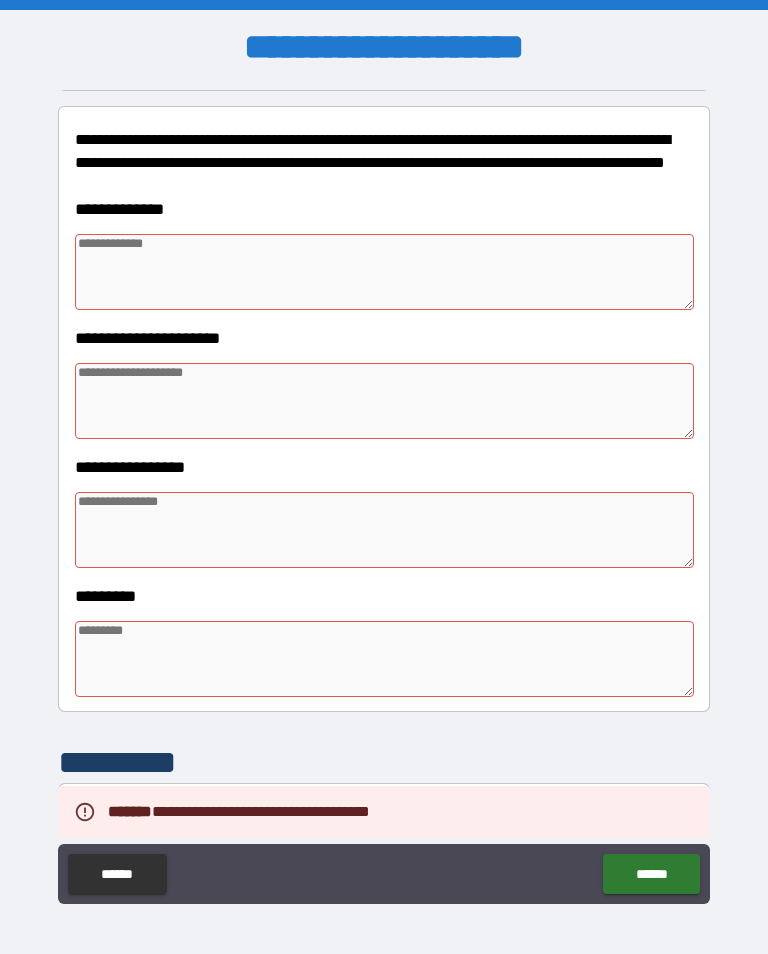 type on "*" 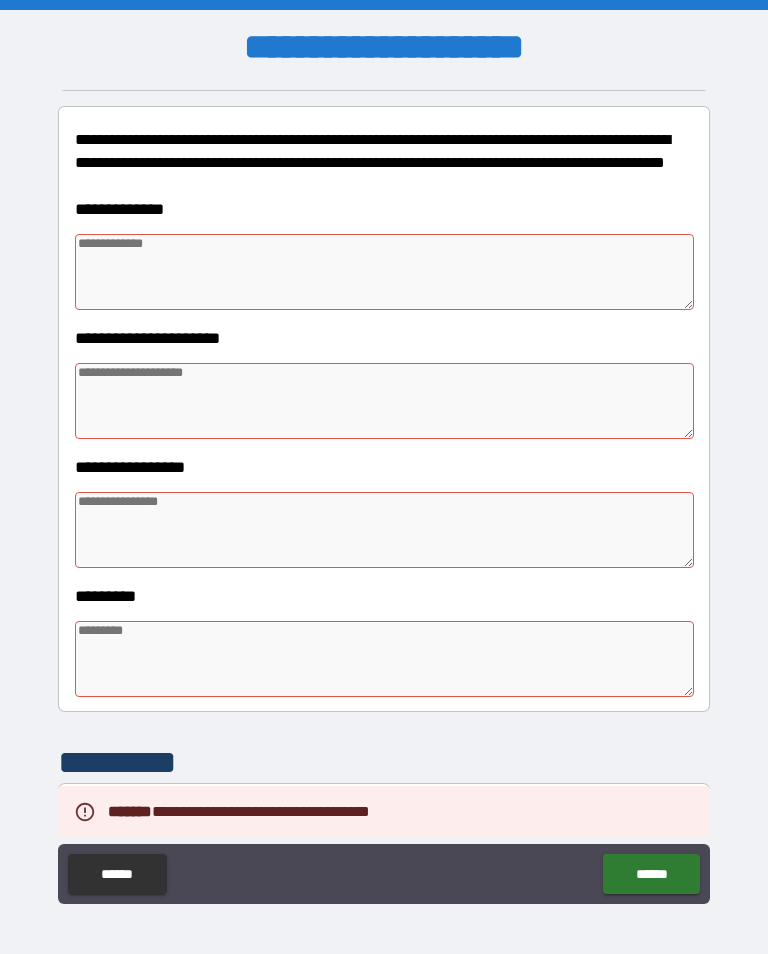 type on "*" 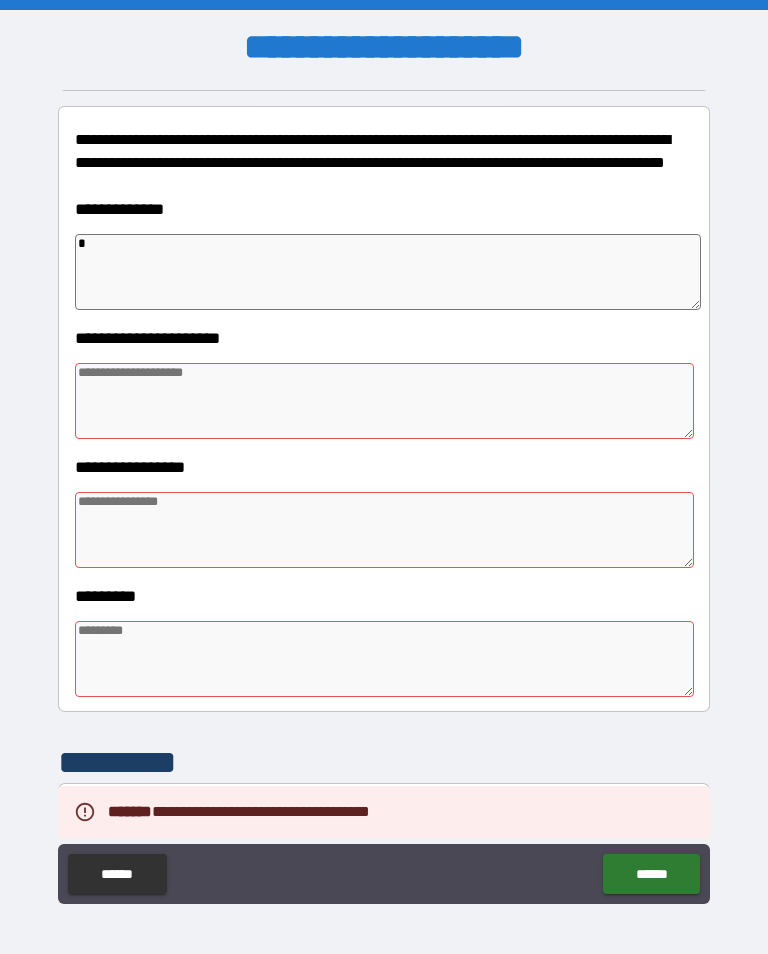 type on "**" 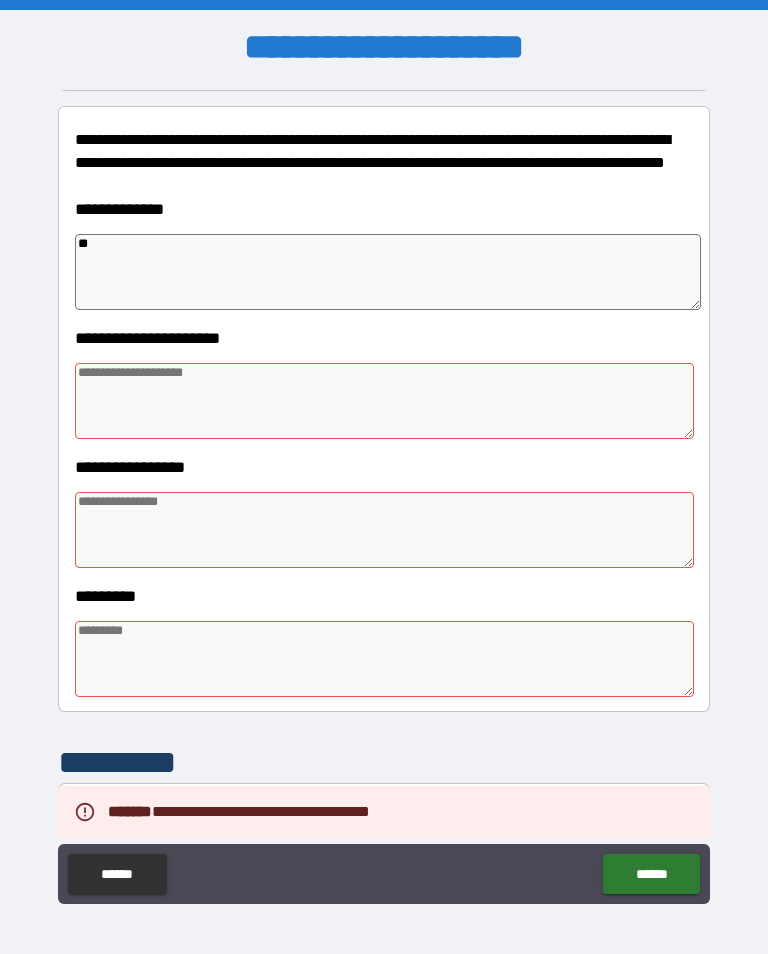 type on "*" 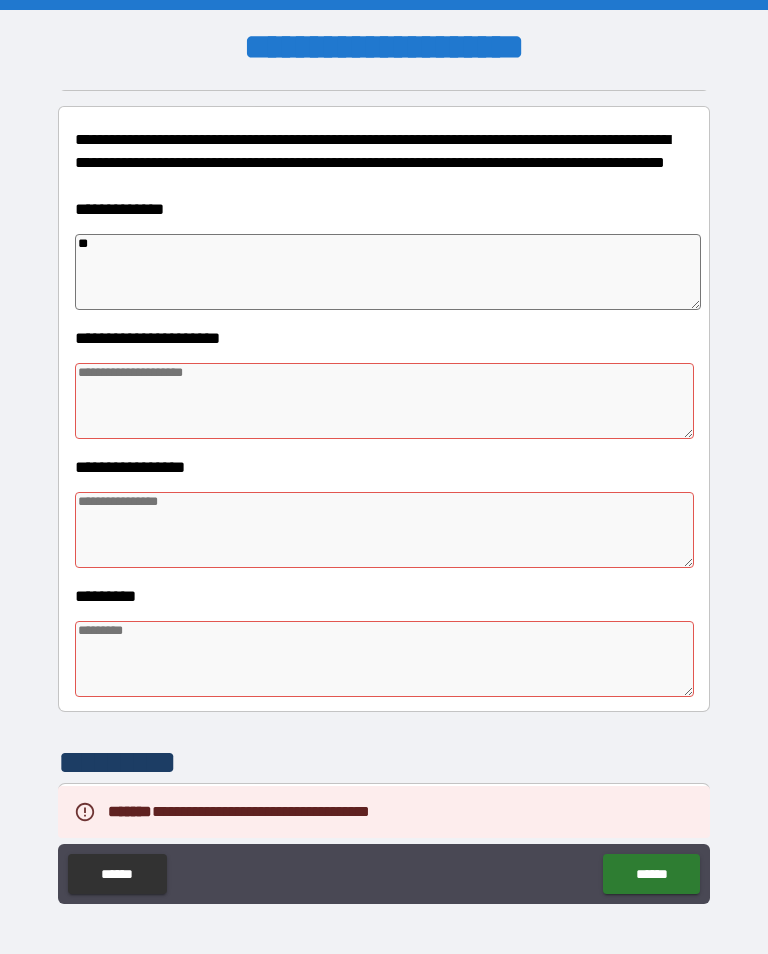 type on "*" 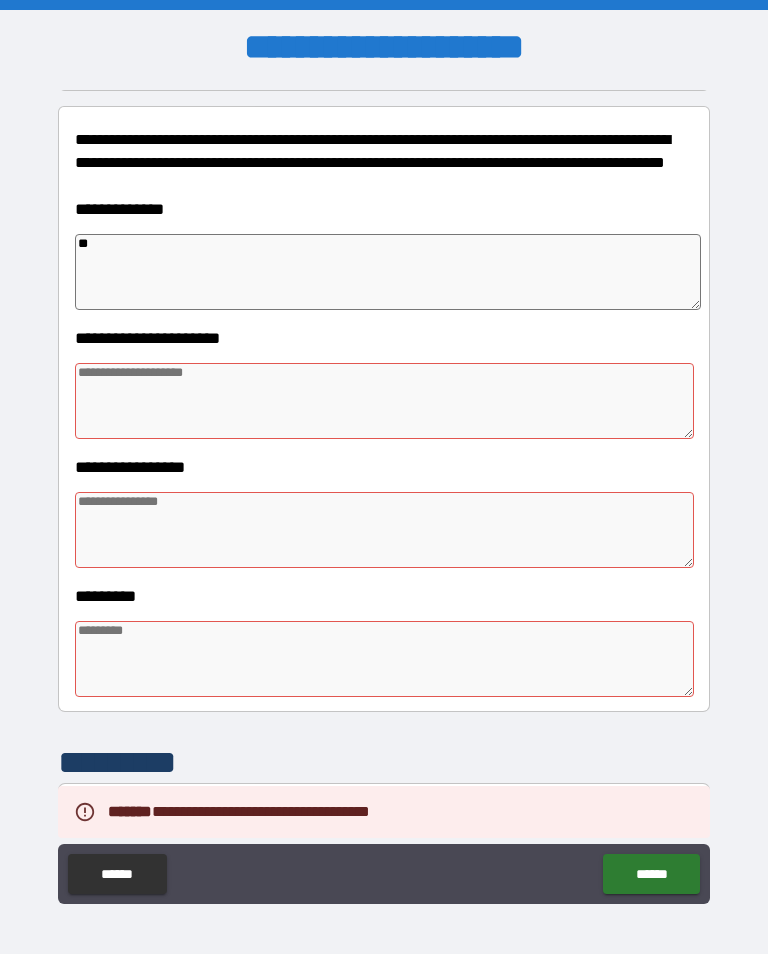 type on "*" 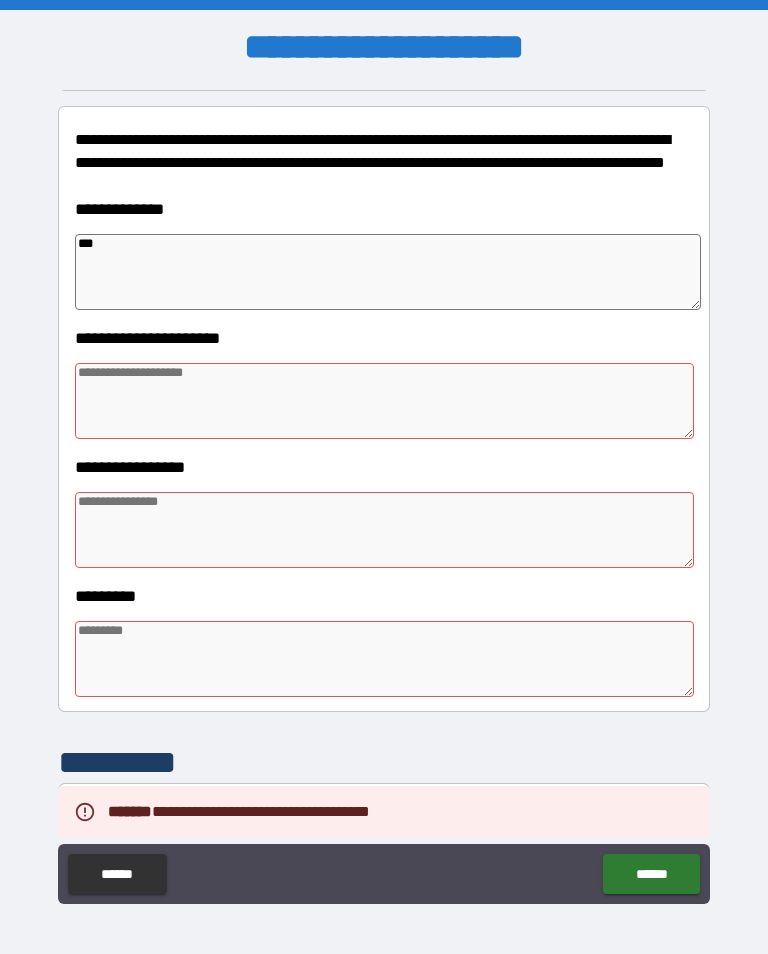 type on "*" 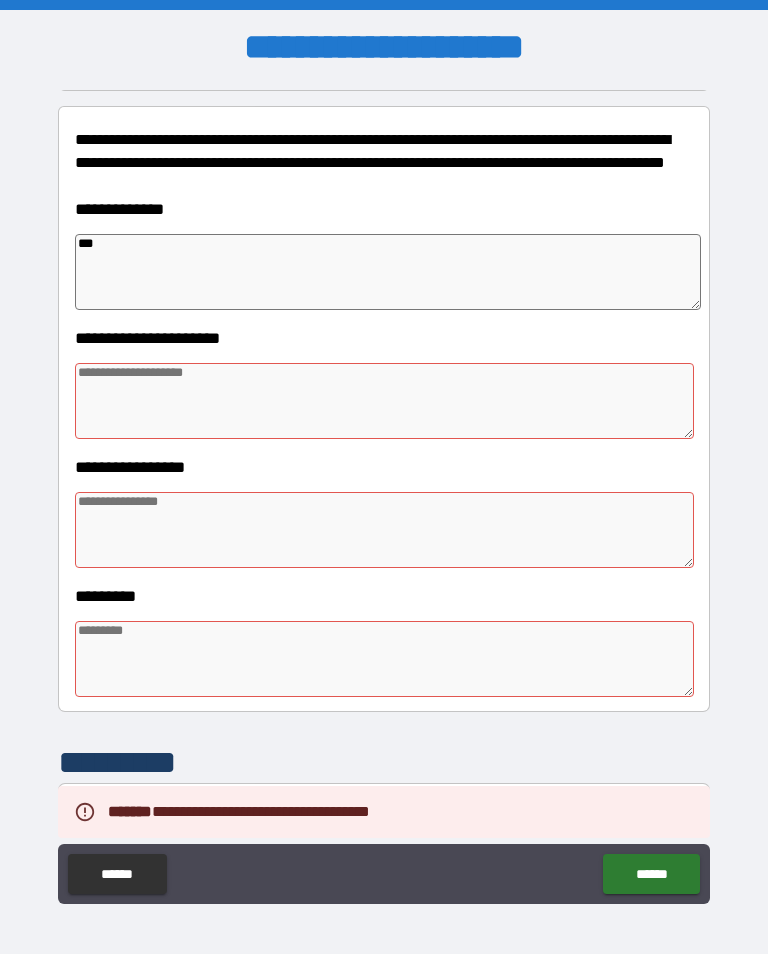 type on "*" 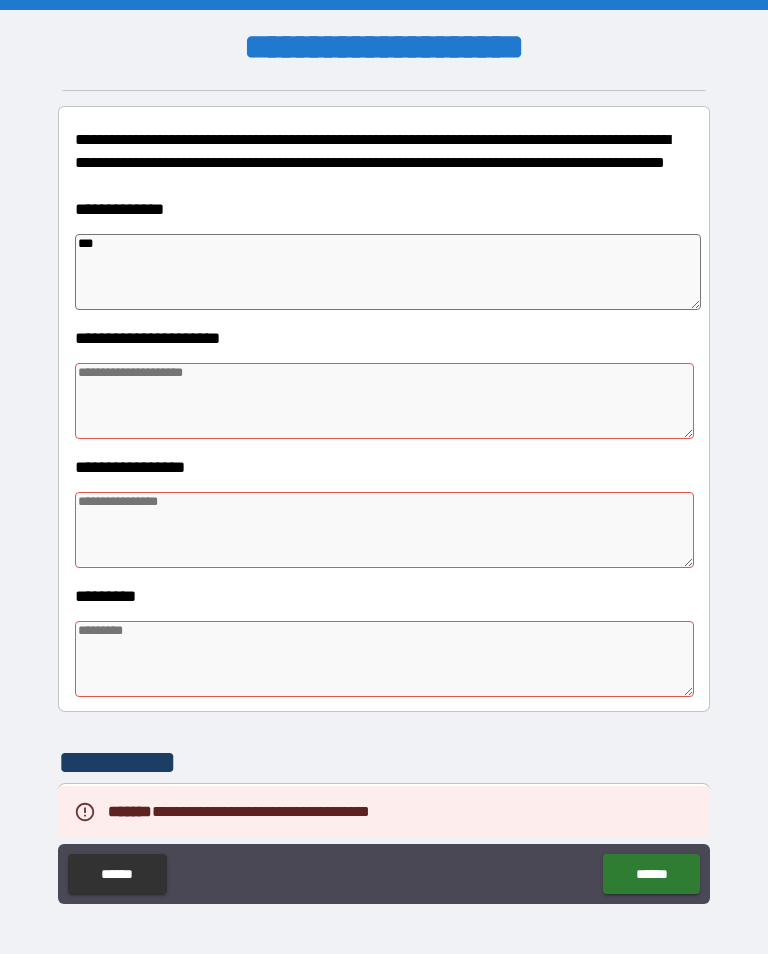 type on "*" 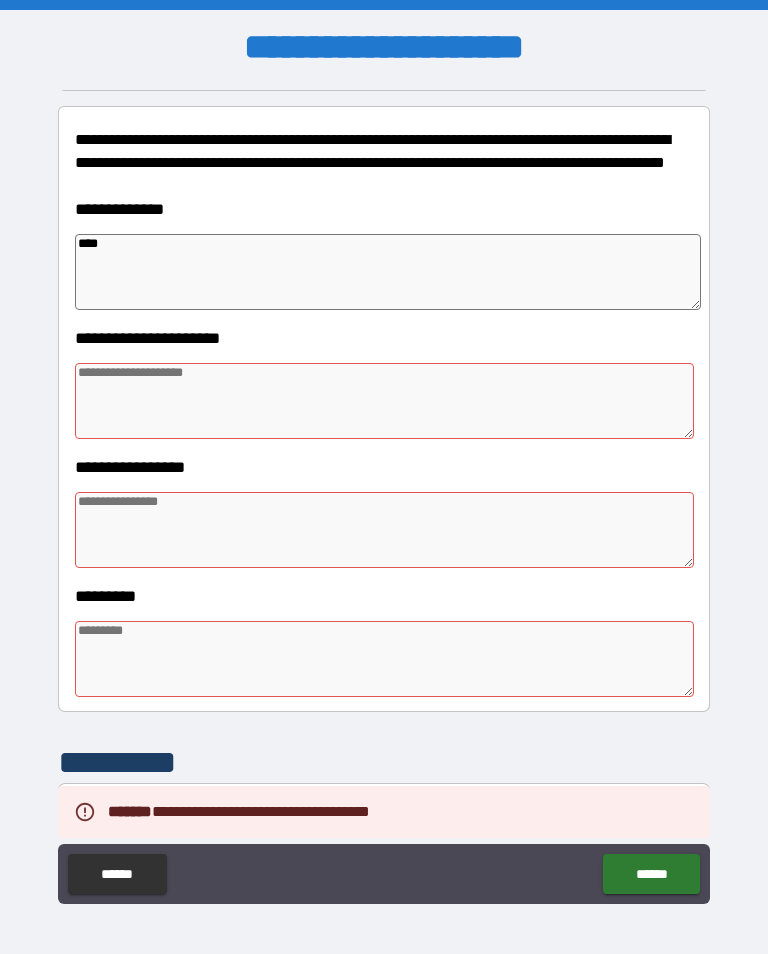 type on "*" 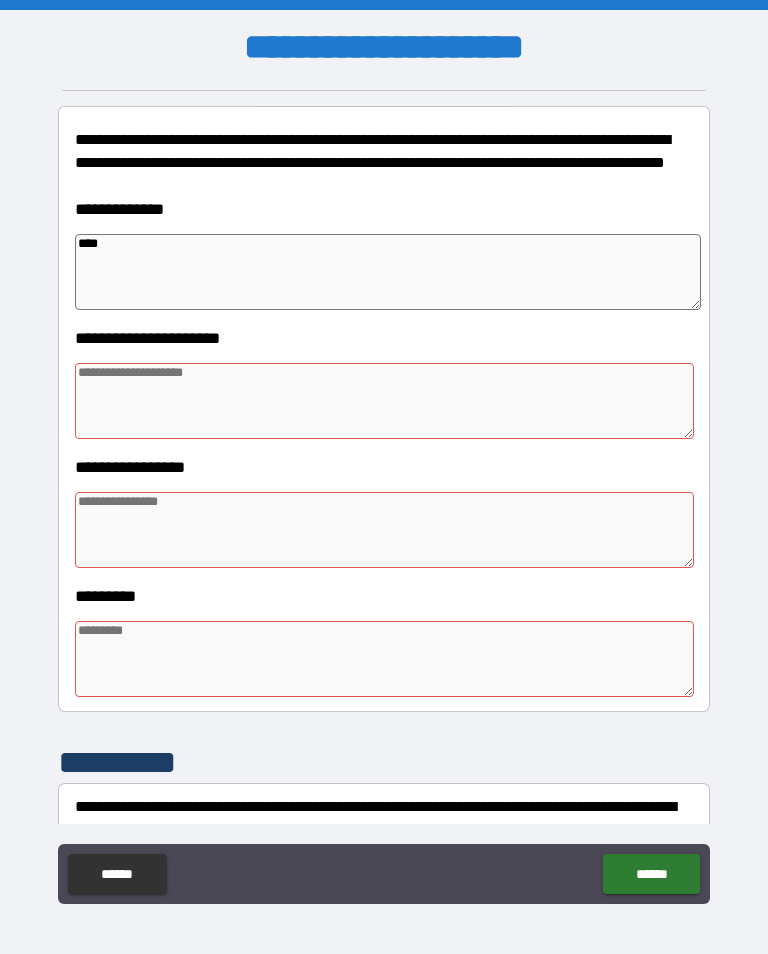 type on "*********" 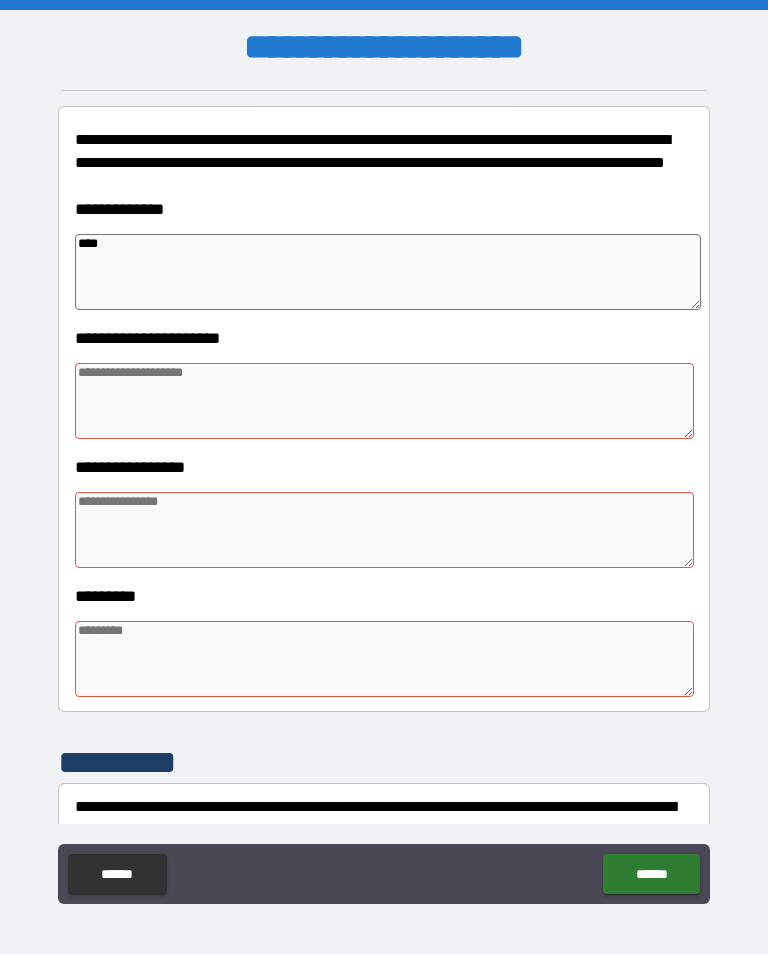 type on "*" 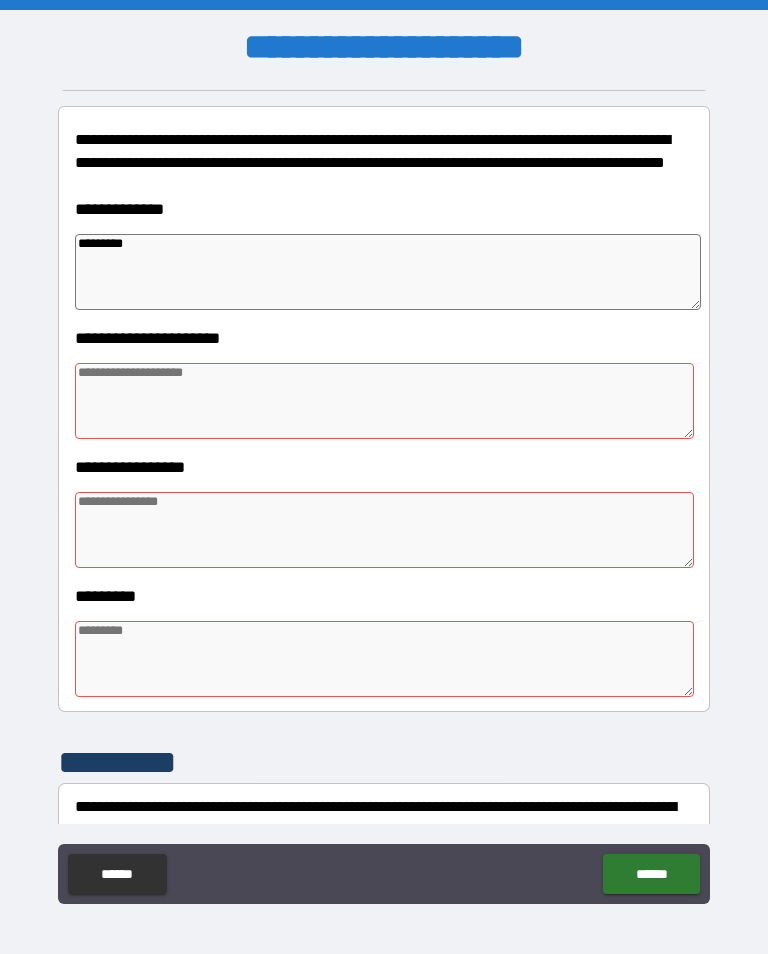 type on "*********" 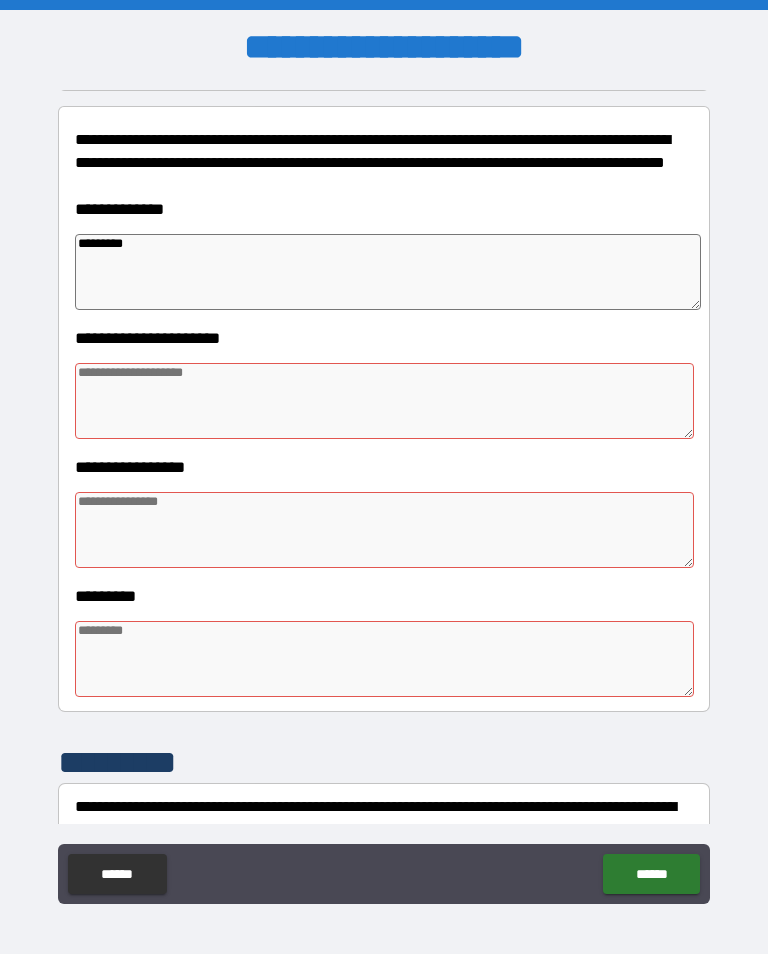type on "*" 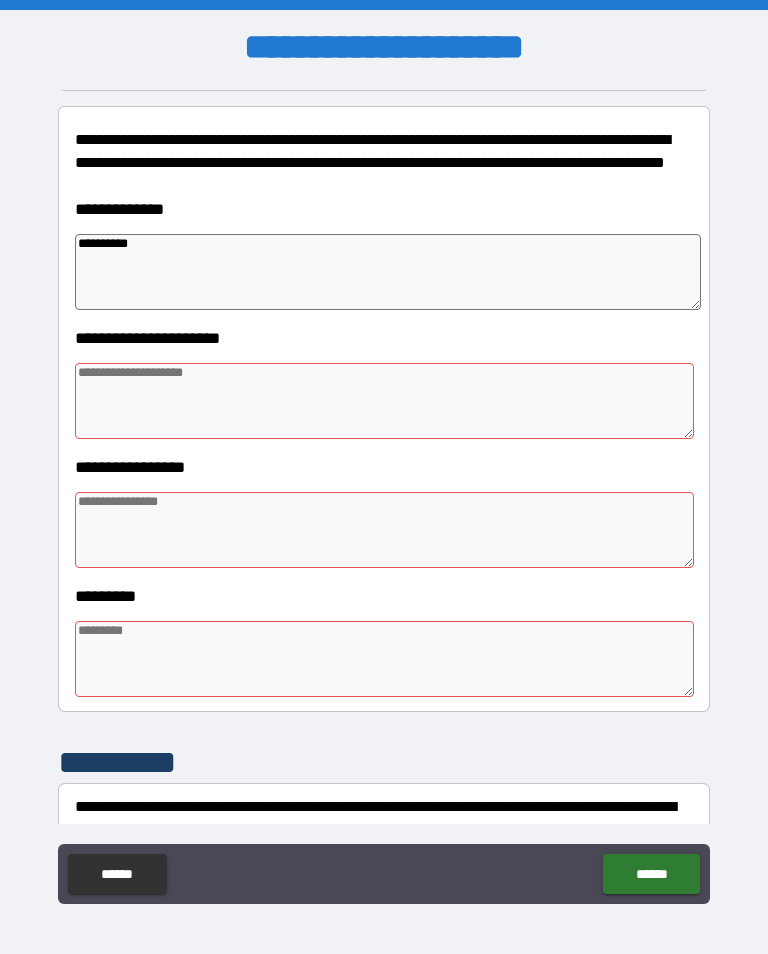 type on "*" 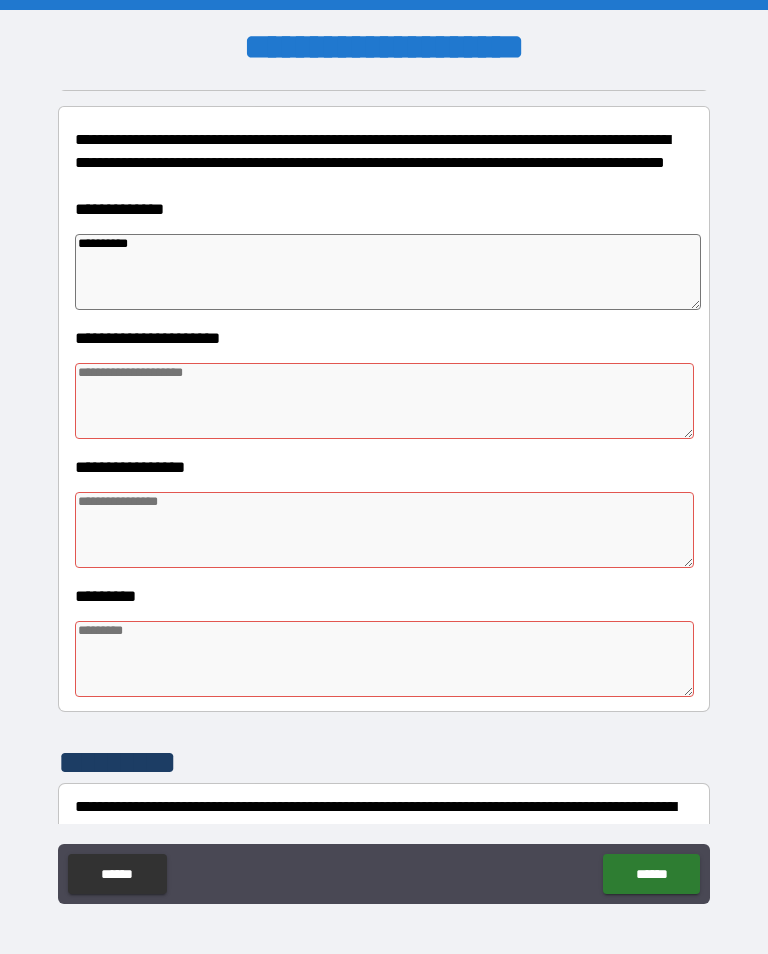 type on "*" 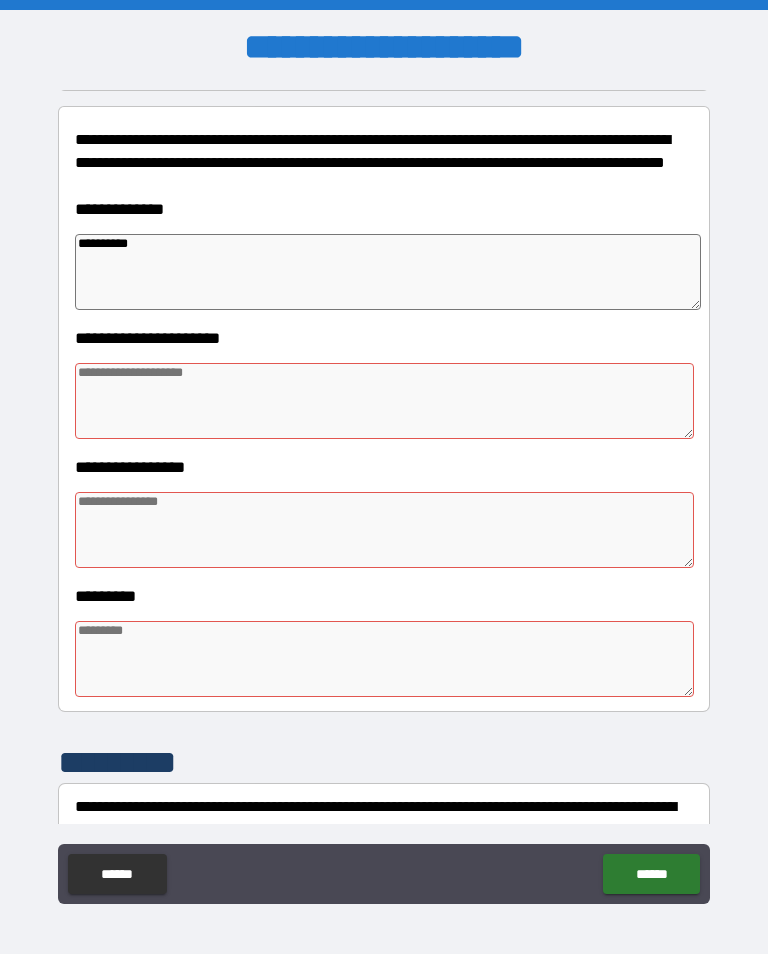 type on "*" 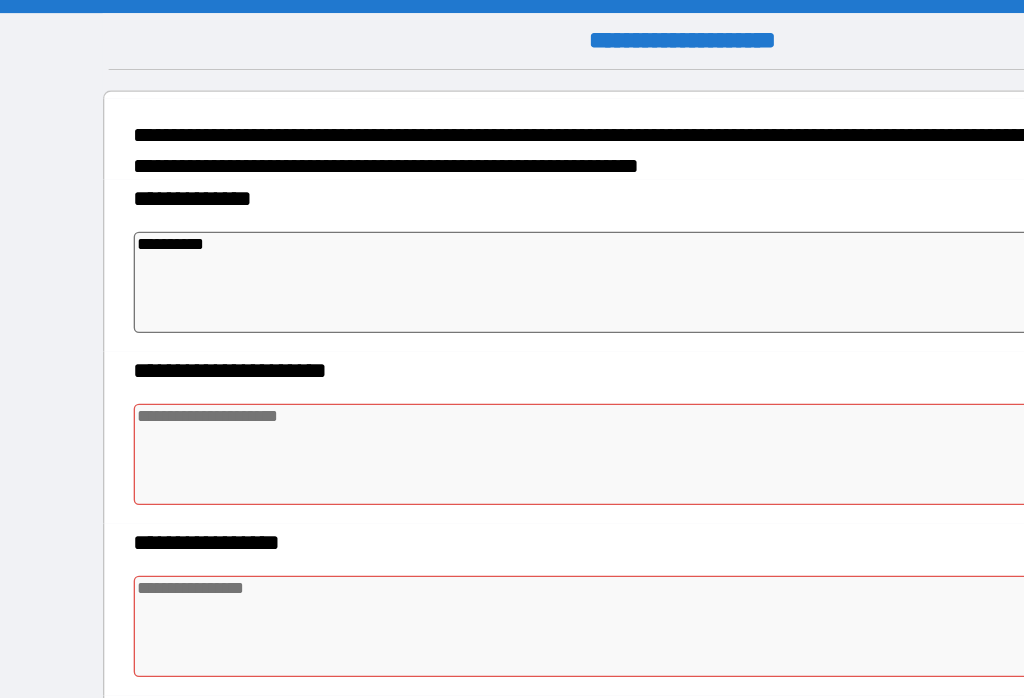 type on "*" 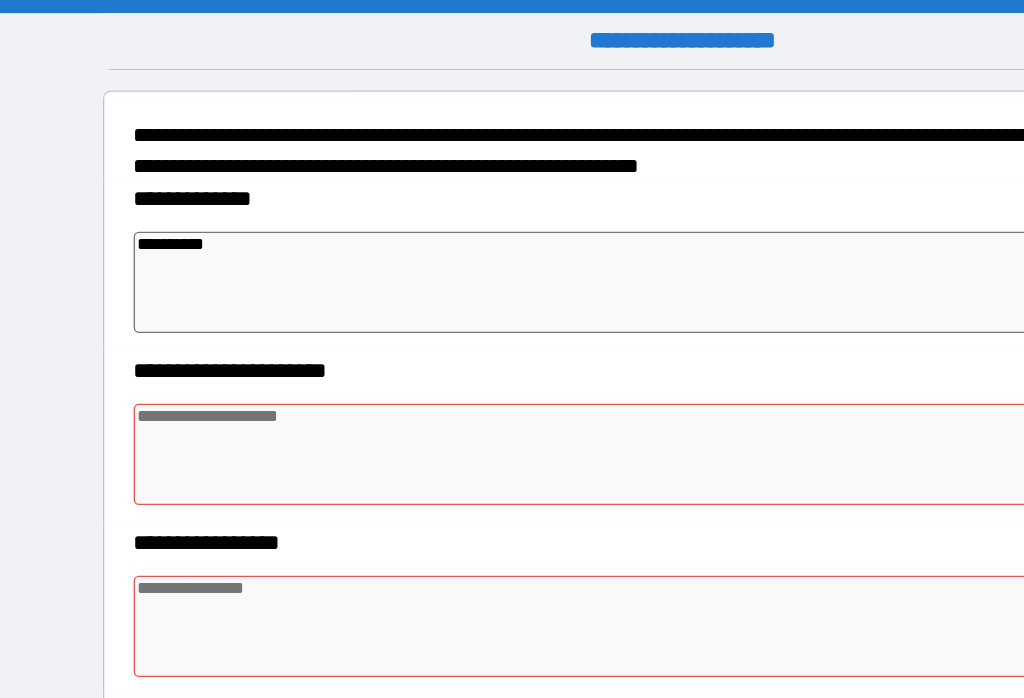 type on "*" 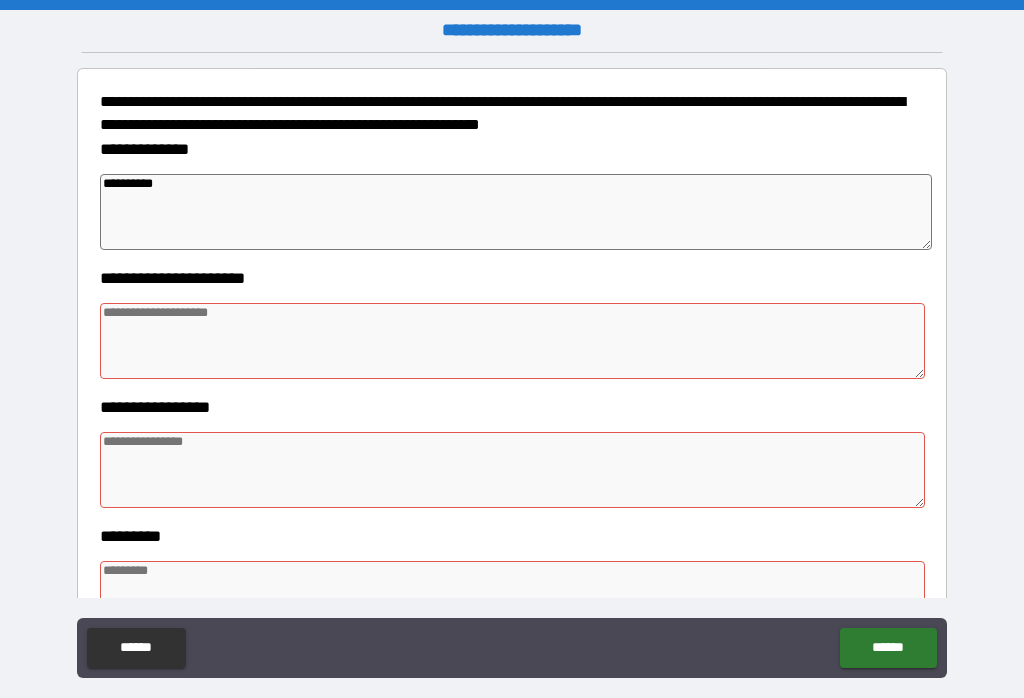 type on "*" 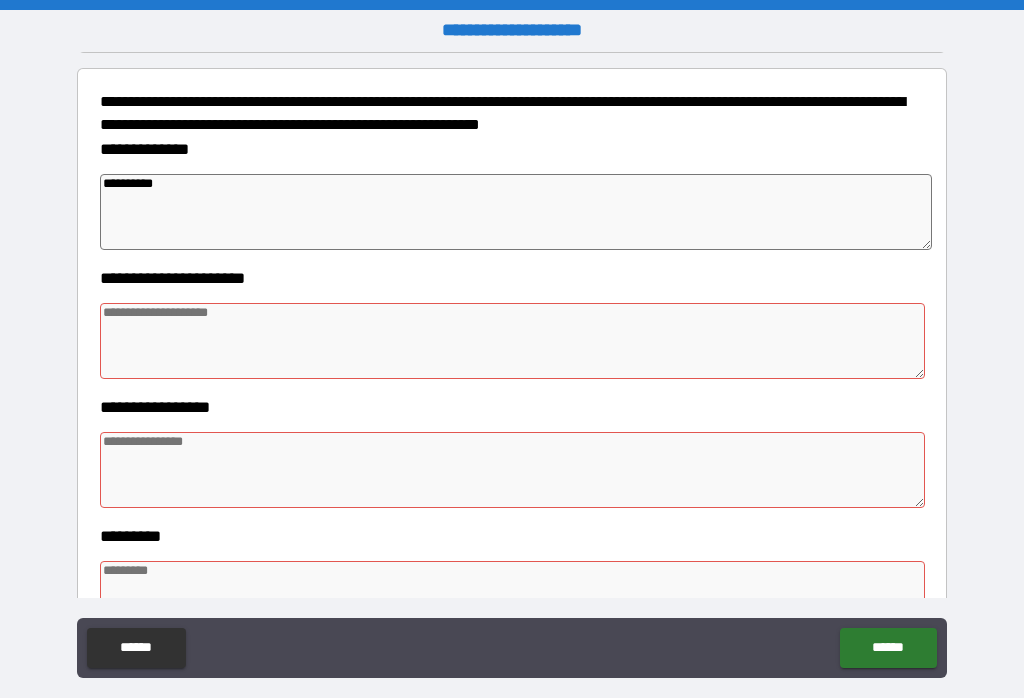 type on "*" 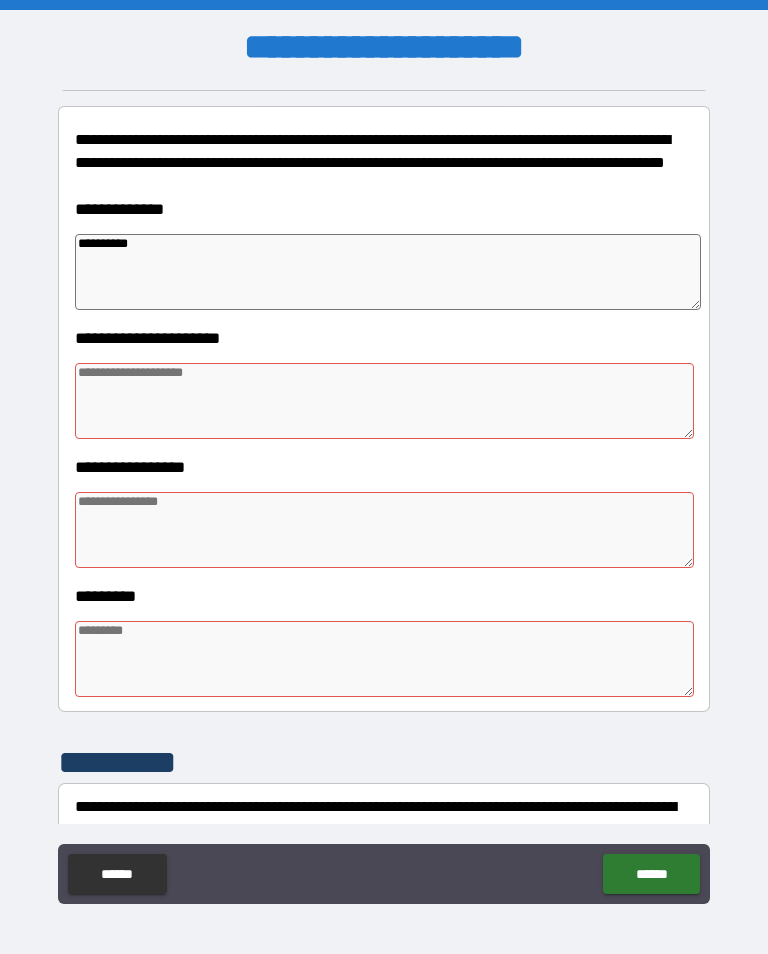 type on "*" 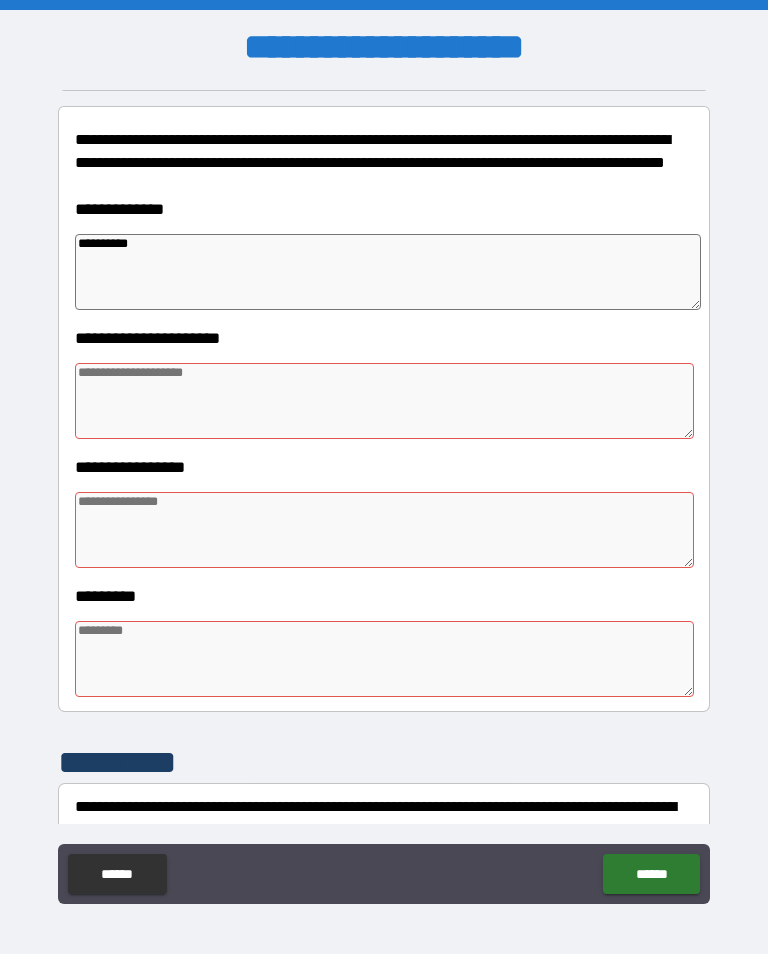 type on "*" 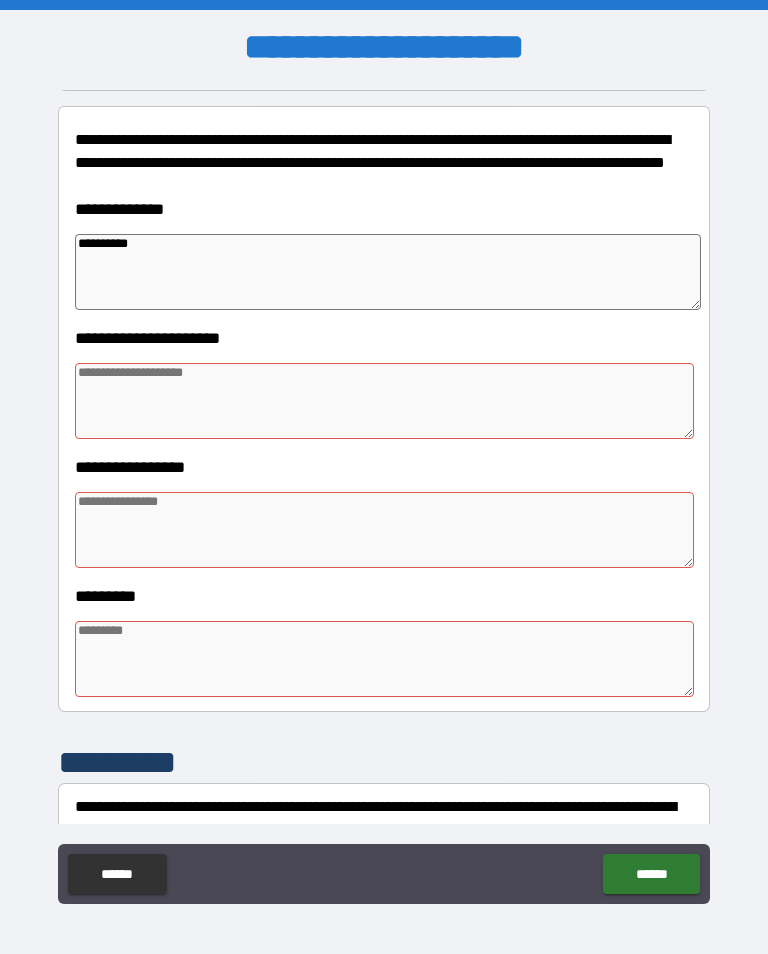 type on "*" 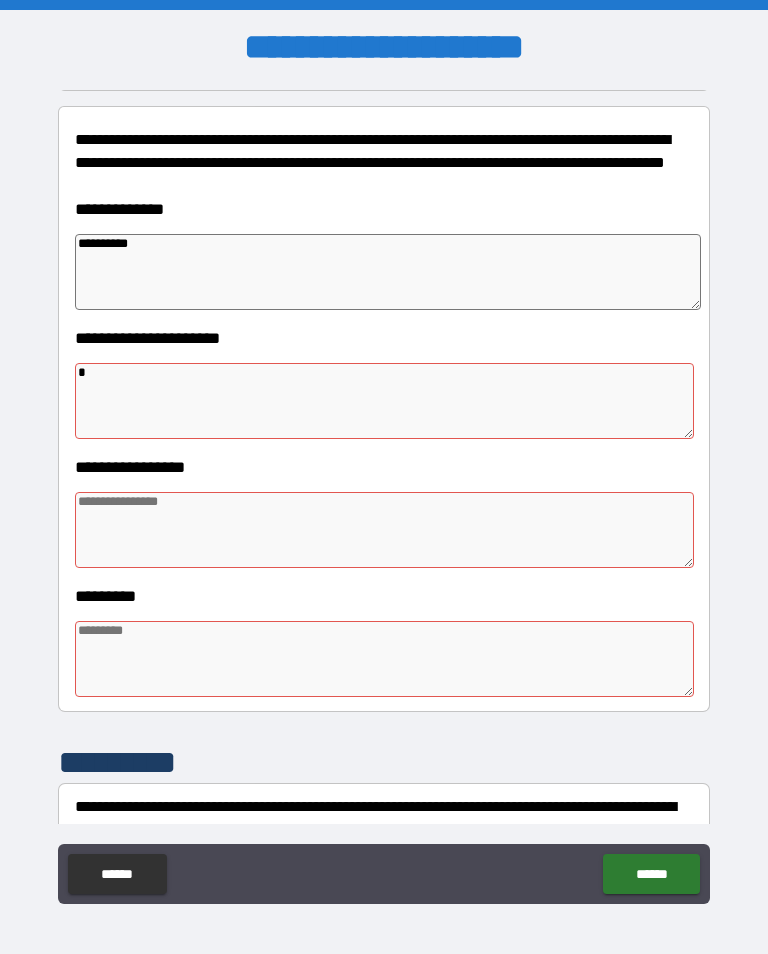 type on "*" 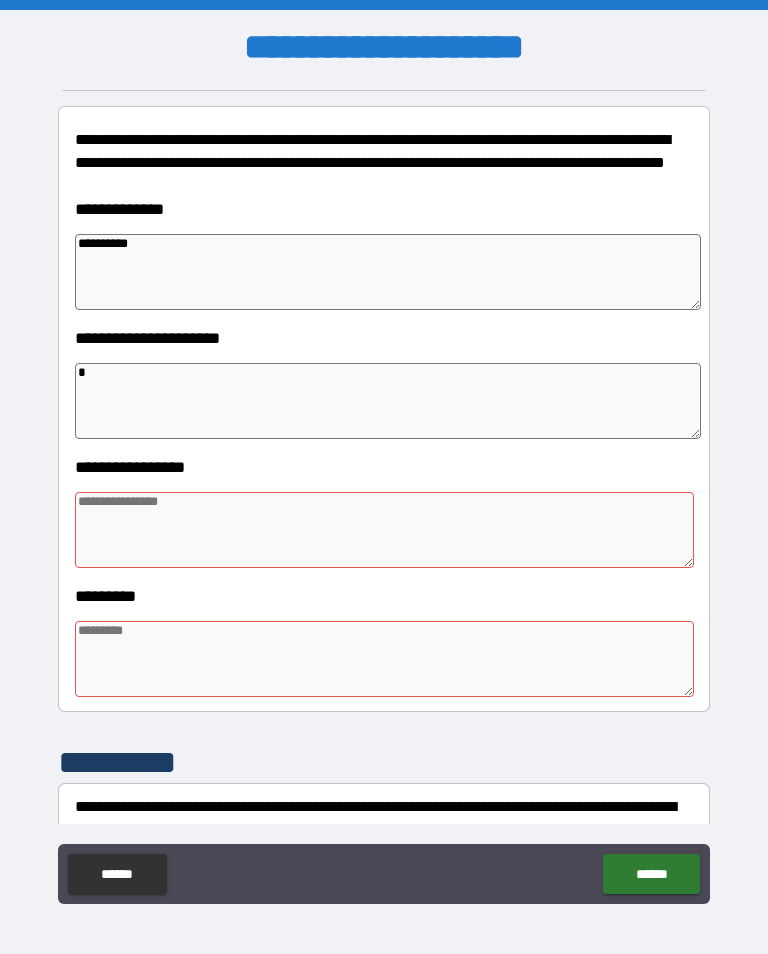 type on "*" 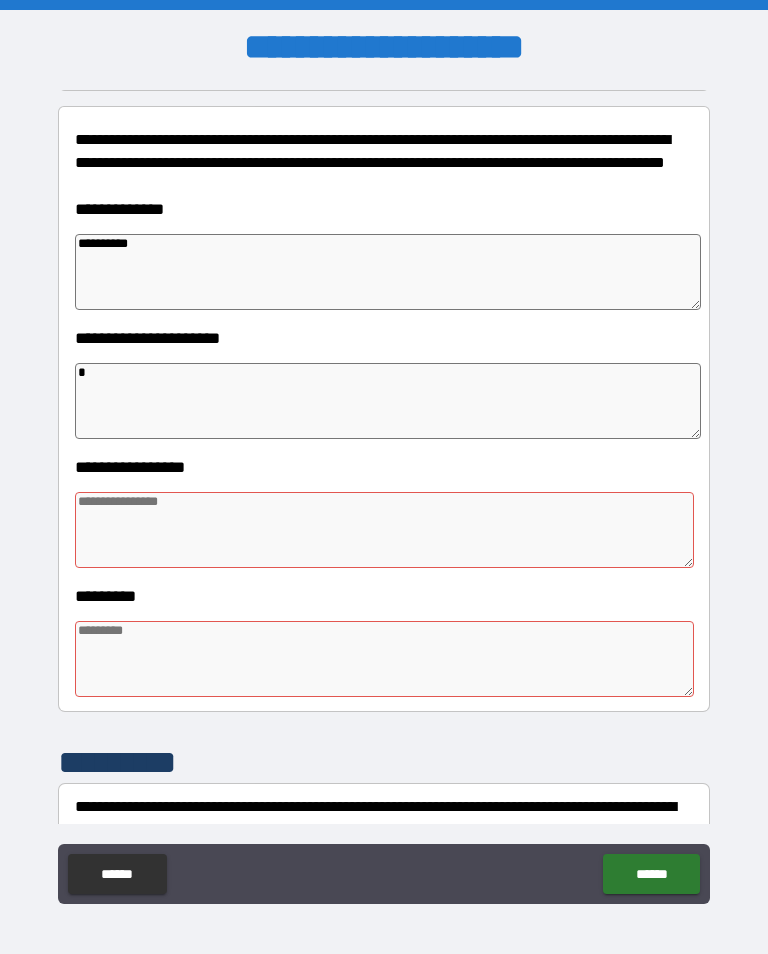 type on "*" 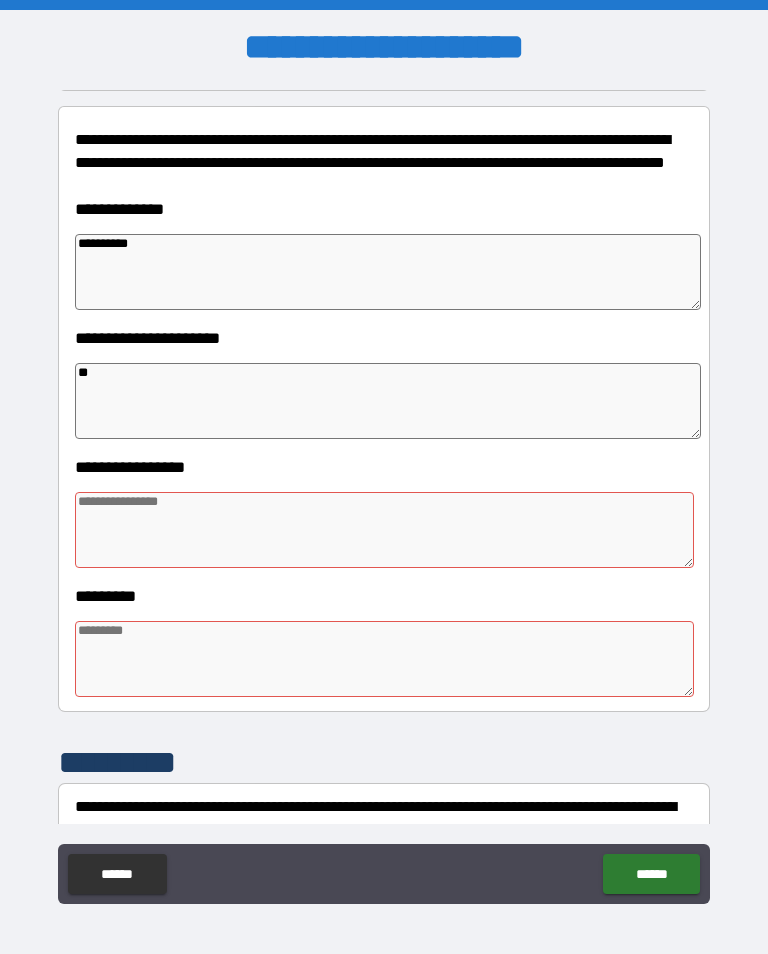 type on "*" 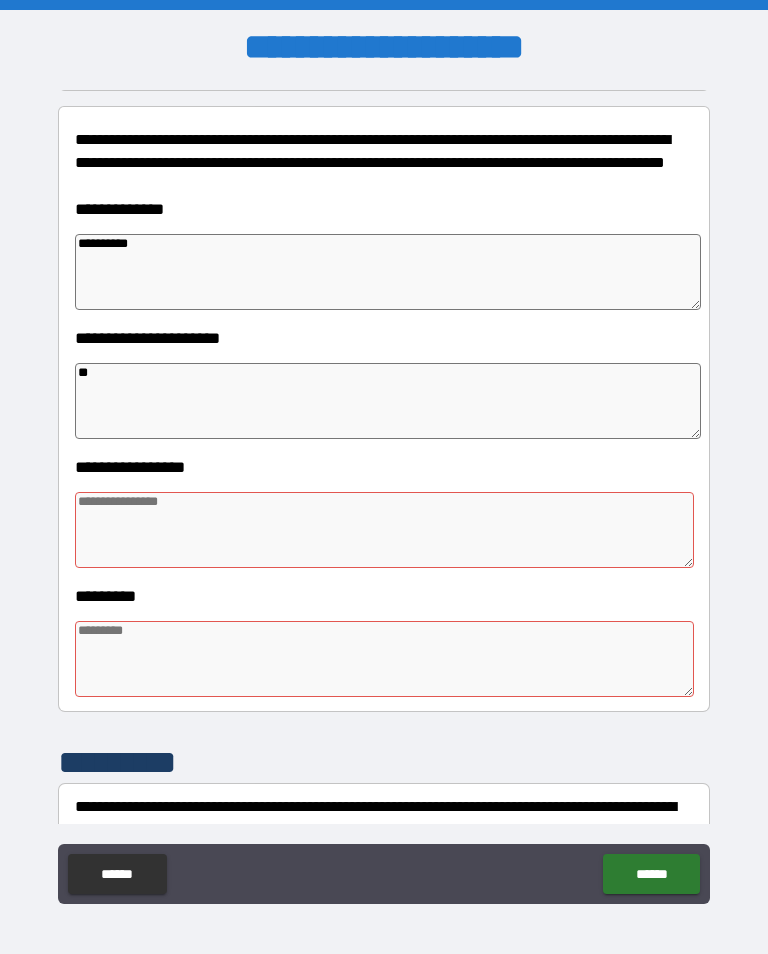 type on "*" 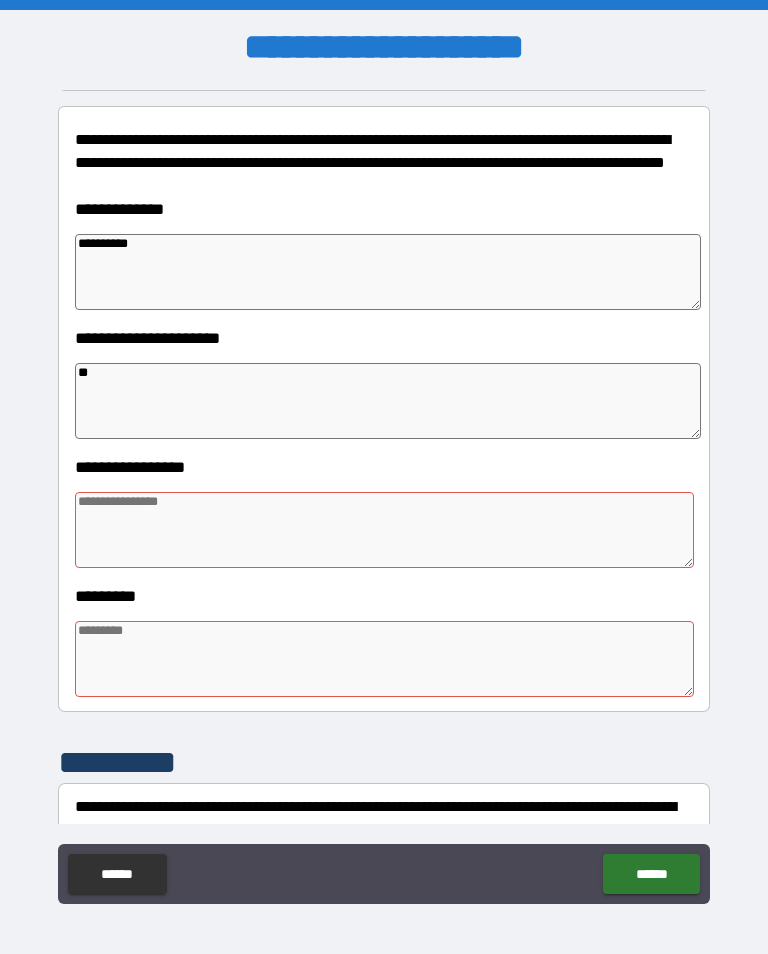 type on "*" 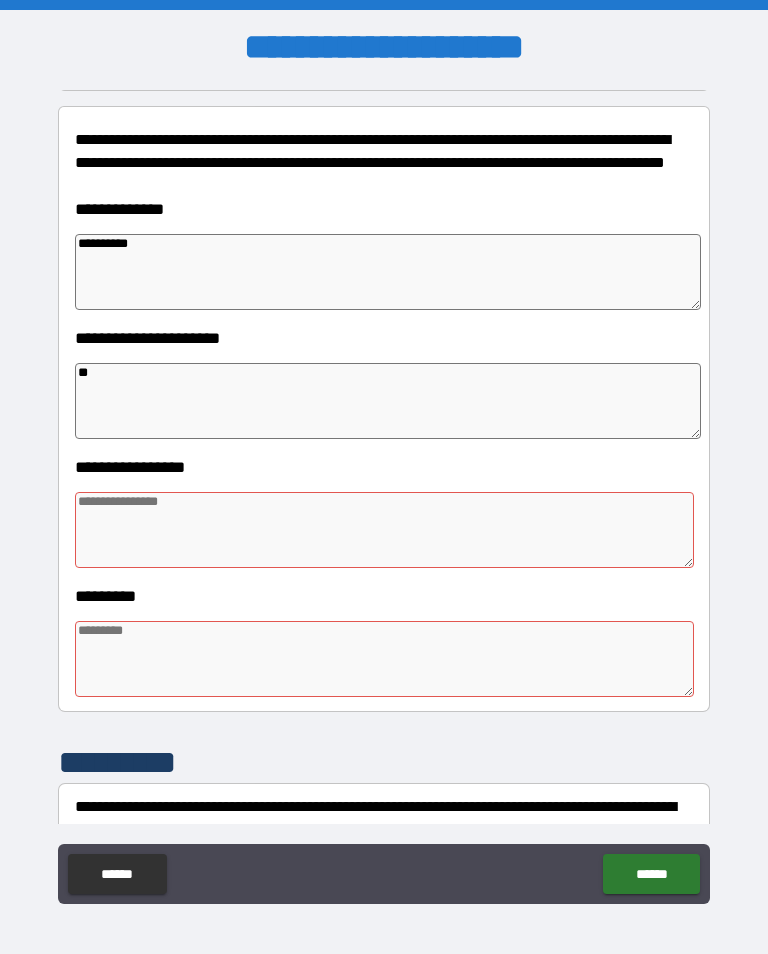 type on "*" 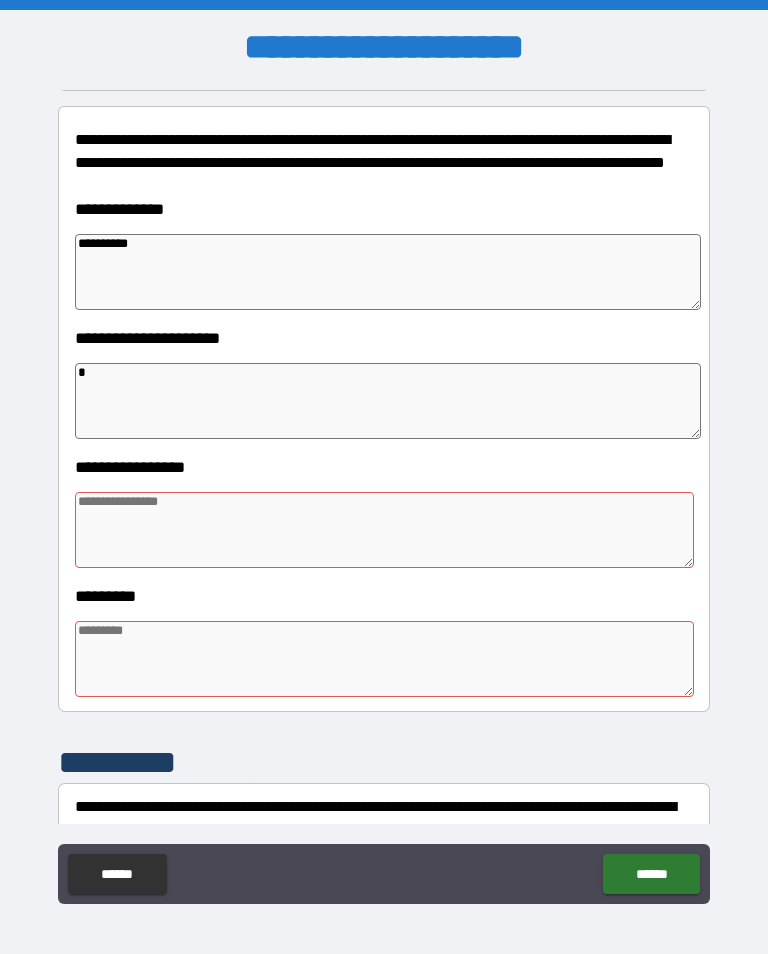 type on "*" 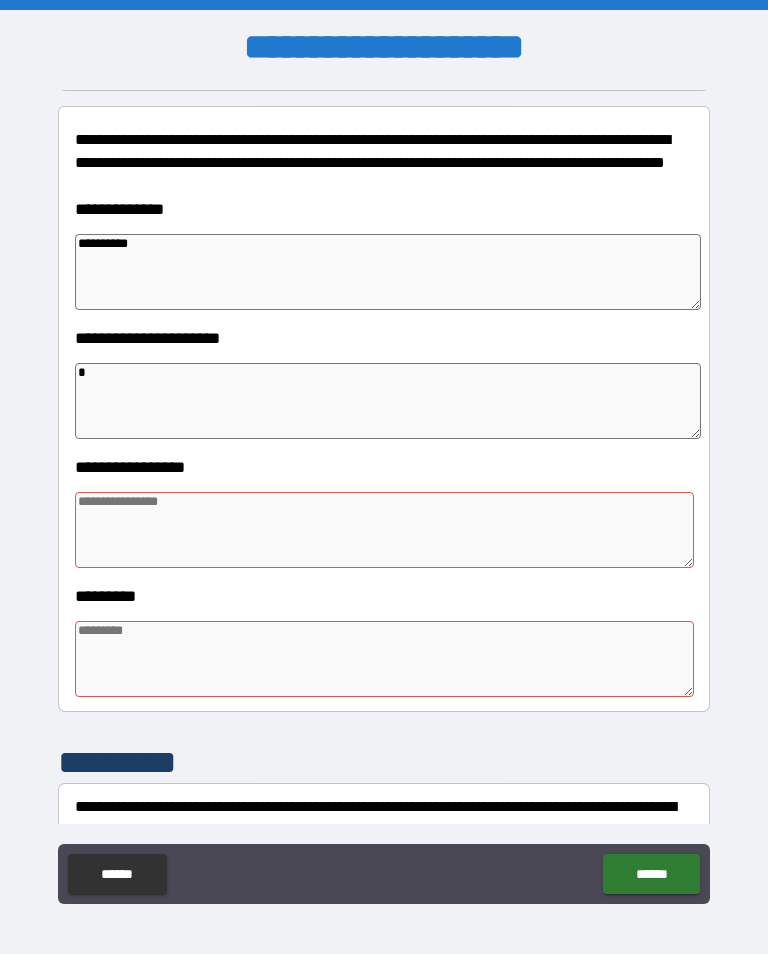 type on "*" 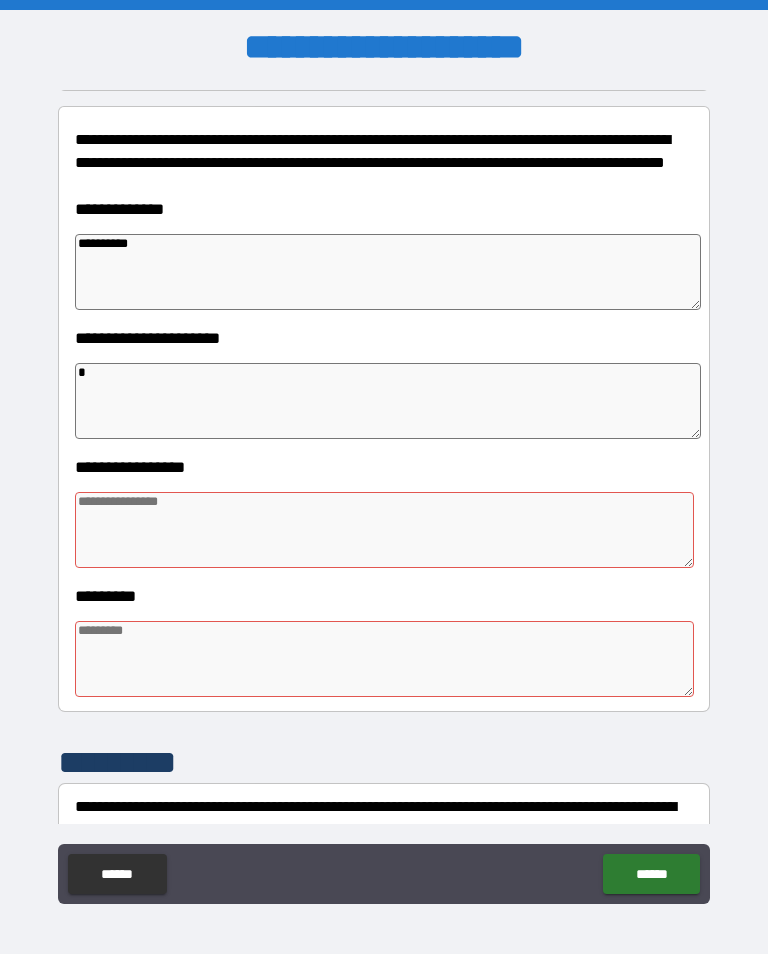type 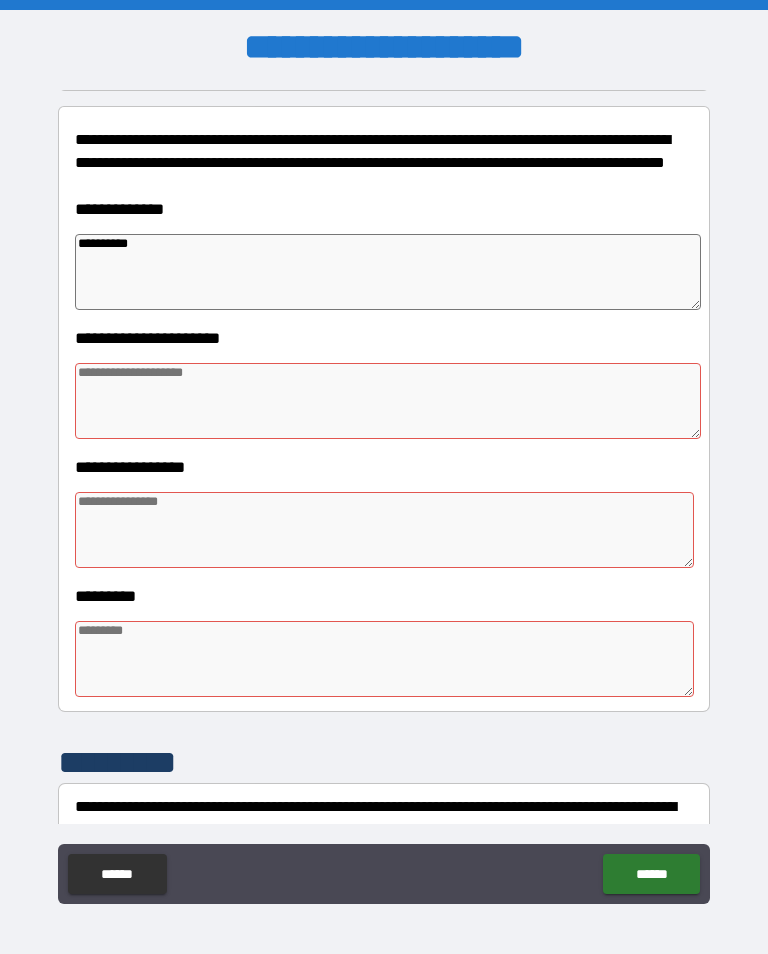 type on "*" 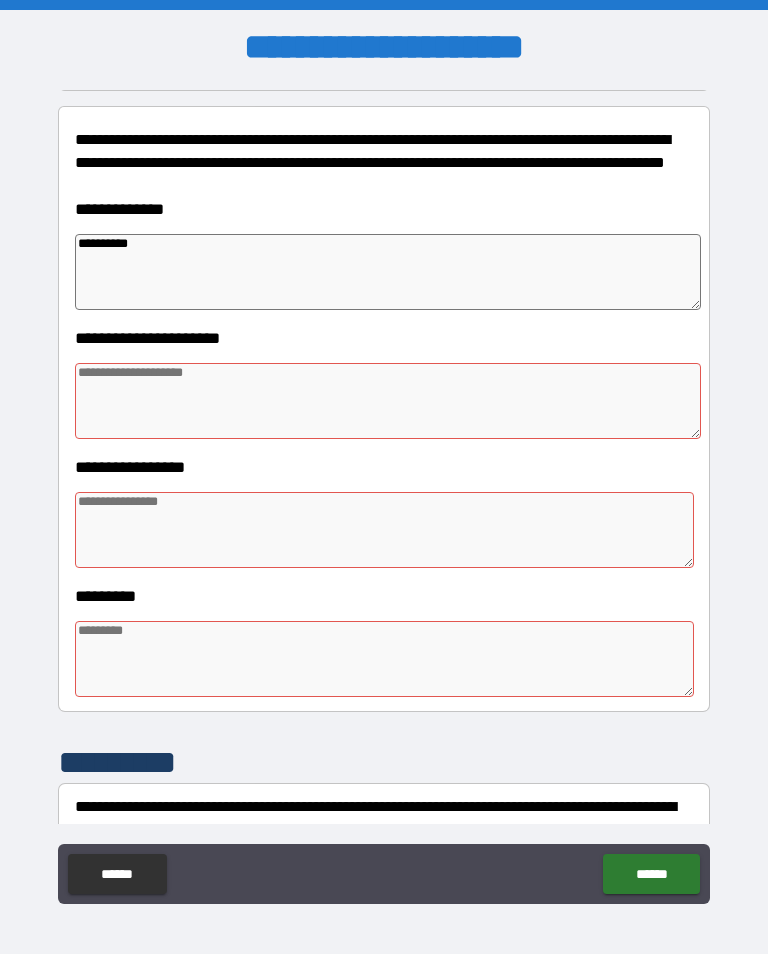 type on "*" 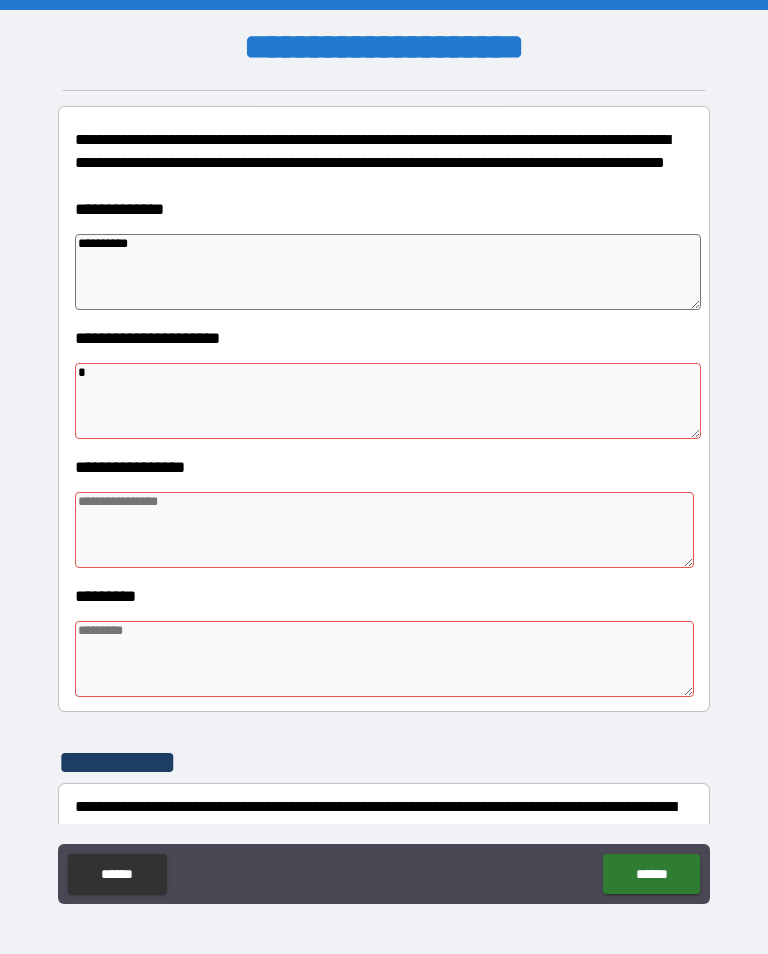 type on "*" 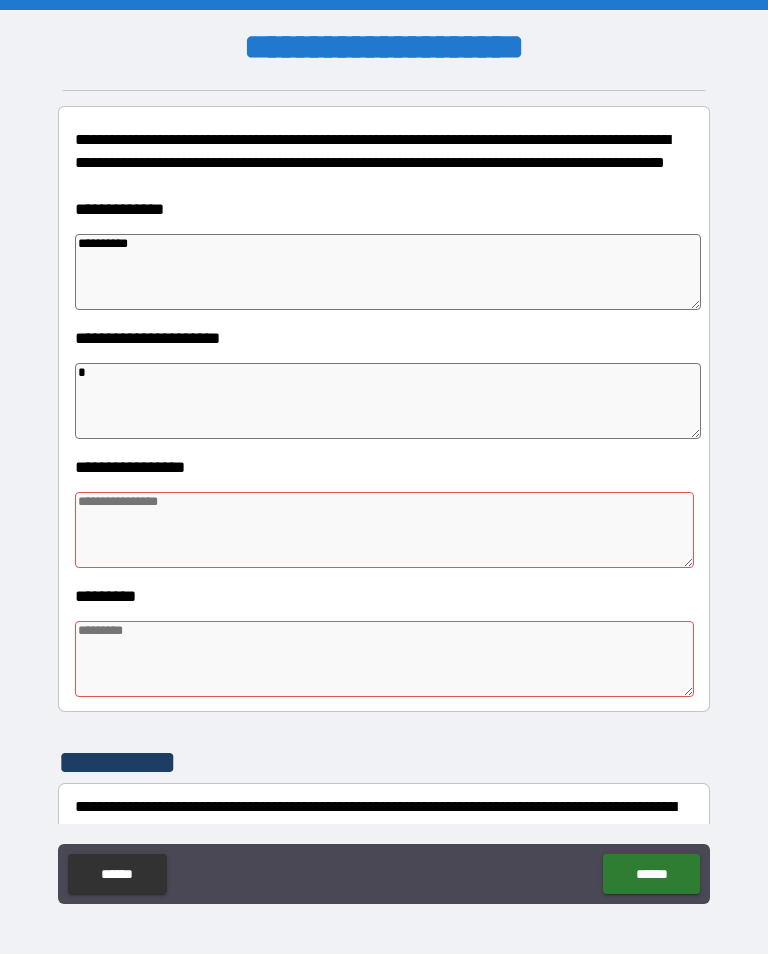 type on "*" 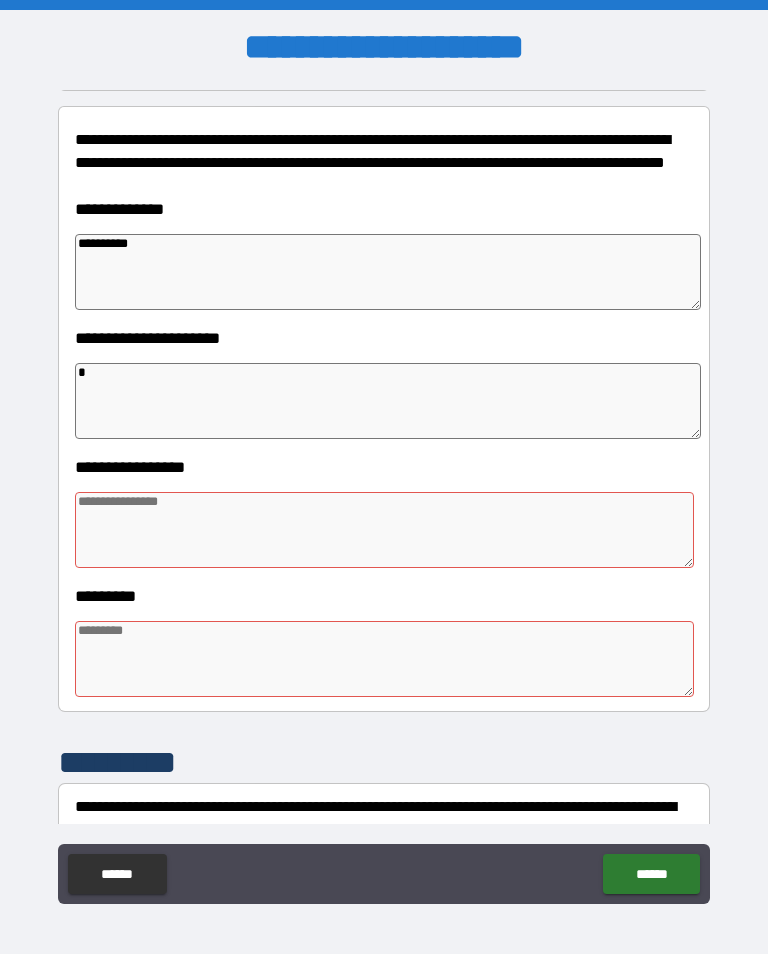 type on "*" 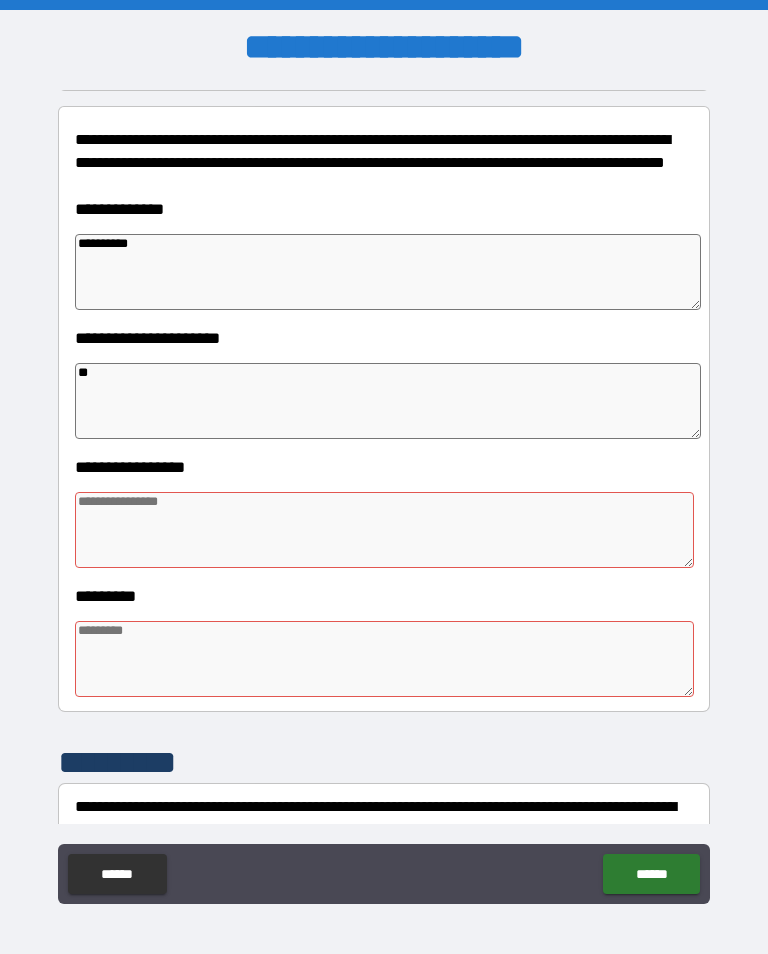 type on "*" 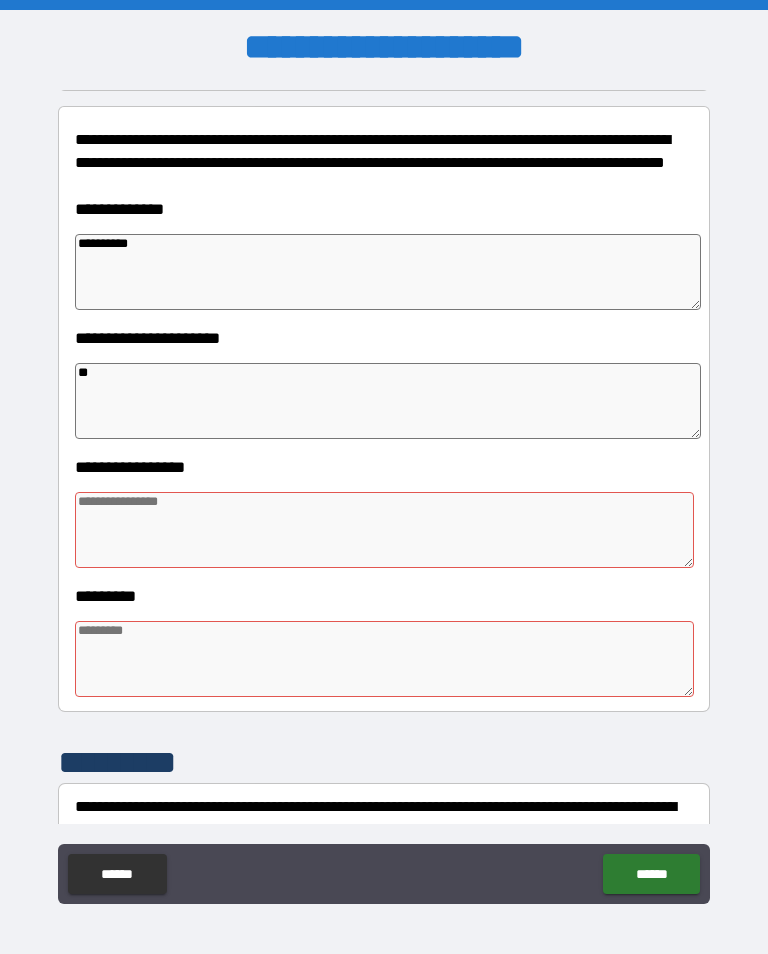 type on "*" 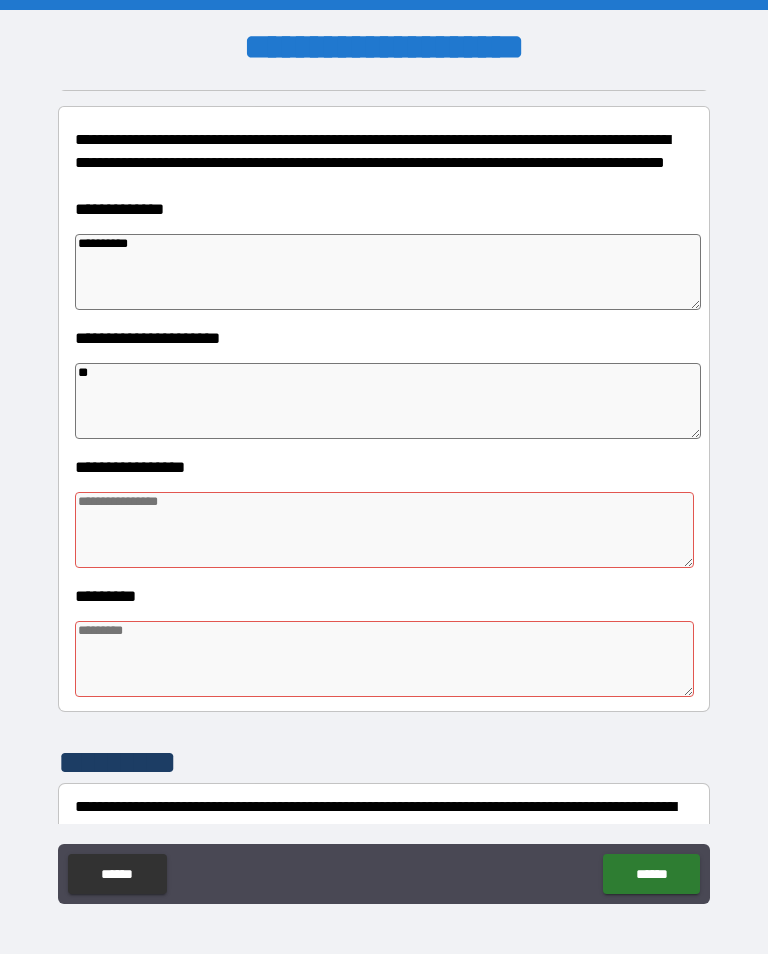 type on "*" 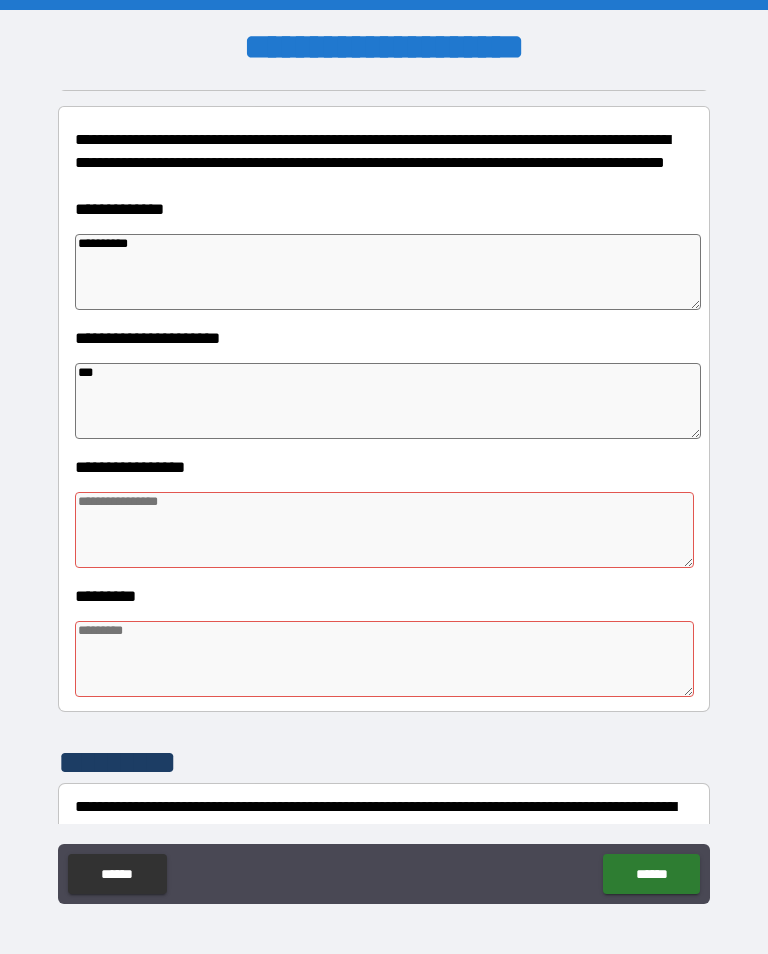 type on "*" 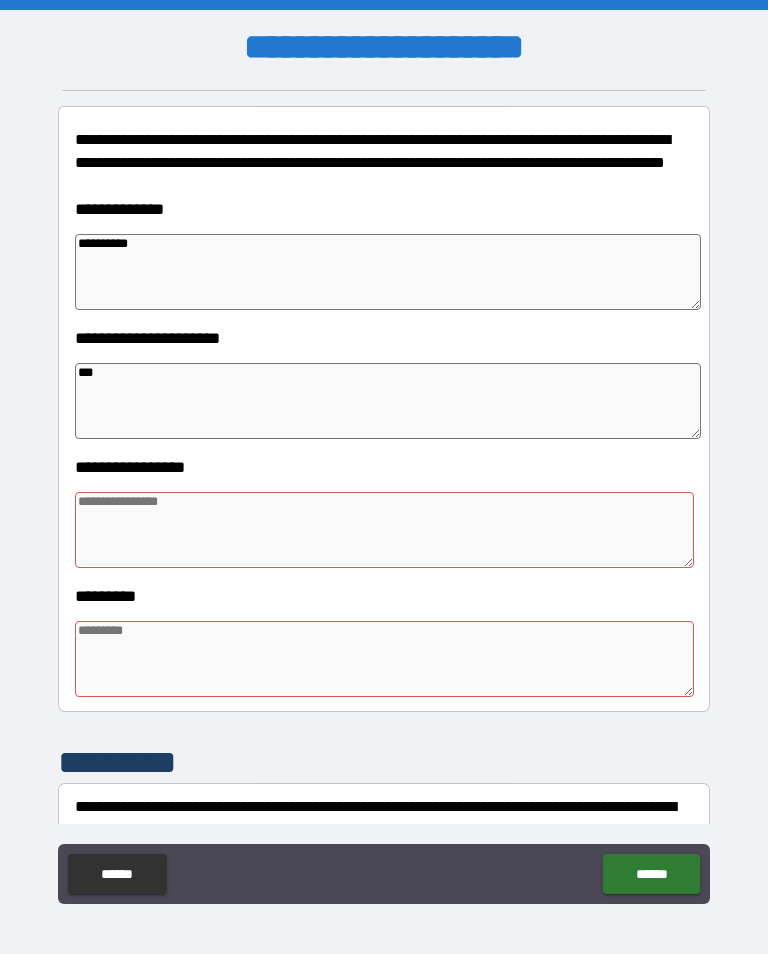 type on "*" 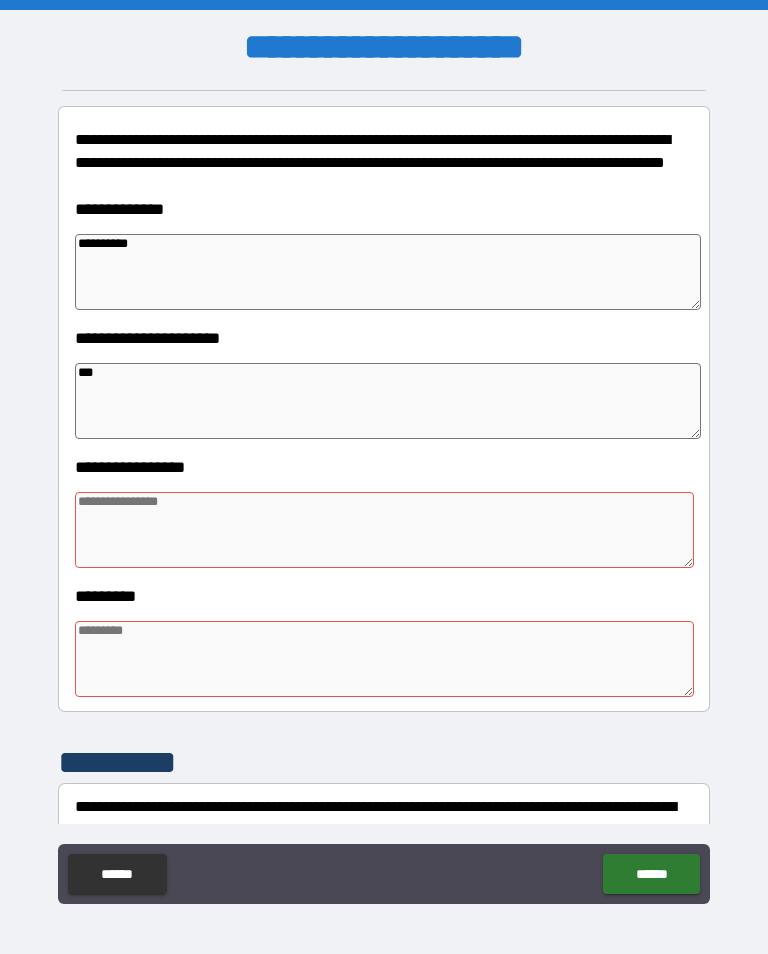 type on "*" 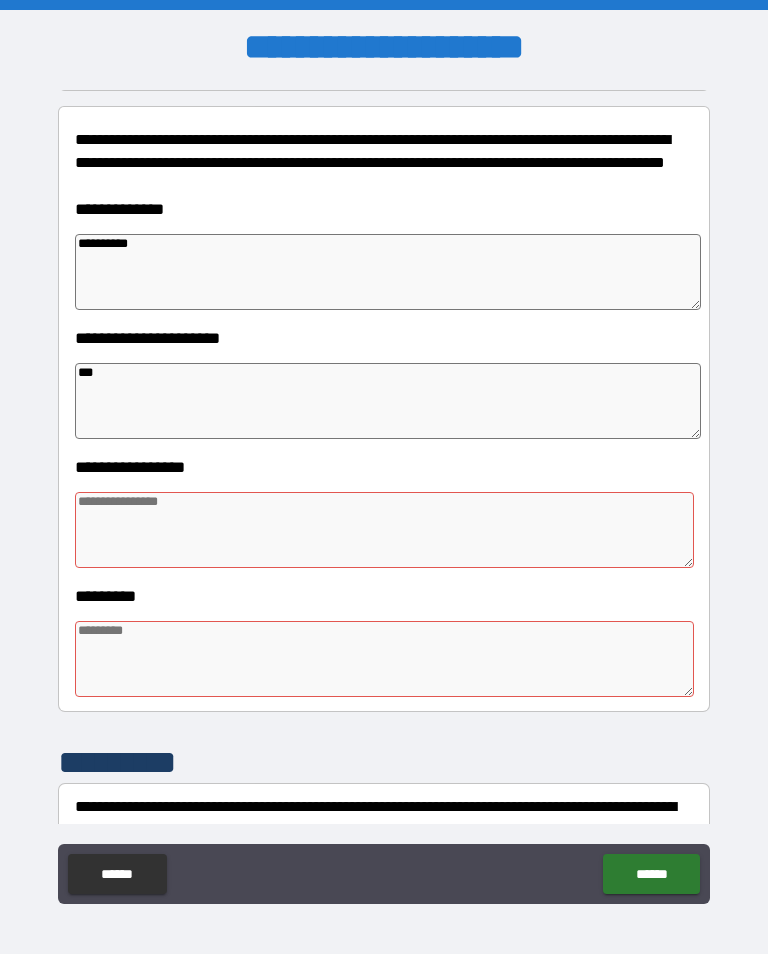 type on "****" 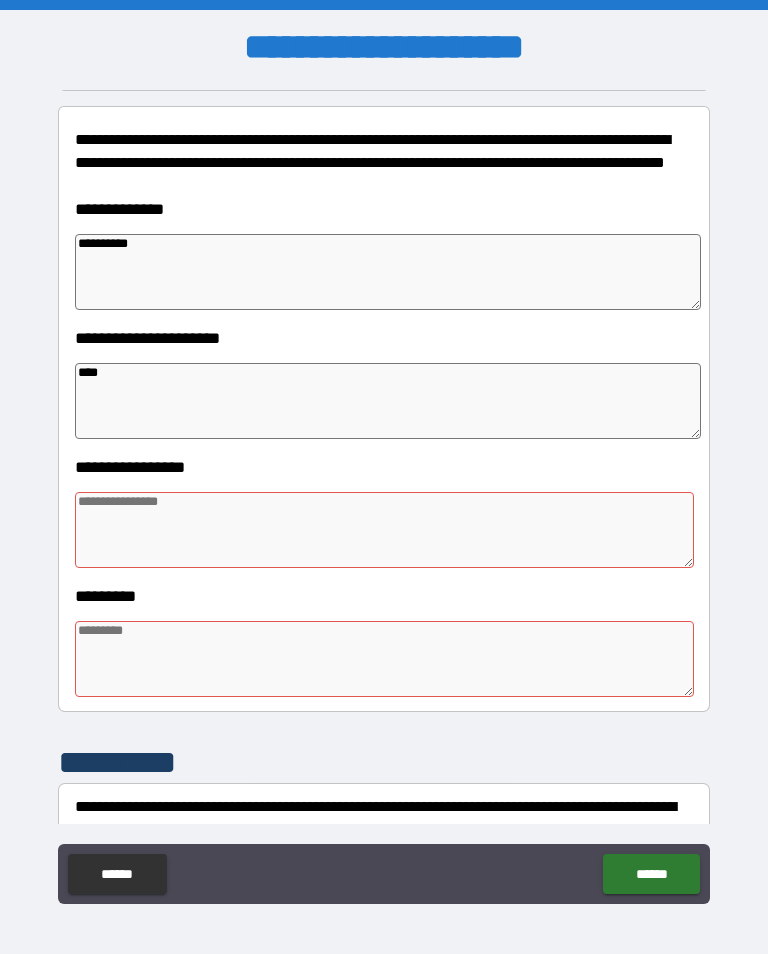 type on "*" 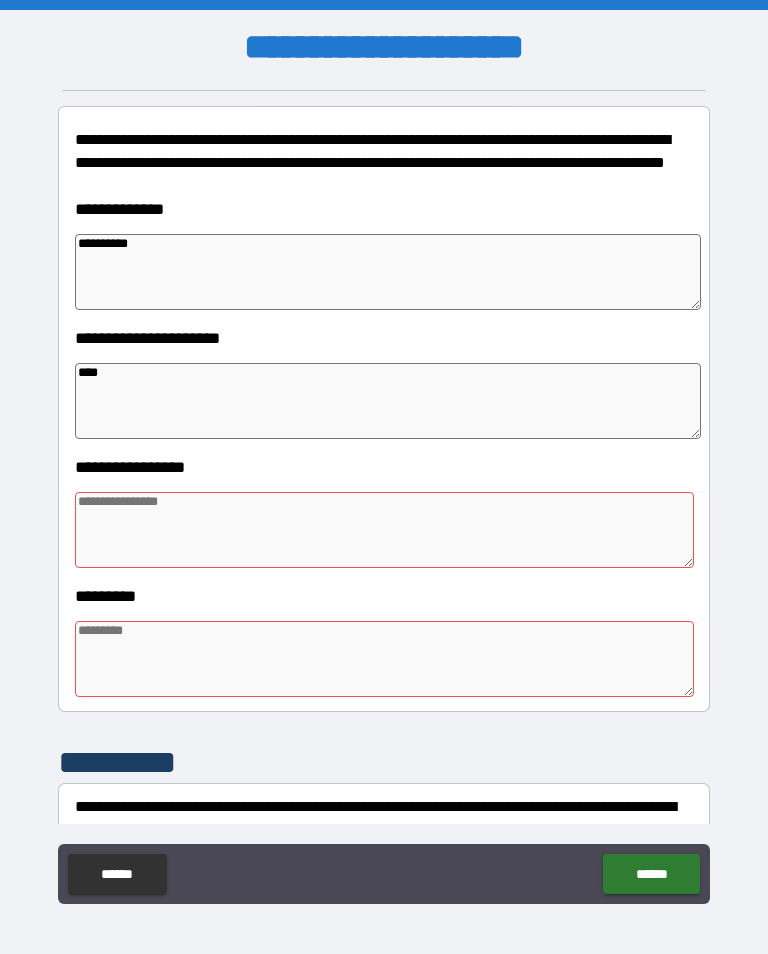 type on "*" 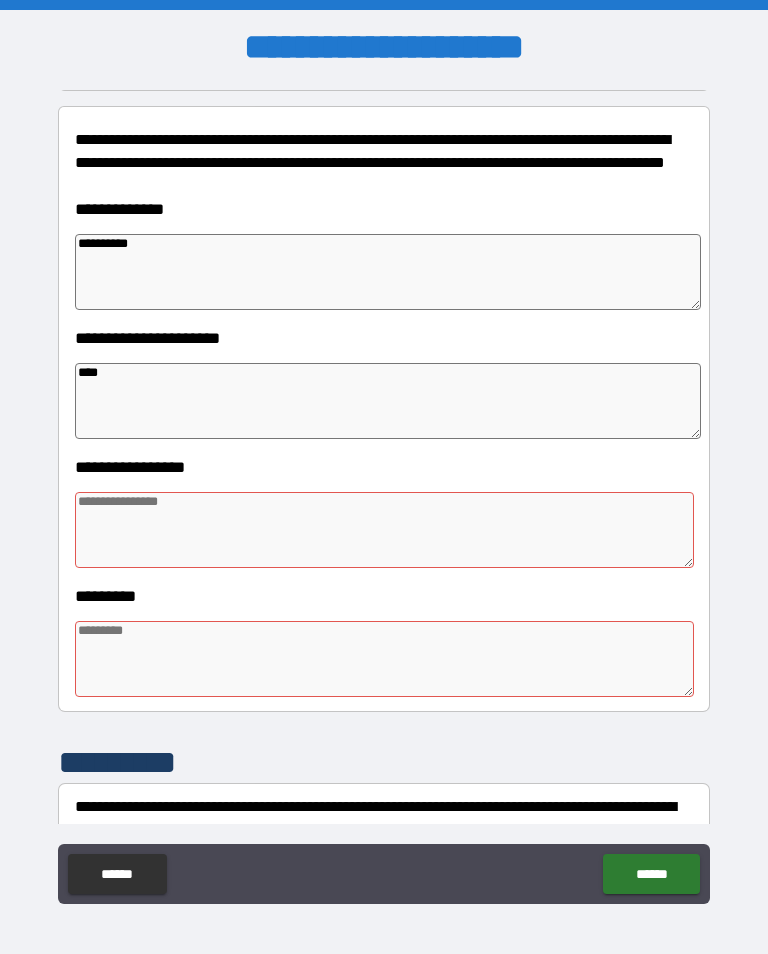 type on "*" 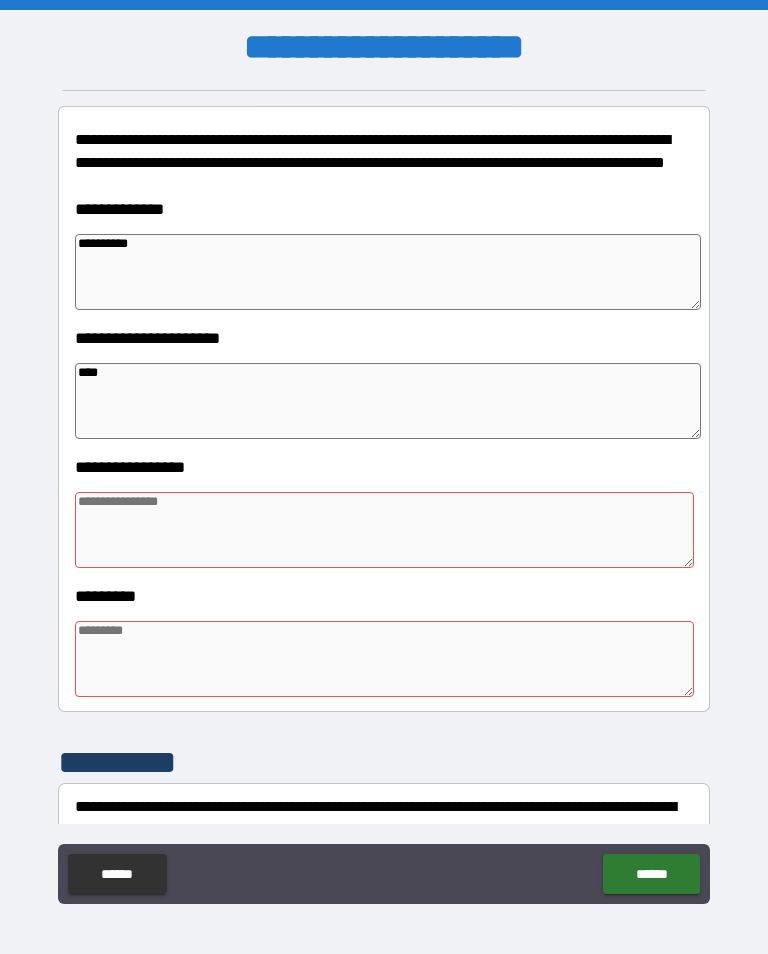 type on "*" 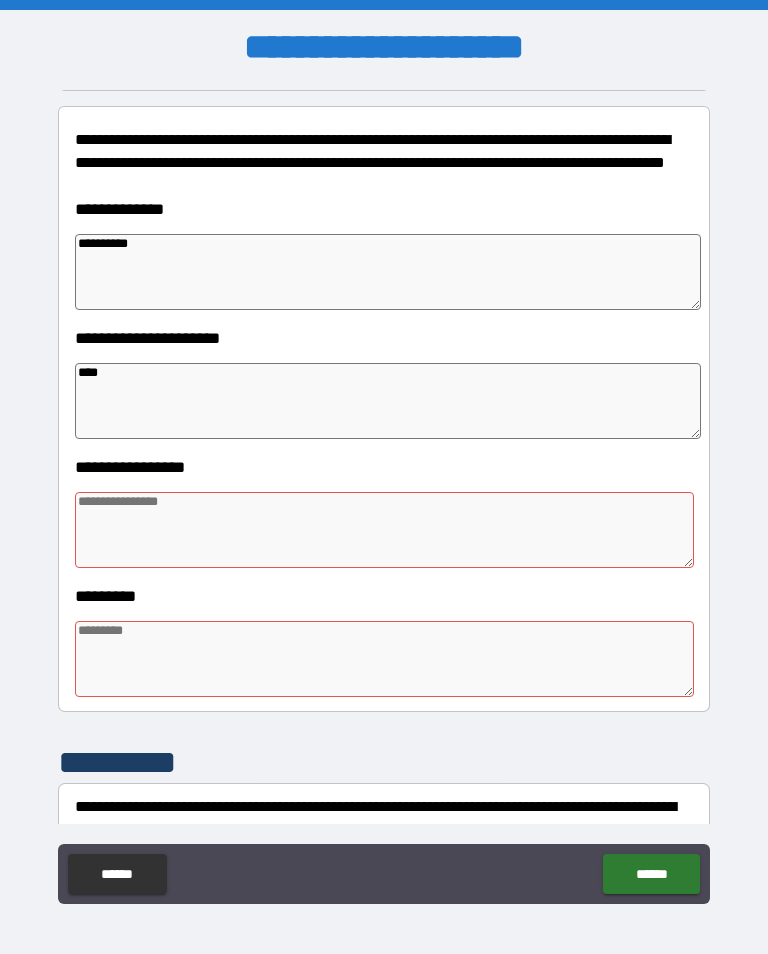 type on "***" 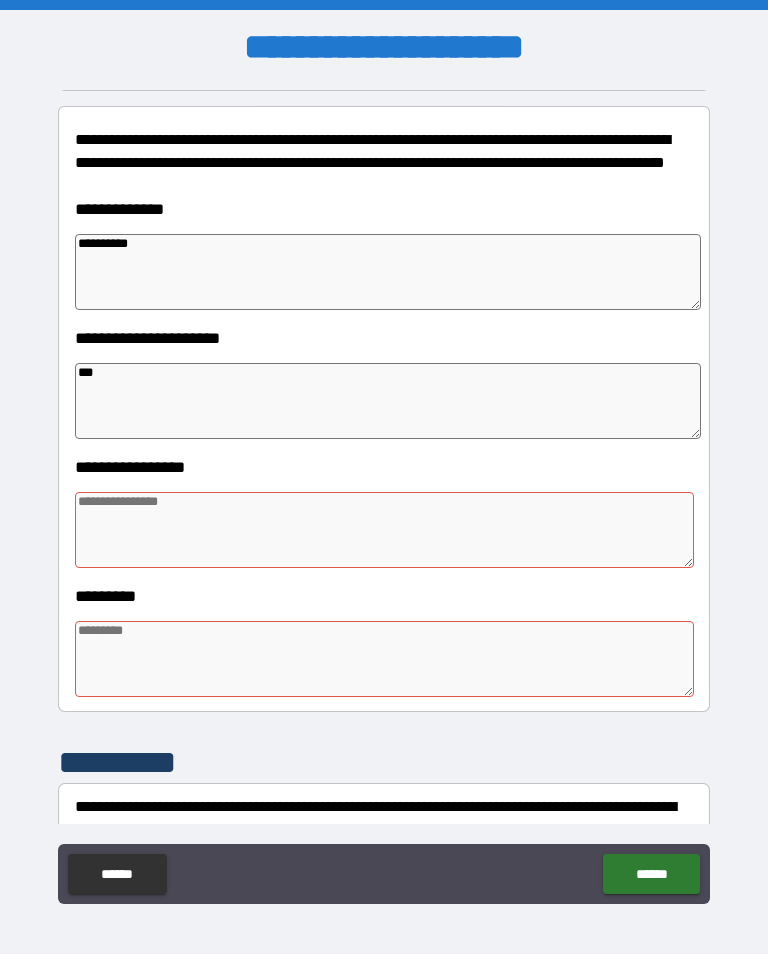 type on "*" 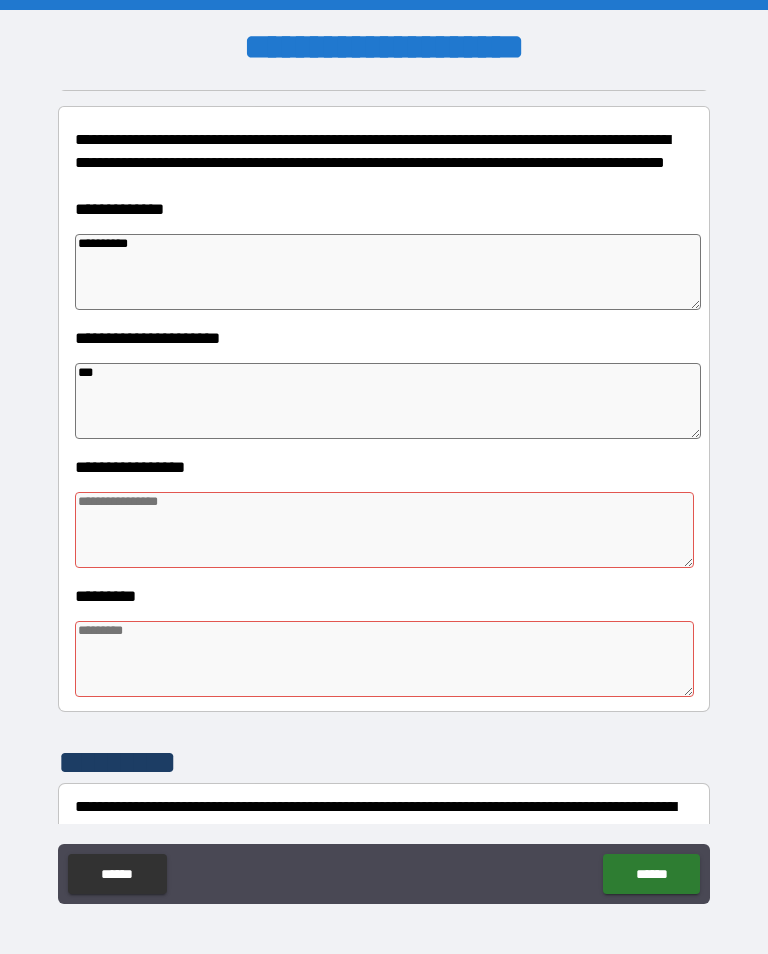 type on "**" 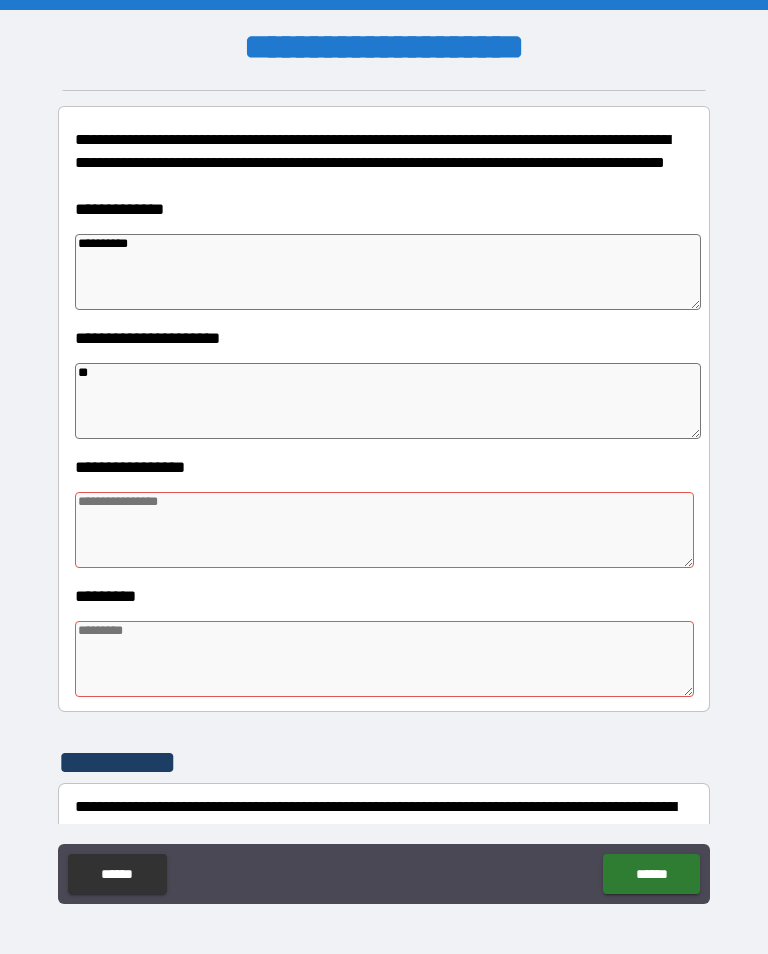 type on "*" 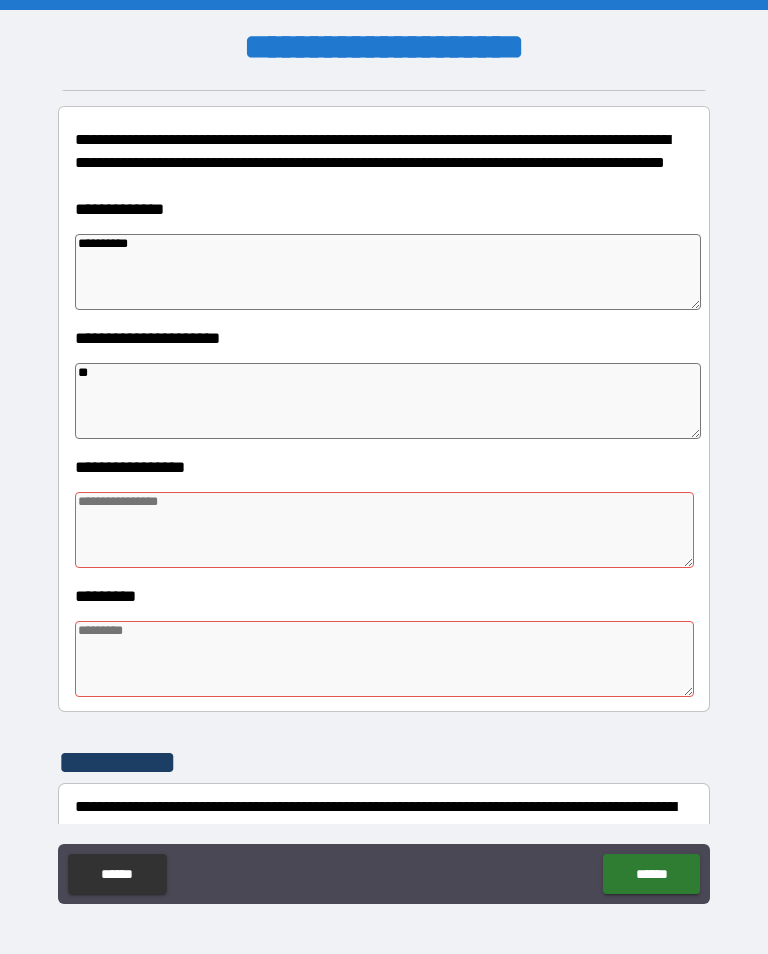type on "***" 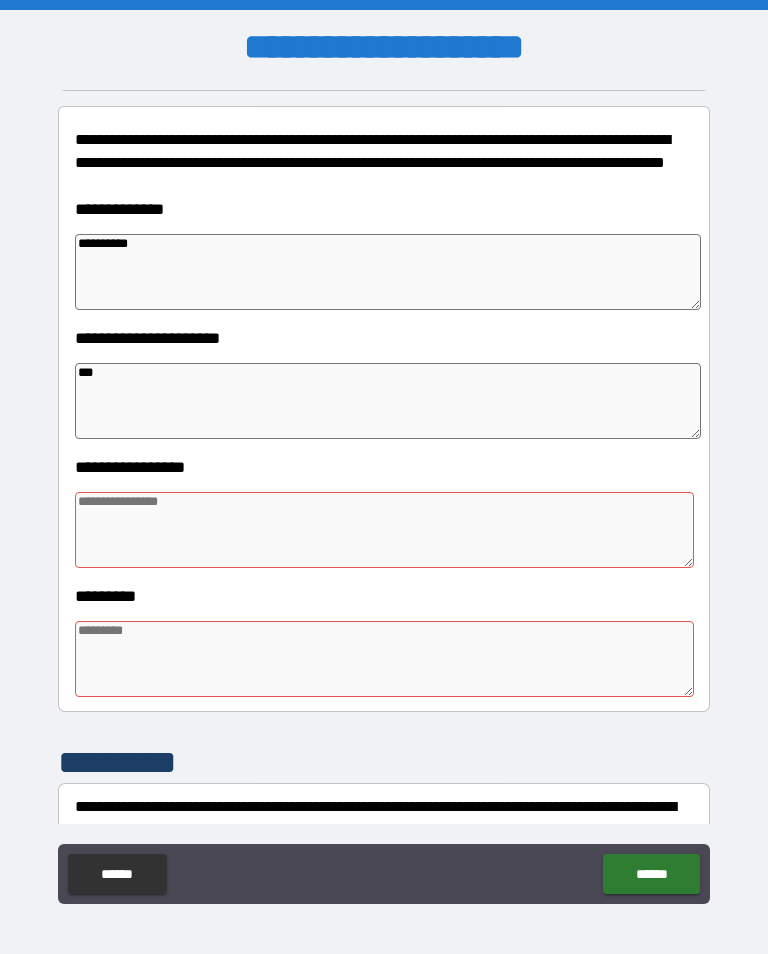 type on "*" 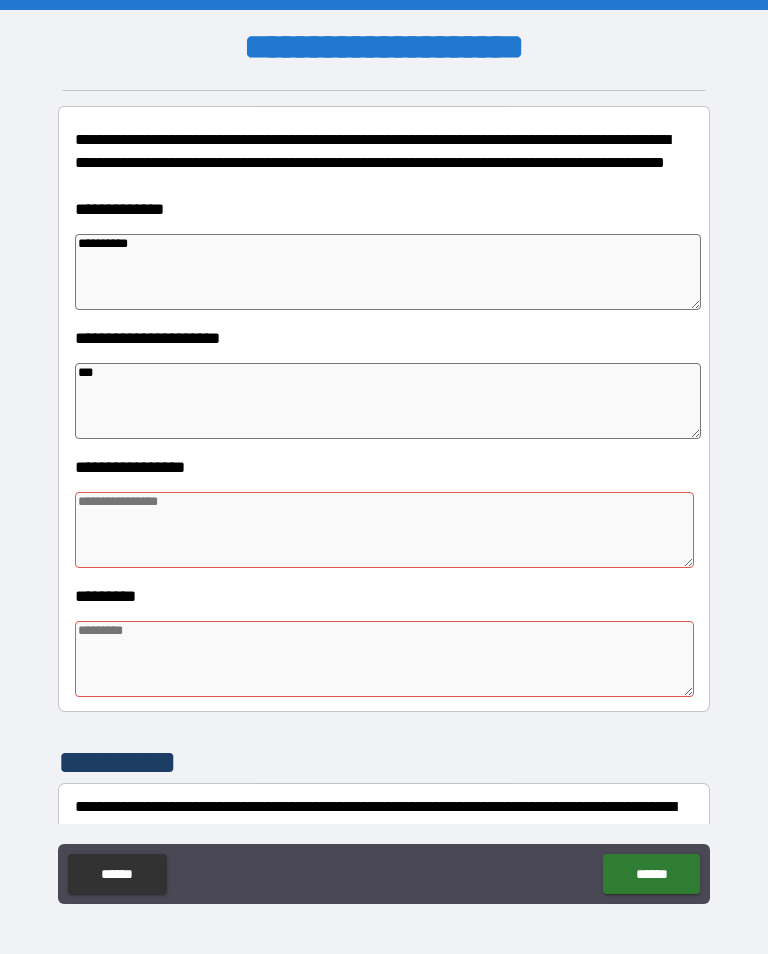type on "*" 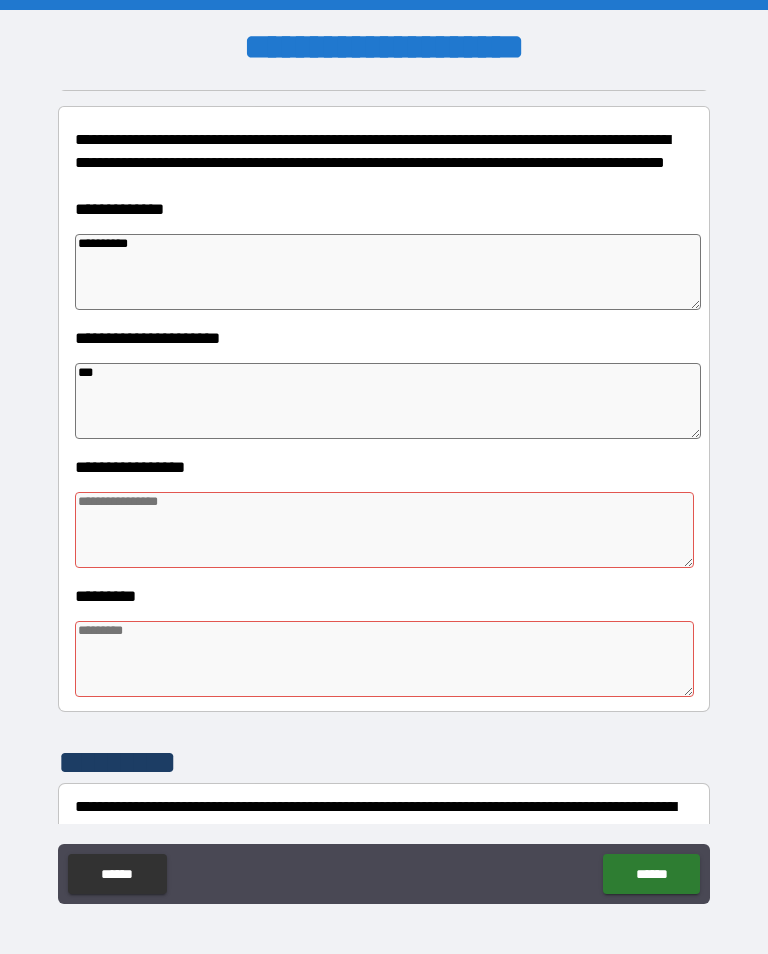 type on "*" 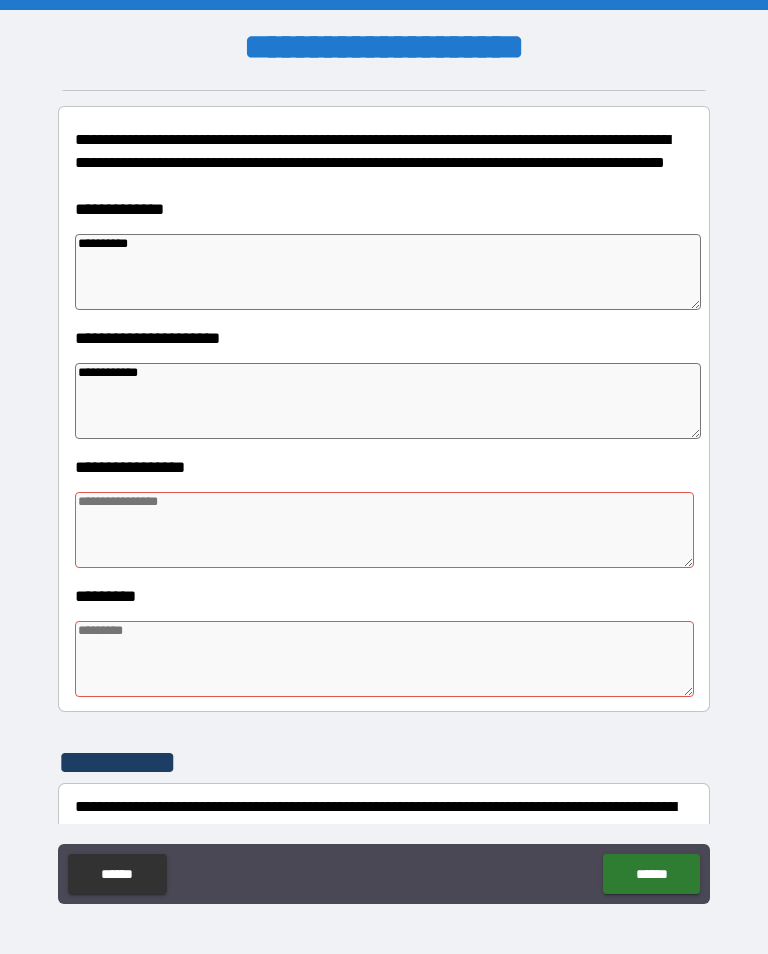 click at bounding box center (384, 530) 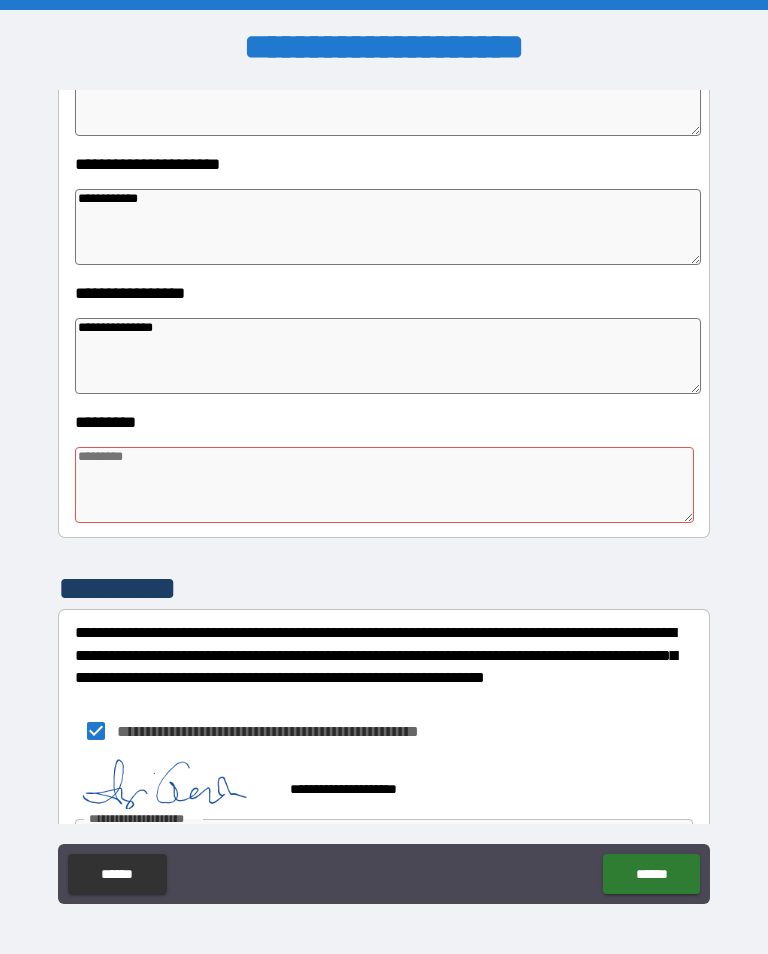 scroll, scrollTop: 418, scrollLeft: 0, axis: vertical 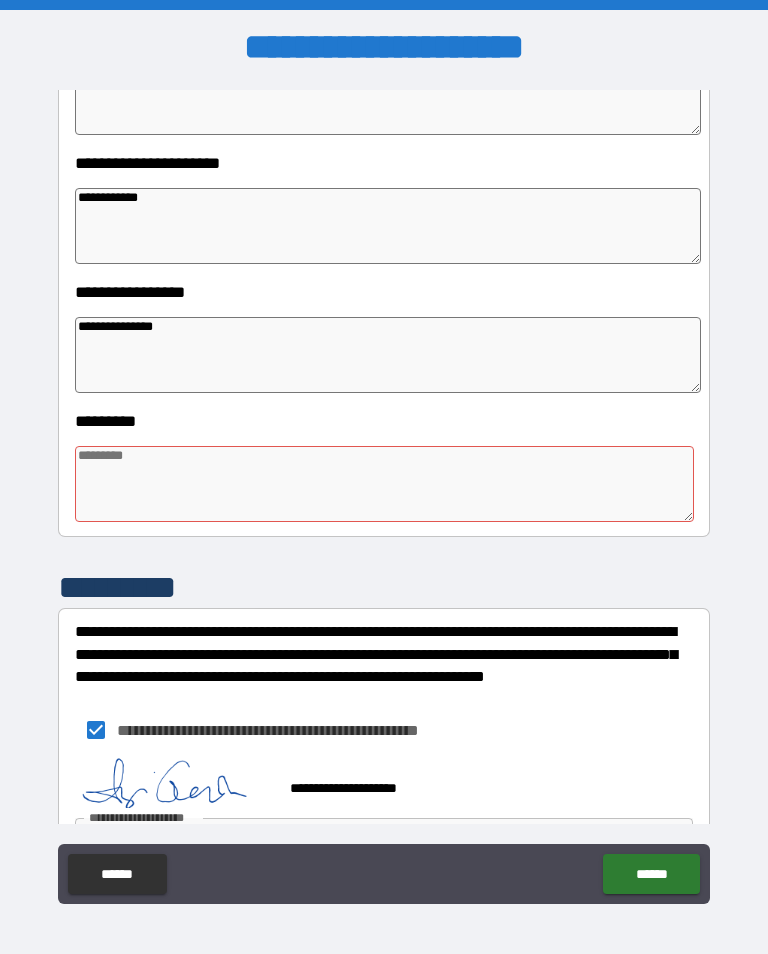 click at bounding box center [384, 484] 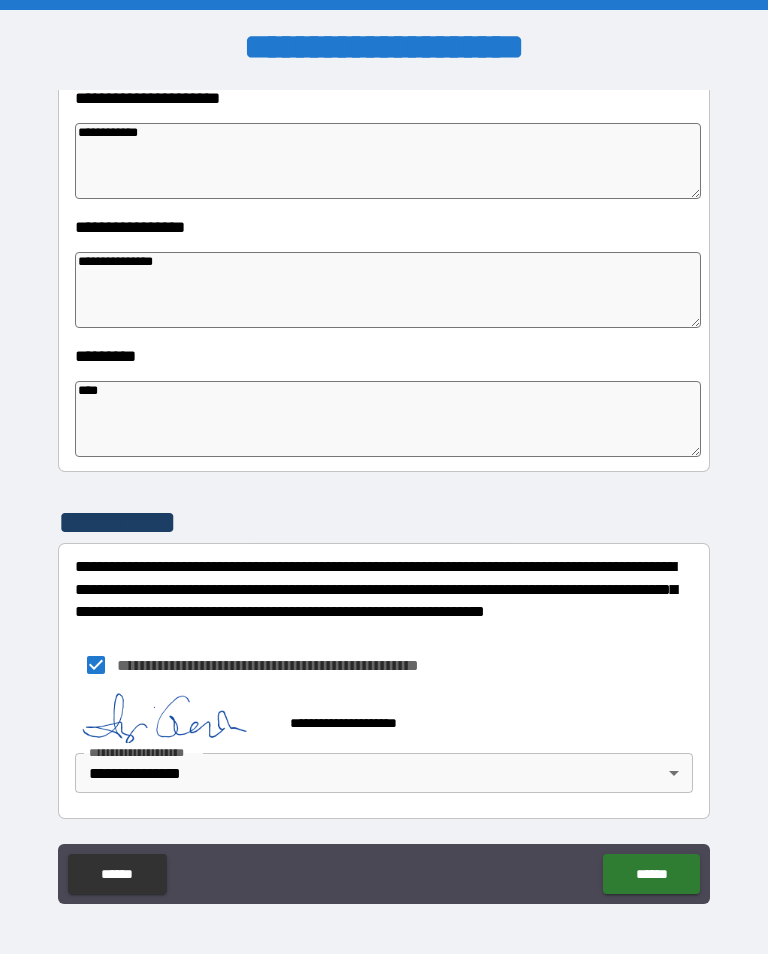 scroll, scrollTop: 483, scrollLeft: 0, axis: vertical 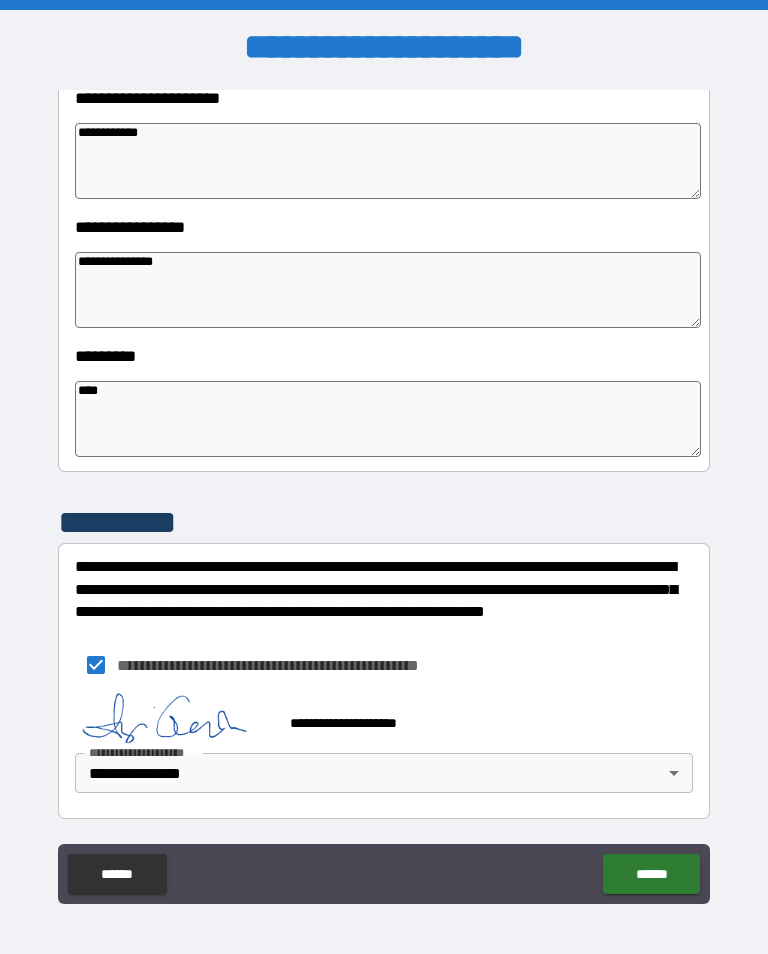 click on "******" at bounding box center (651, 874) 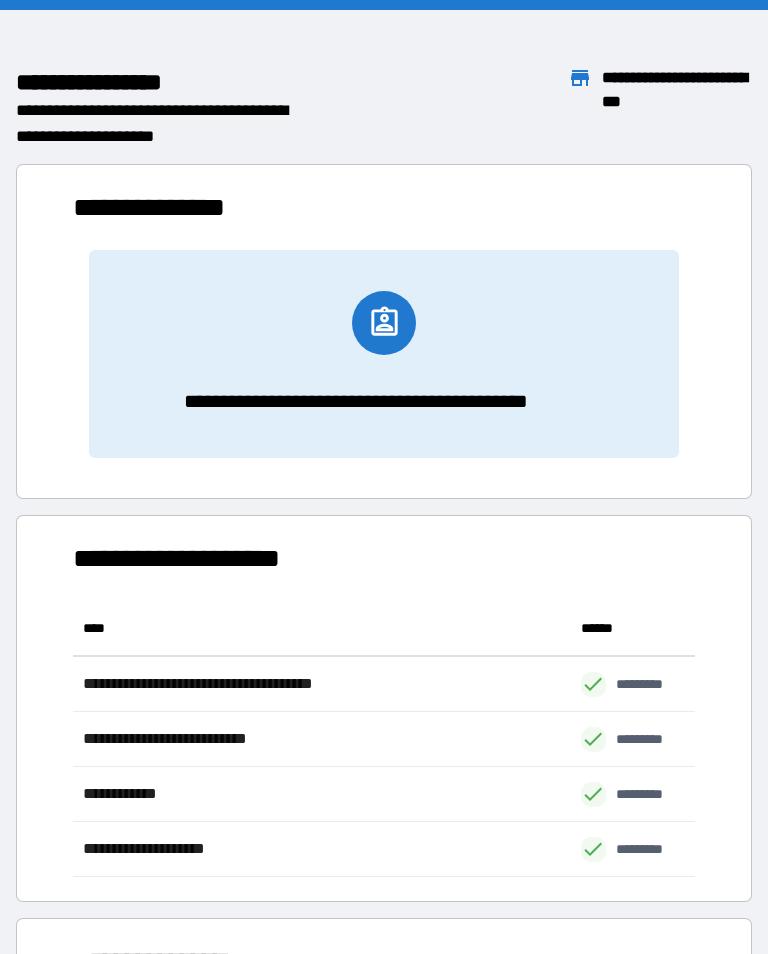 scroll, scrollTop: 276, scrollLeft: 622, axis: both 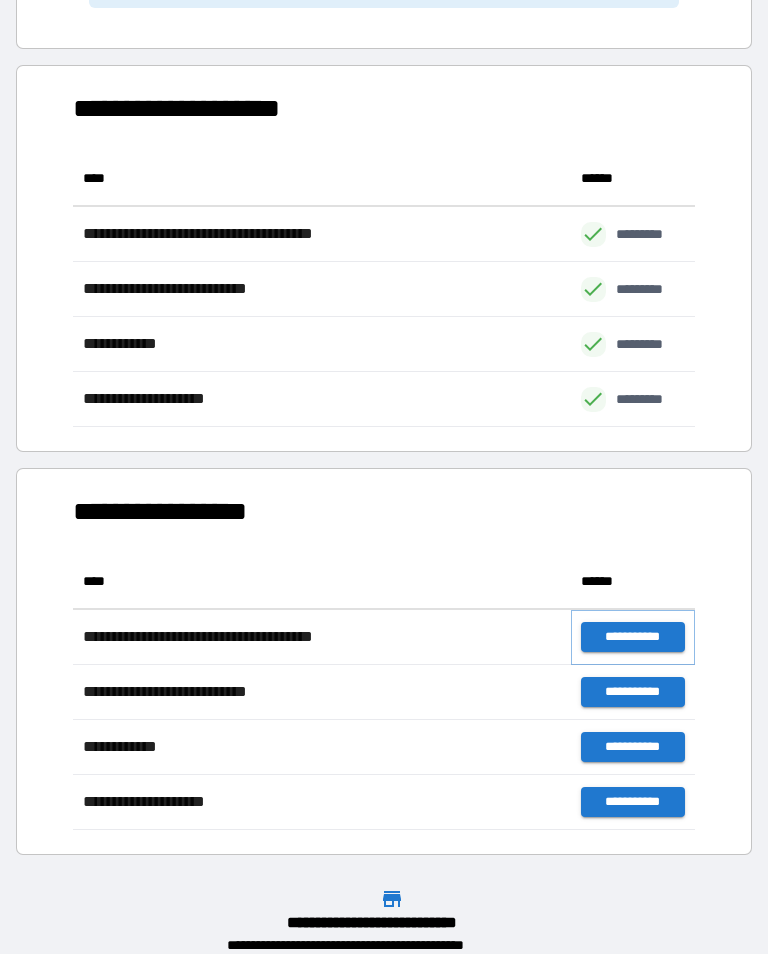 click on "**********" at bounding box center [633, 637] 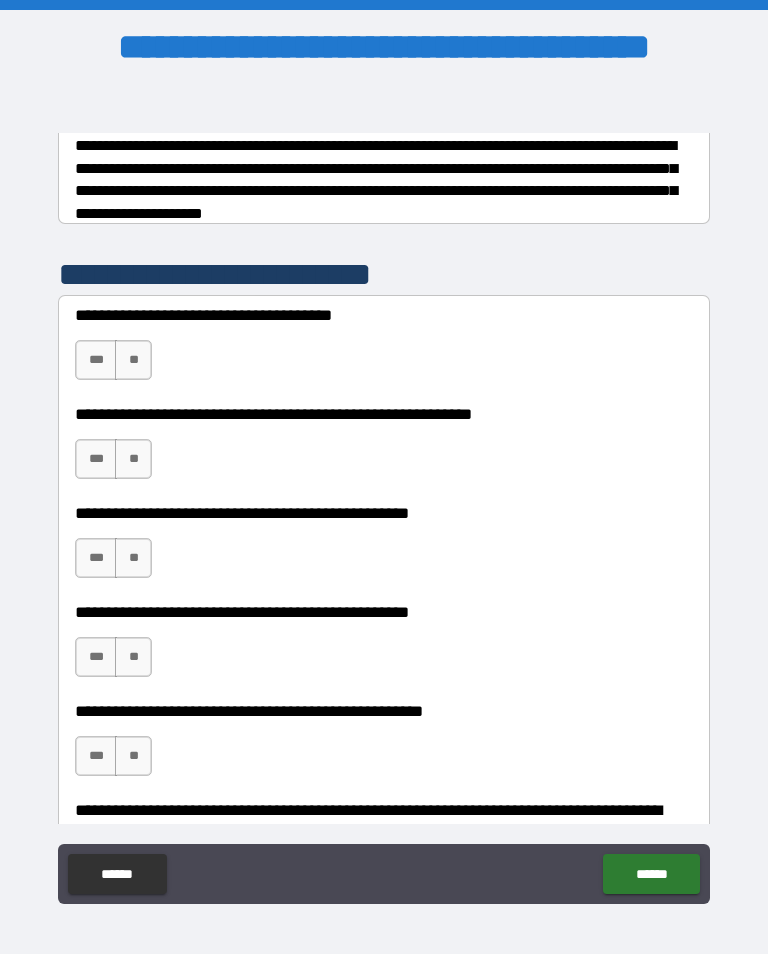 scroll, scrollTop: 327, scrollLeft: 0, axis: vertical 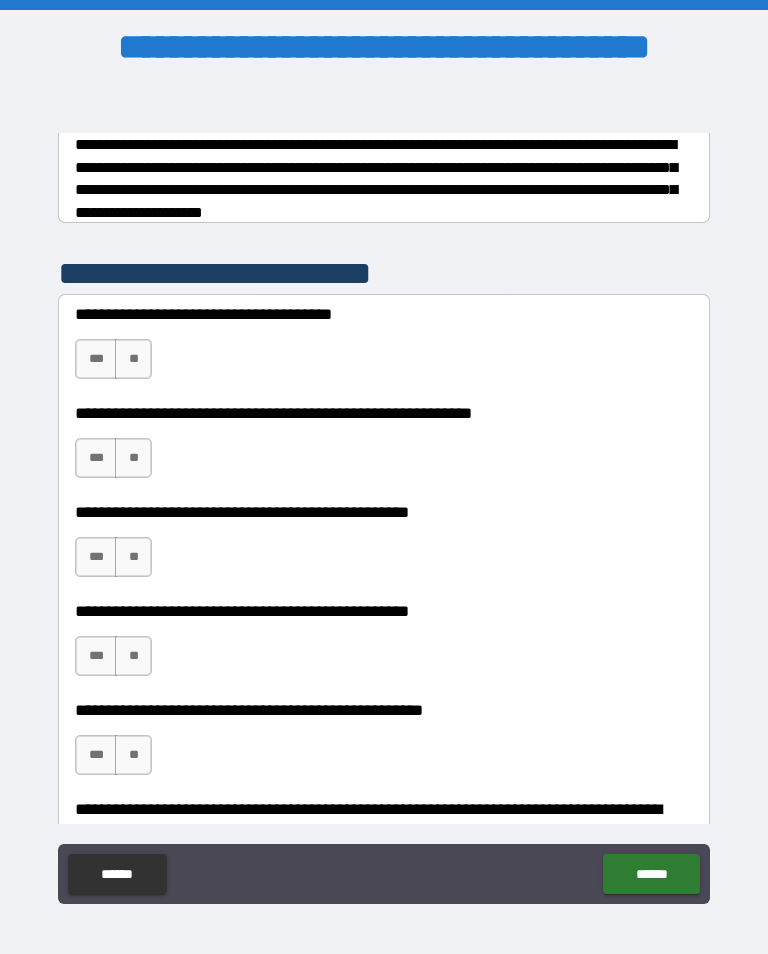 click on "**" at bounding box center (133, 359) 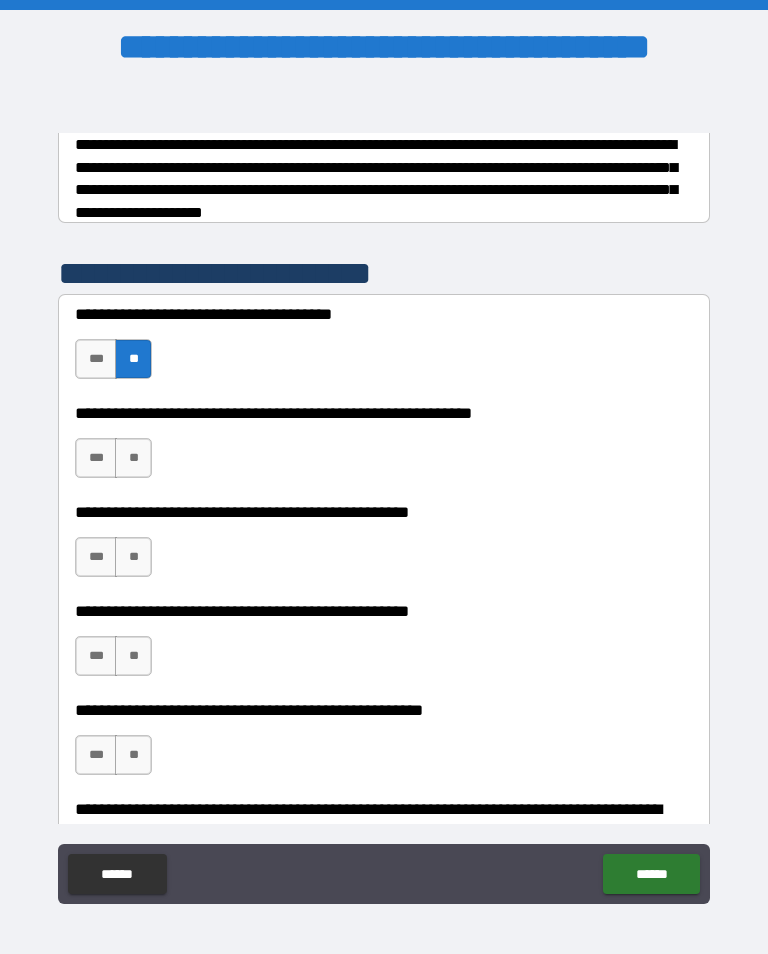 click on "**" at bounding box center (133, 458) 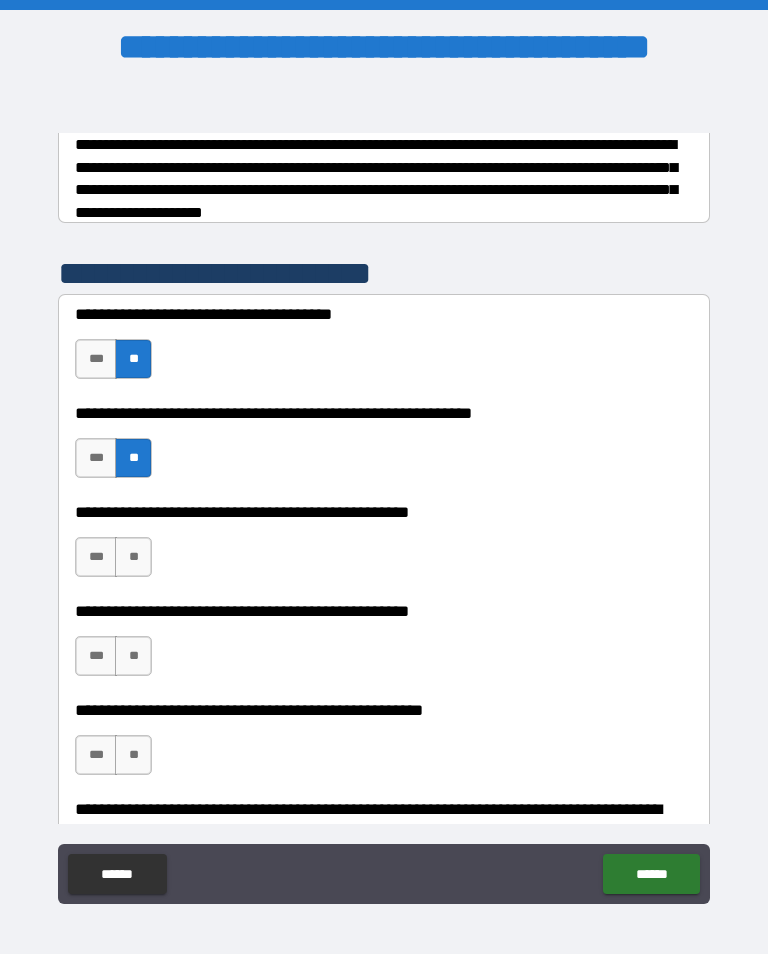 click on "**" at bounding box center [133, 557] 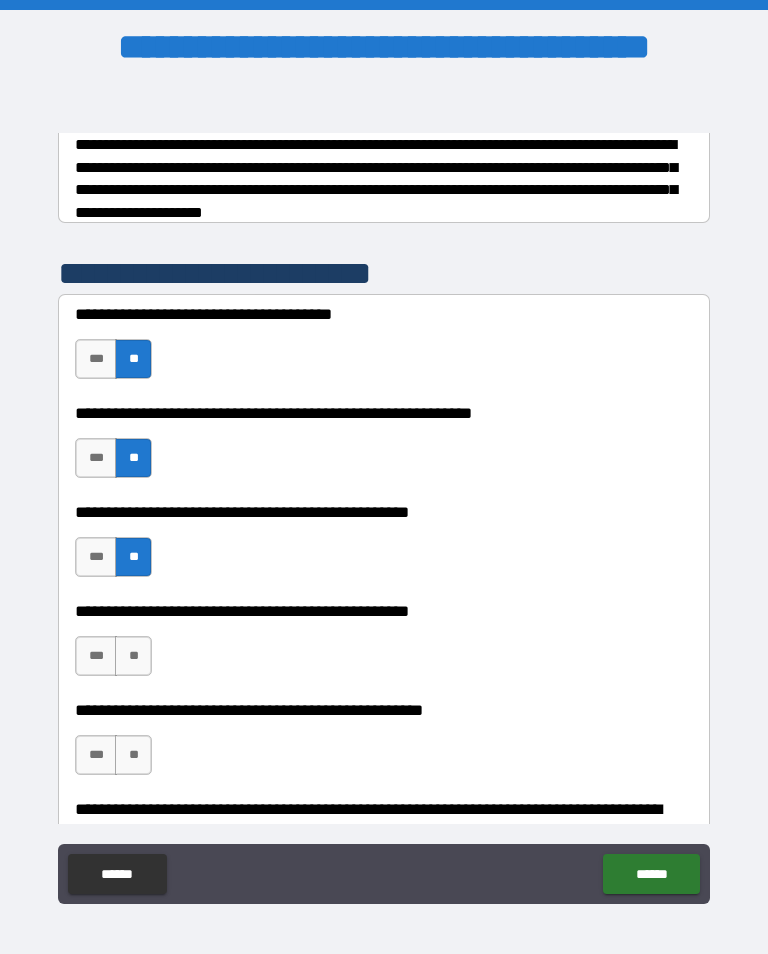 click on "**" at bounding box center (133, 656) 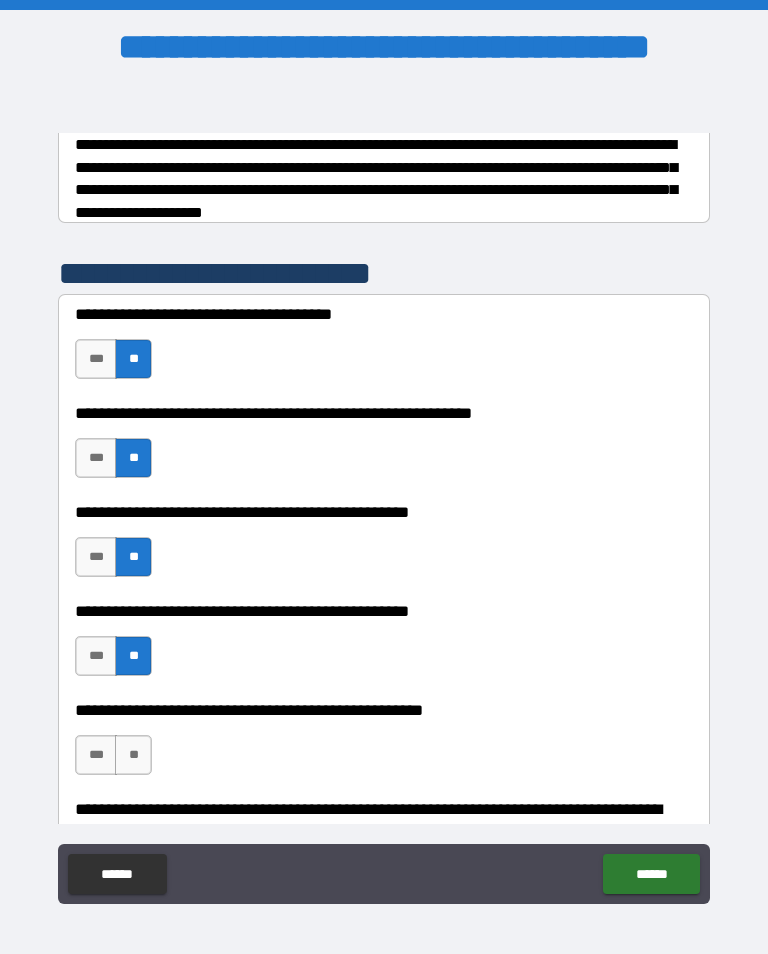 click on "**" at bounding box center [133, 755] 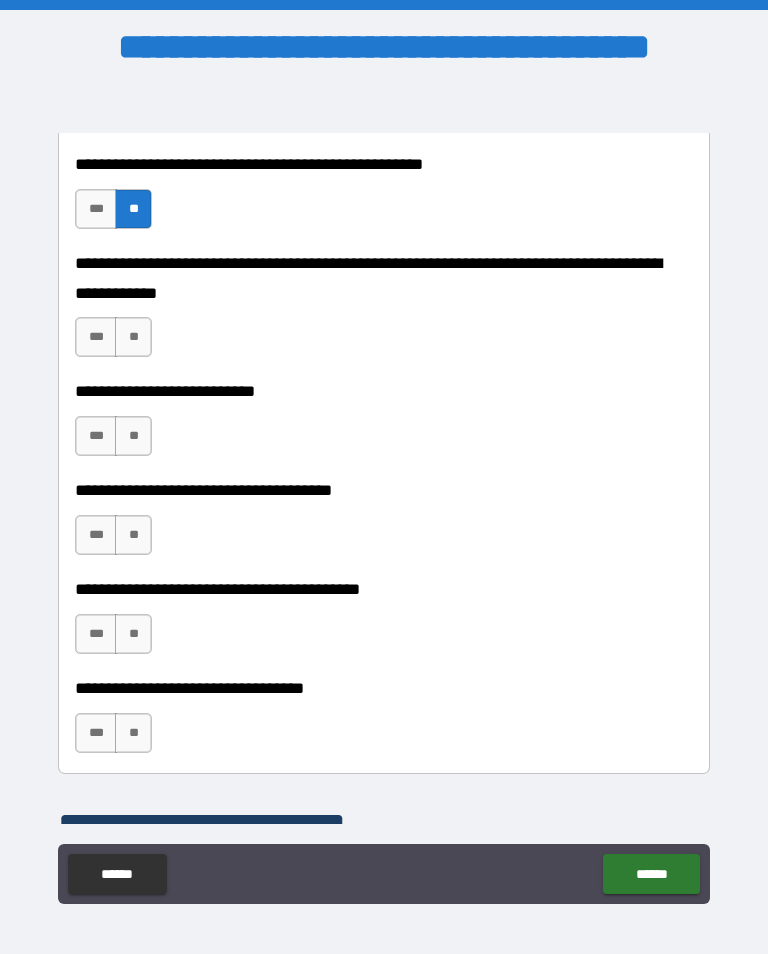 scroll, scrollTop: 877, scrollLeft: 0, axis: vertical 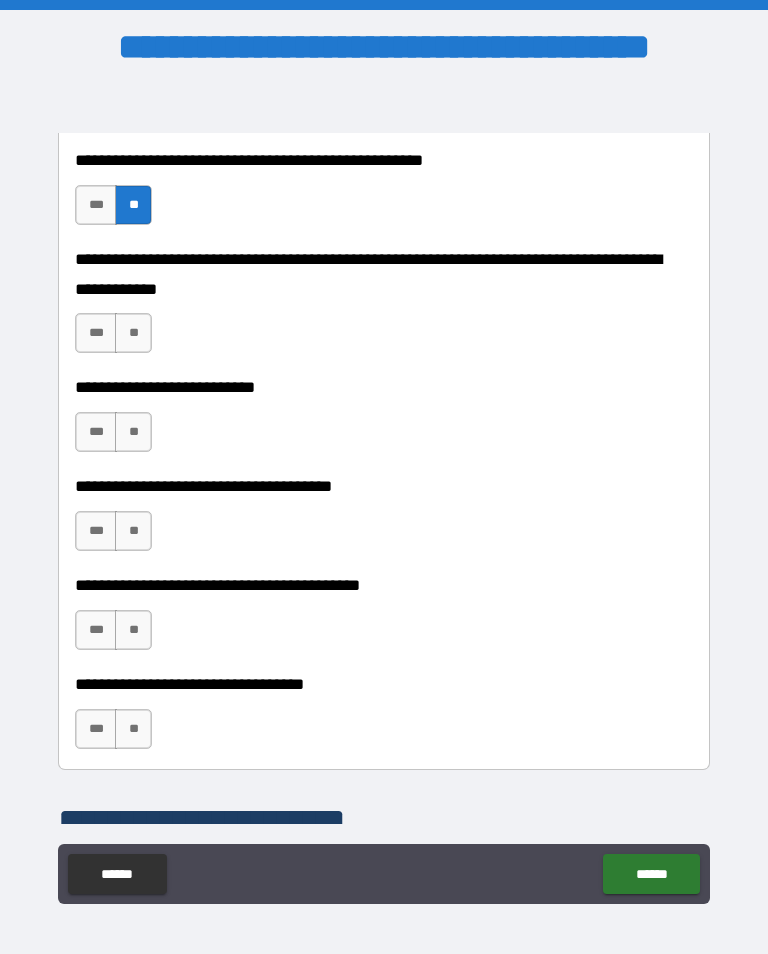 click on "**" at bounding box center (133, 333) 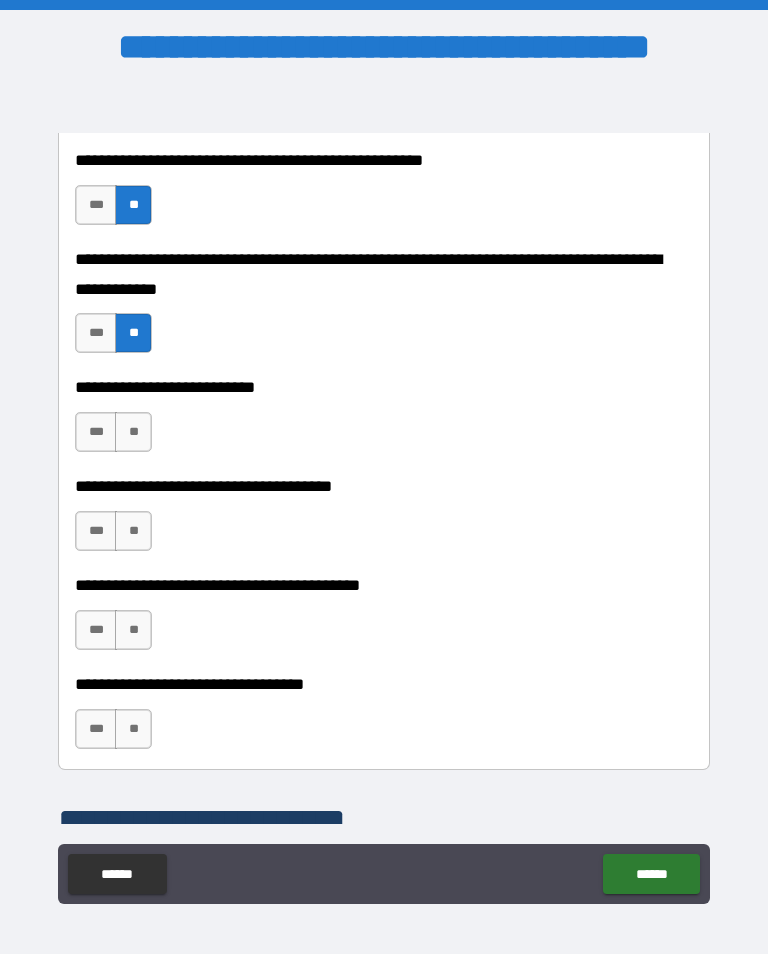 click on "**" at bounding box center (133, 432) 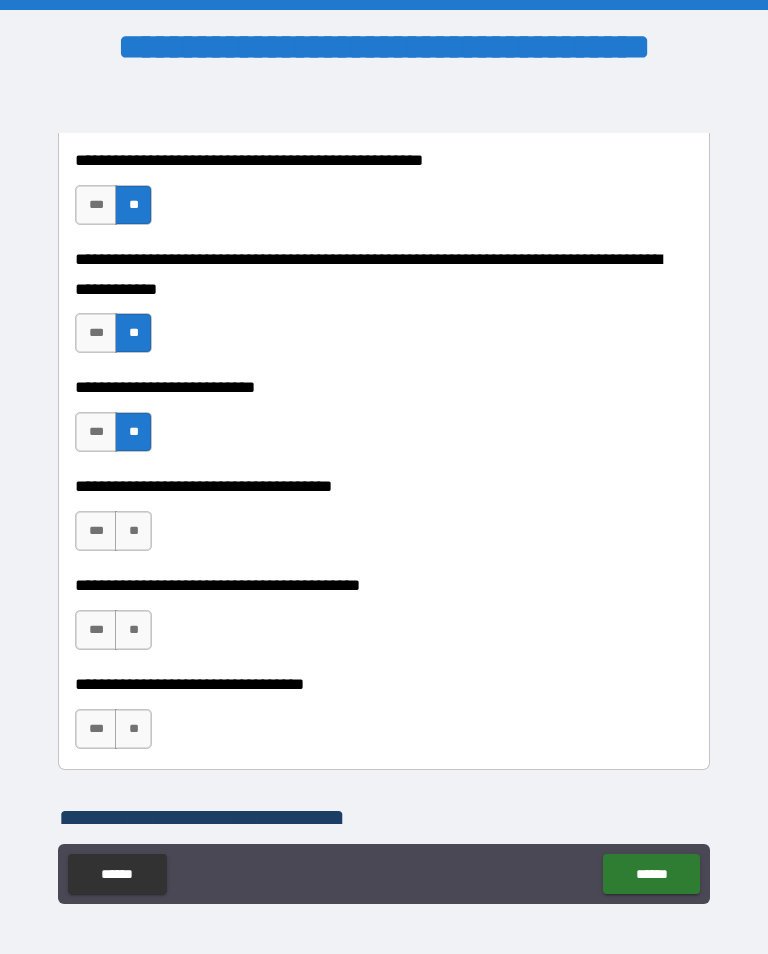 click on "**" at bounding box center (133, 531) 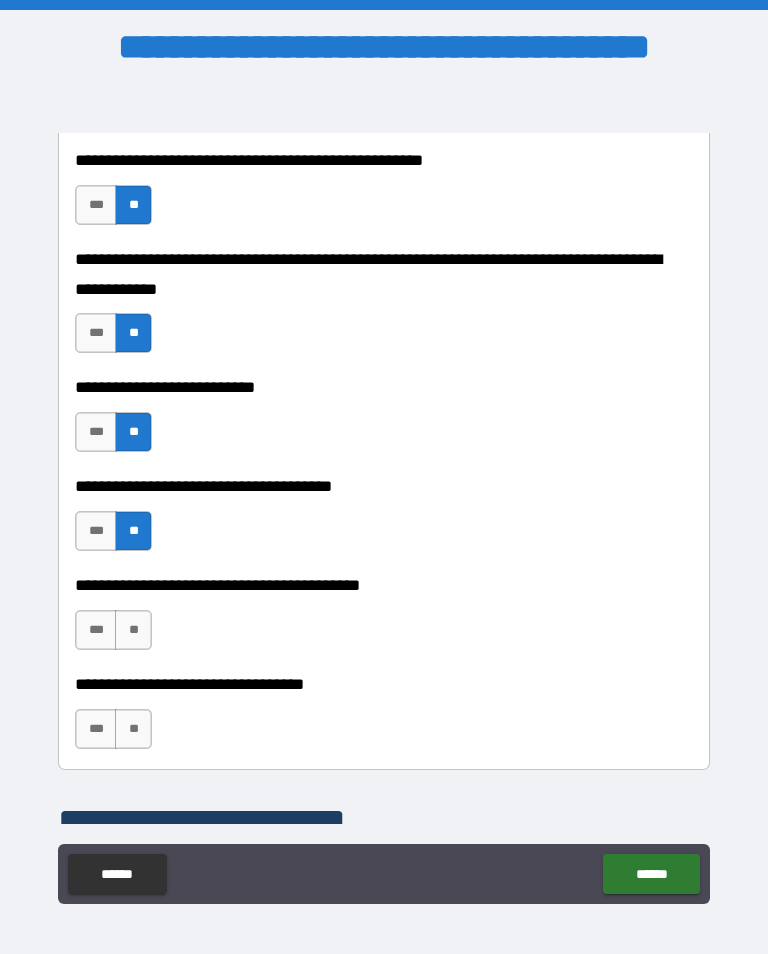 click on "**" at bounding box center [133, 630] 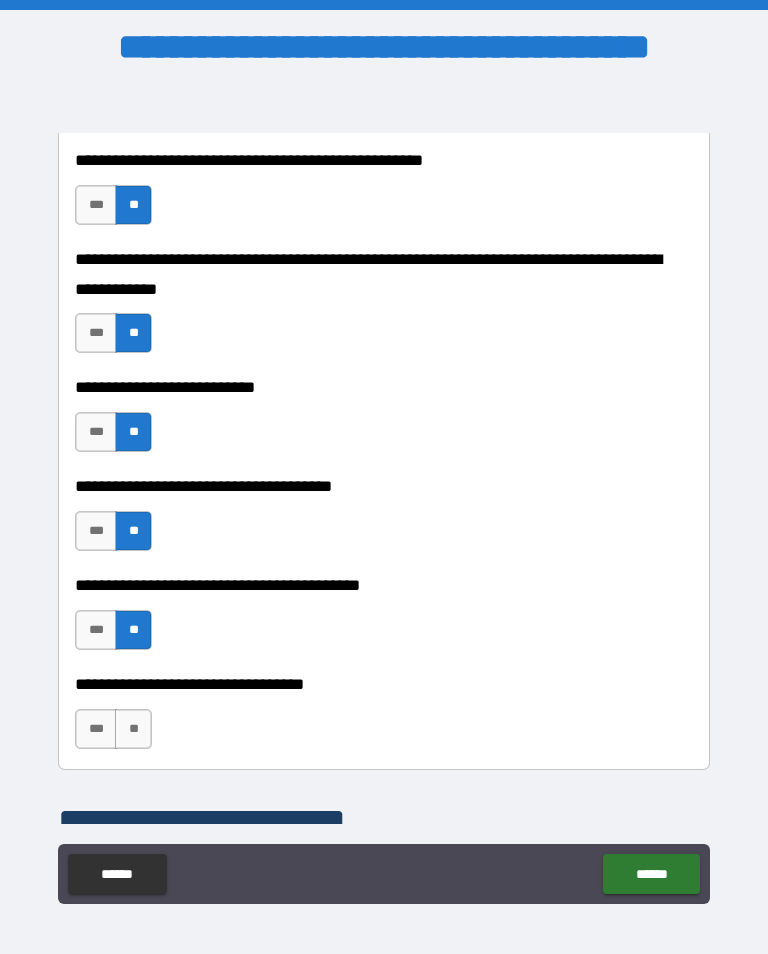 click on "**" at bounding box center (133, 729) 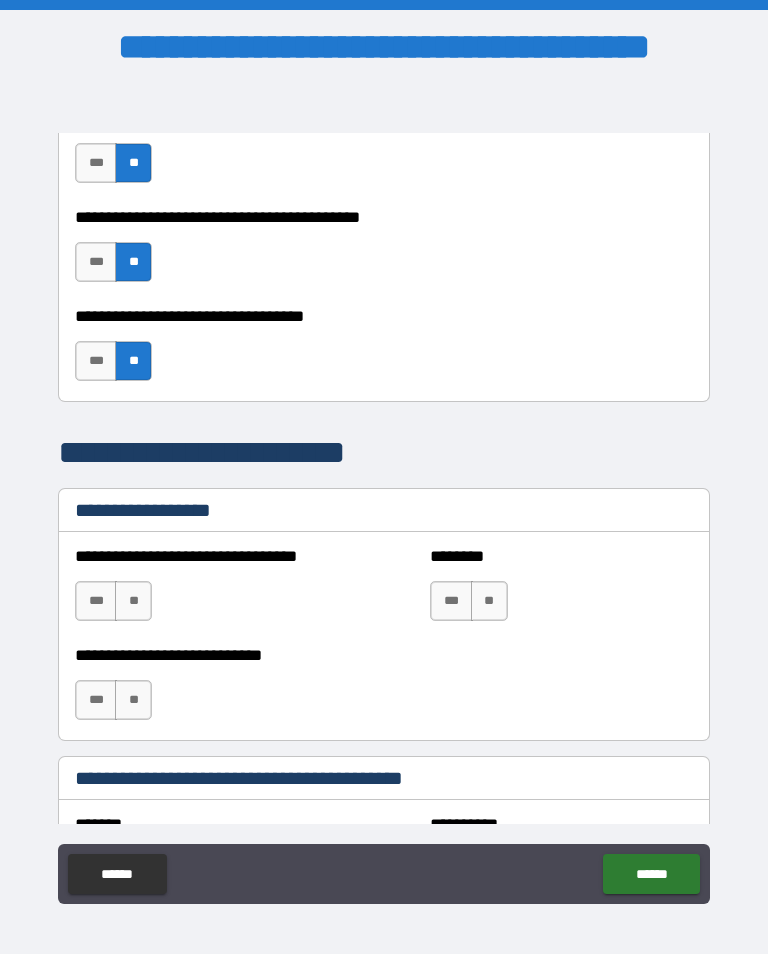 scroll, scrollTop: 1516, scrollLeft: 0, axis: vertical 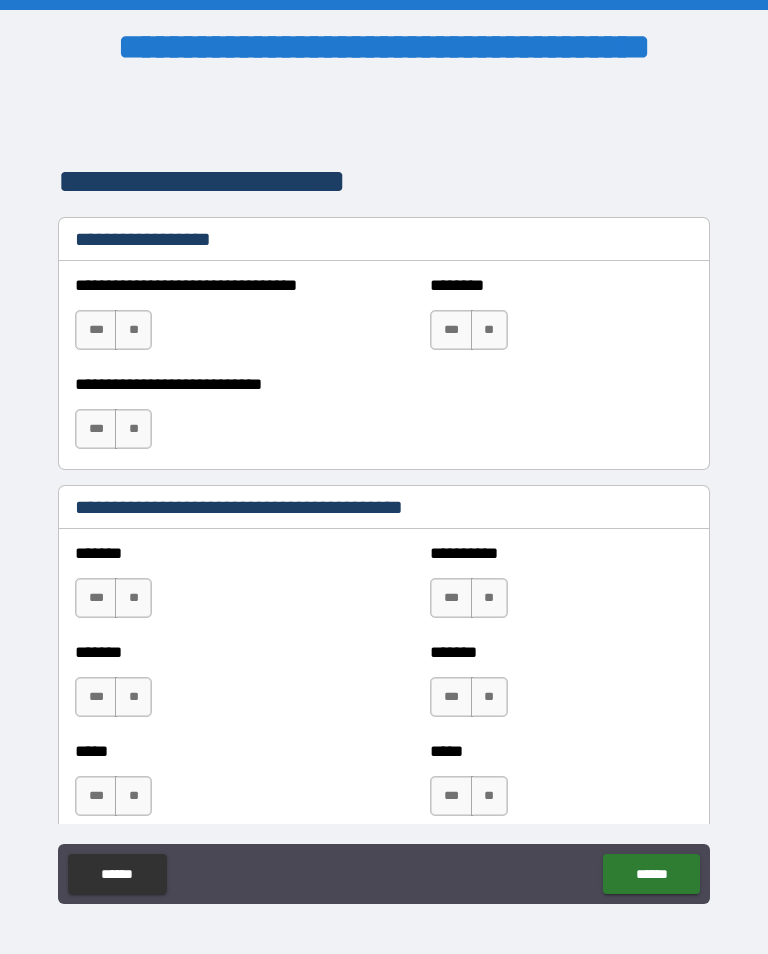 click on "**" at bounding box center (133, 330) 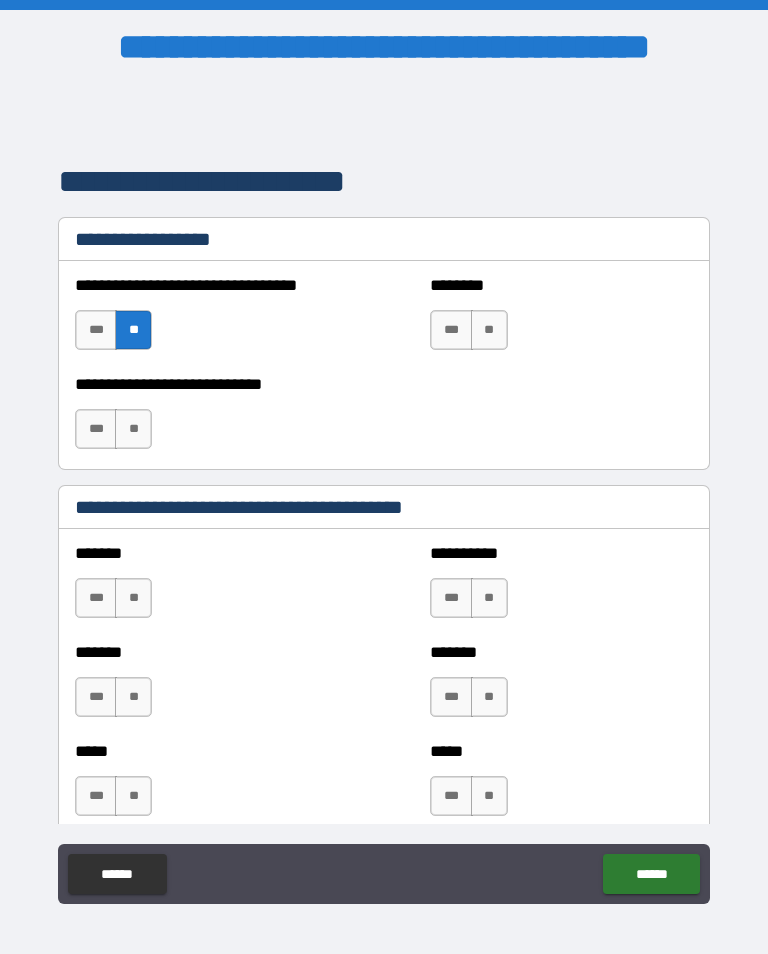 click on "**" at bounding box center [133, 429] 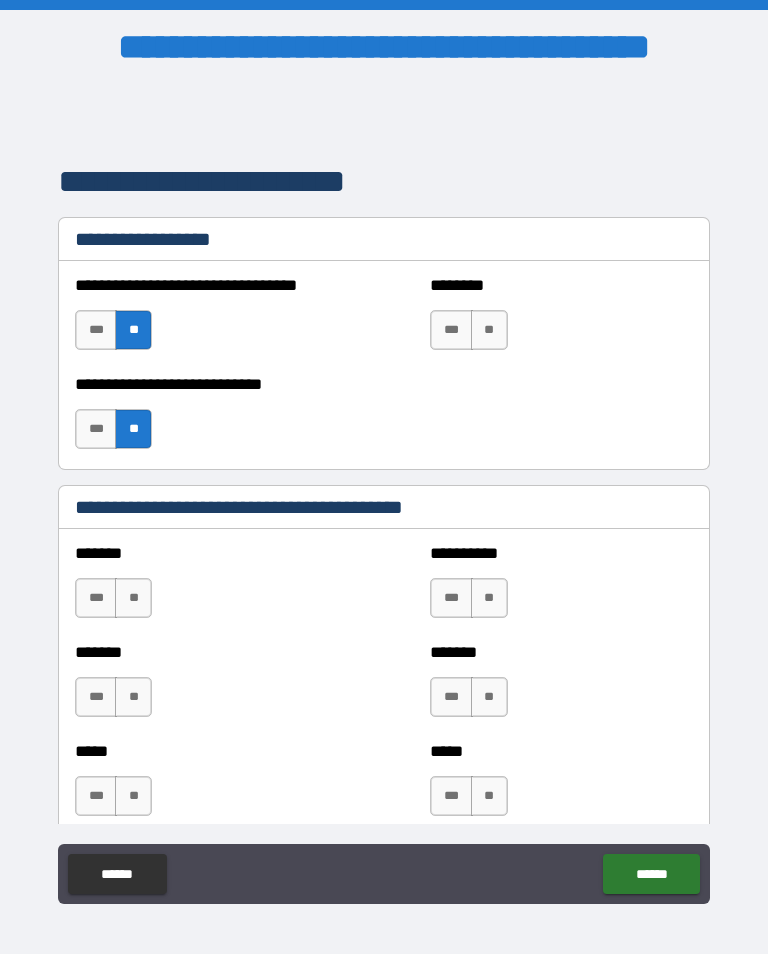 click on "**" at bounding box center (489, 330) 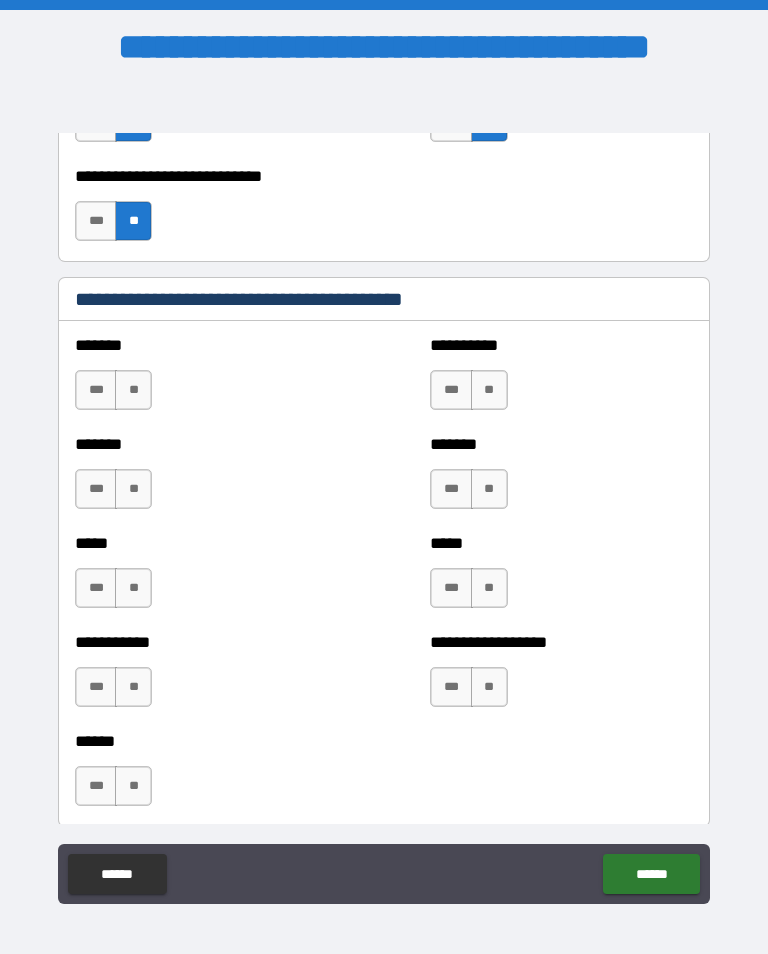 scroll, scrollTop: 1746, scrollLeft: 0, axis: vertical 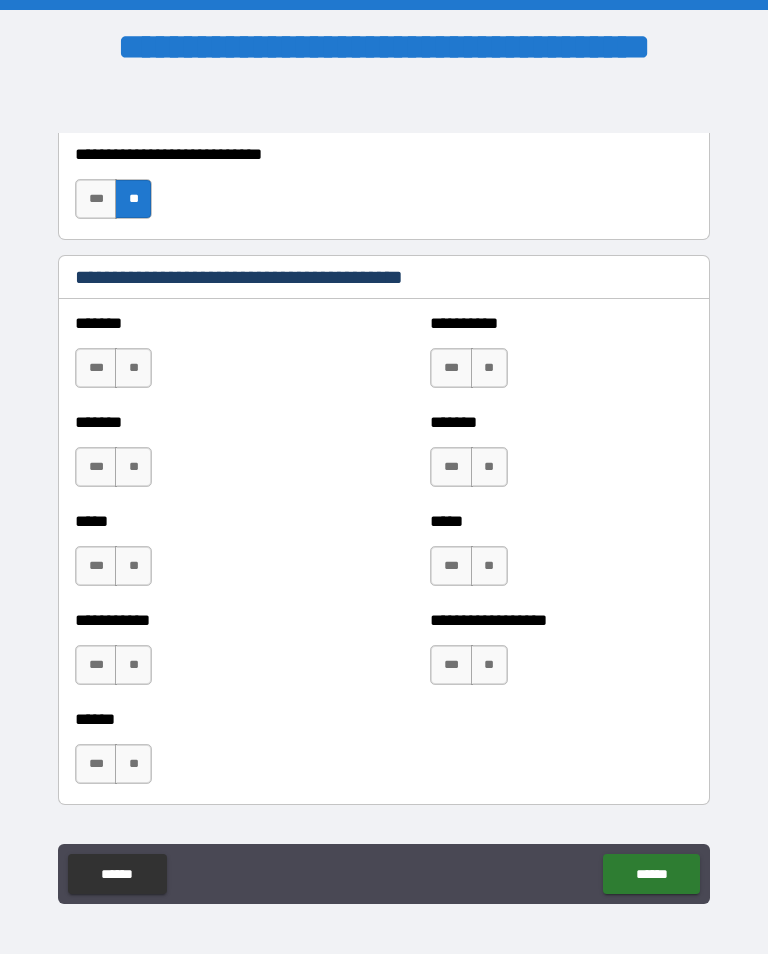 click on "**" at bounding box center (133, 368) 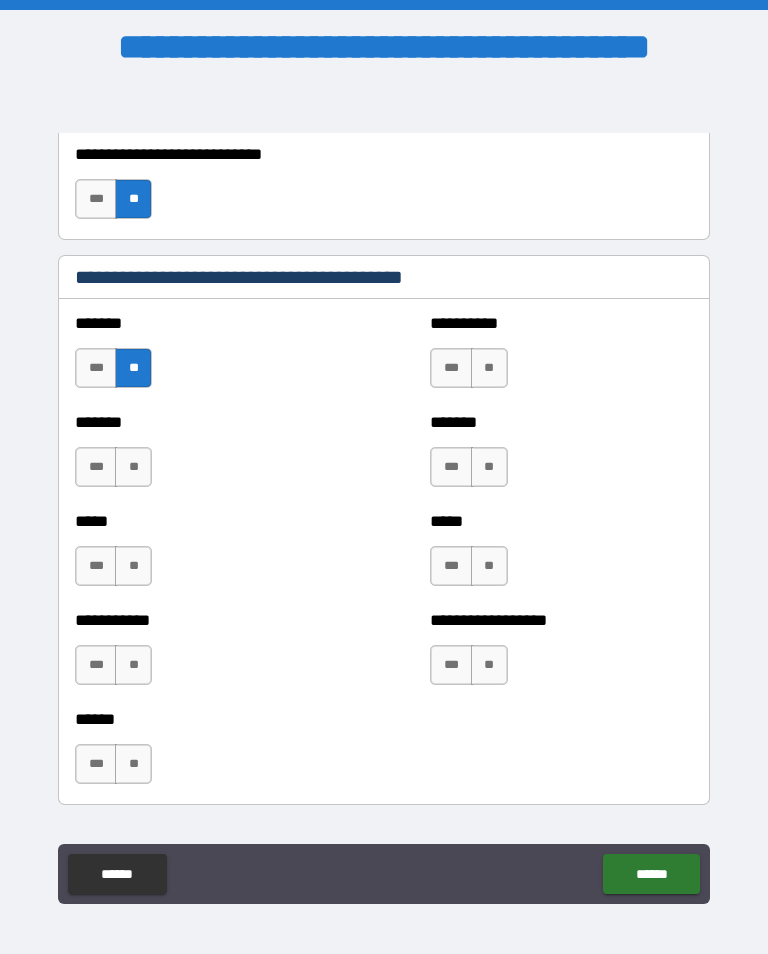 click on "**" at bounding box center [133, 467] 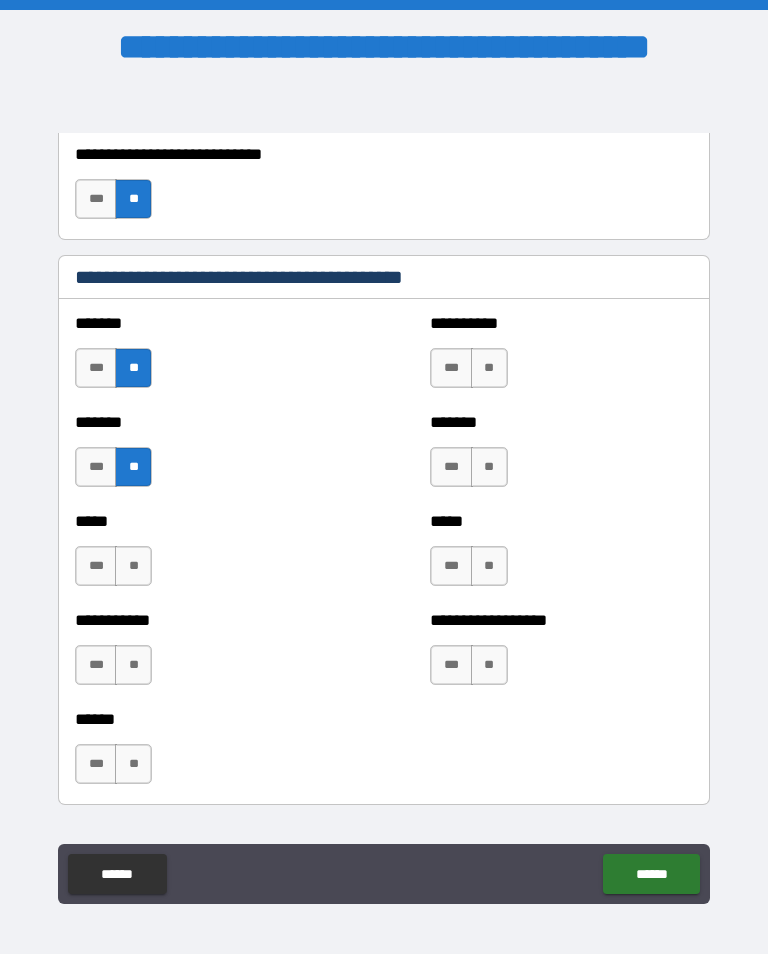click on "**" at bounding box center [133, 566] 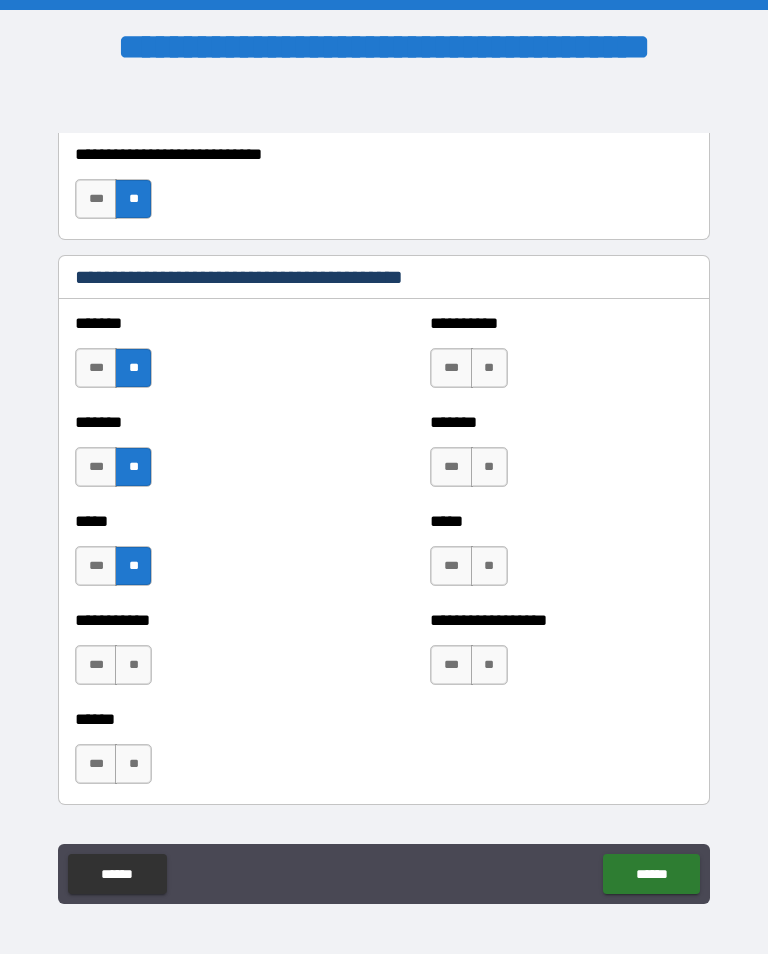 click on "**" at bounding box center (133, 665) 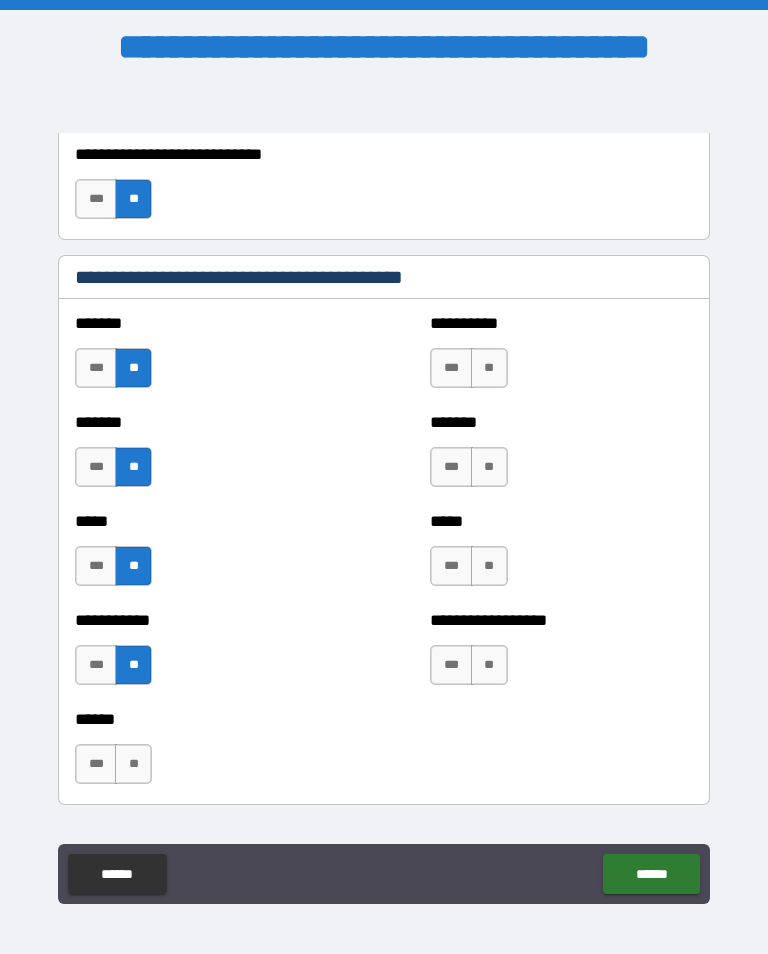 click on "**" at bounding box center (133, 764) 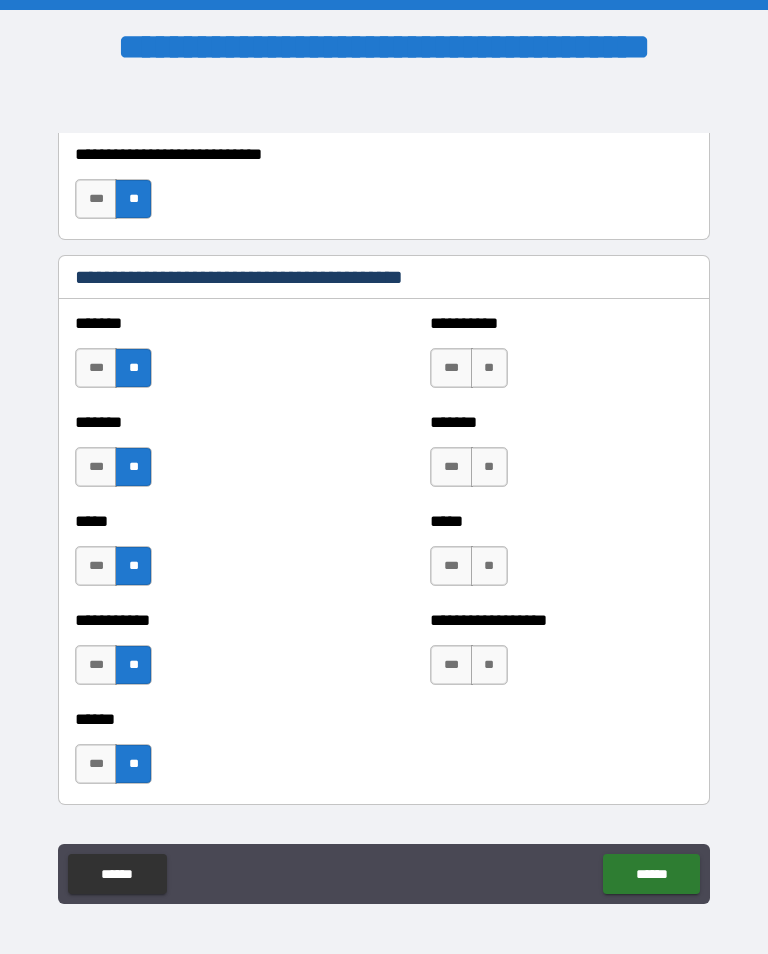 click on "**" at bounding box center [489, 368] 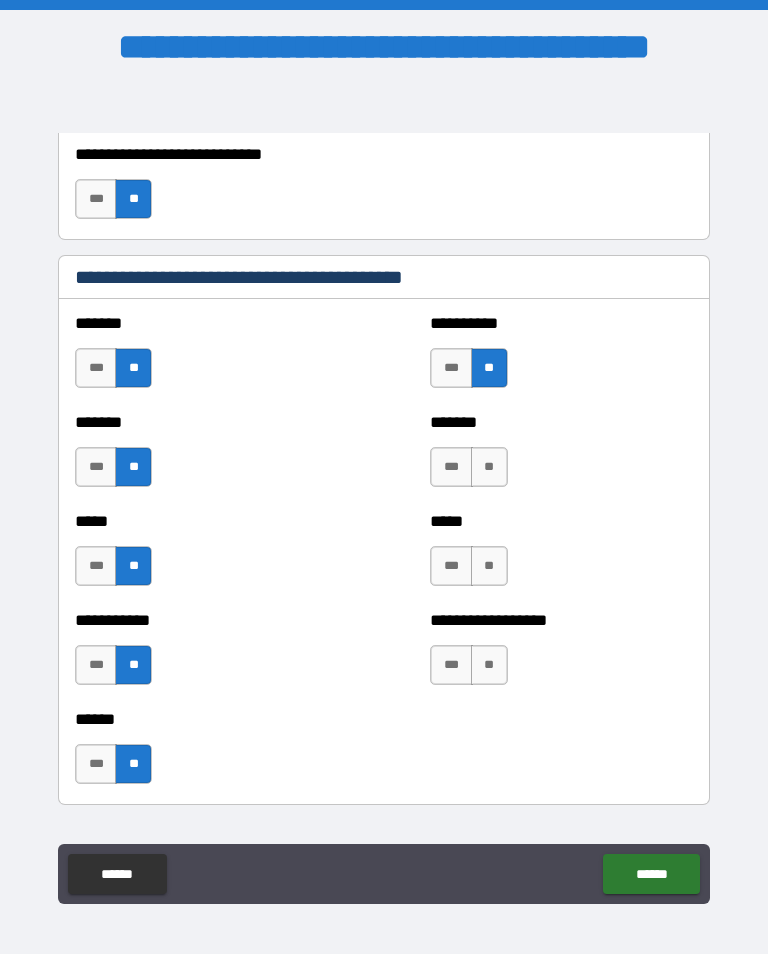 click on "**" at bounding box center (489, 467) 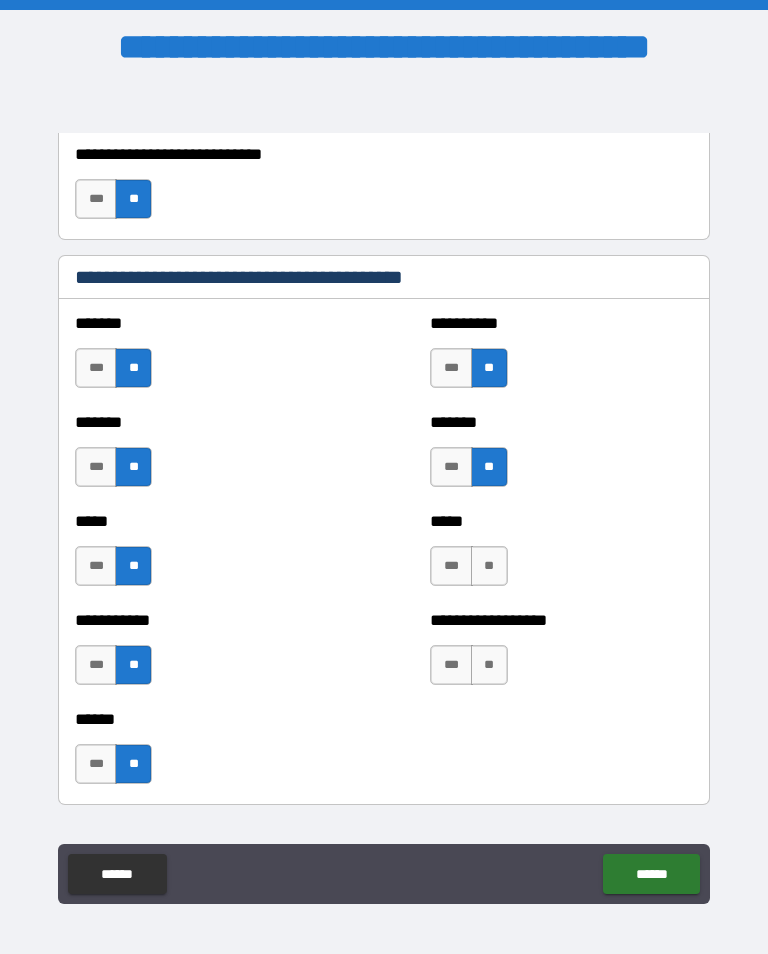 click on "**" at bounding box center [489, 566] 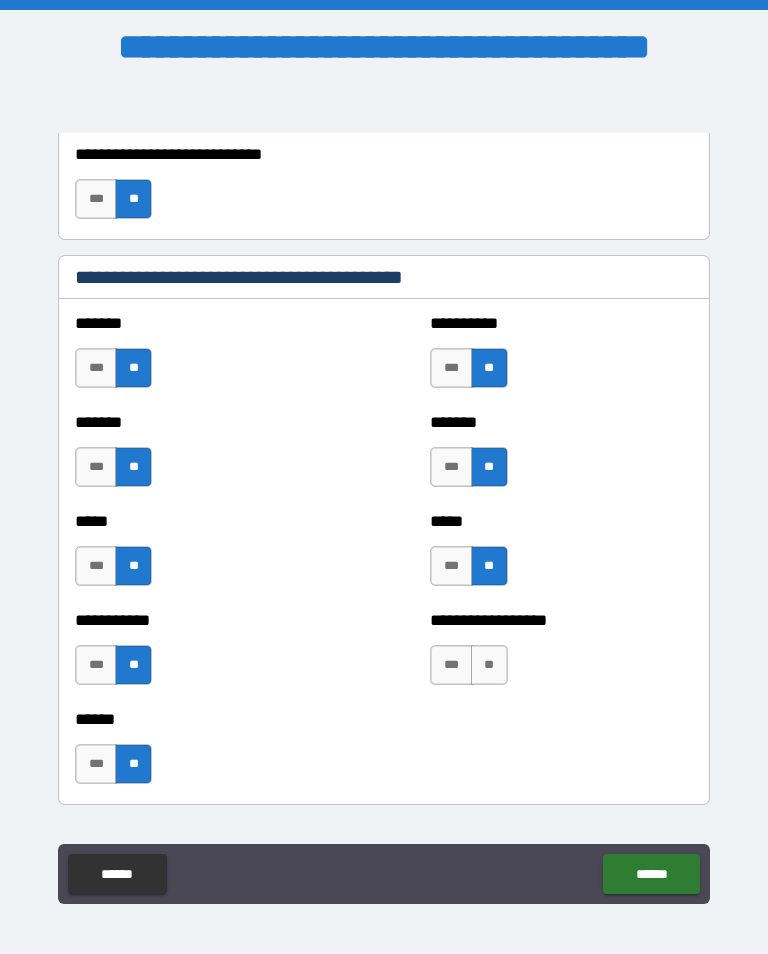 click on "**" at bounding box center [489, 665] 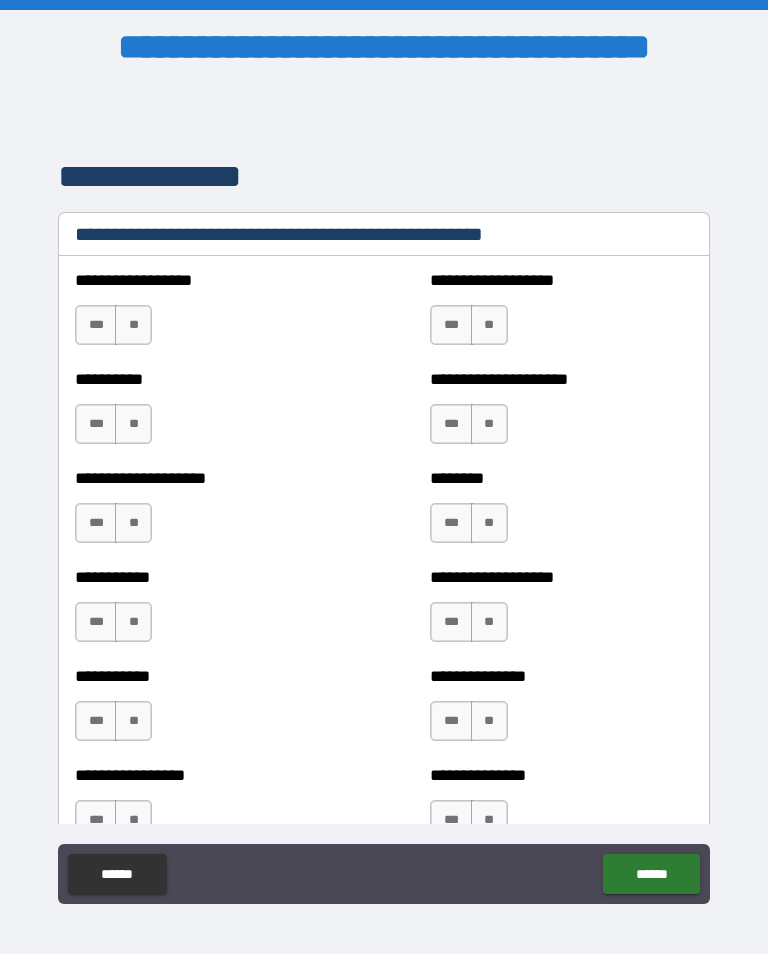 scroll, scrollTop: 2426, scrollLeft: 0, axis: vertical 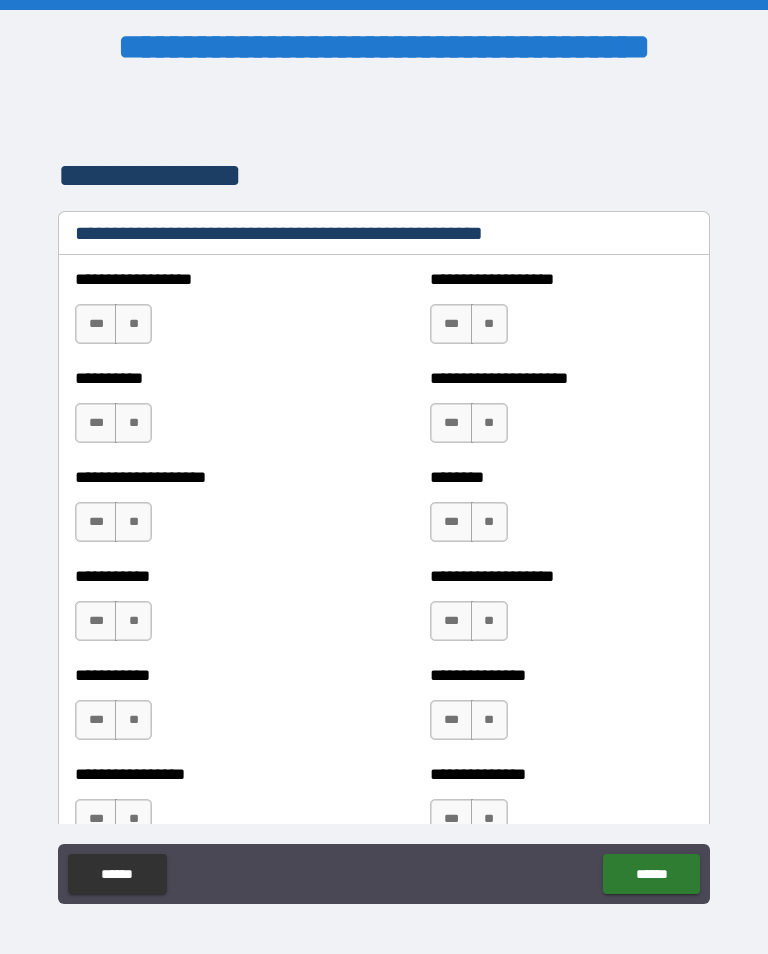 click on "**" at bounding box center (133, 324) 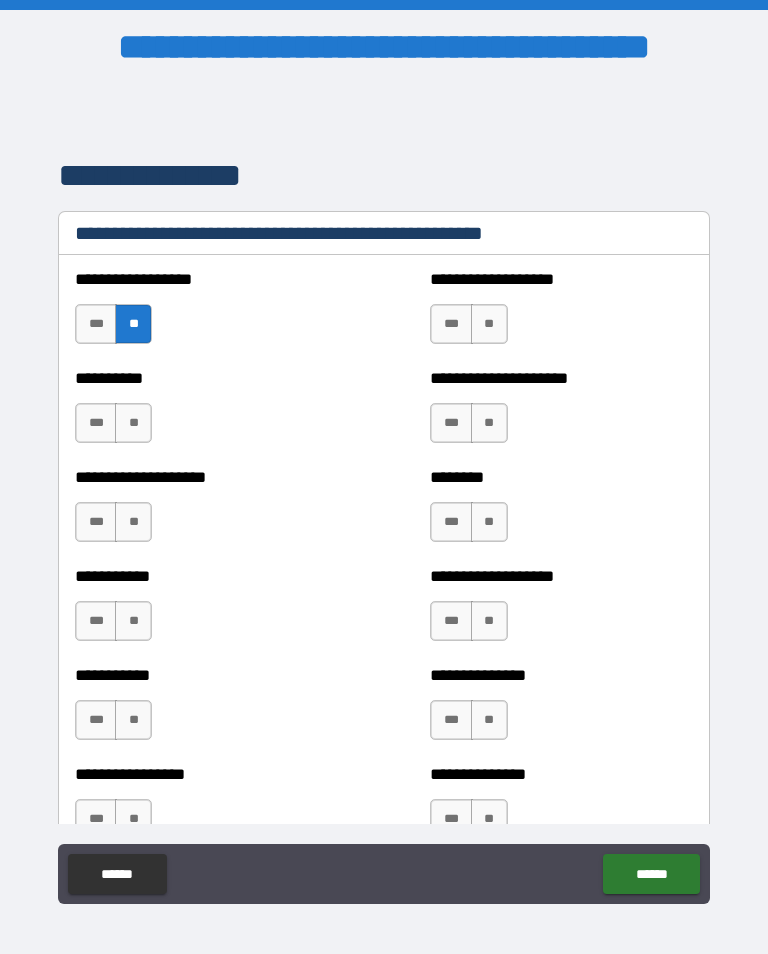 click on "**" at bounding box center [133, 423] 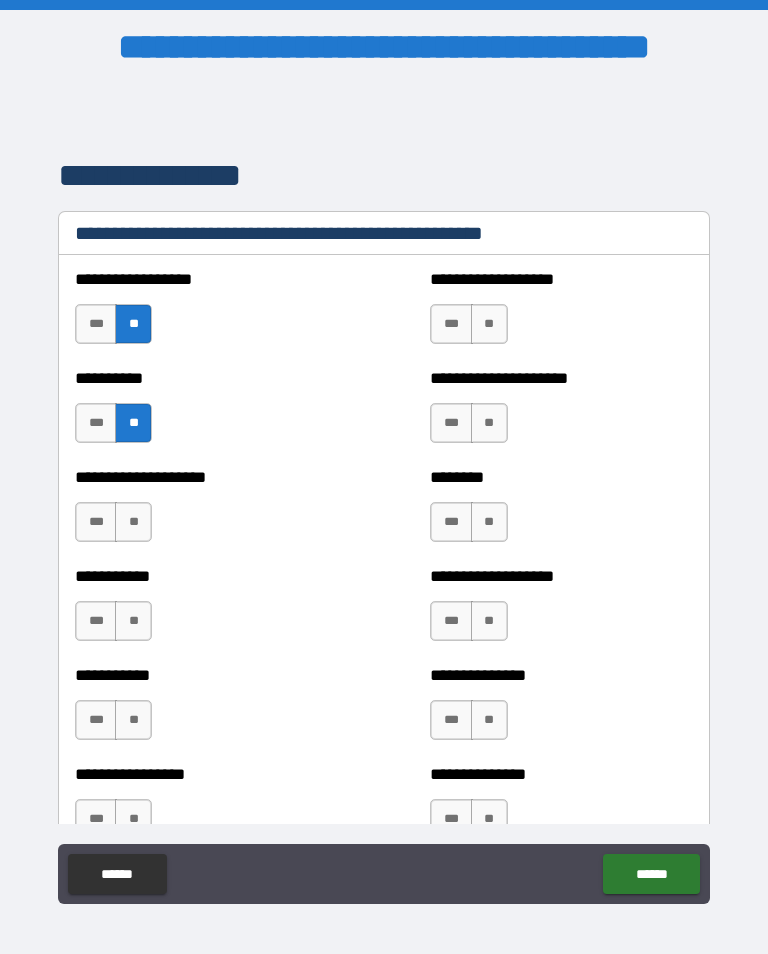 click on "**" at bounding box center (133, 522) 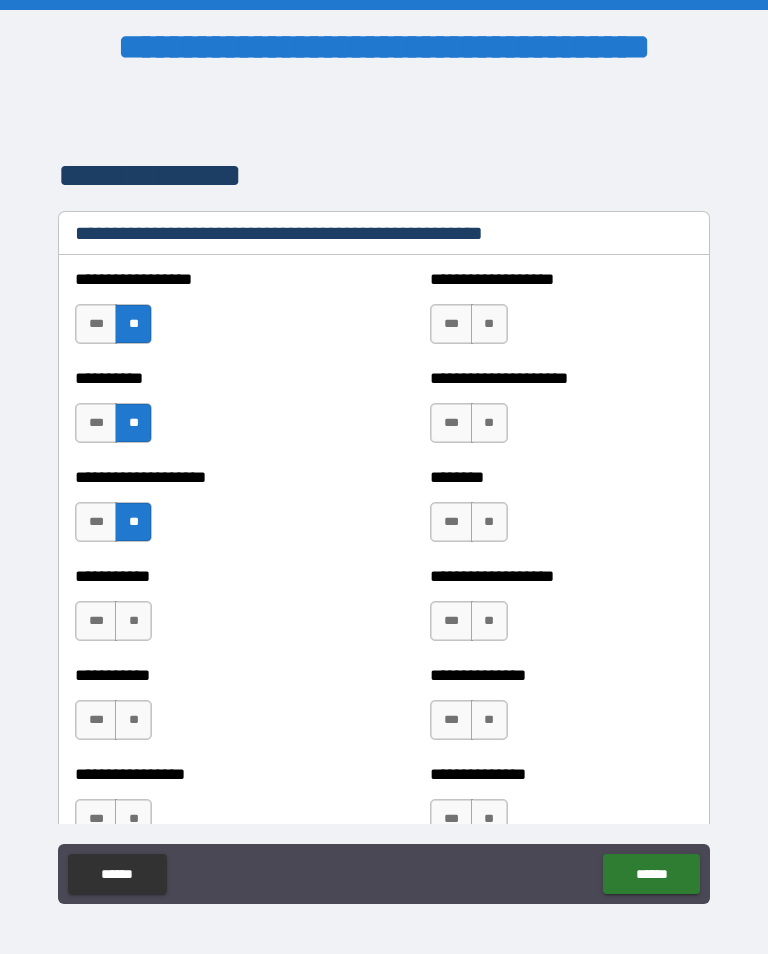 click on "**" at bounding box center (133, 621) 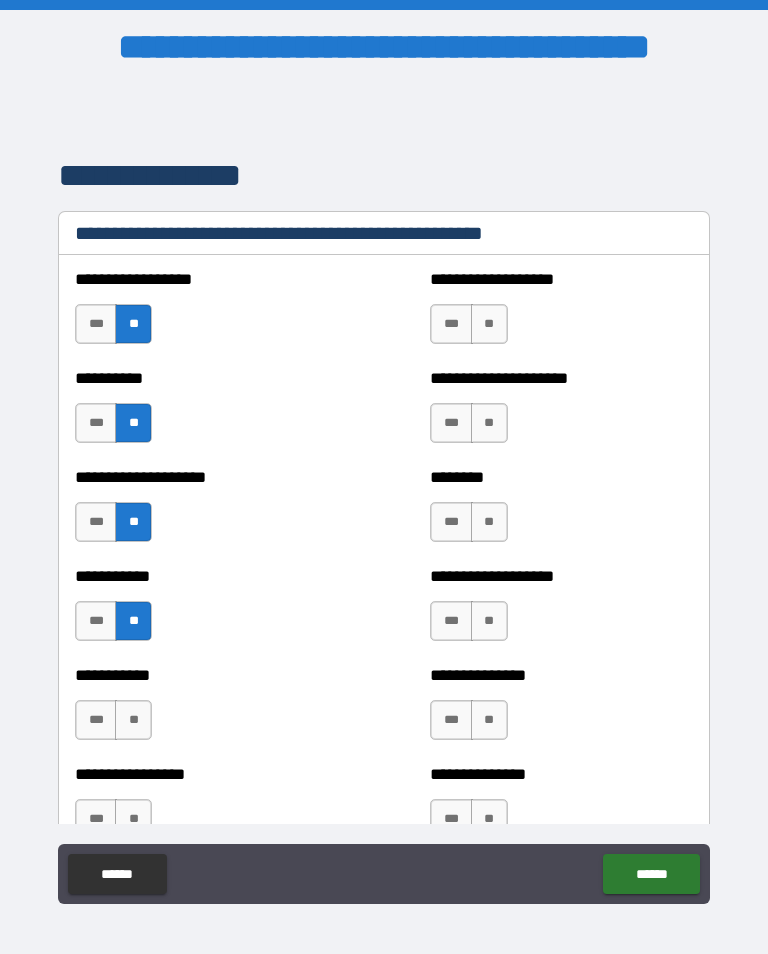 click on "**" at bounding box center [133, 720] 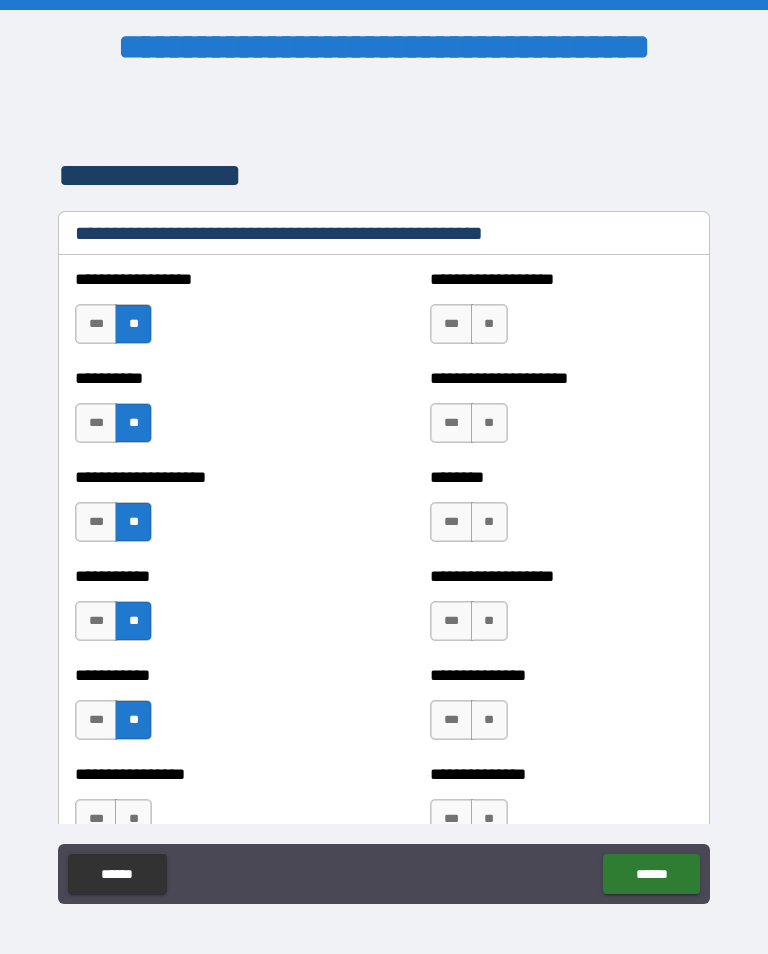 click on "**" at bounding box center (133, 819) 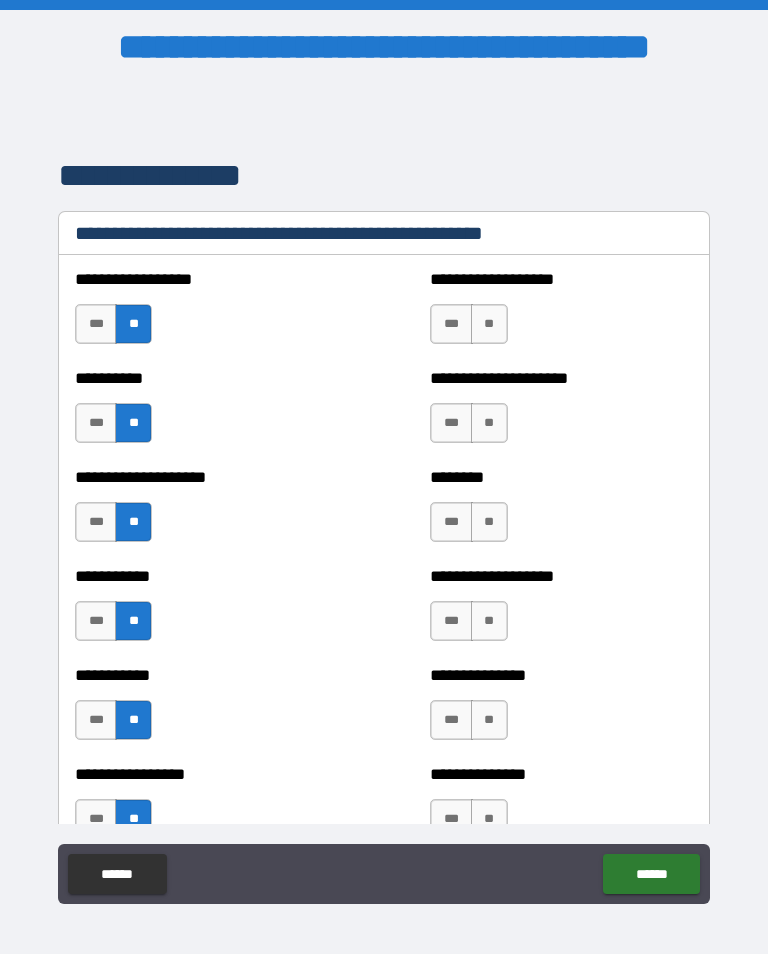 click on "**" at bounding box center (489, 324) 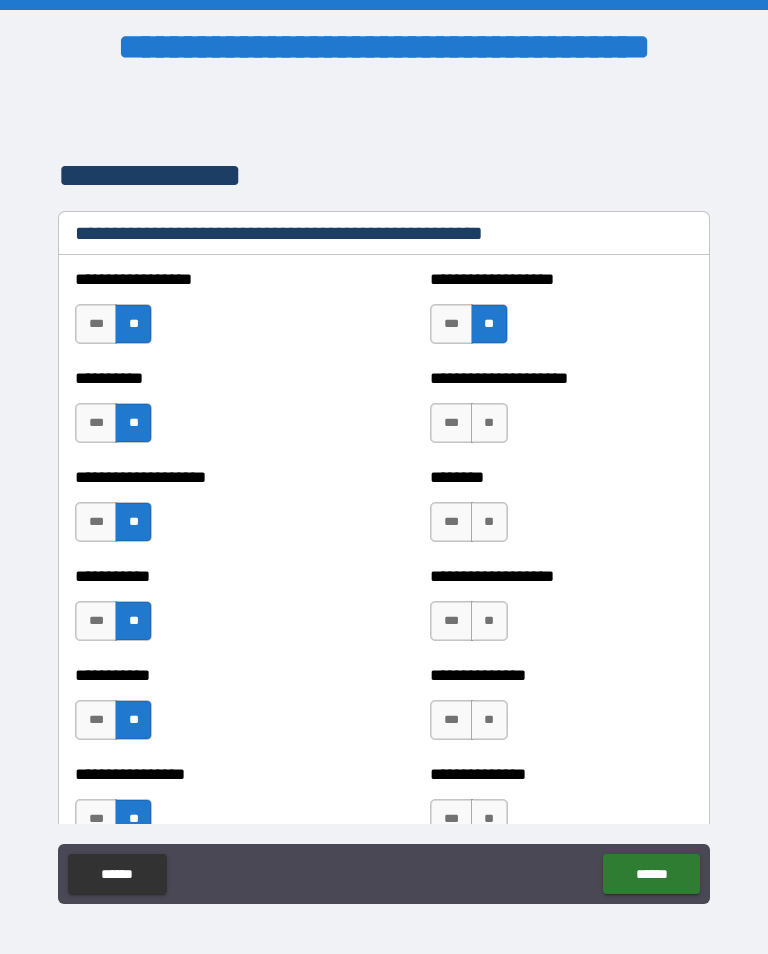 click on "**" at bounding box center (489, 423) 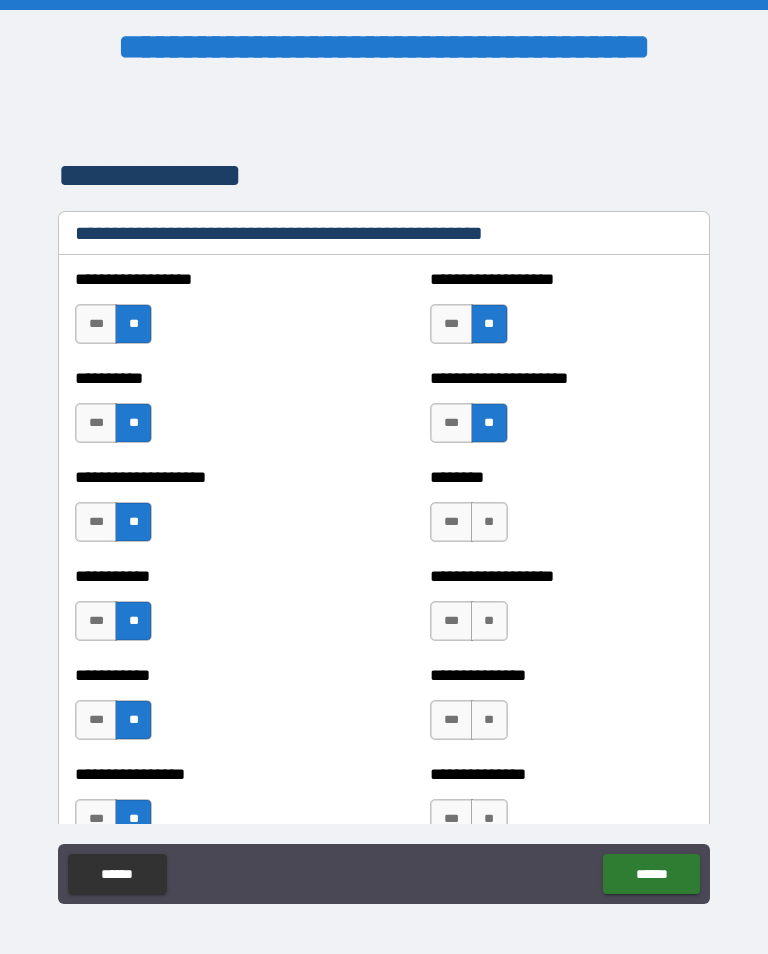 click on "**" at bounding box center (489, 522) 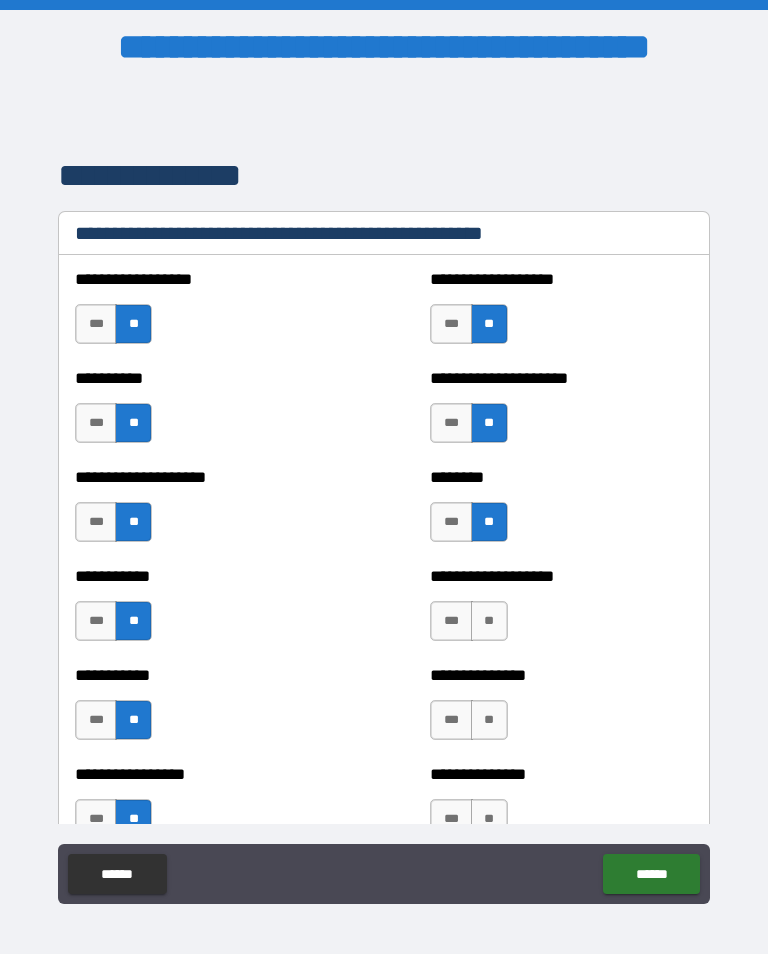 click on "**" at bounding box center [489, 621] 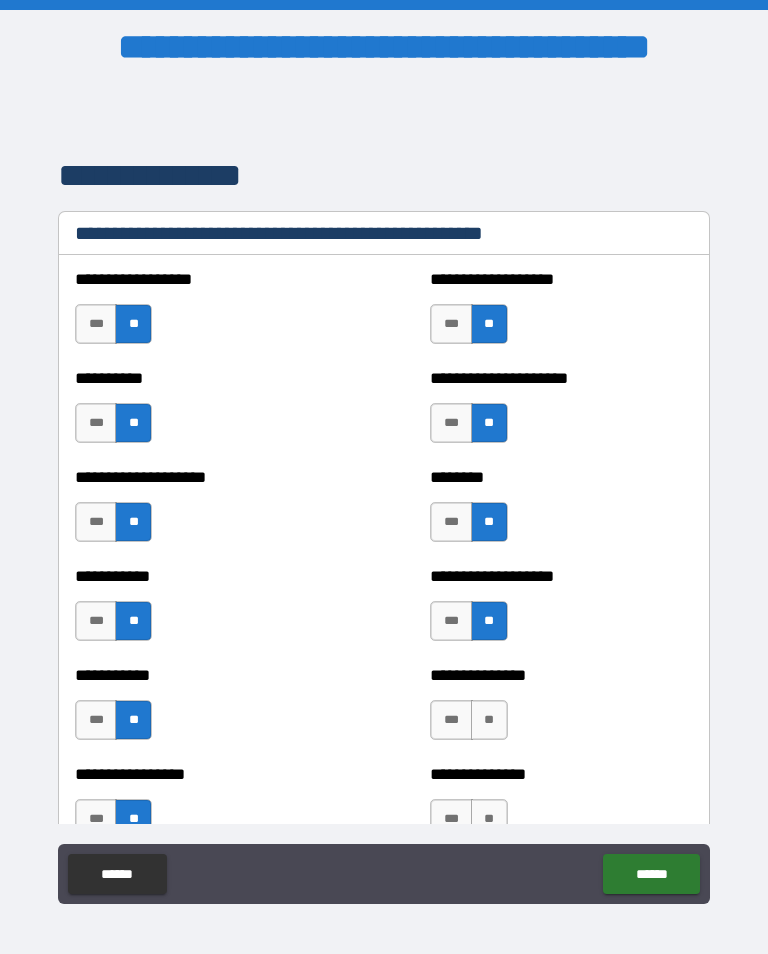 click on "**" at bounding box center (489, 720) 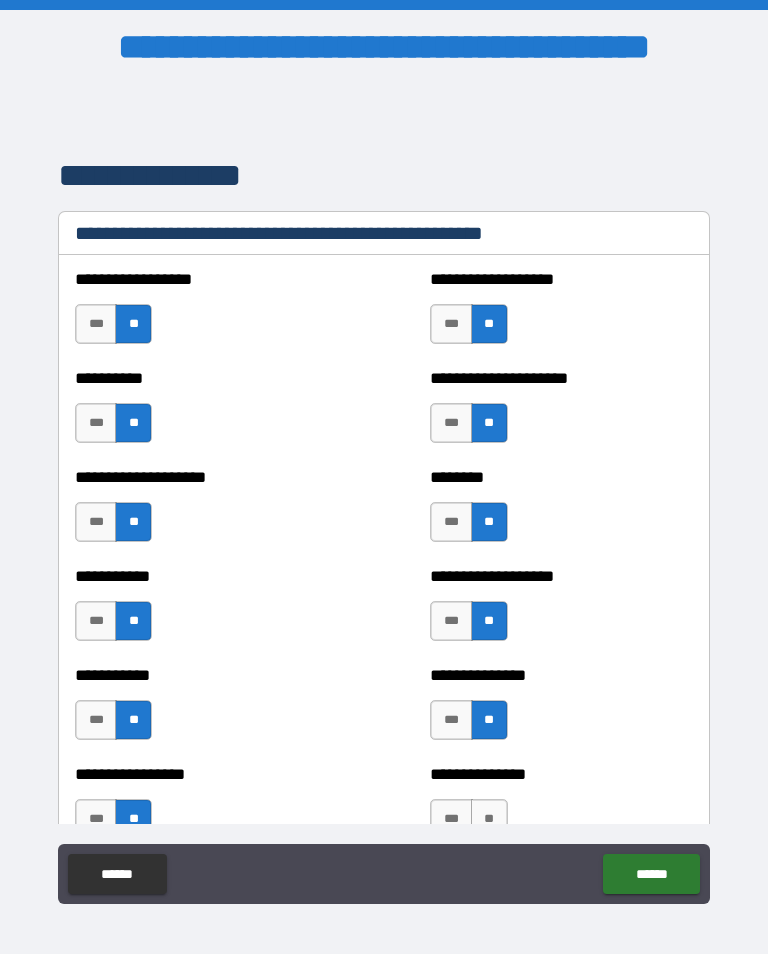 click on "**" at bounding box center [489, 819] 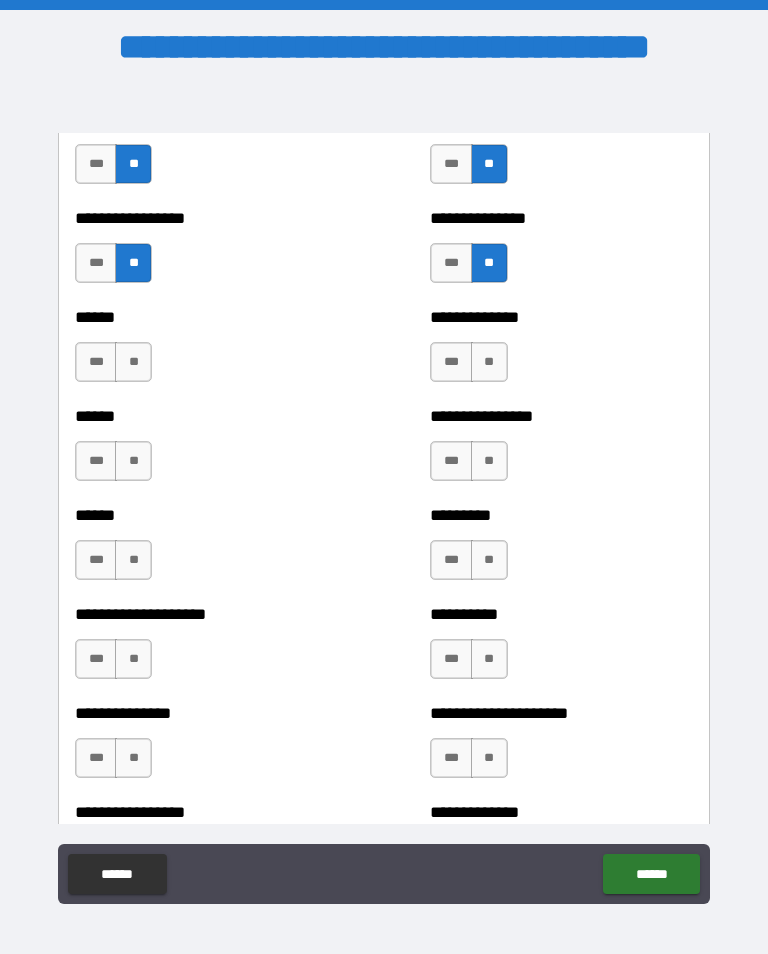 scroll, scrollTop: 3052, scrollLeft: 0, axis: vertical 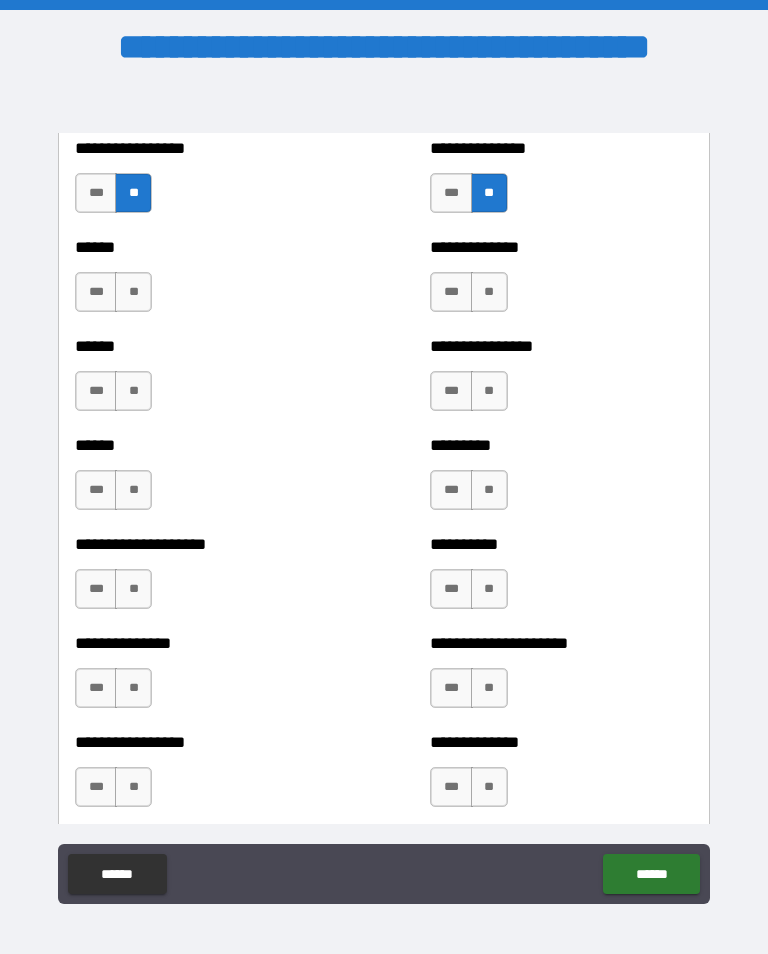 click on "**" at bounding box center (133, 292) 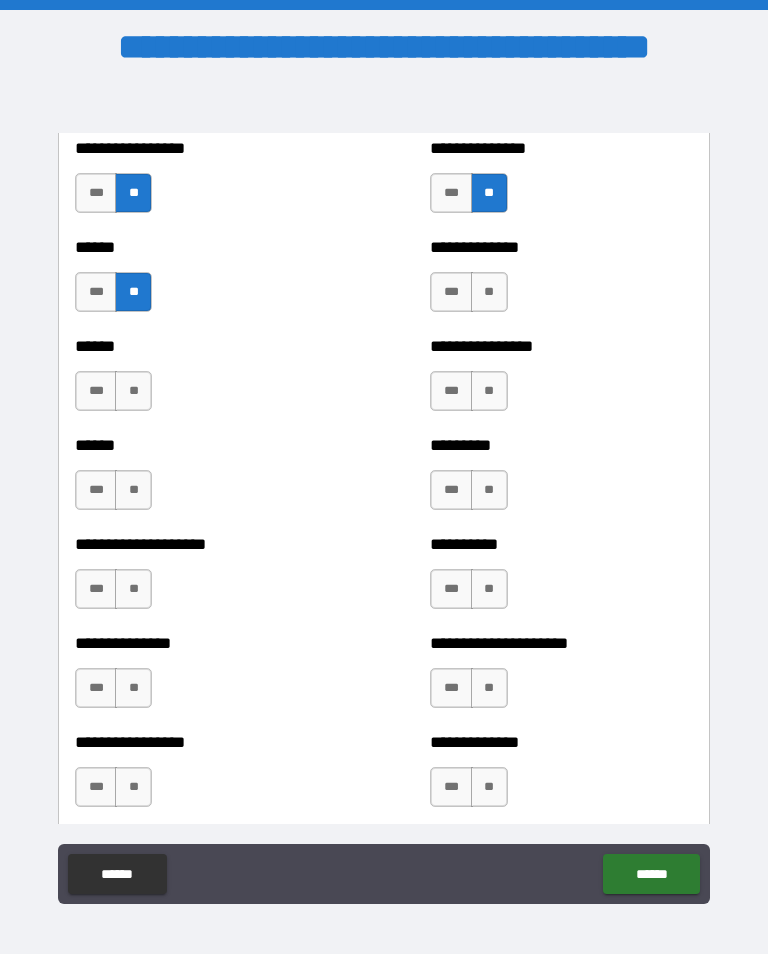 click on "**" at bounding box center (489, 292) 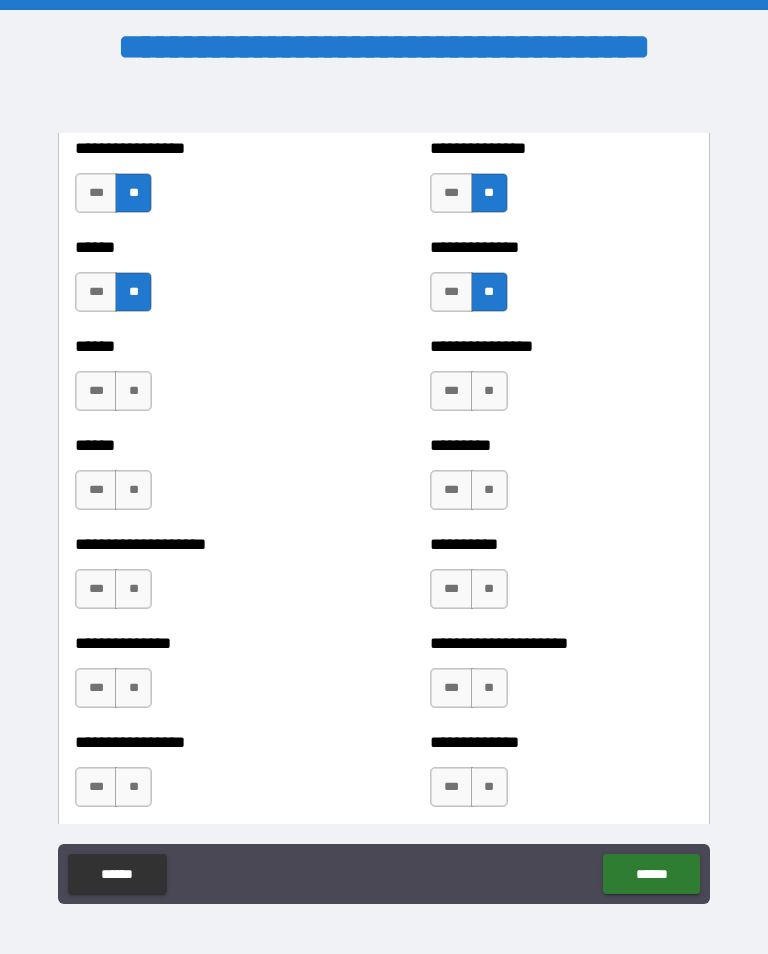 click on "**" at bounding box center (133, 391) 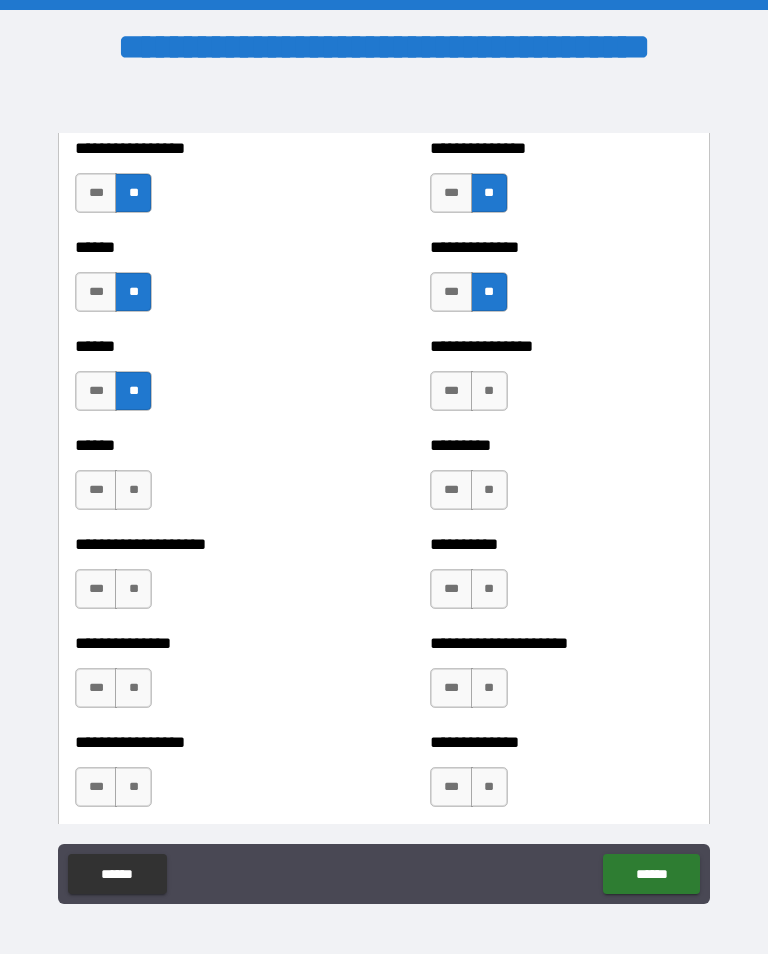 click on "**" at bounding box center (133, 490) 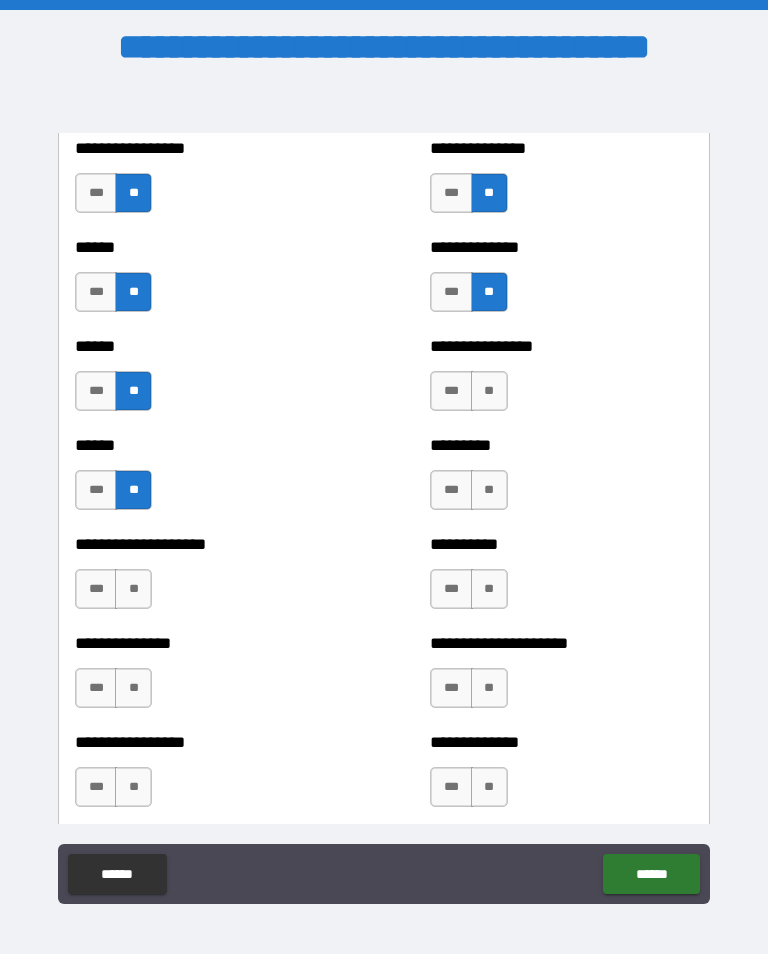 click on "**********" at bounding box center (206, 579) 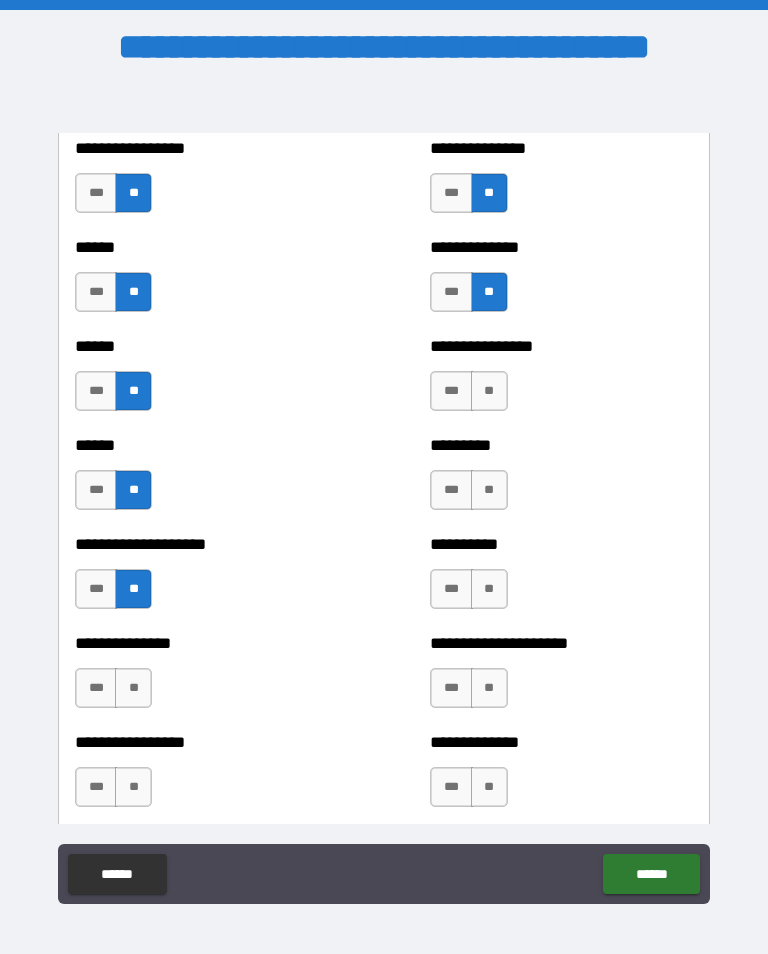 click on "**" at bounding box center [133, 688] 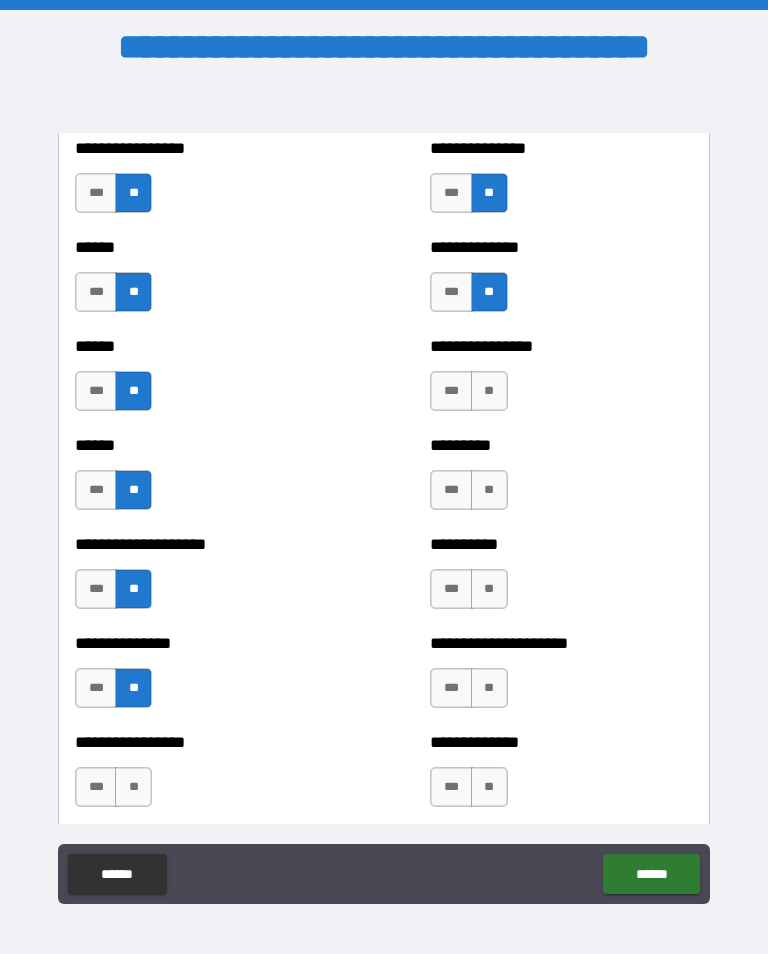click on "**" at bounding box center (133, 787) 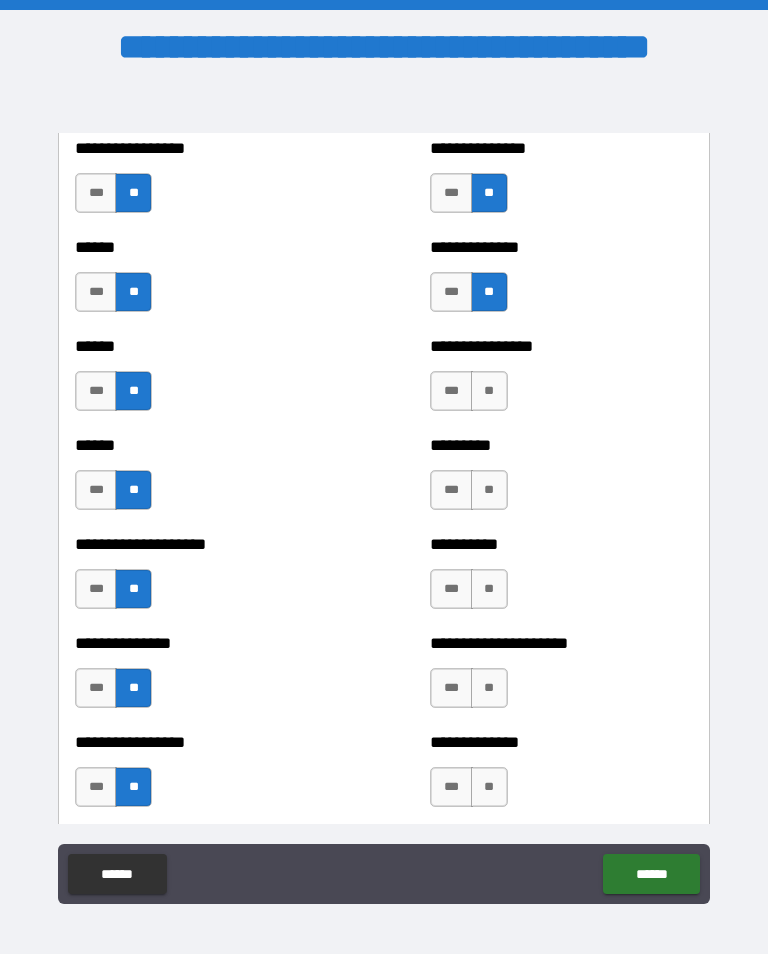 click on "**" at bounding box center [489, 391] 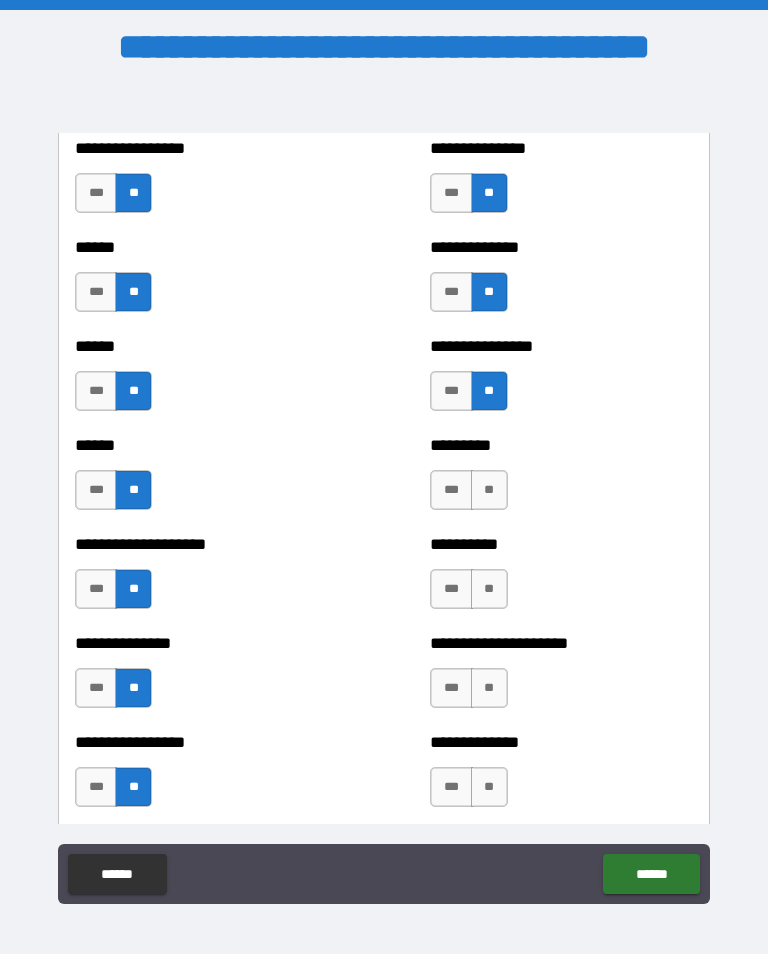 click on "**" at bounding box center [489, 490] 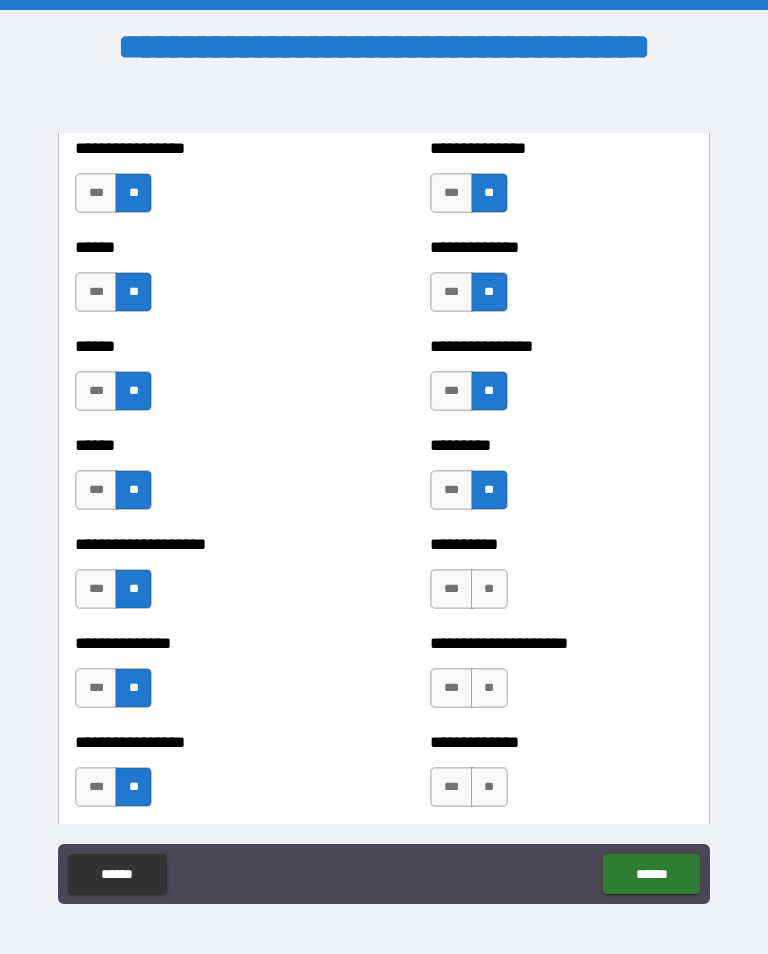 click on "**" at bounding box center (489, 589) 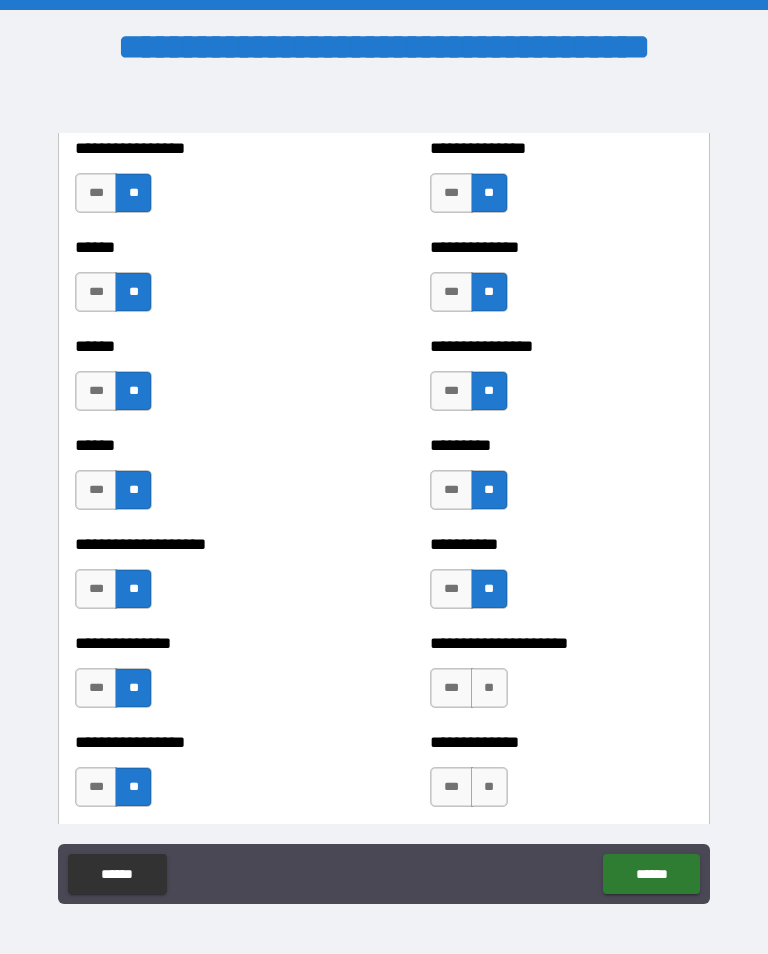 click on "**" at bounding box center [489, 688] 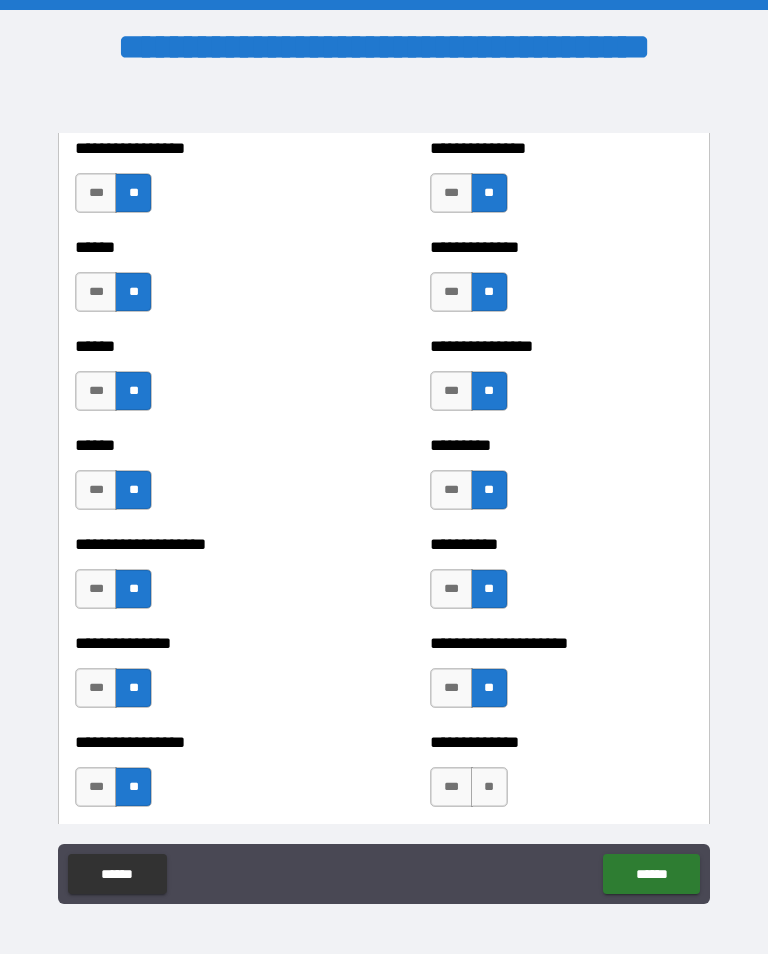 click on "**" at bounding box center [489, 787] 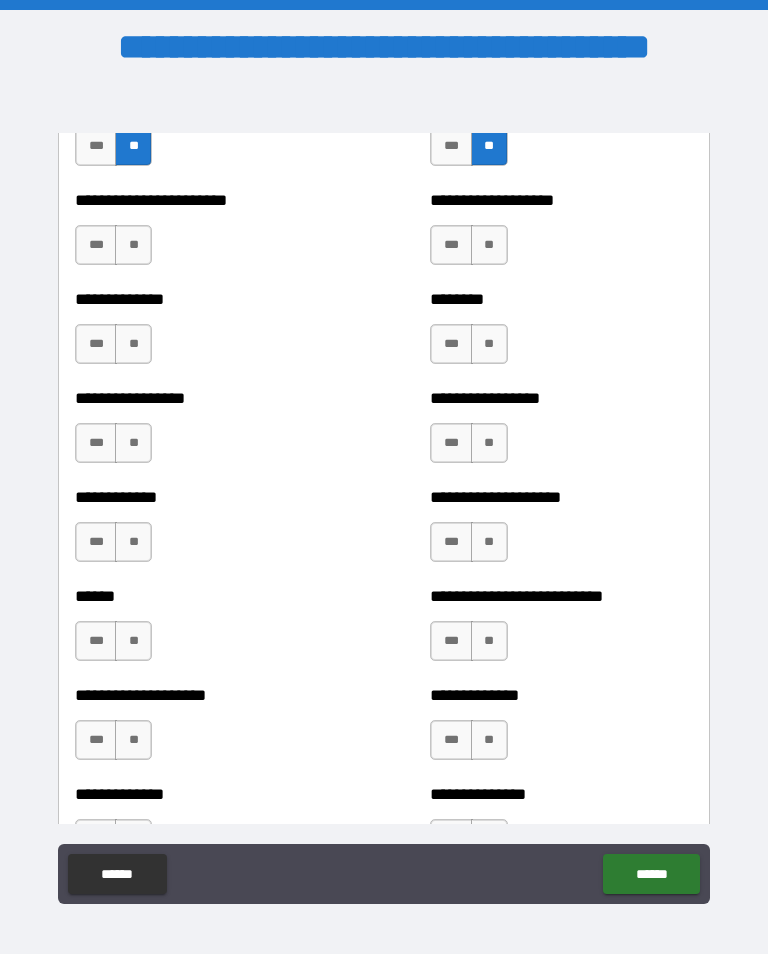 scroll, scrollTop: 3726, scrollLeft: 0, axis: vertical 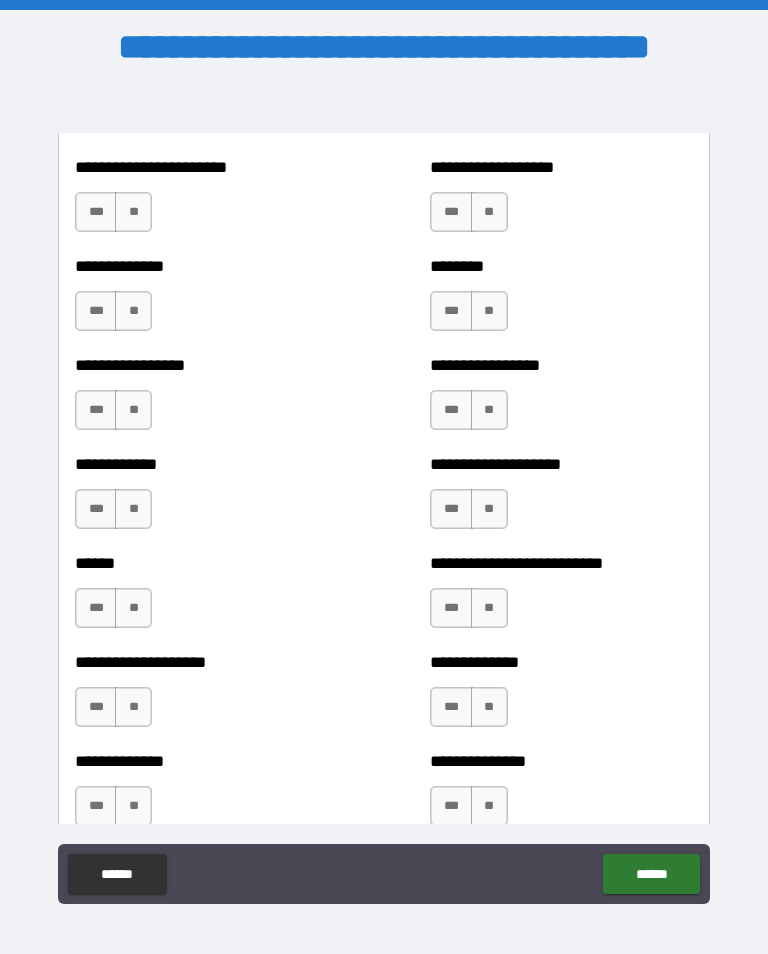 click on "**" at bounding box center [133, 212] 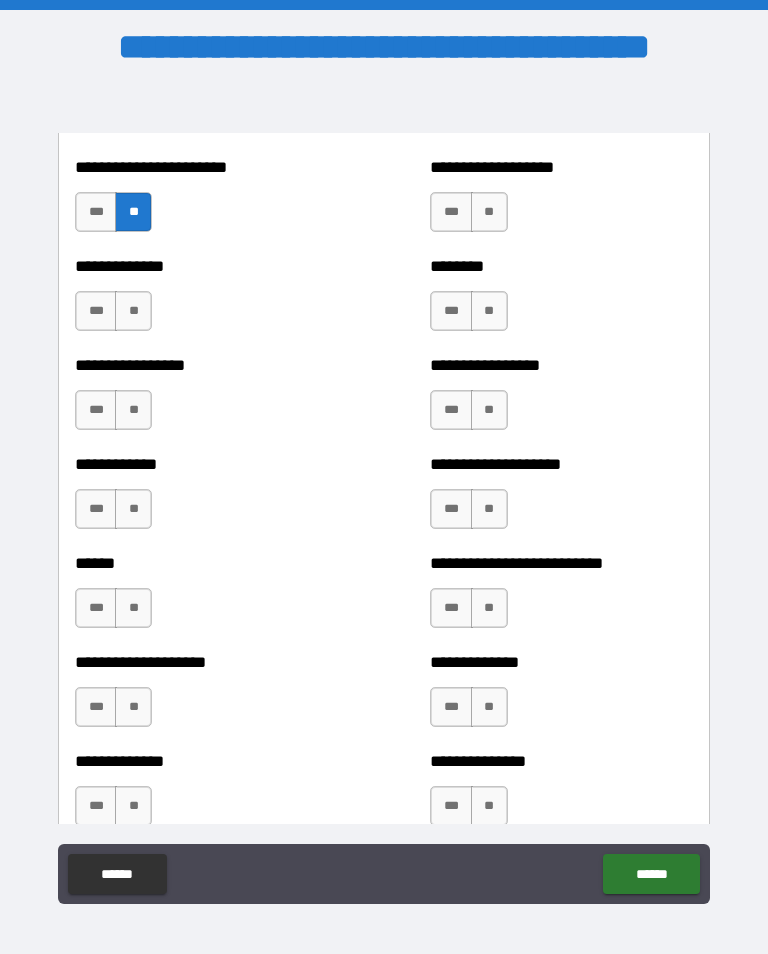 click on "**" at bounding box center (489, 212) 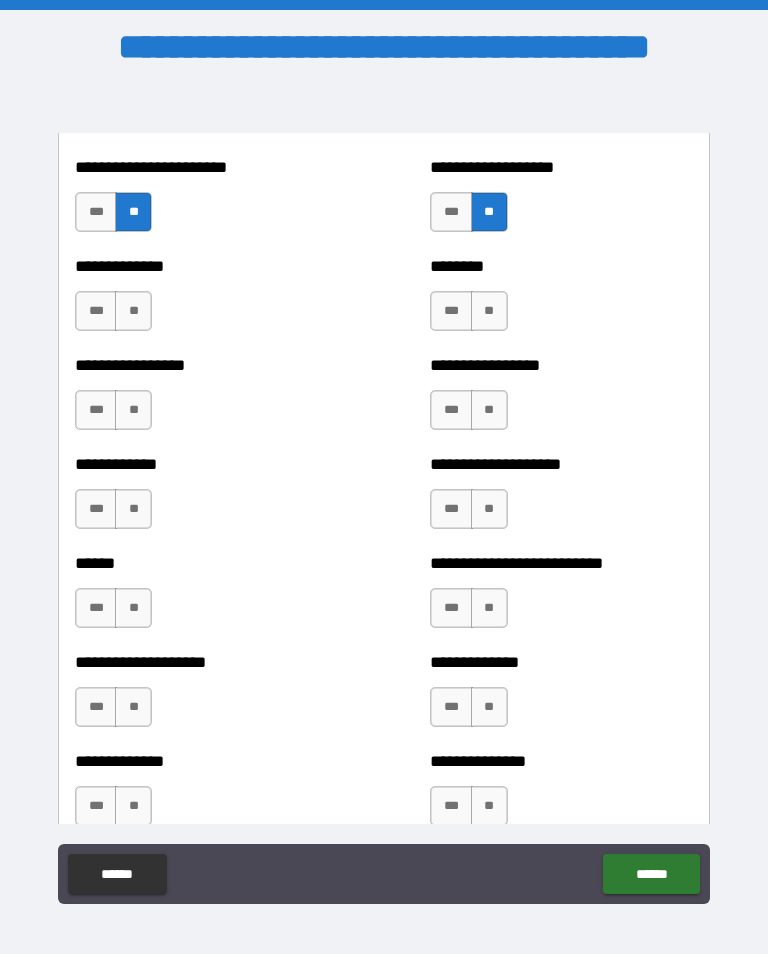 click on "**" at bounding box center (133, 311) 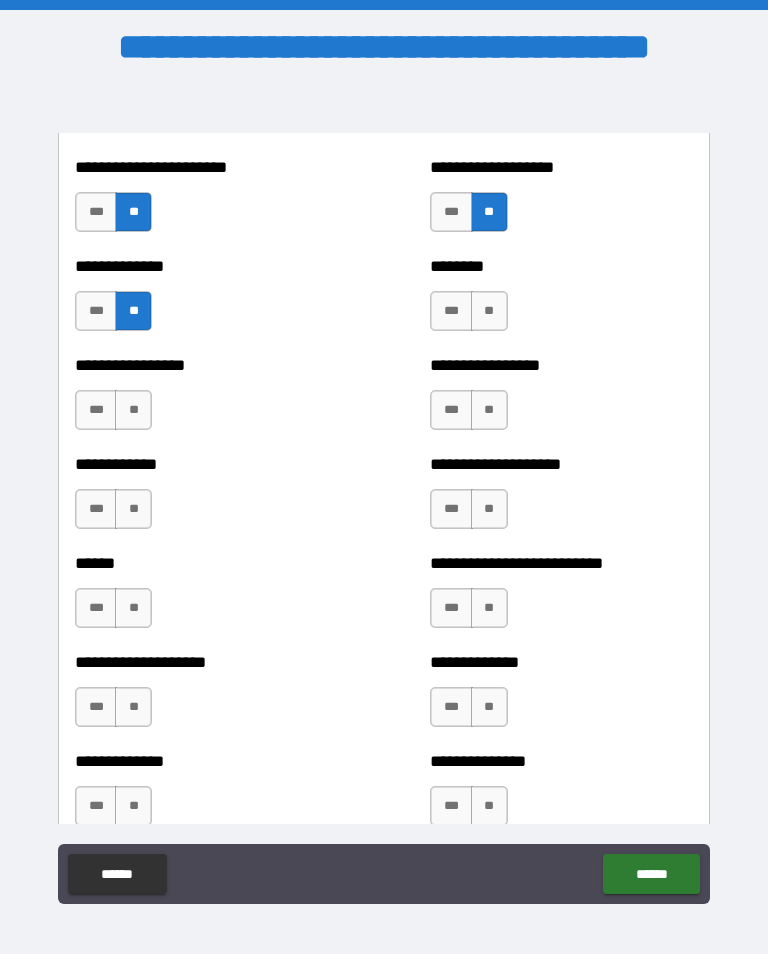 click on "**" at bounding box center [489, 311] 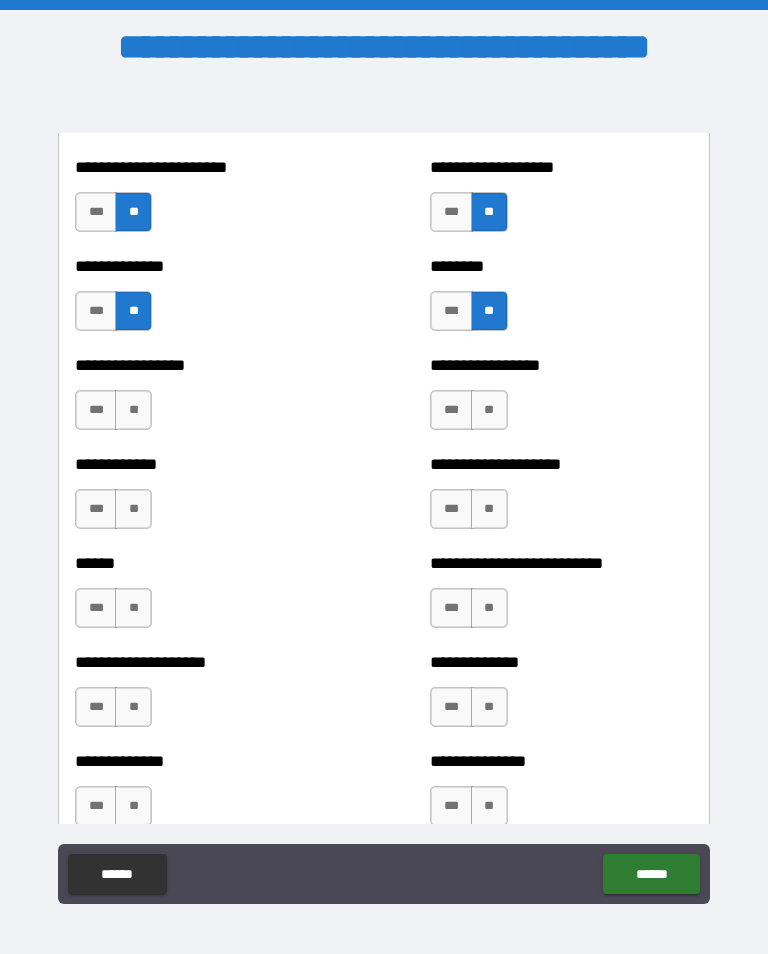 click on "**" at bounding box center (133, 410) 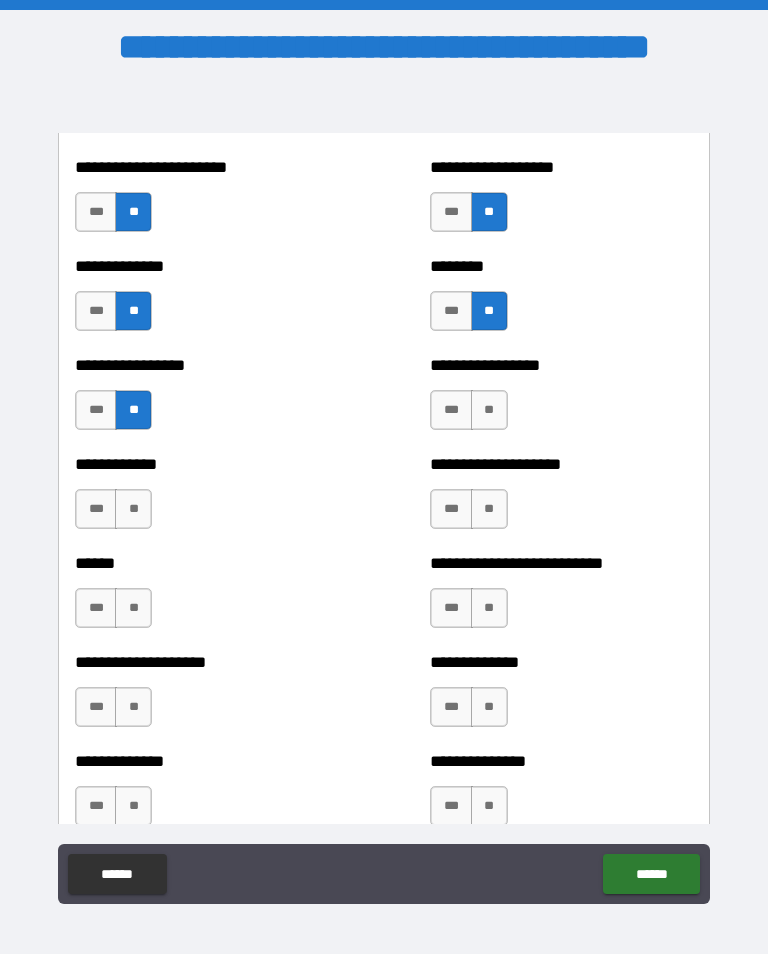 click on "**" at bounding box center [133, 509] 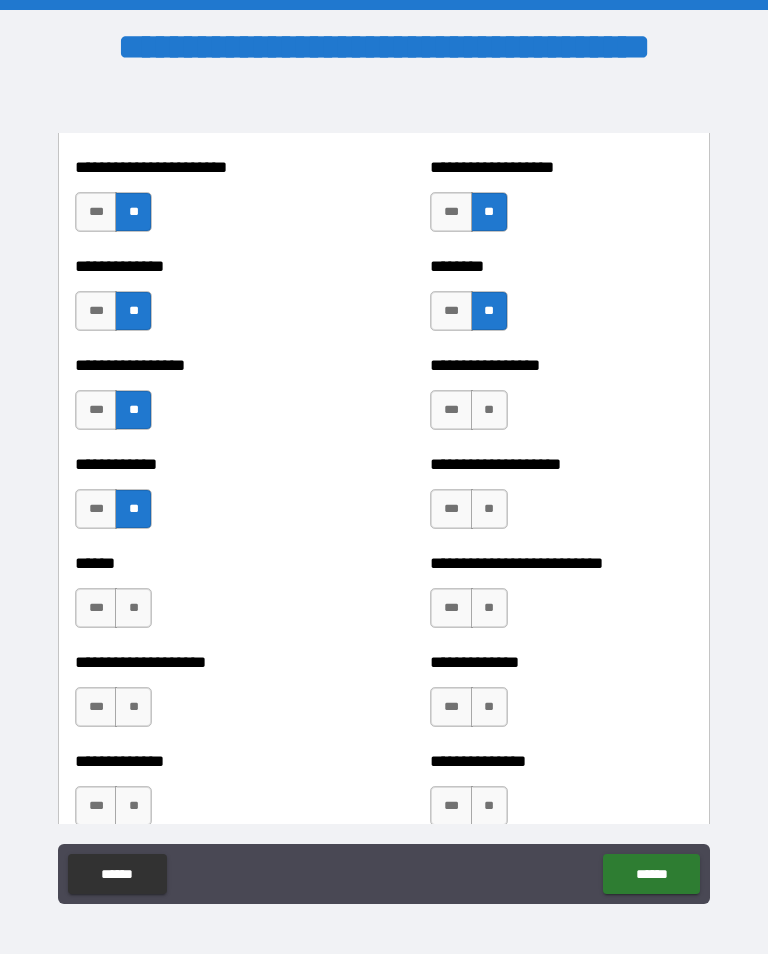 click on "**" at bounding box center (133, 608) 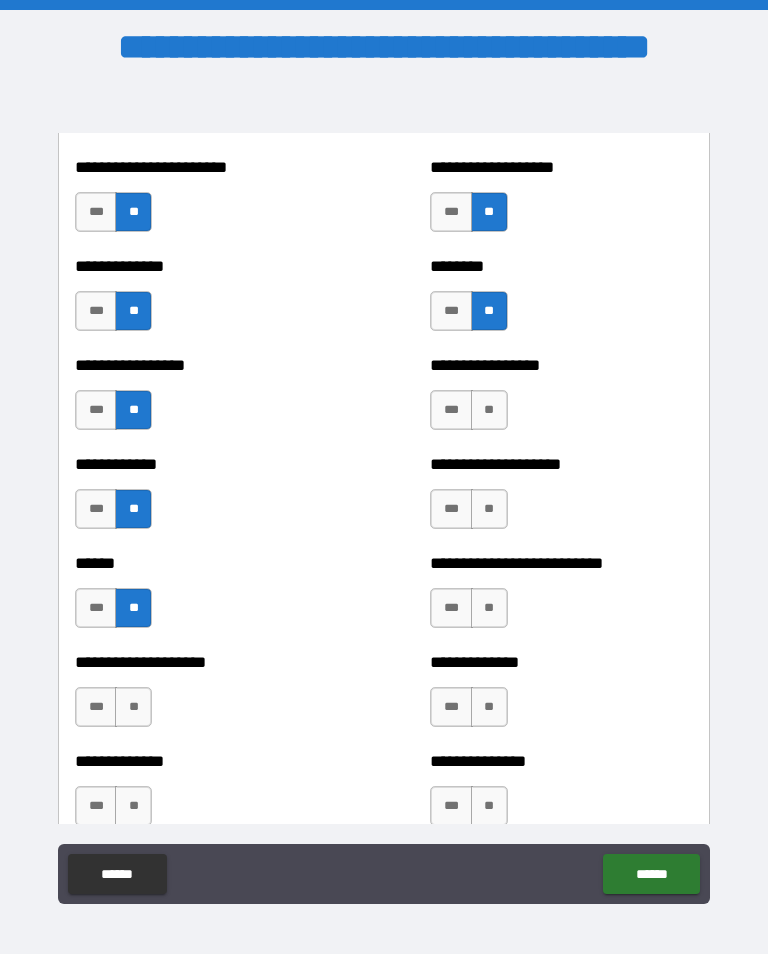 click on "**" at bounding box center [133, 707] 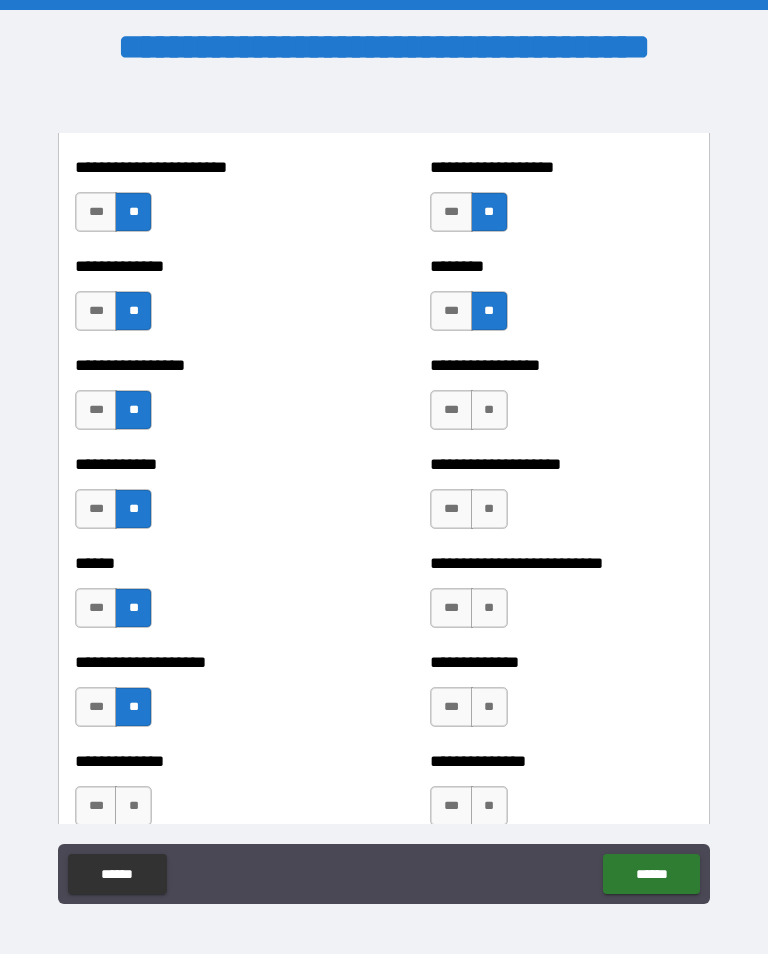 click on "**" at bounding box center (133, 806) 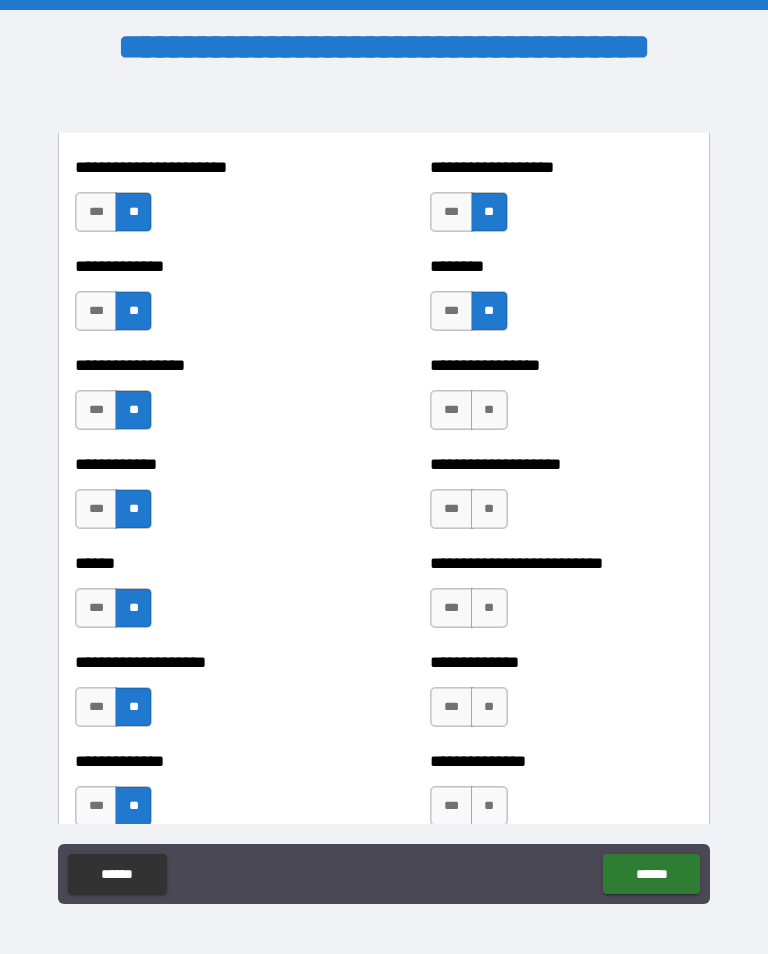 click on "**" at bounding box center (489, 410) 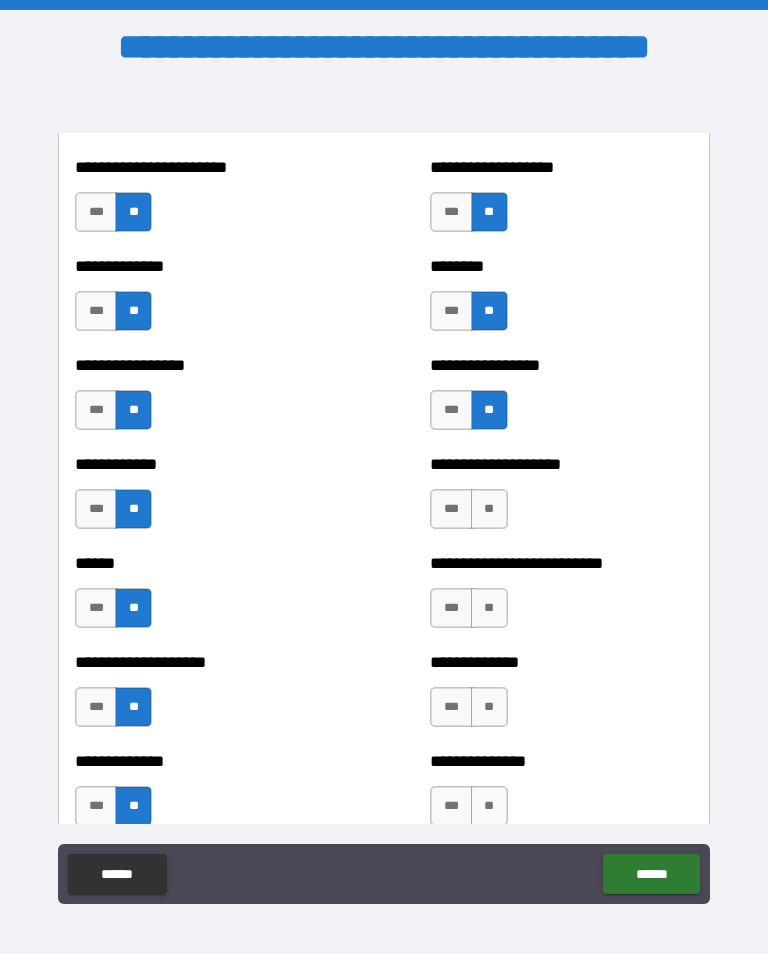 click on "**" at bounding box center (489, 509) 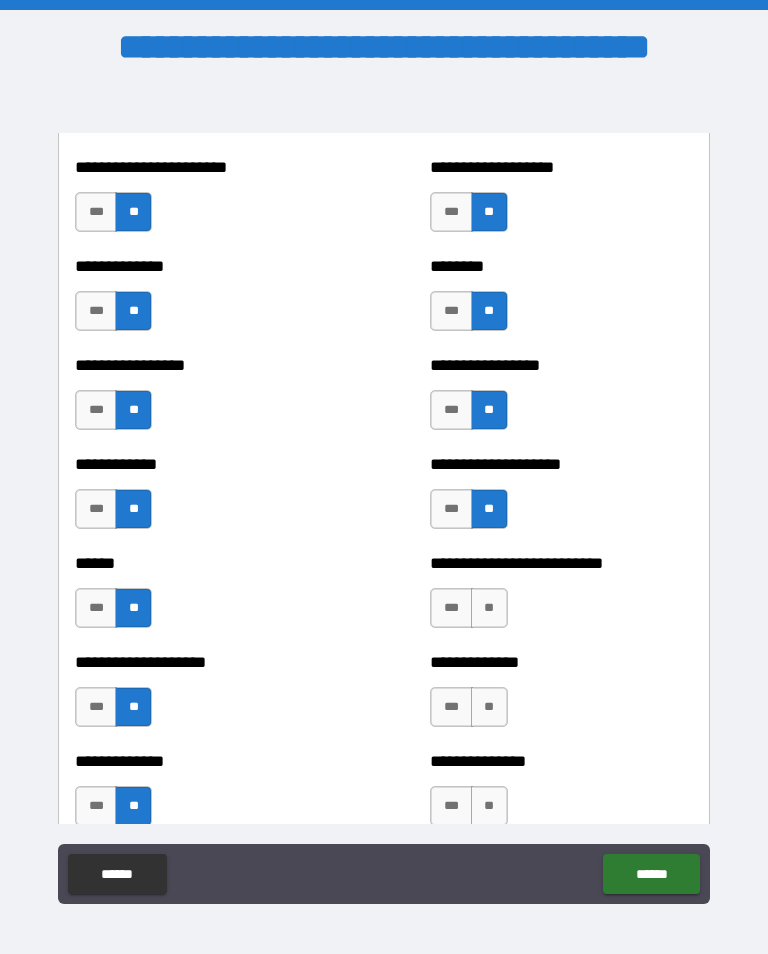 click on "**" at bounding box center (489, 608) 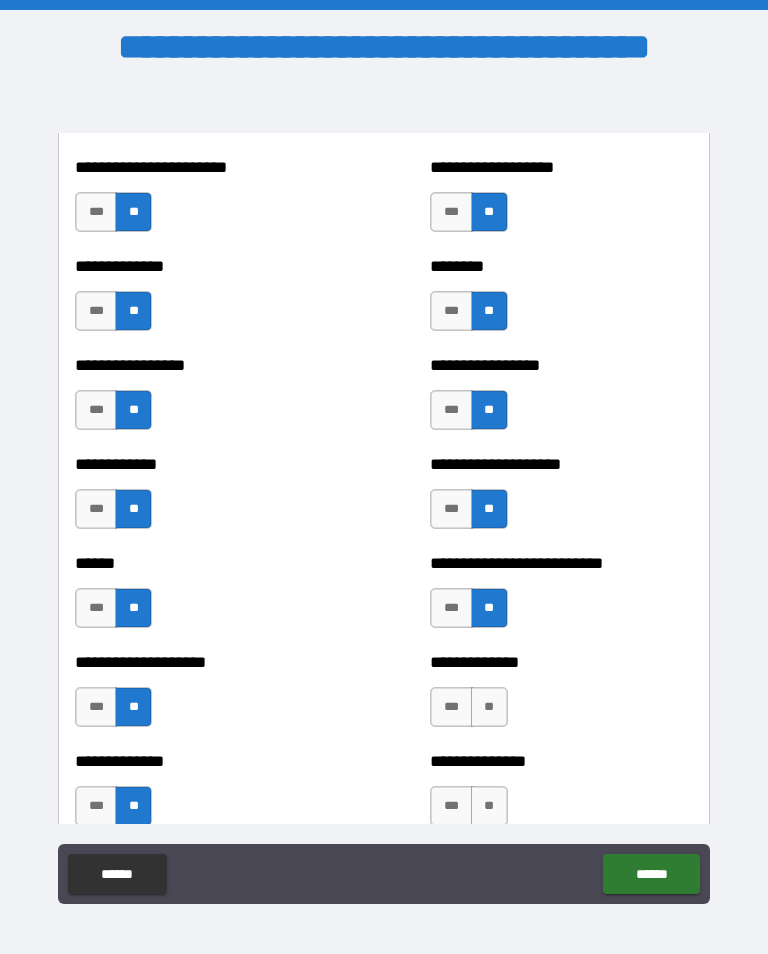 click on "**" at bounding box center [489, 707] 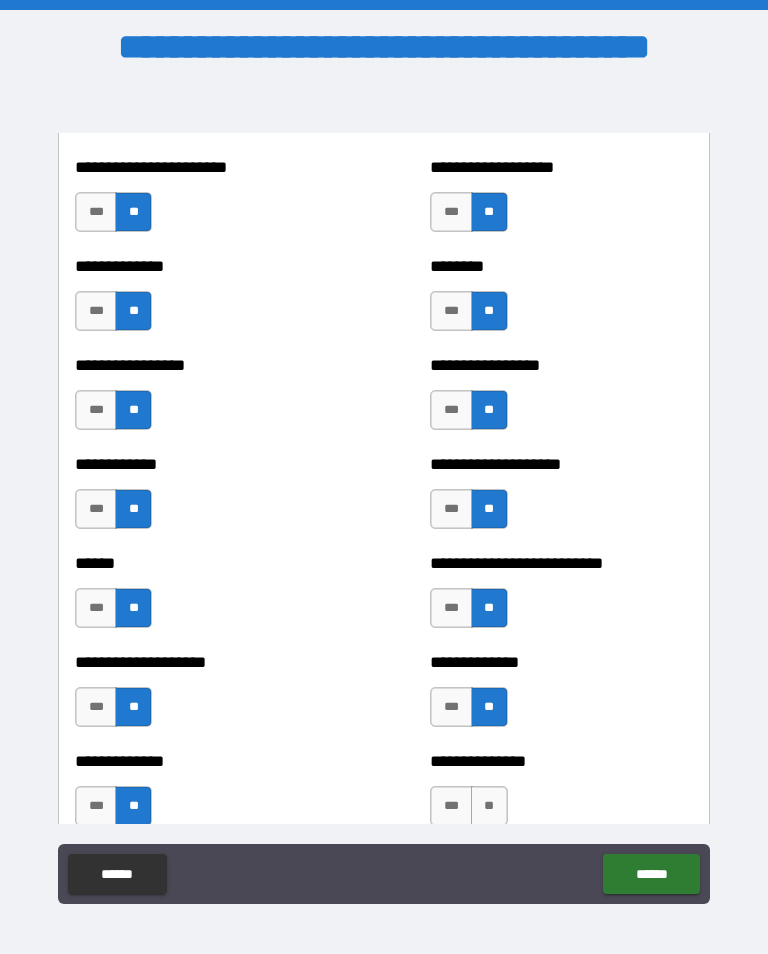 click on "**" at bounding box center [489, 806] 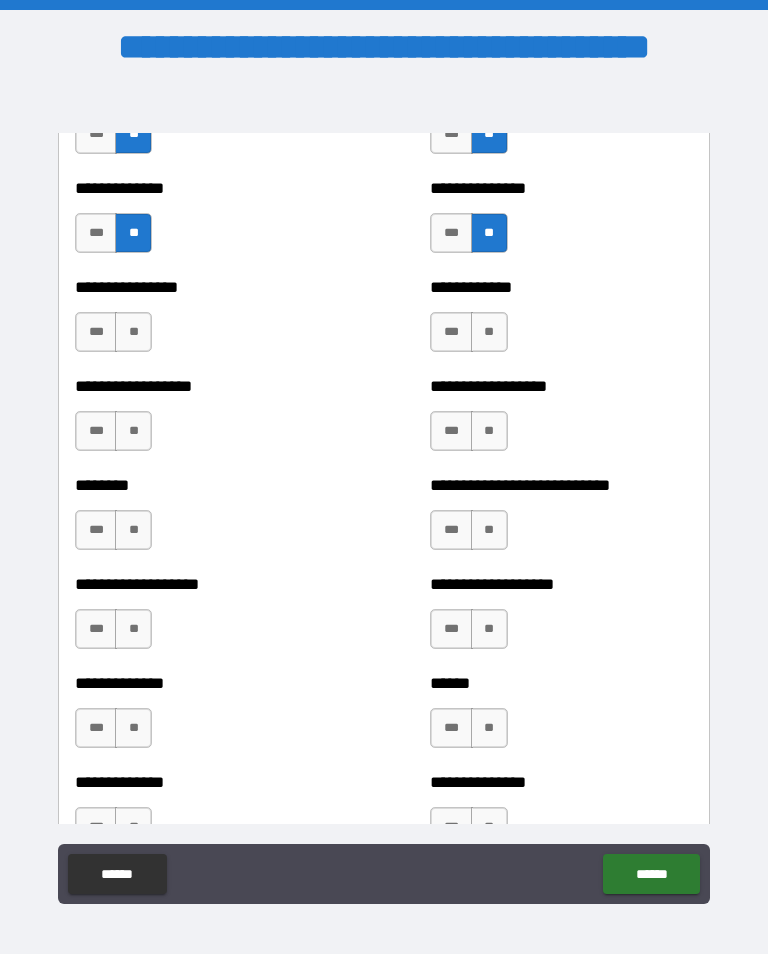 scroll, scrollTop: 4373, scrollLeft: 0, axis: vertical 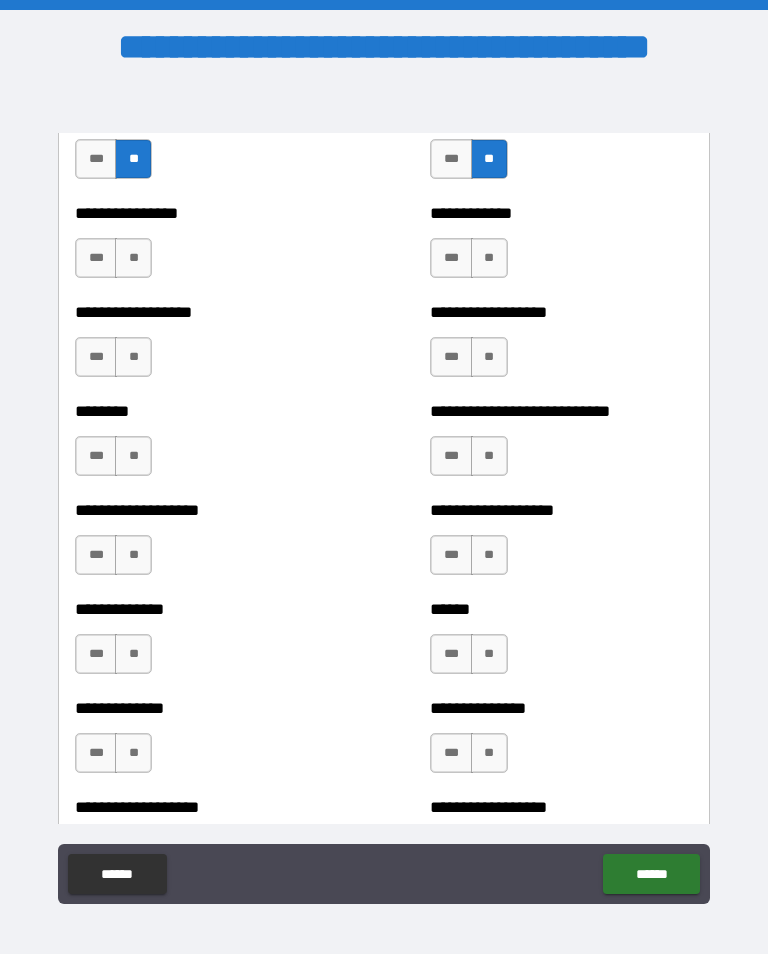 click on "**" at bounding box center [133, 258] 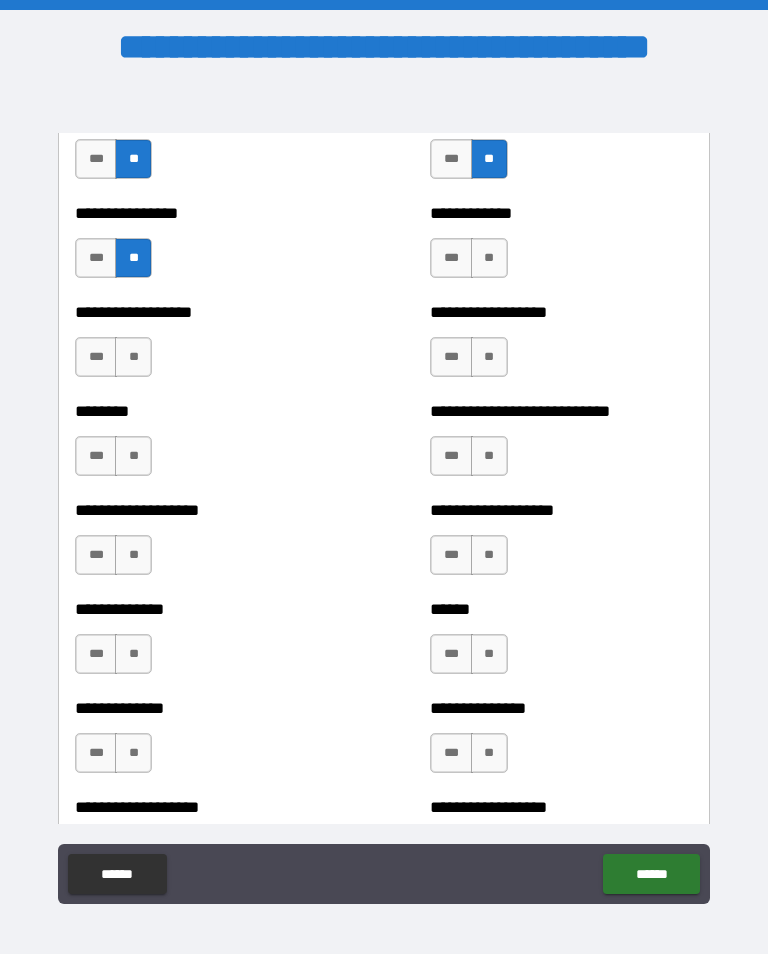 click on "**" at bounding box center [133, 357] 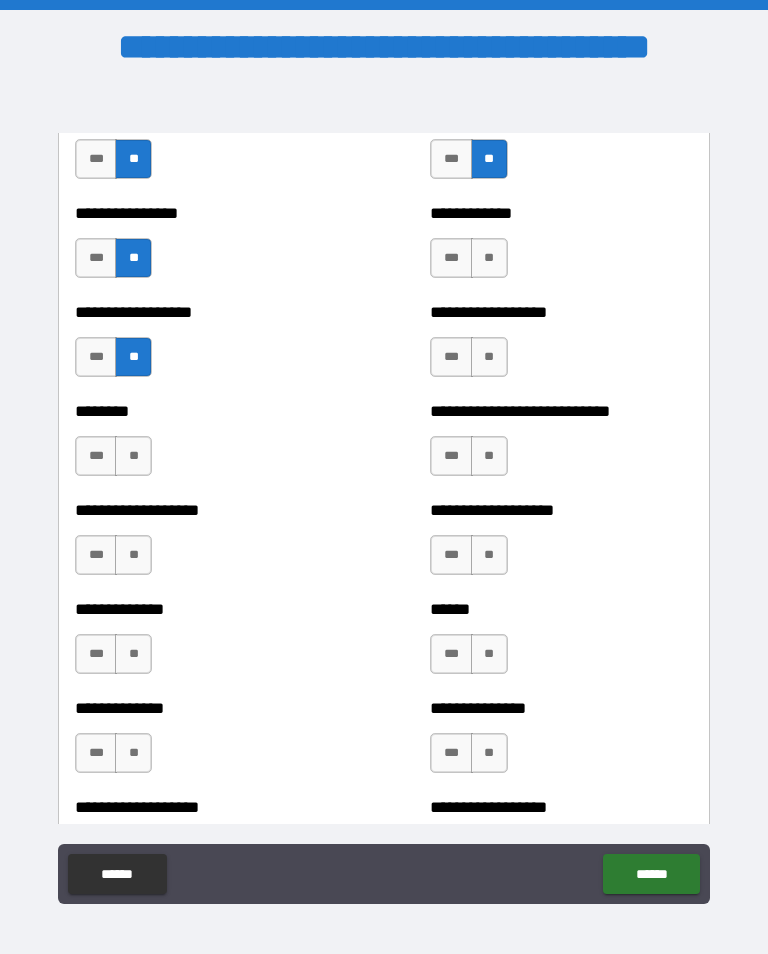 click on "**" at bounding box center (133, 456) 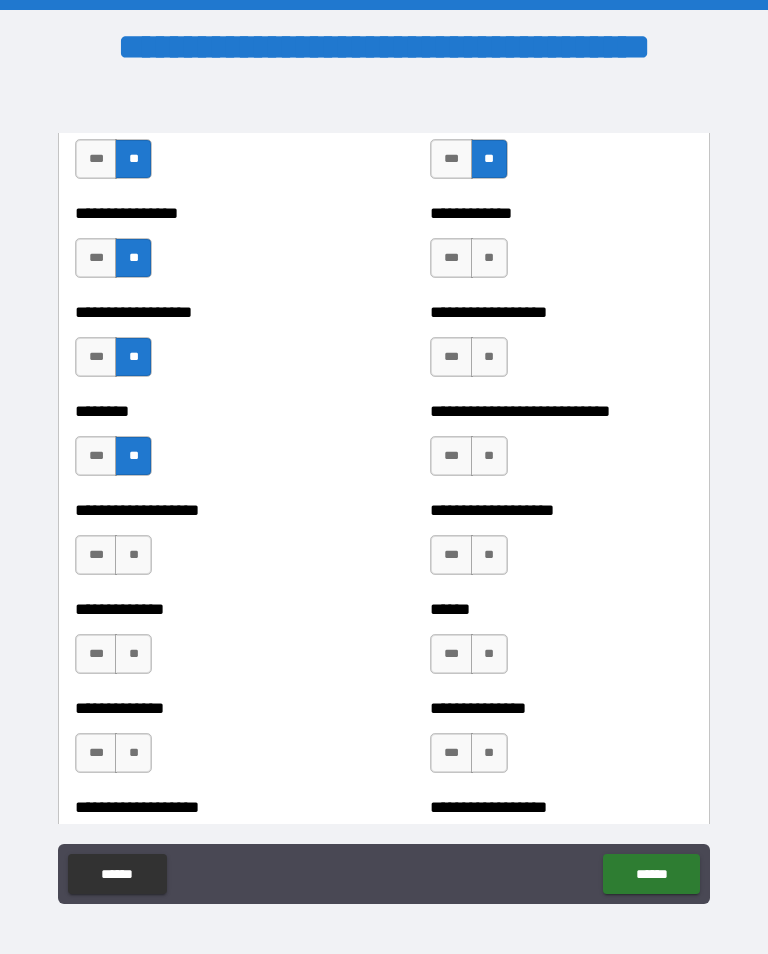 click on "**" at bounding box center [133, 555] 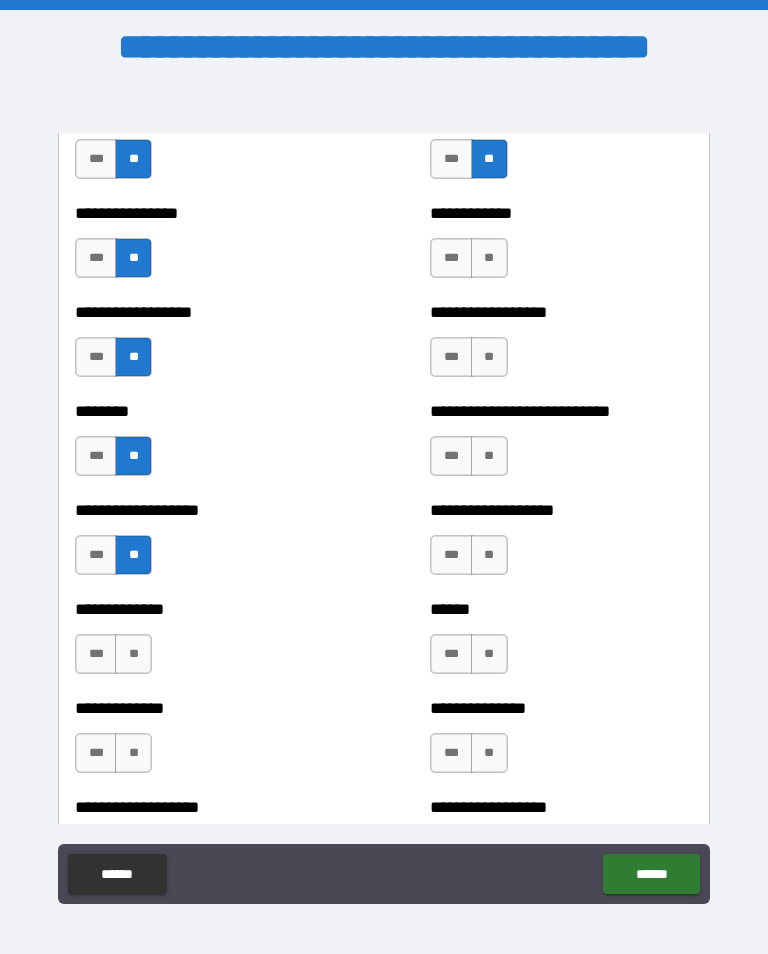 click on "**" at bounding box center [133, 654] 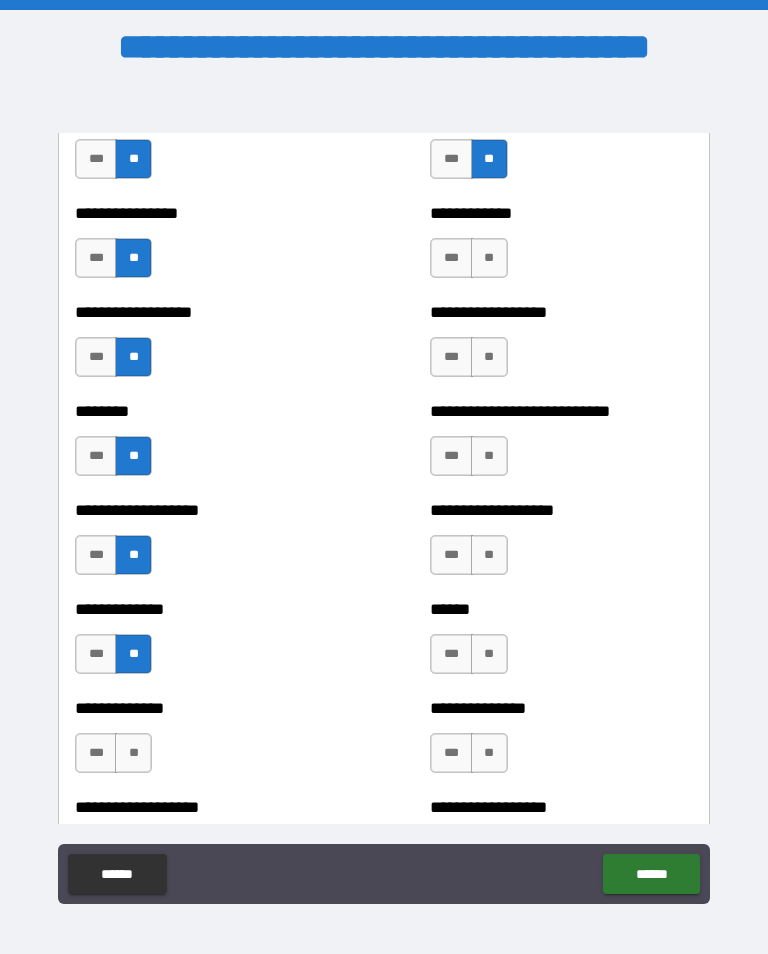 click on "**" at bounding box center [133, 753] 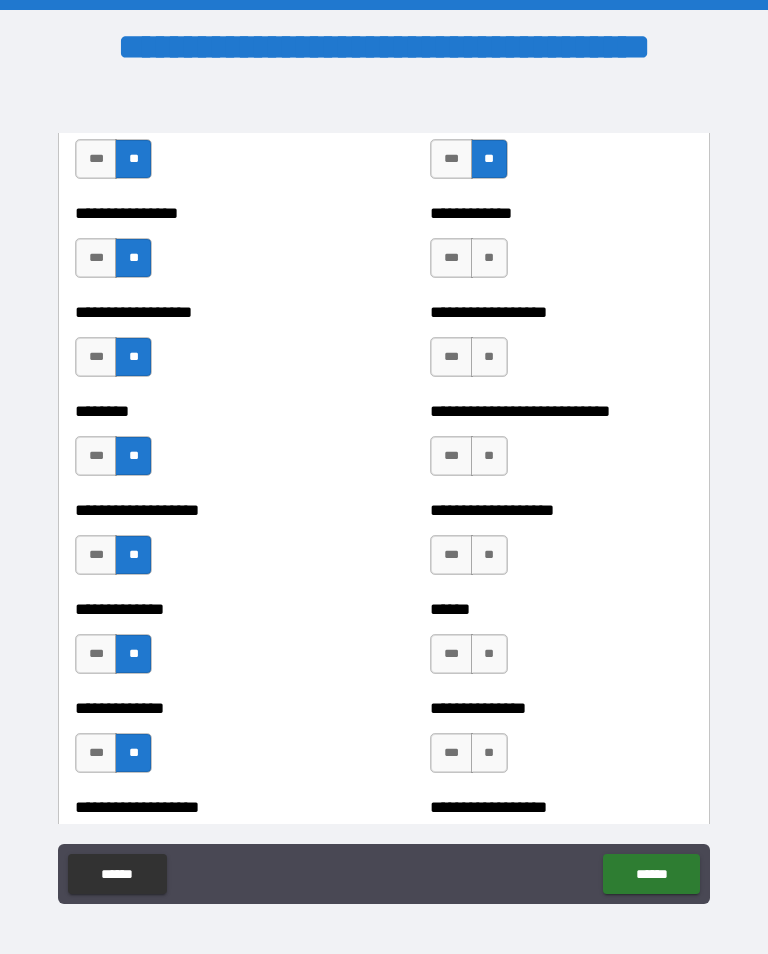 click on "**" at bounding box center [489, 258] 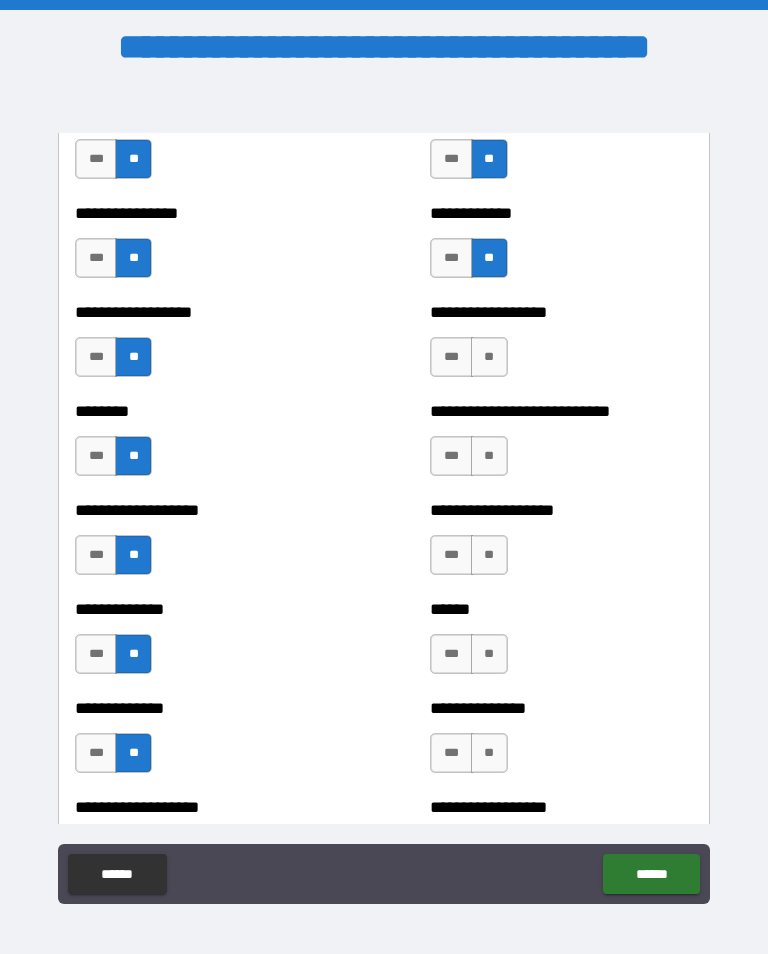 click on "**" at bounding box center [489, 357] 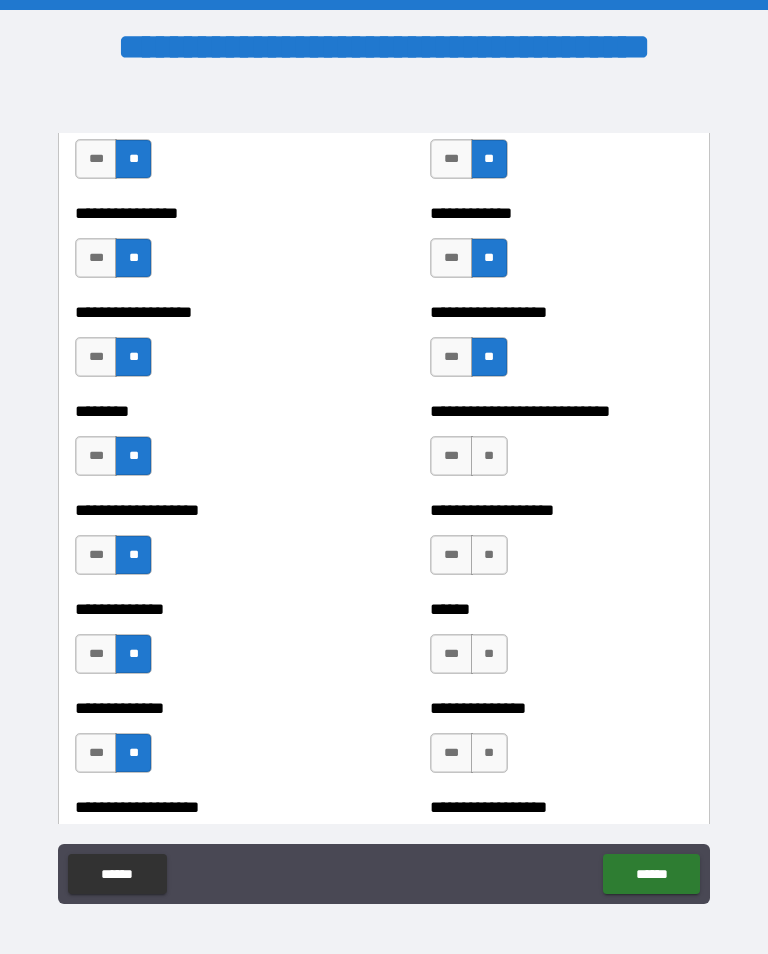 click on "**" at bounding box center [489, 456] 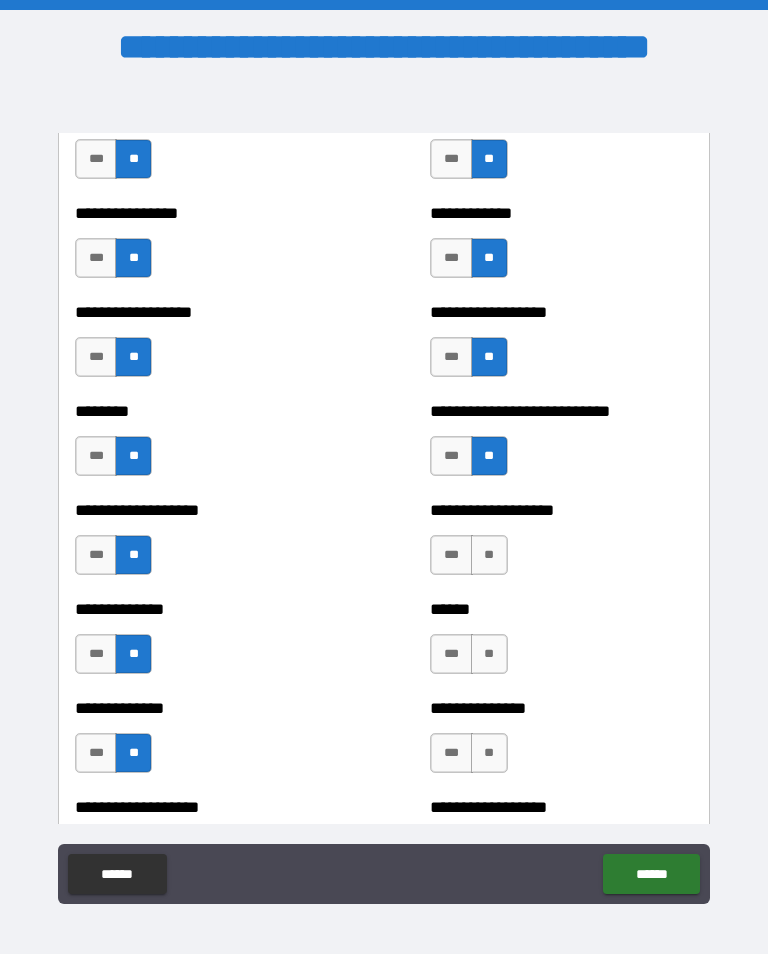 click on "**" at bounding box center (489, 555) 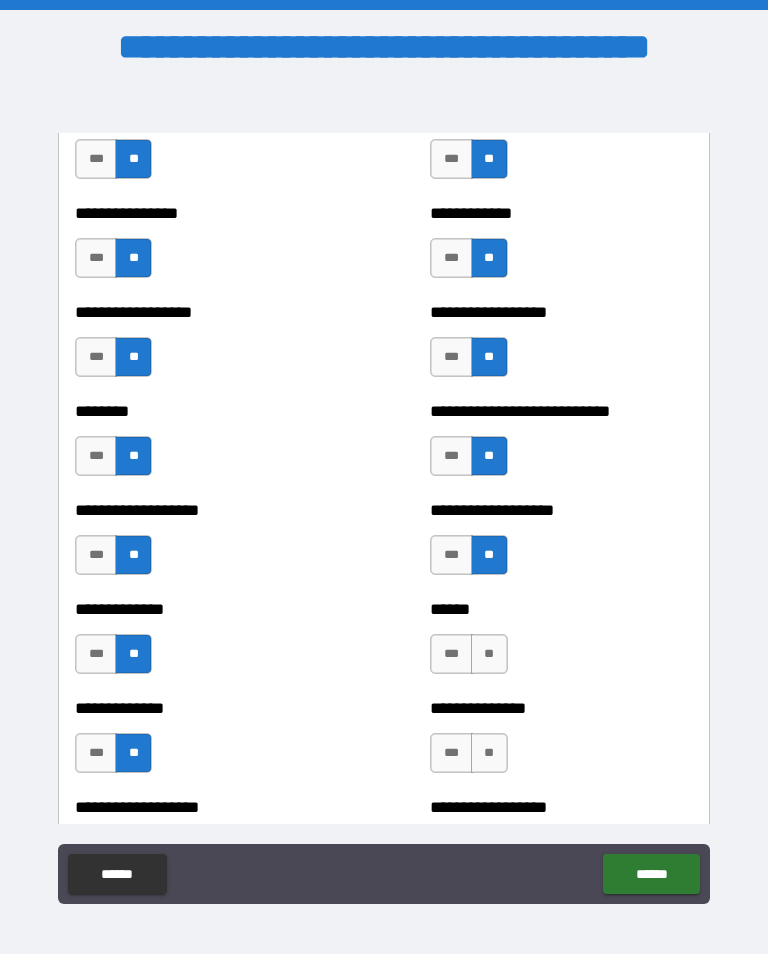 click on "**" at bounding box center (489, 654) 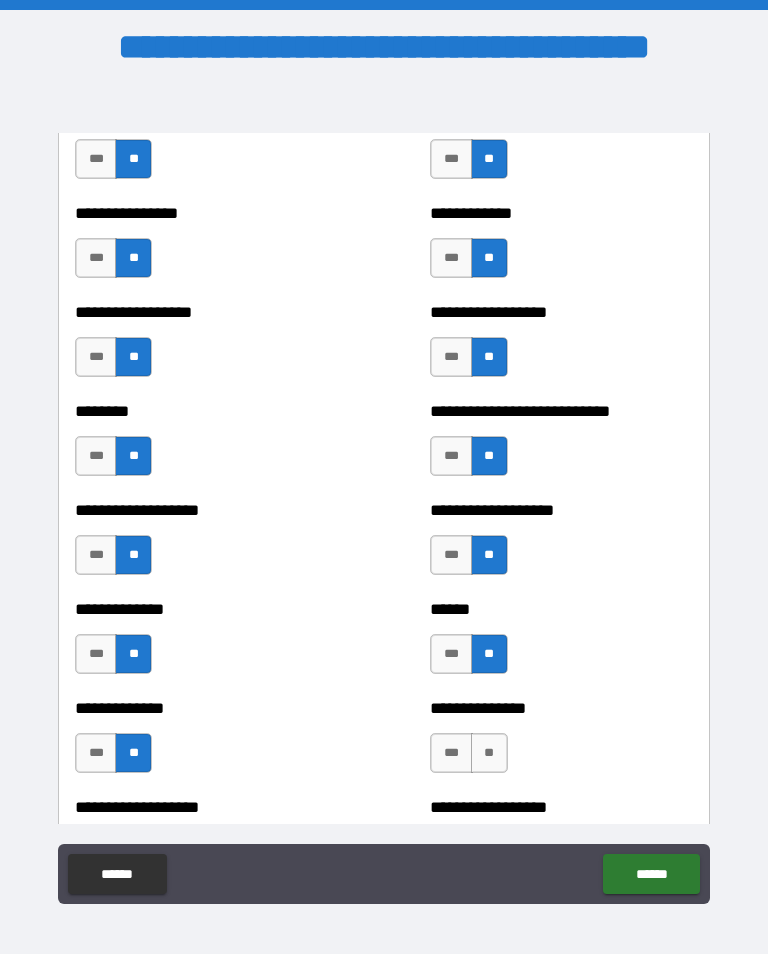 click on "**" at bounding box center [489, 753] 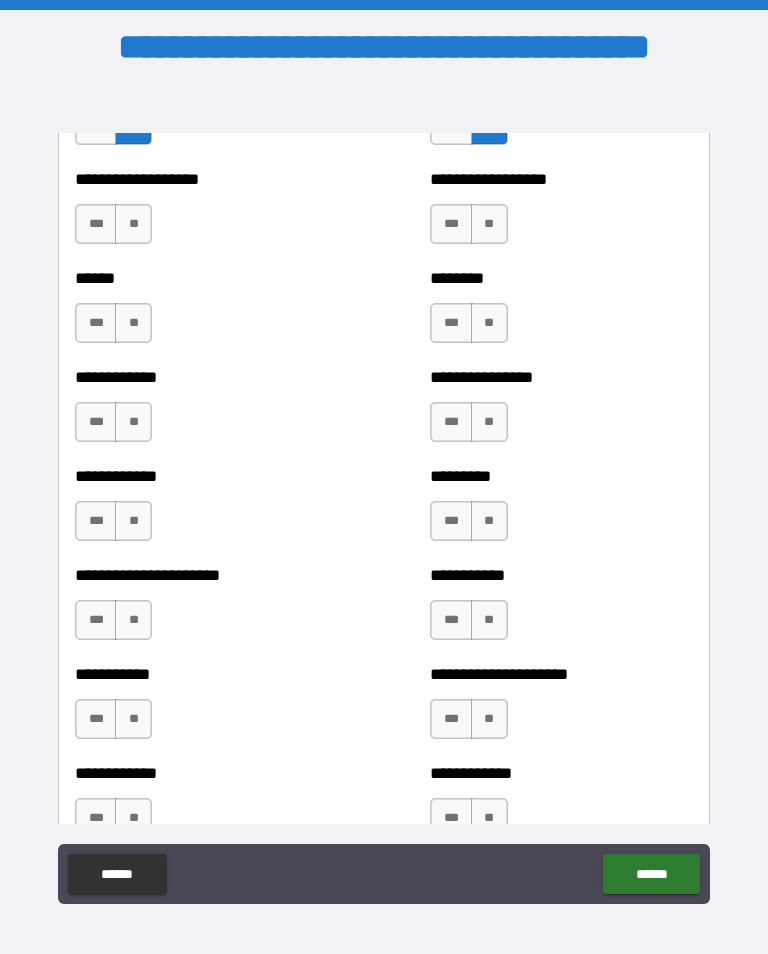 scroll, scrollTop: 4997, scrollLeft: 0, axis: vertical 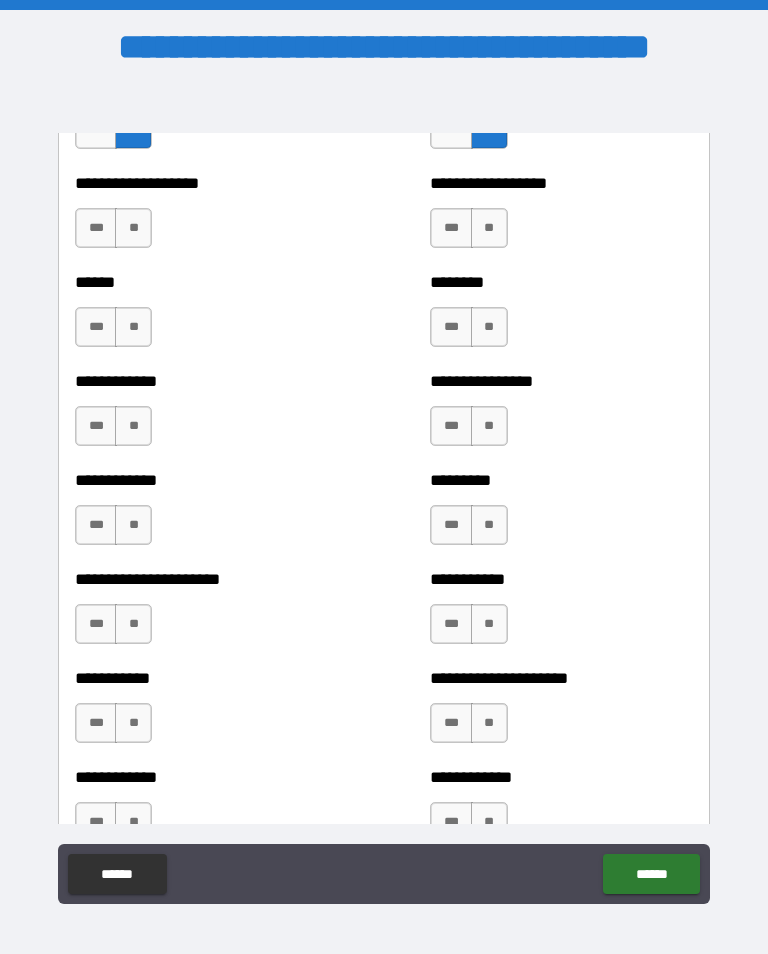 click on "**" at bounding box center [133, 228] 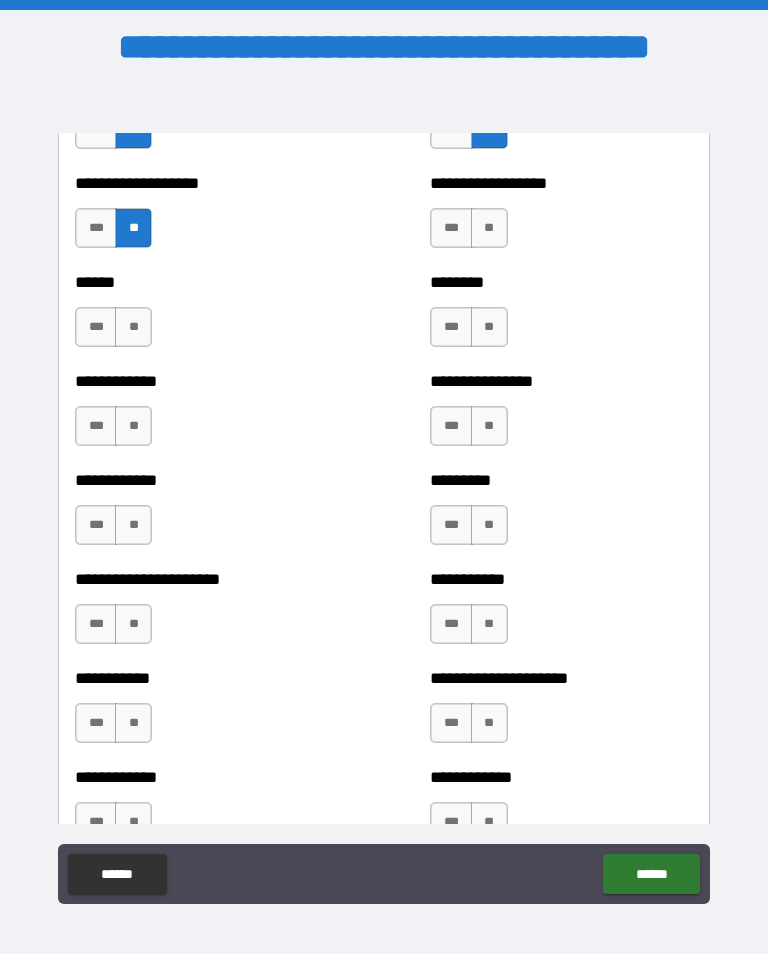 click on "**" at bounding box center [133, 327] 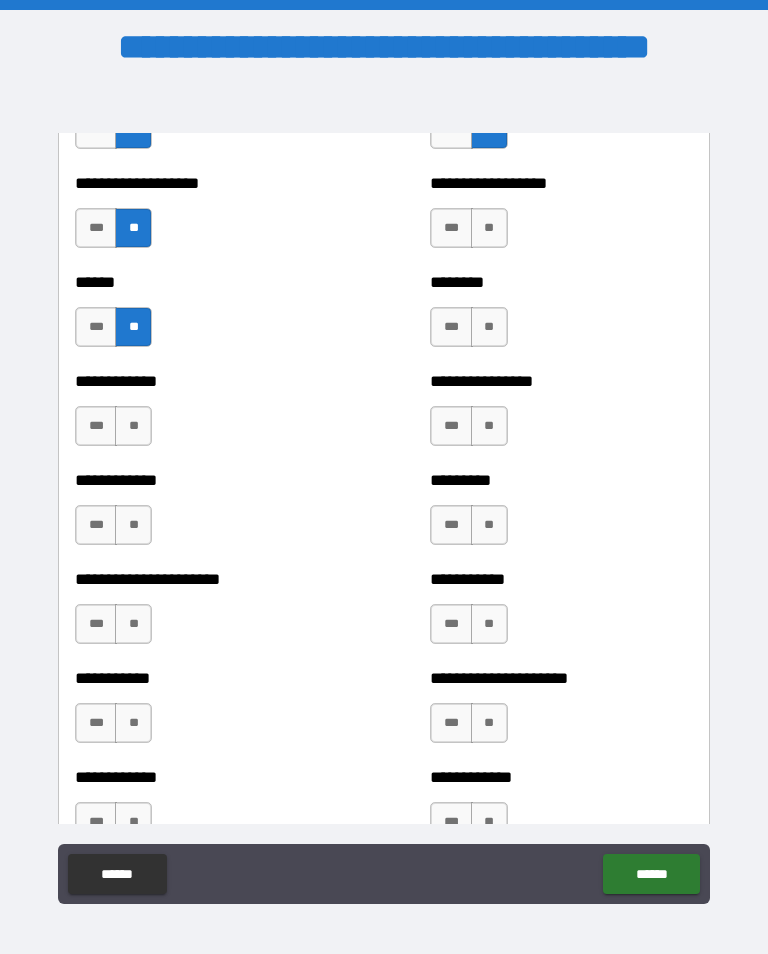click on "**" at bounding box center [133, 426] 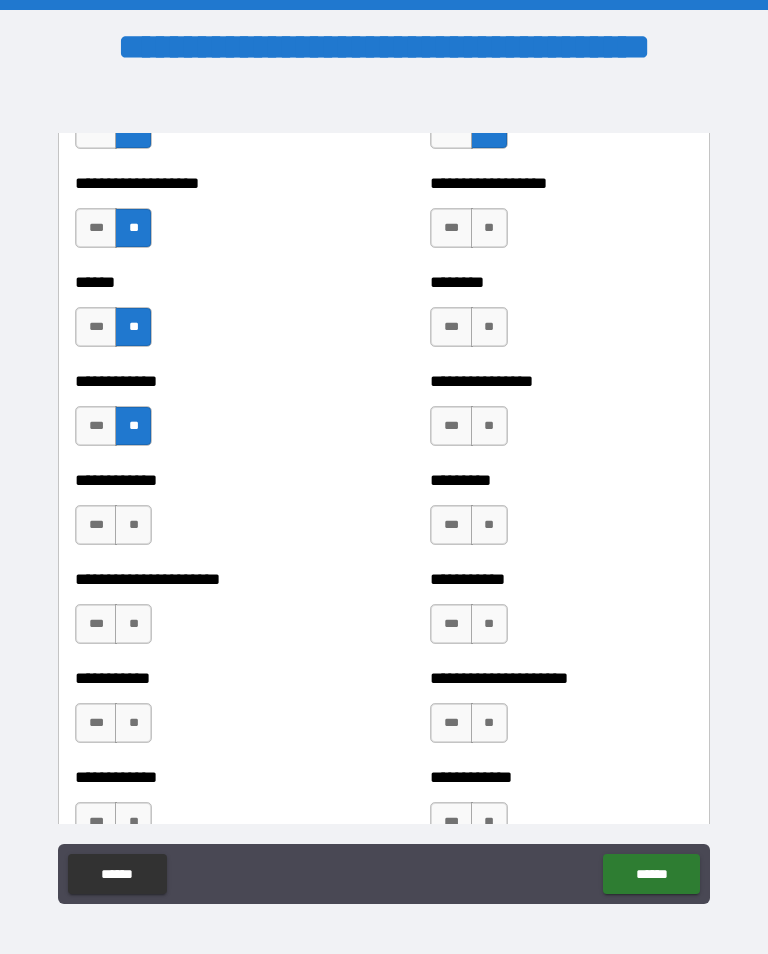 click on "**" at bounding box center (133, 525) 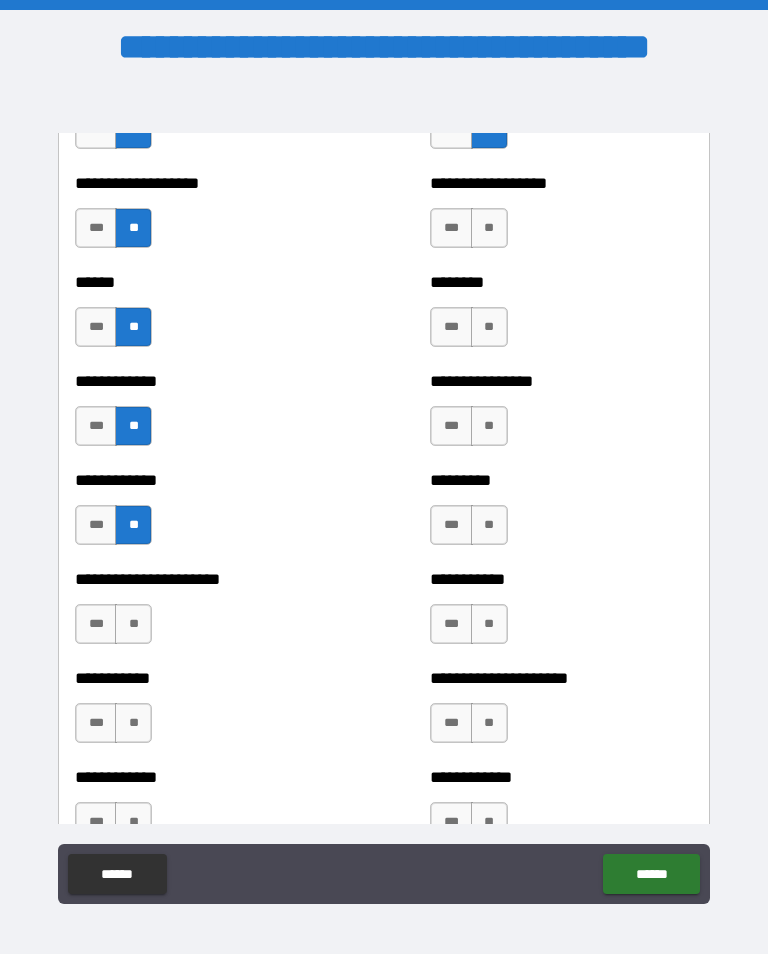 click on "**" at bounding box center (133, 624) 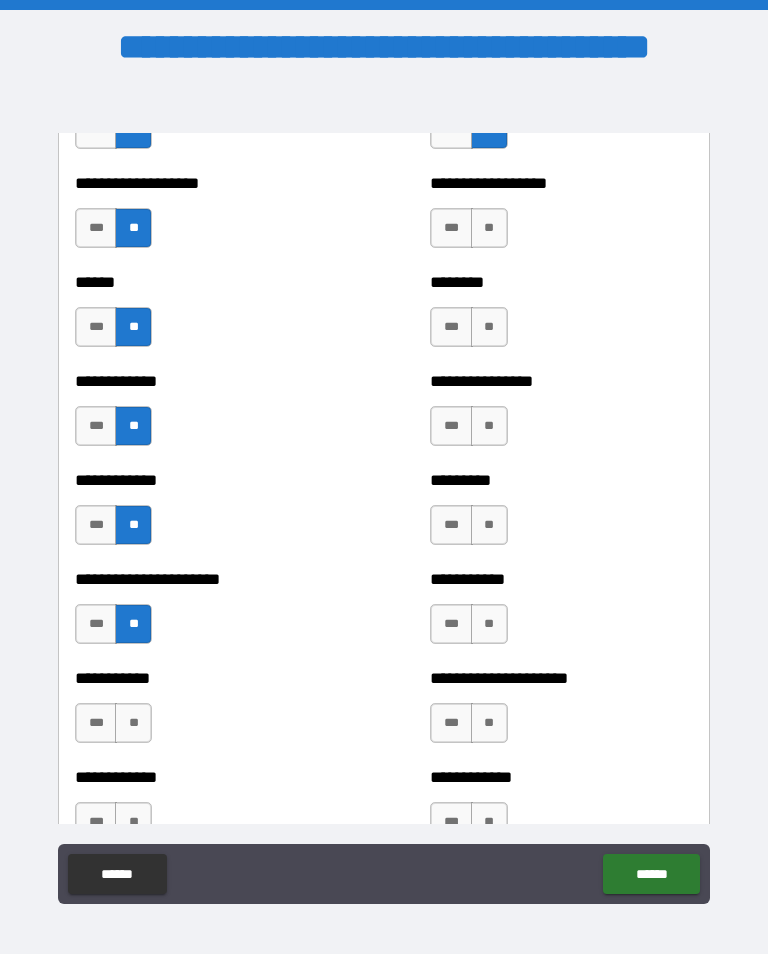 click on "**" at bounding box center [133, 723] 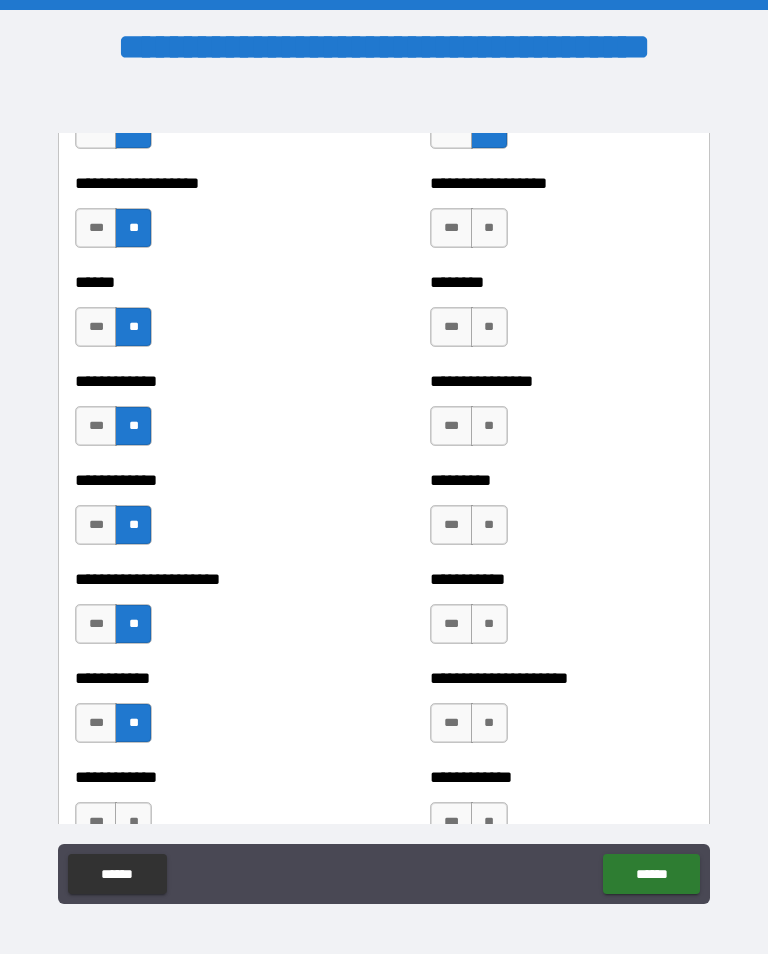 click on "**" at bounding box center [133, 822] 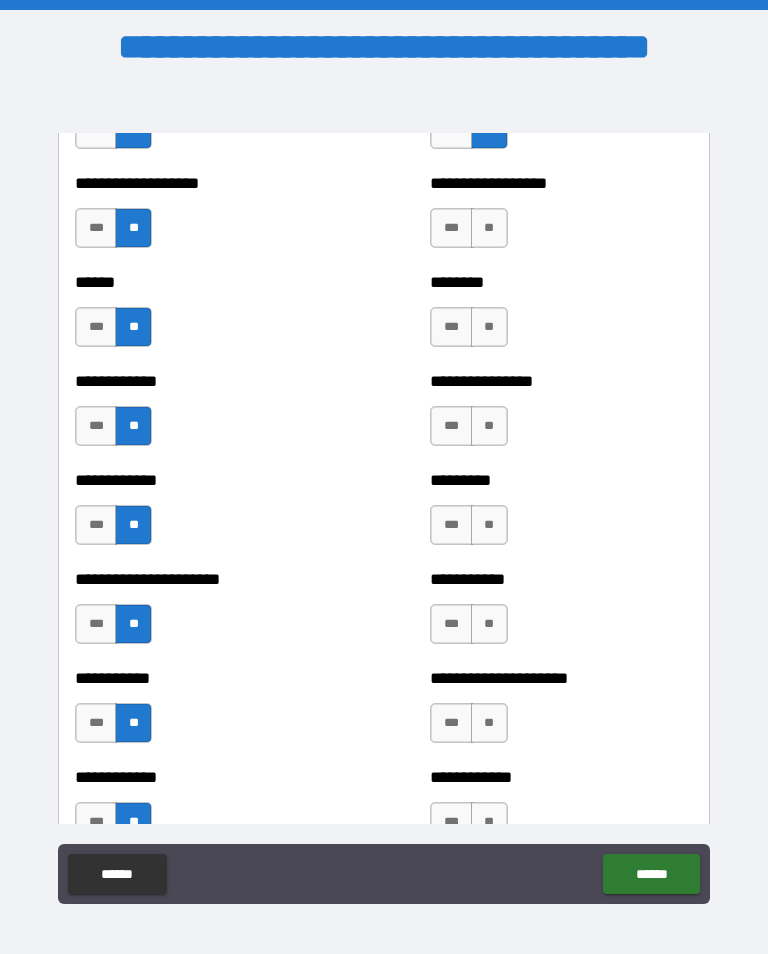 click on "**" at bounding box center (489, 228) 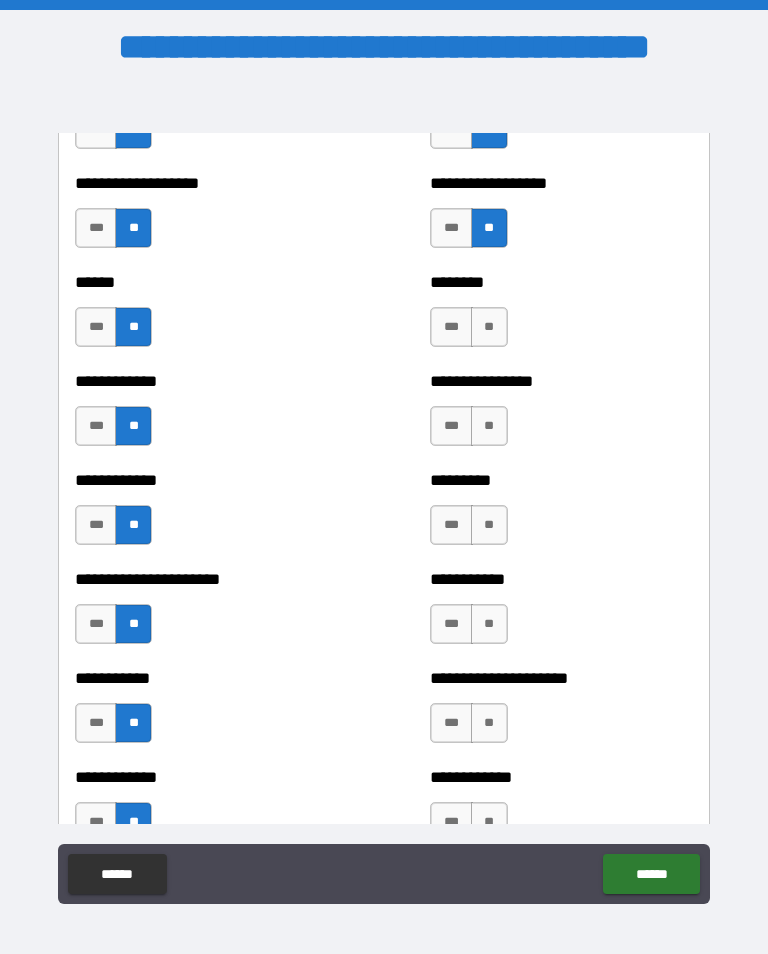 click on "**" at bounding box center (489, 327) 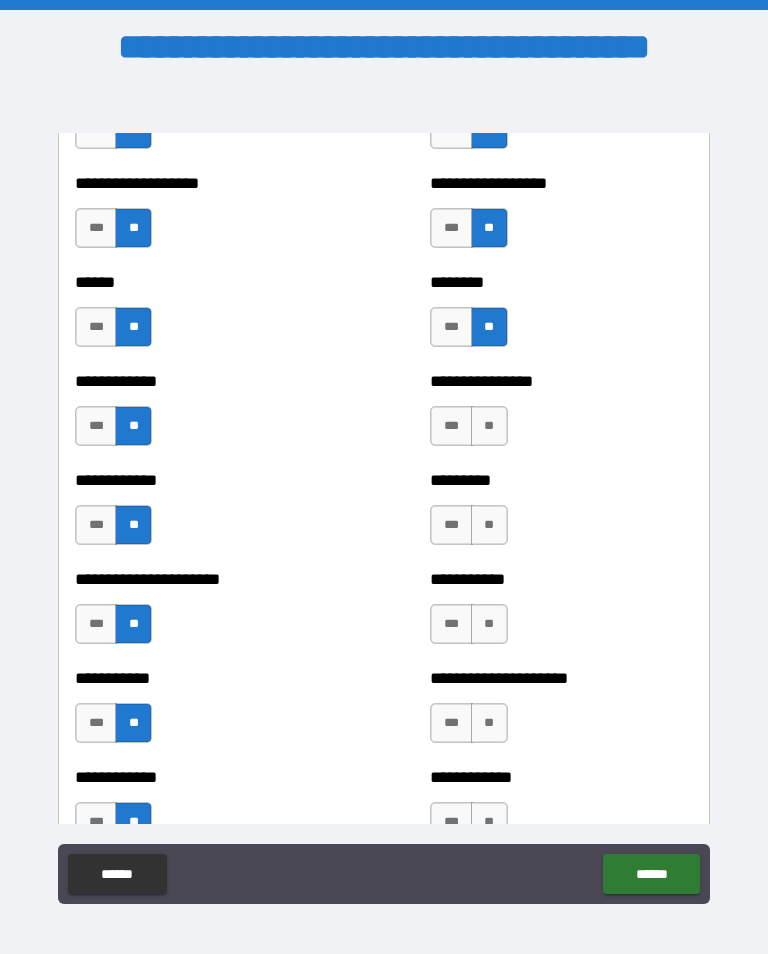 click on "**********" at bounding box center (561, 416) 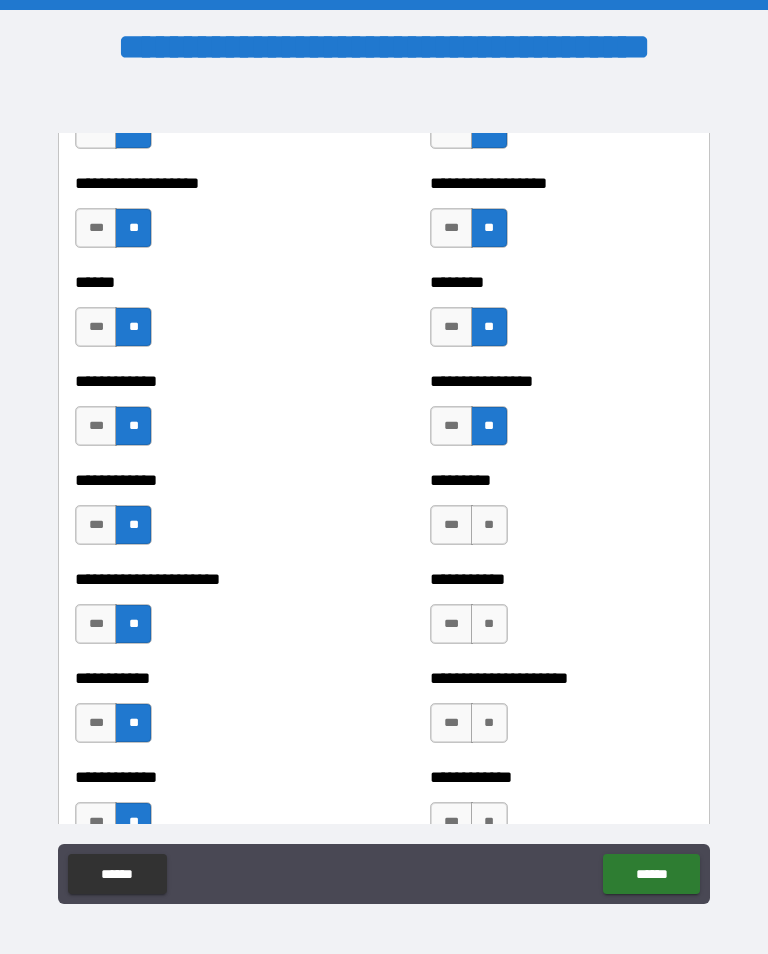 click on "**" at bounding box center (489, 525) 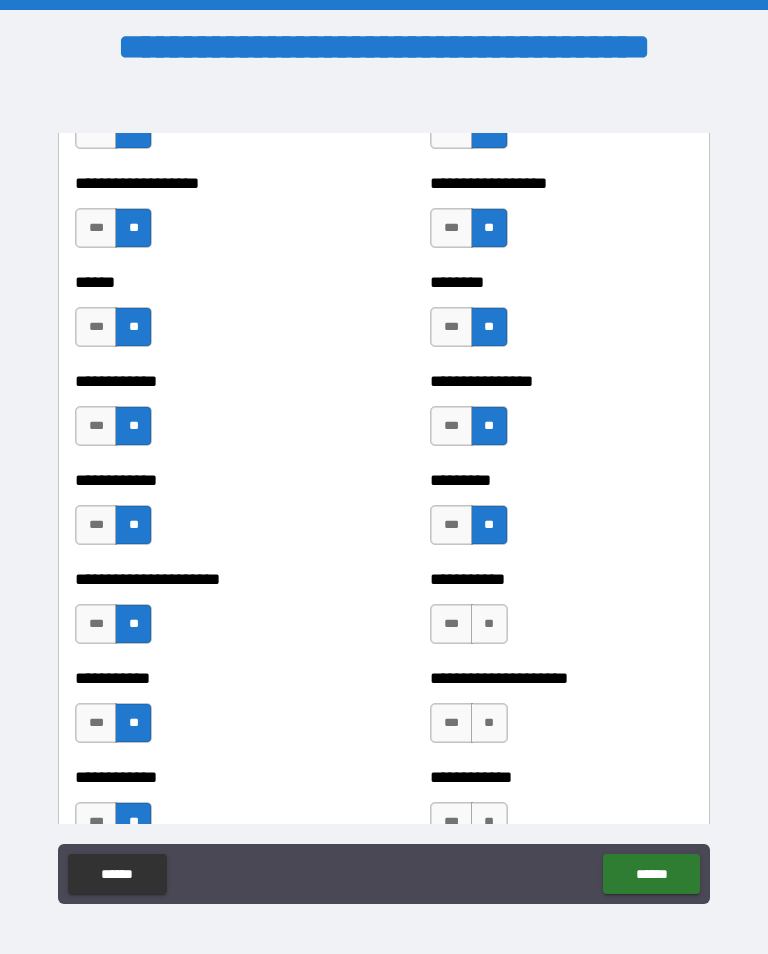 click on "**" at bounding box center [489, 624] 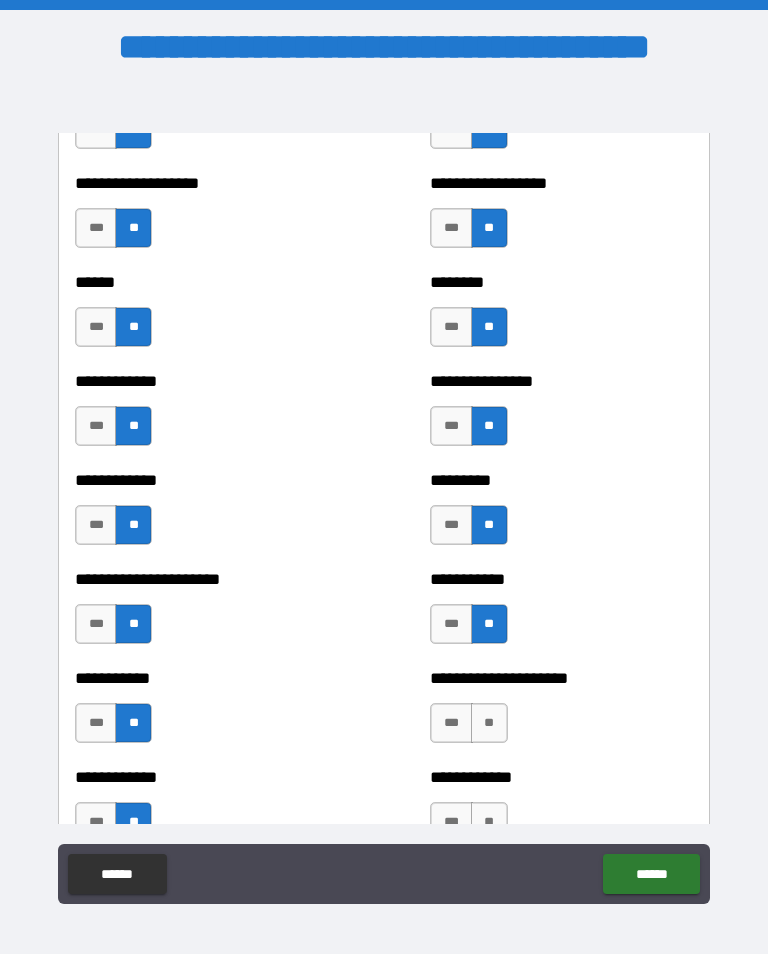 click on "**" at bounding box center (489, 723) 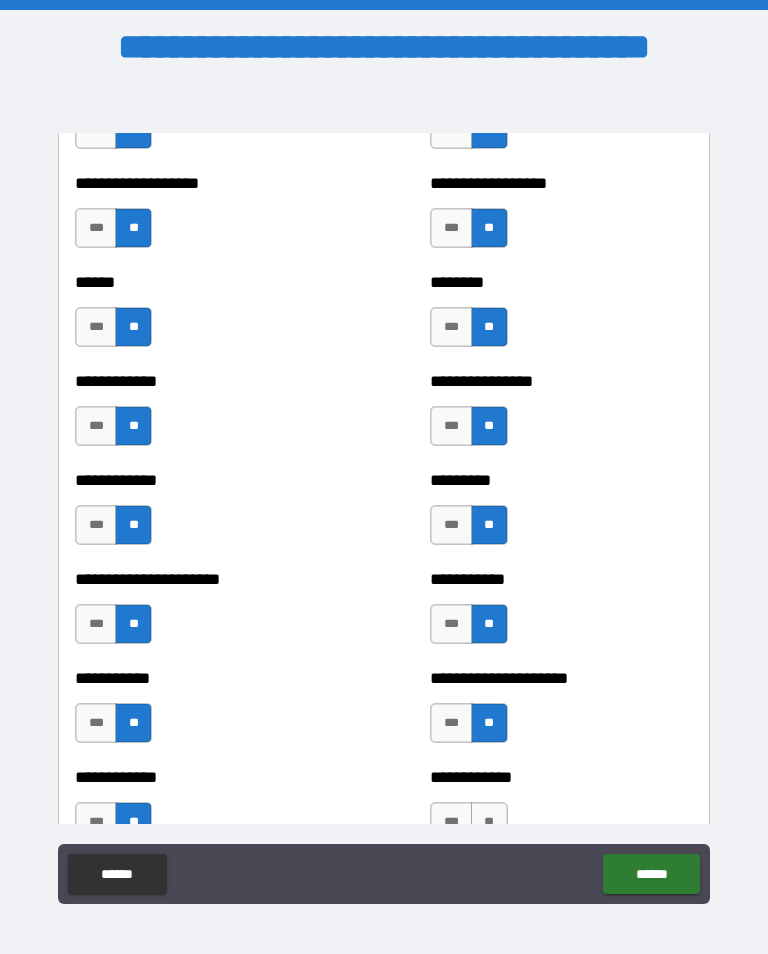 click on "**" at bounding box center (489, 822) 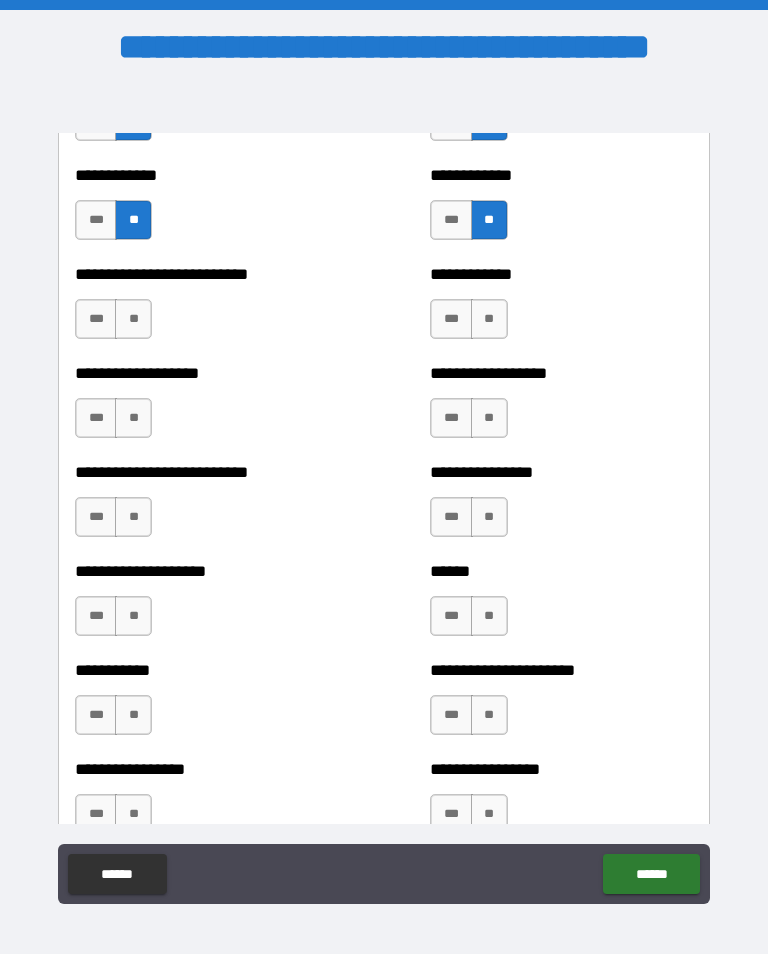 scroll, scrollTop: 5617, scrollLeft: 0, axis: vertical 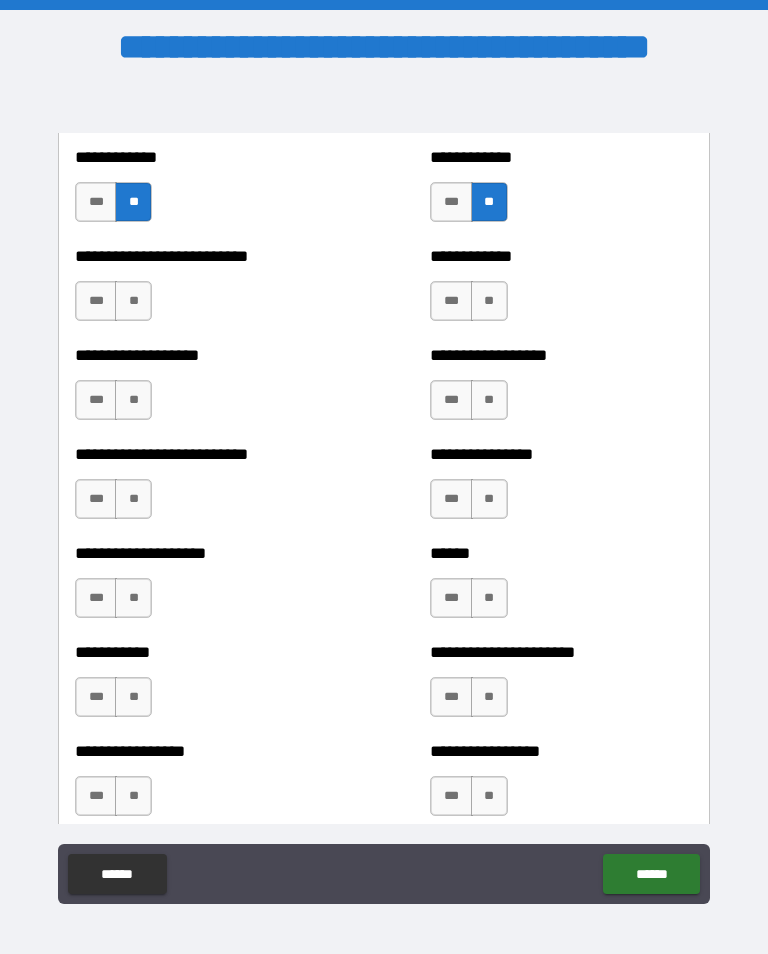 click on "**" at bounding box center [133, 301] 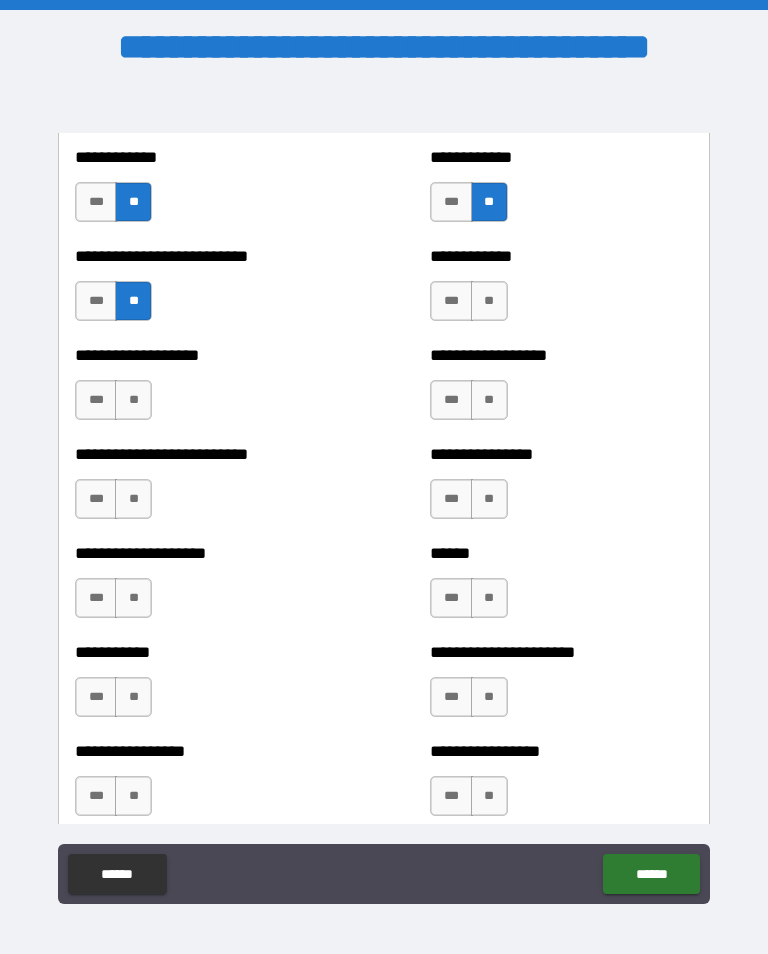 click on "**" at bounding box center [133, 400] 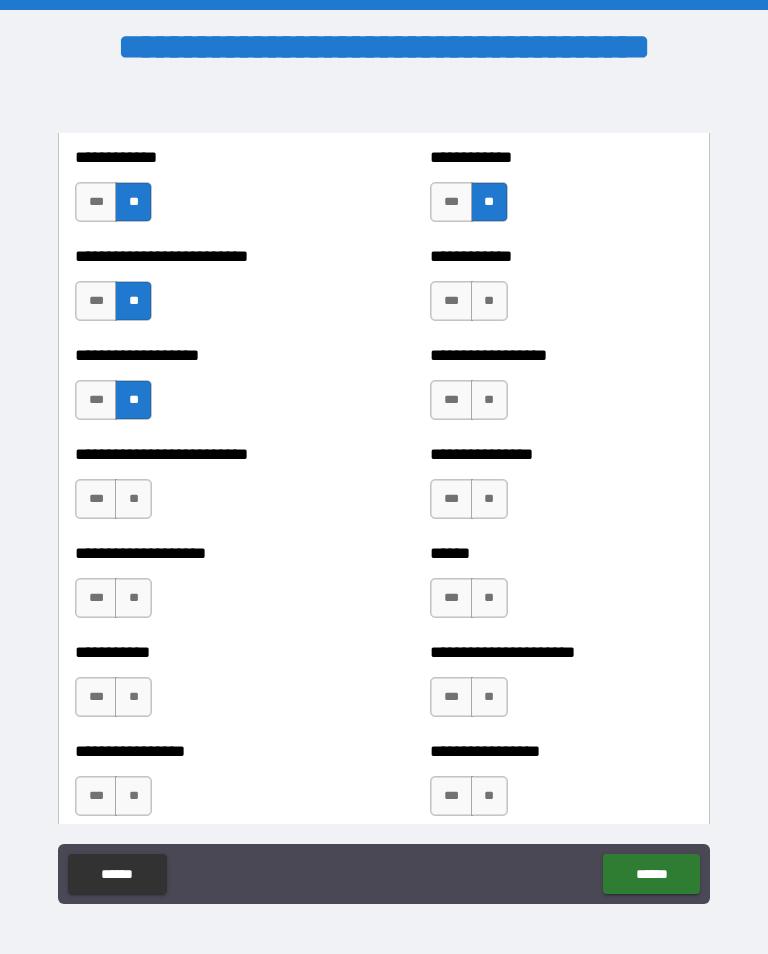 click on "**" at bounding box center (133, 499) 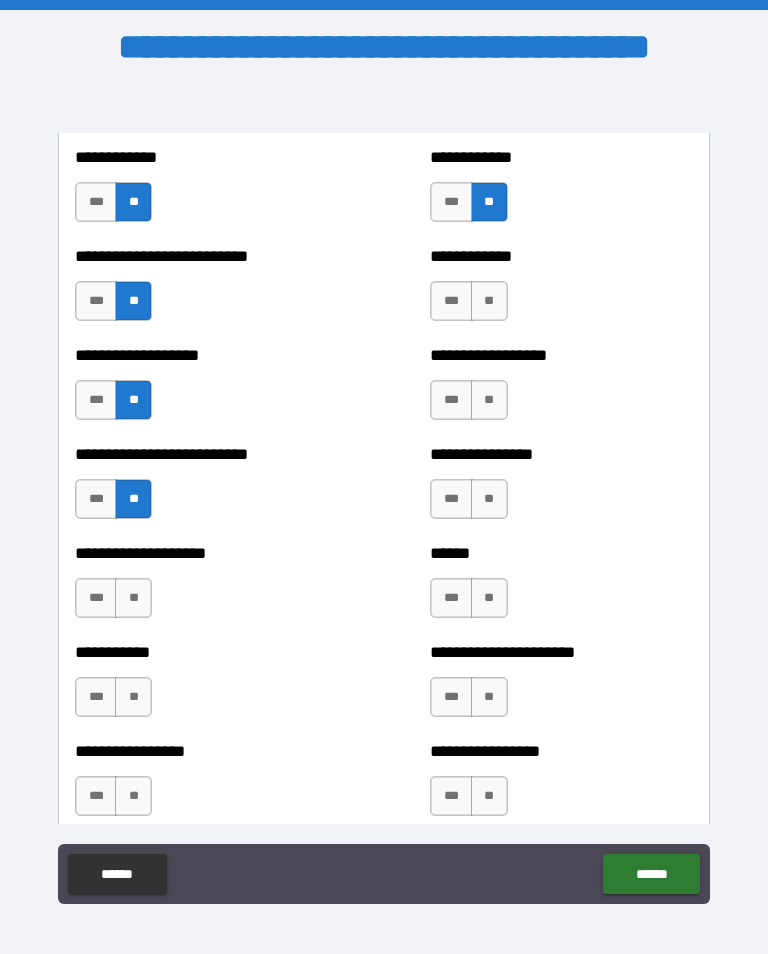 click on "**" at bounding box center (133, 598) 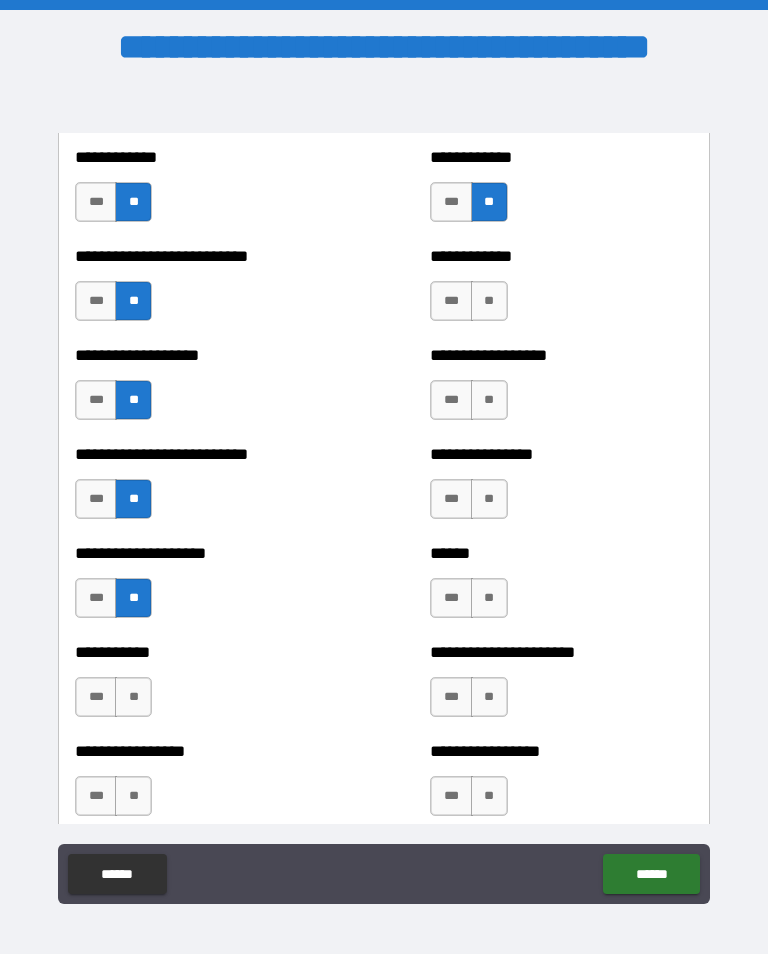 click on "**" at bounding box center [133, 697] 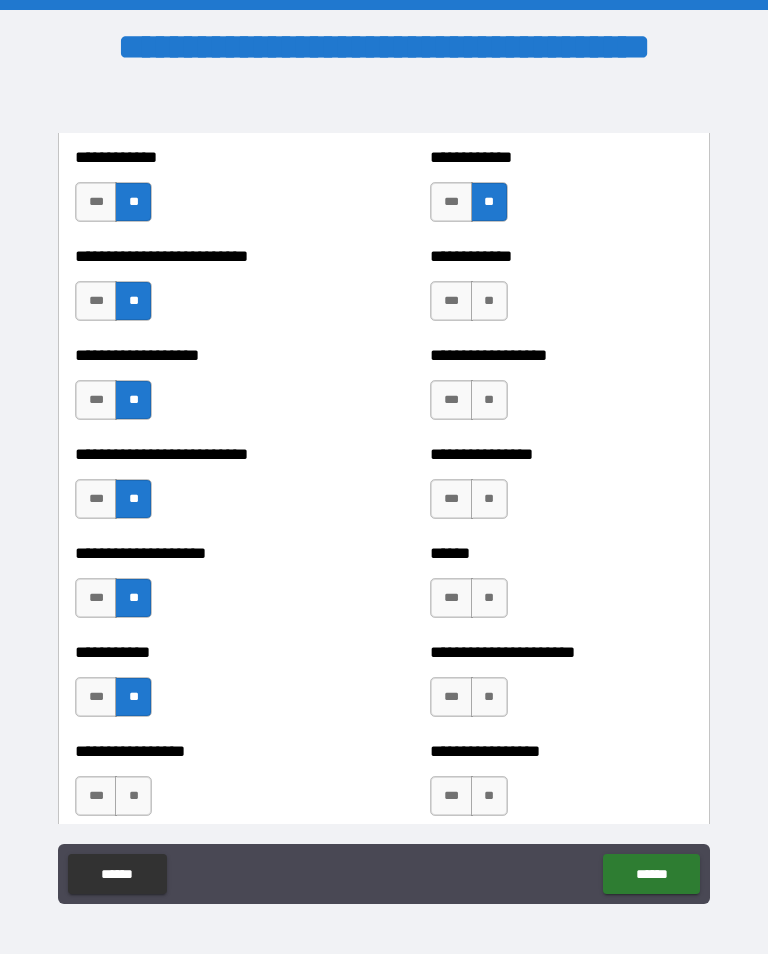 click on "**" at bounding box center [133, 796] 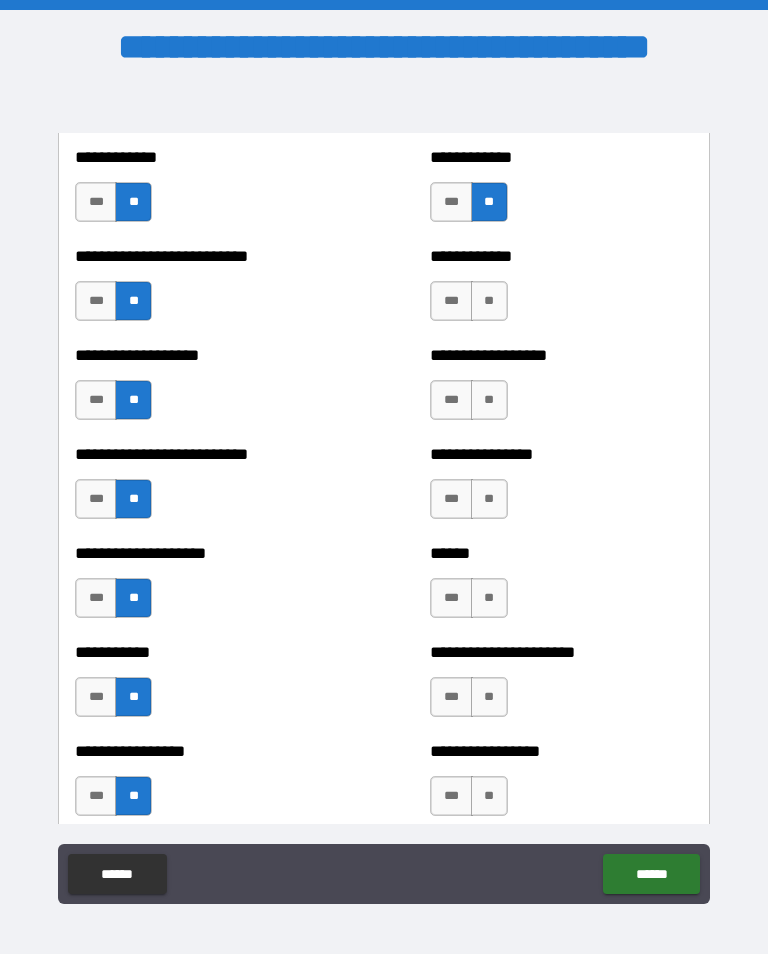 click on "**" at bounding box center (489, 301) 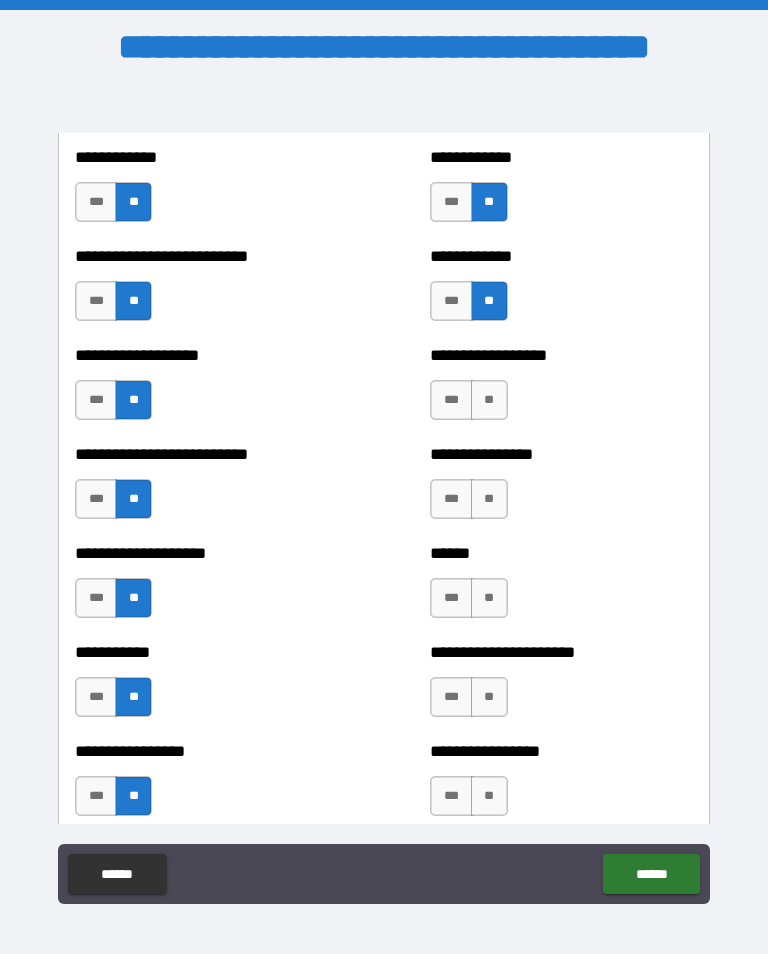 click on "**" at bounding box center (489, 400) 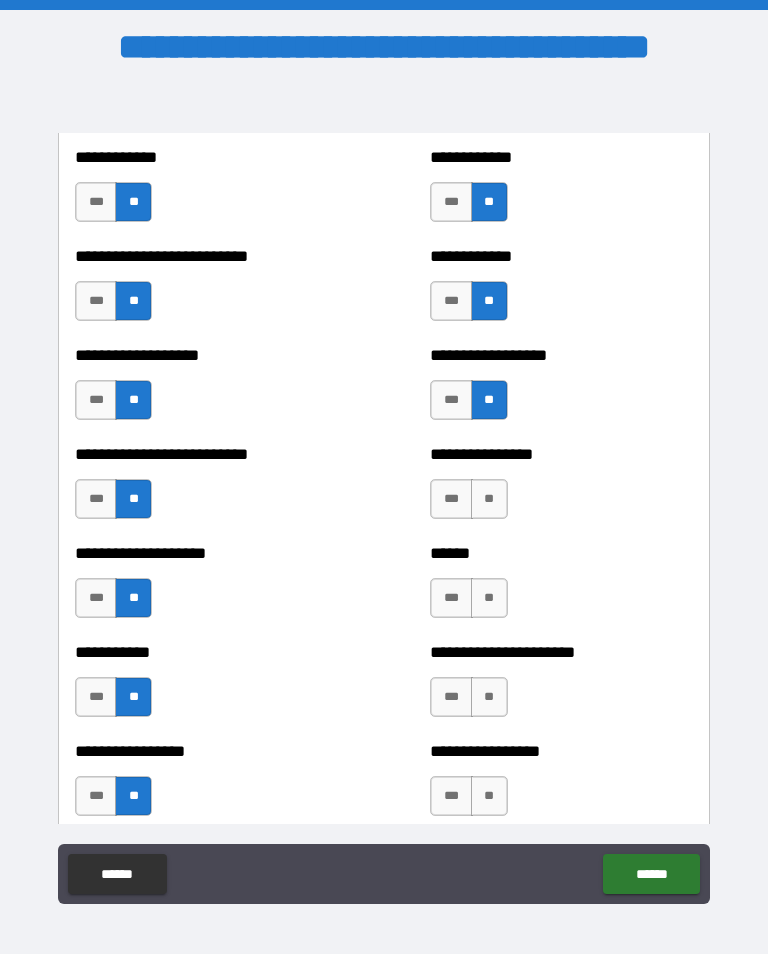 click on "**" at bounding box center (489, 499) 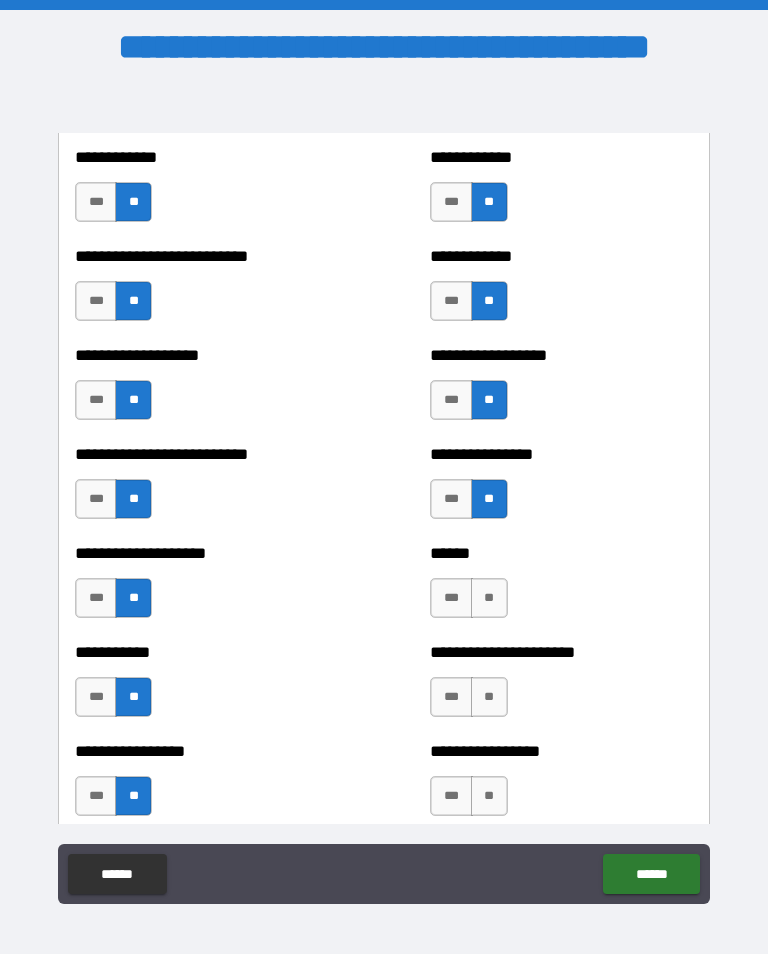 click on "**" at bounding box center [489, 598] 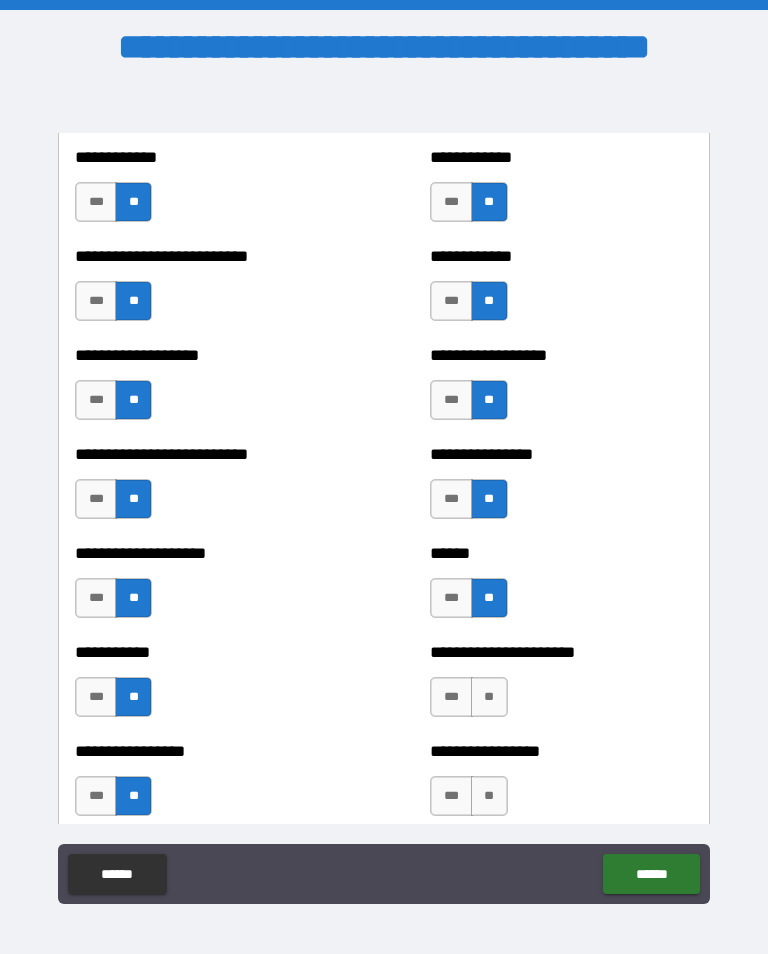 click on "**" at bounding box center (489, 697) 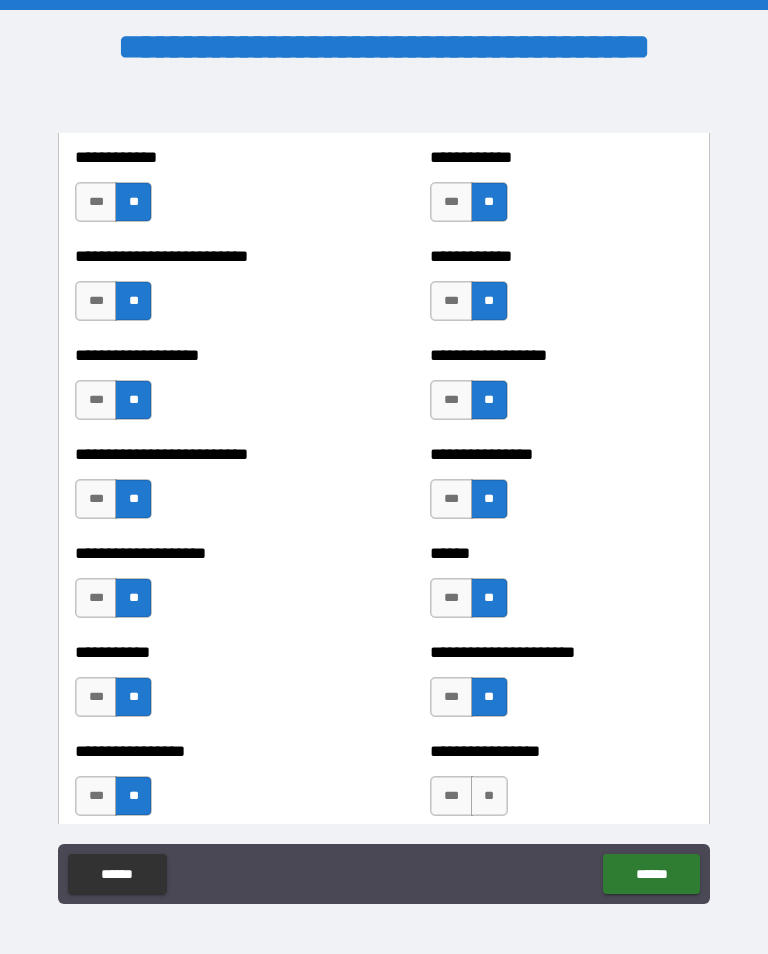 click on "**" at bounding box center (489, 796) 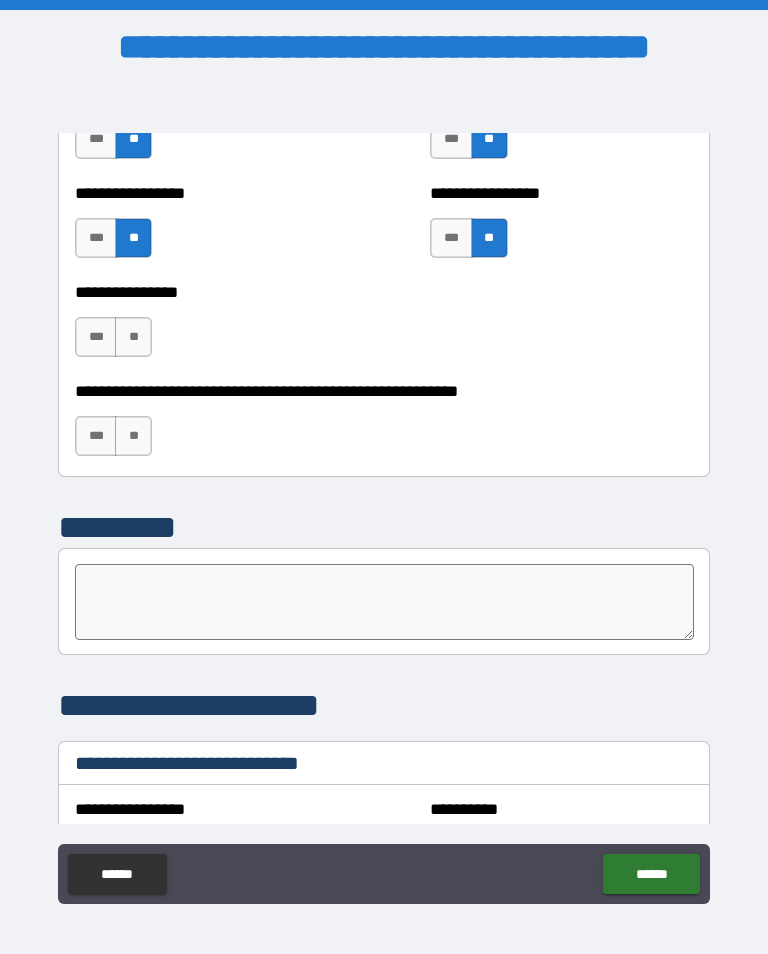 scroll, scrollTop: 6192, scrollLeft: 0, axis: vertical 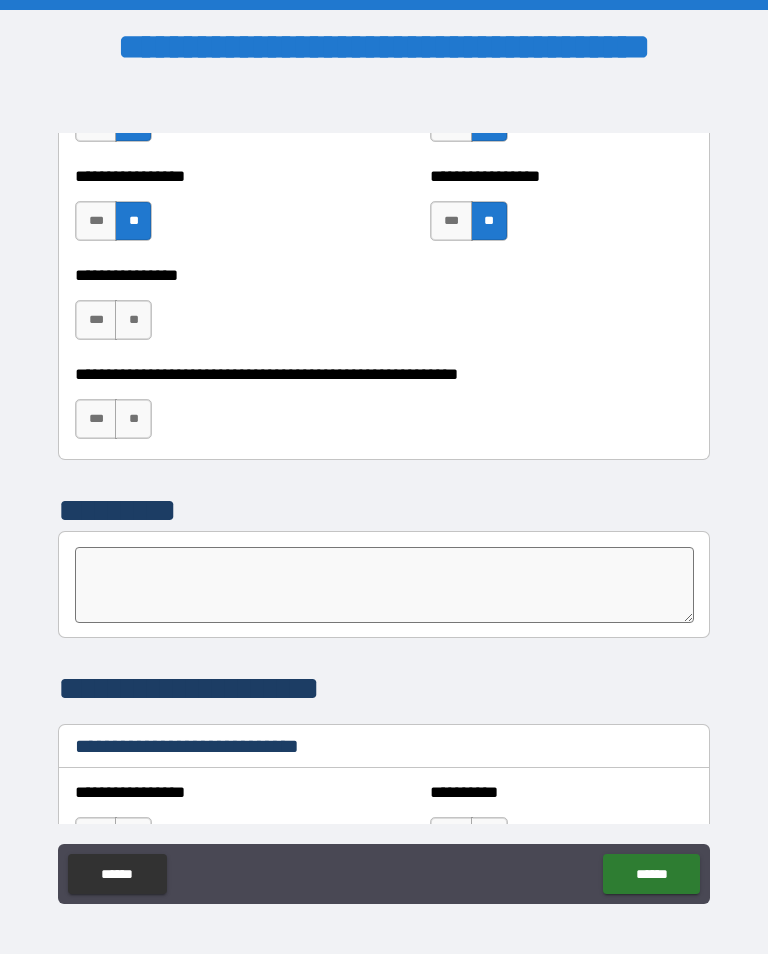 click on "**" at bounding box center (133, 320) 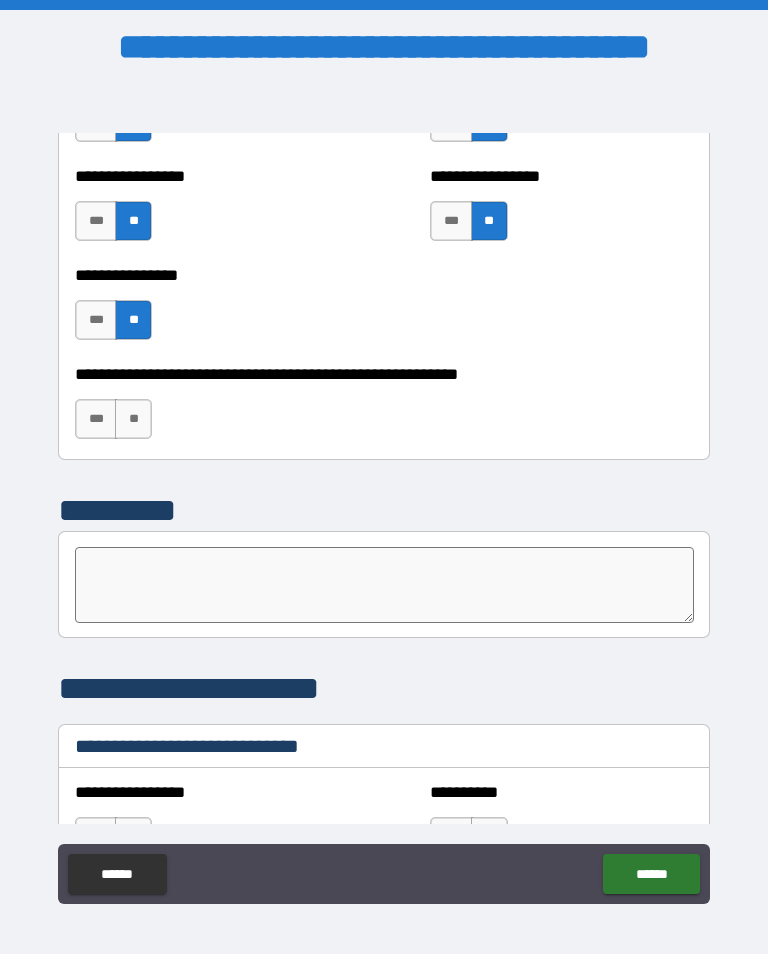 click on "**" at bounding box center (133, 419) 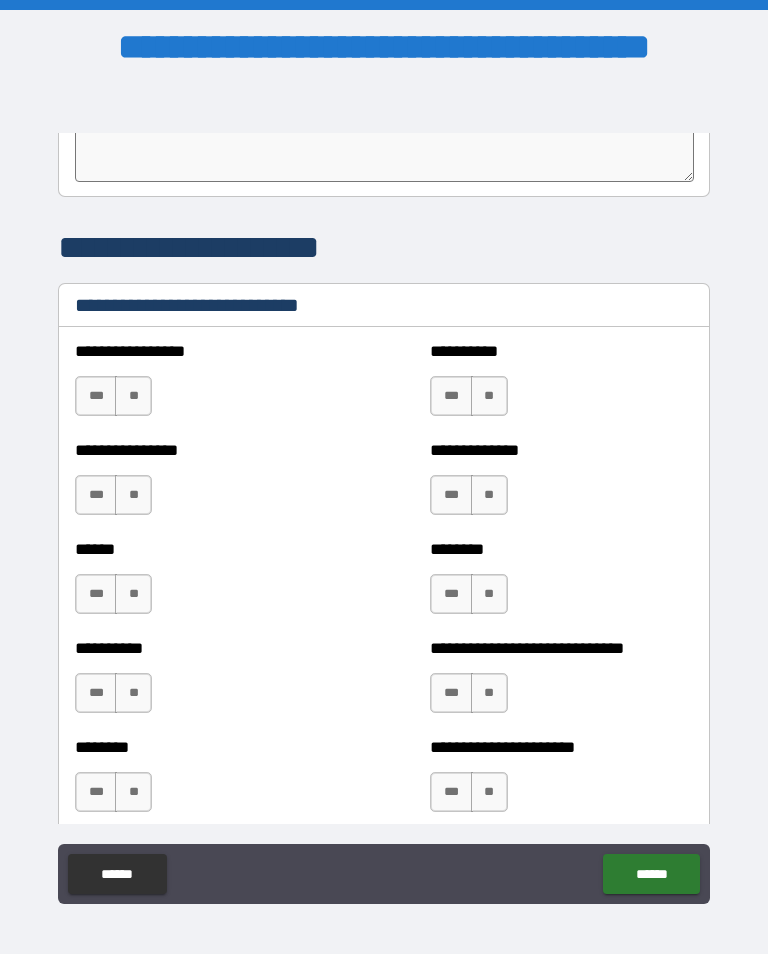 scroll, scrollTop: 6652, scrollLeft: 0, axis: vertical 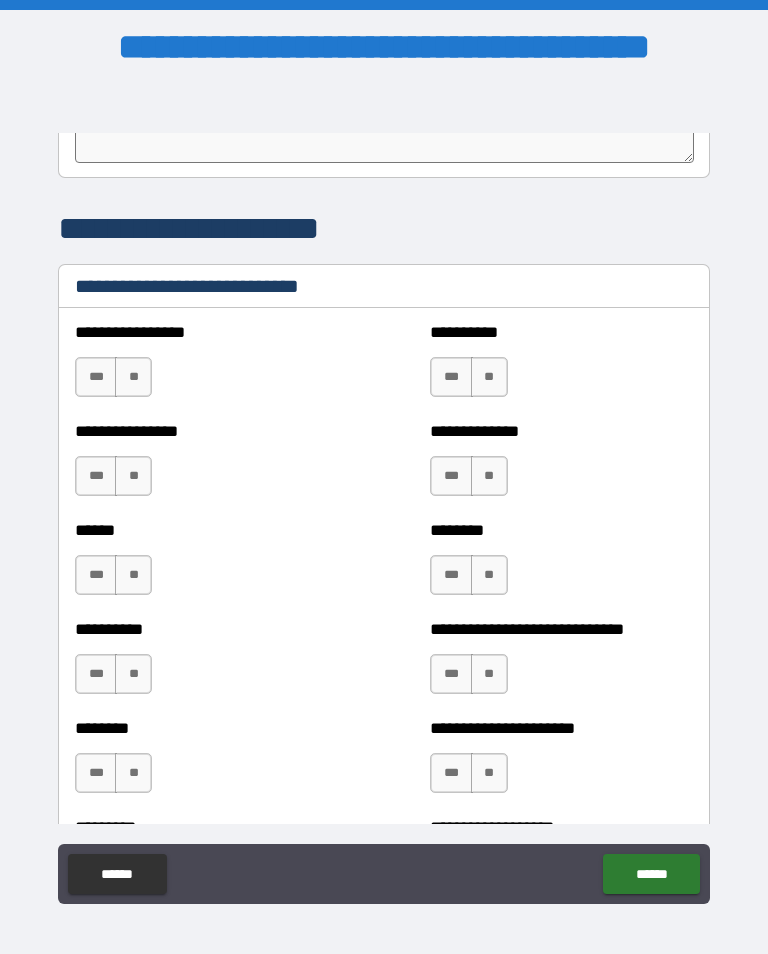 click on "**" at bounding box center [133, 377] 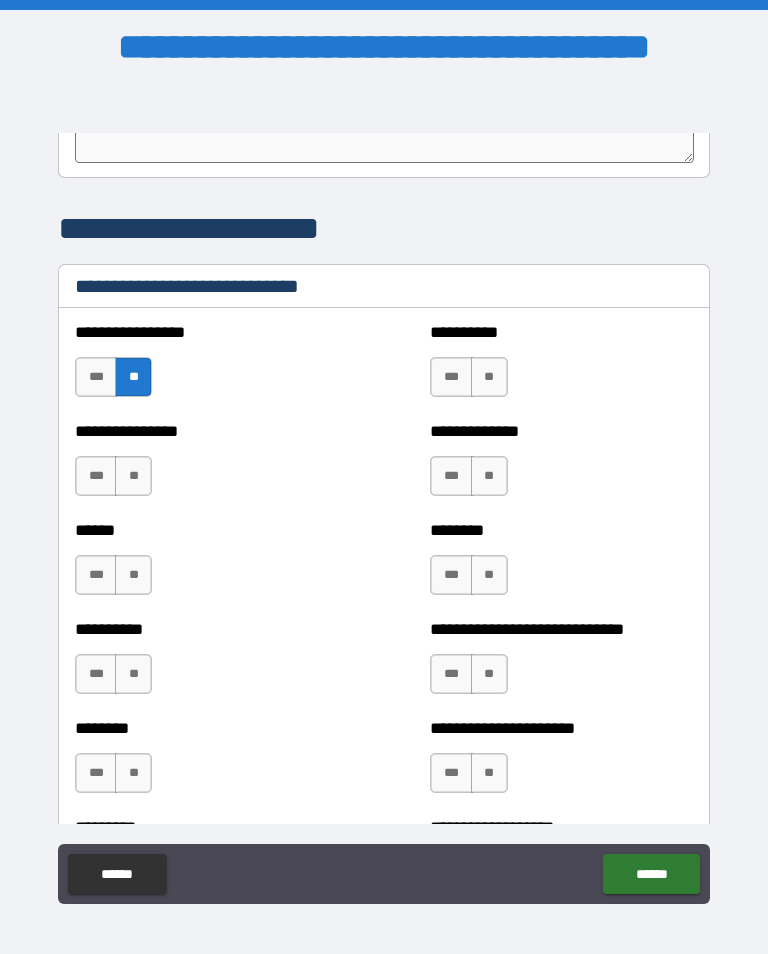 click on "**" at bounding box center [133, 476] 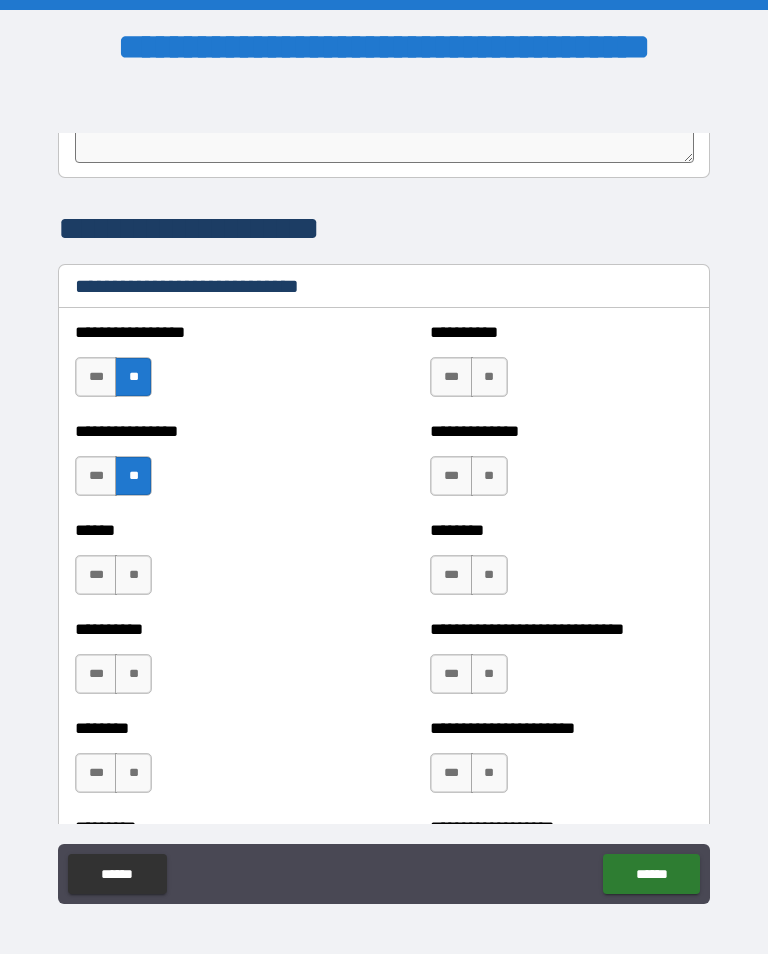 click on "**" at bounding box center (133, 575) 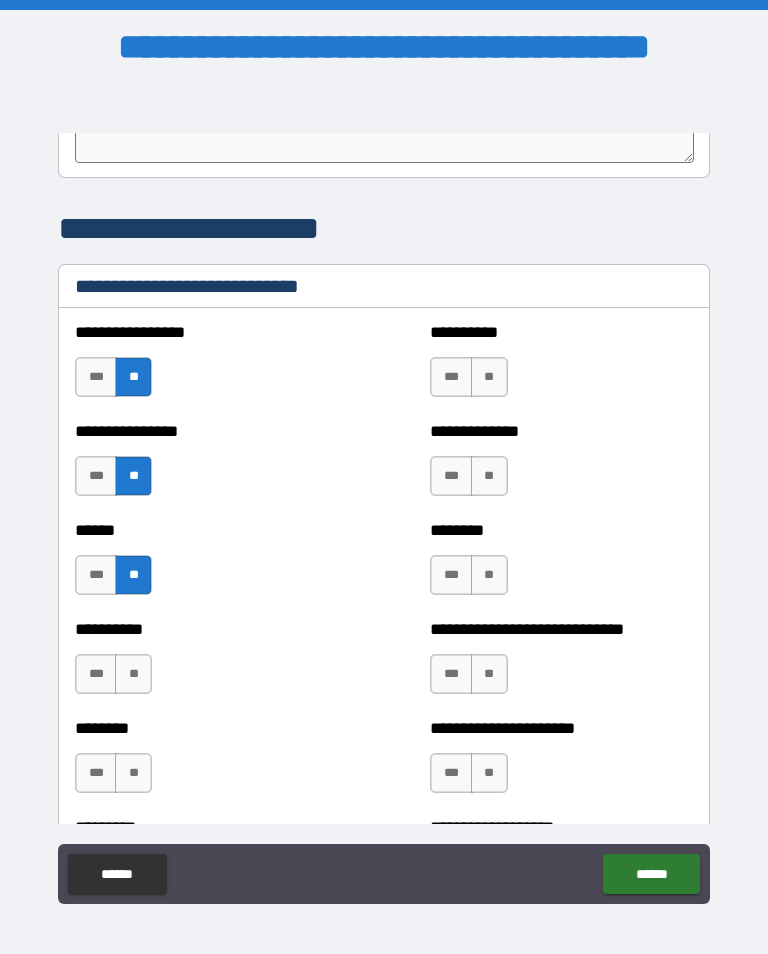 click on "**" at bounding box center [133, 674] 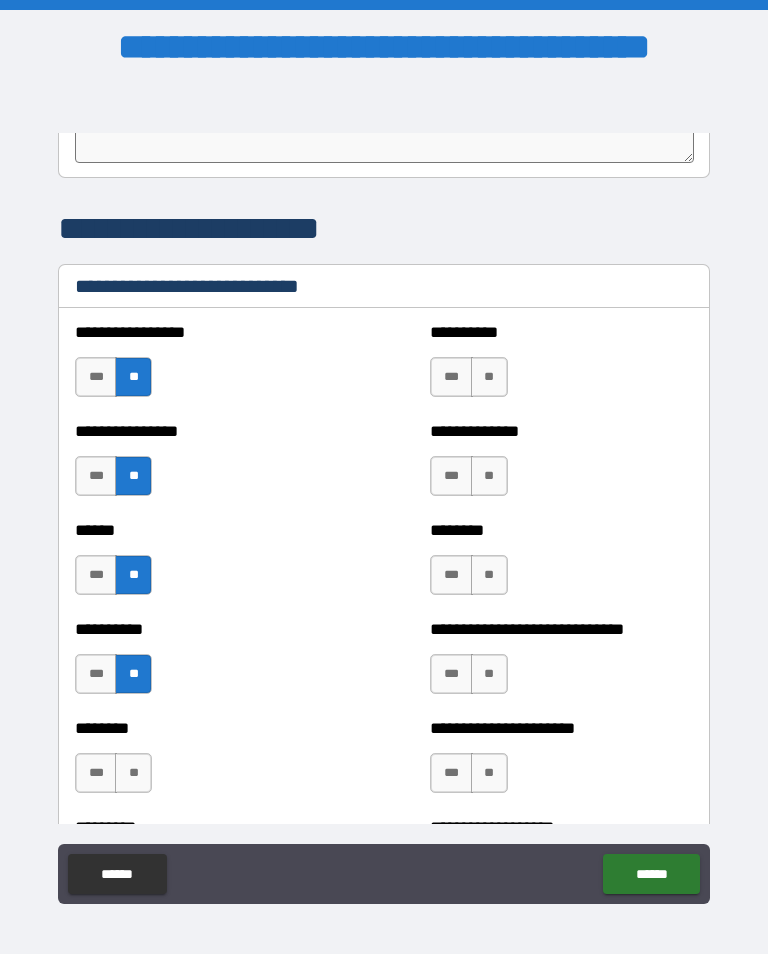 click on "**" at bounding box center [133, 773] 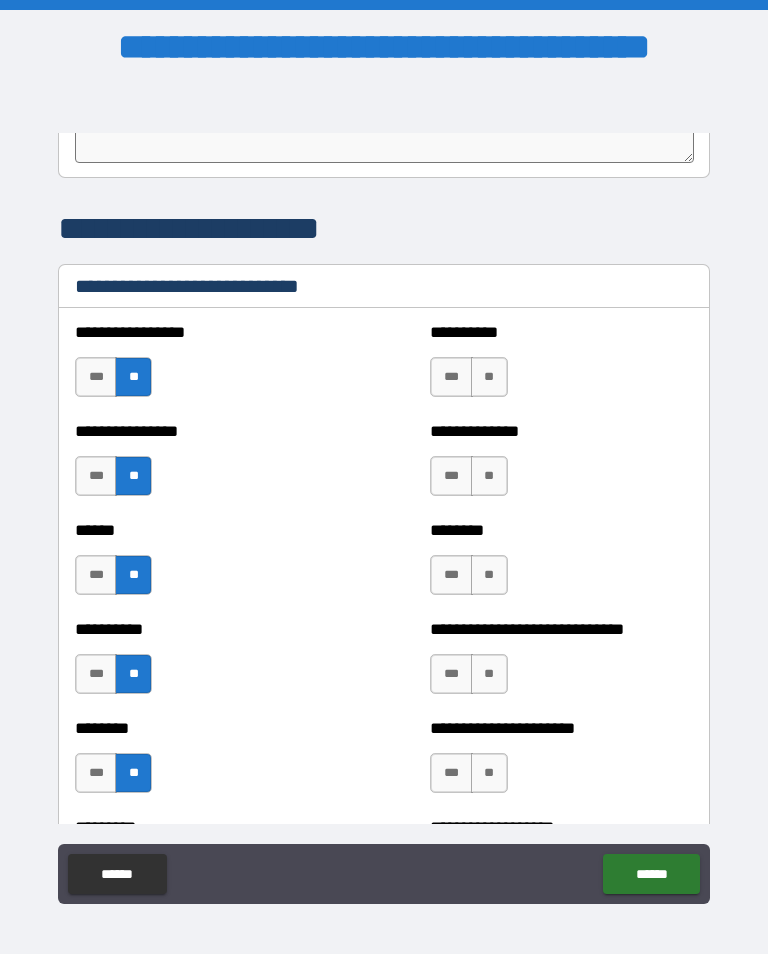 click on "**" at bounding box center (489, 377) 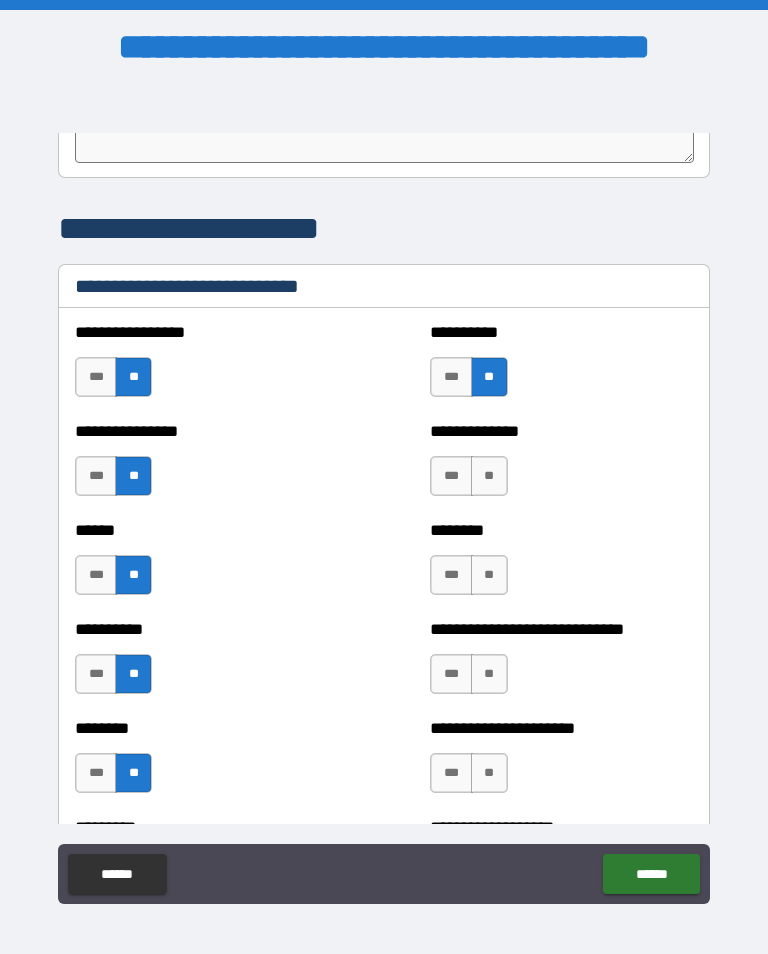 click on "**" at bounding box center [489, 476] 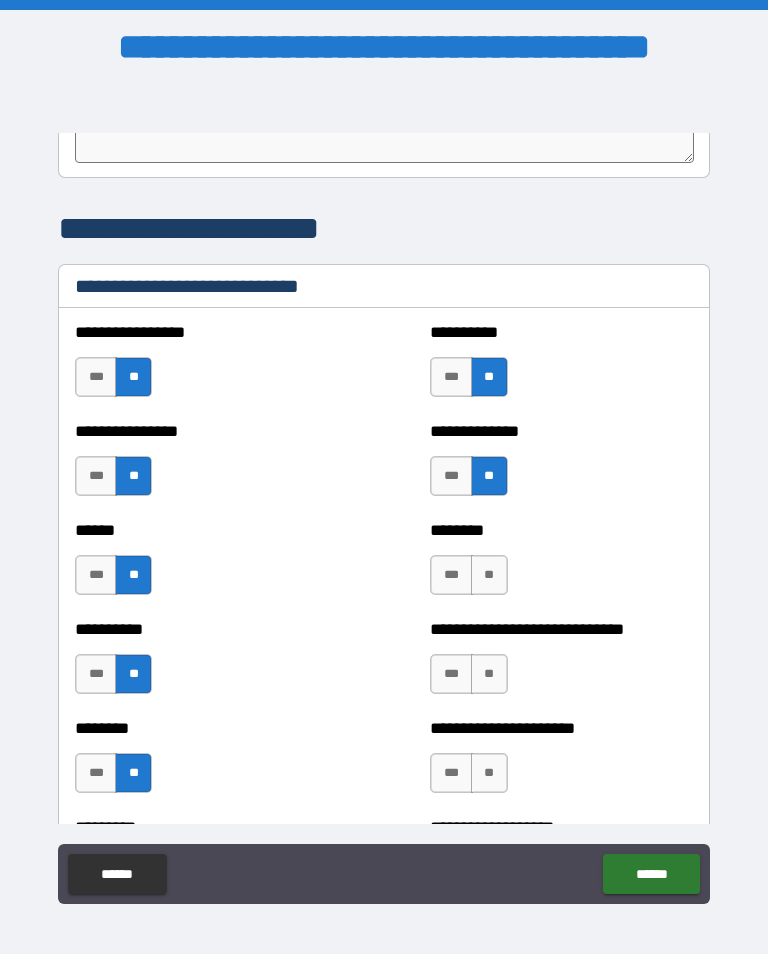 click on "**" at bounding box center [489, 575] 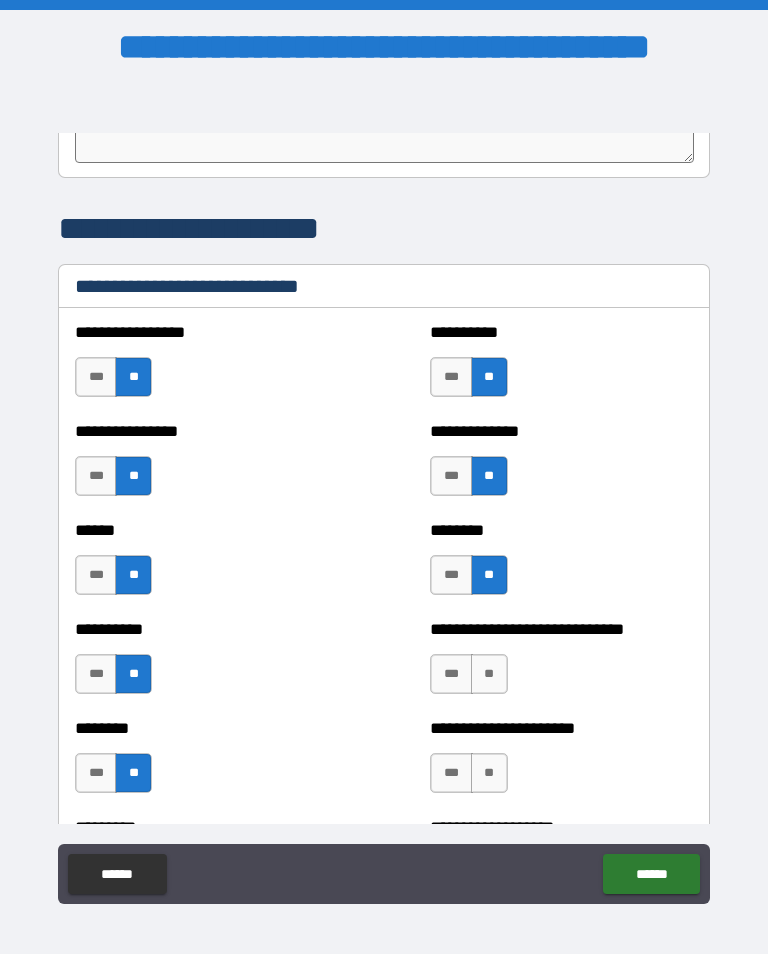 click on "**" at bounding box center [489, 674] 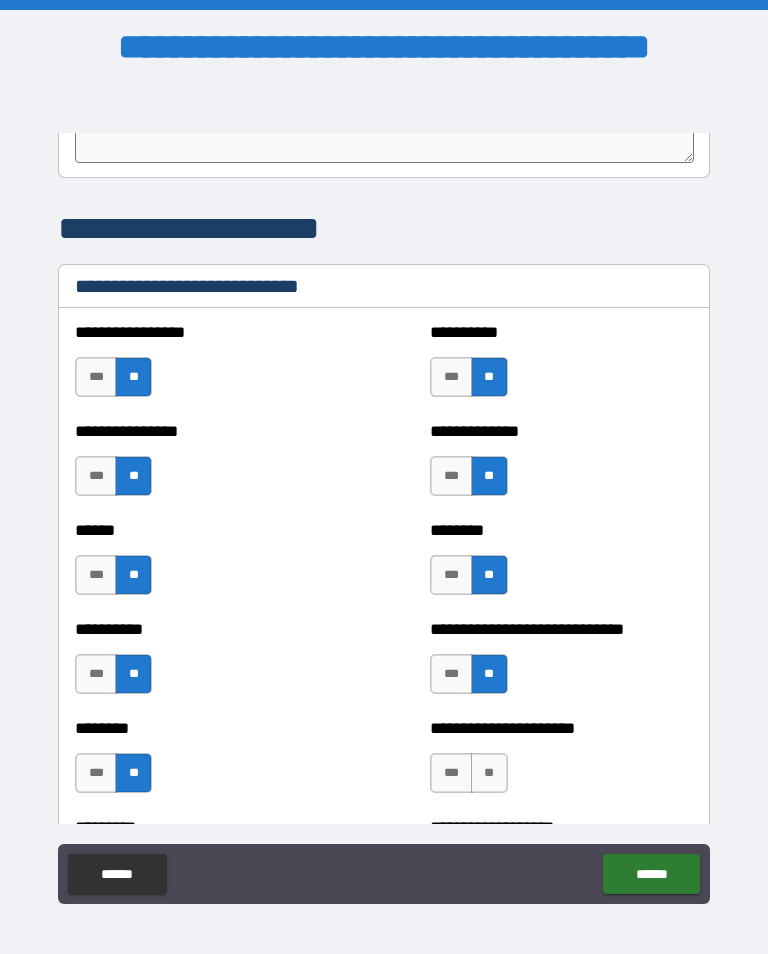 click on "**" at bounding box center (489, 773) 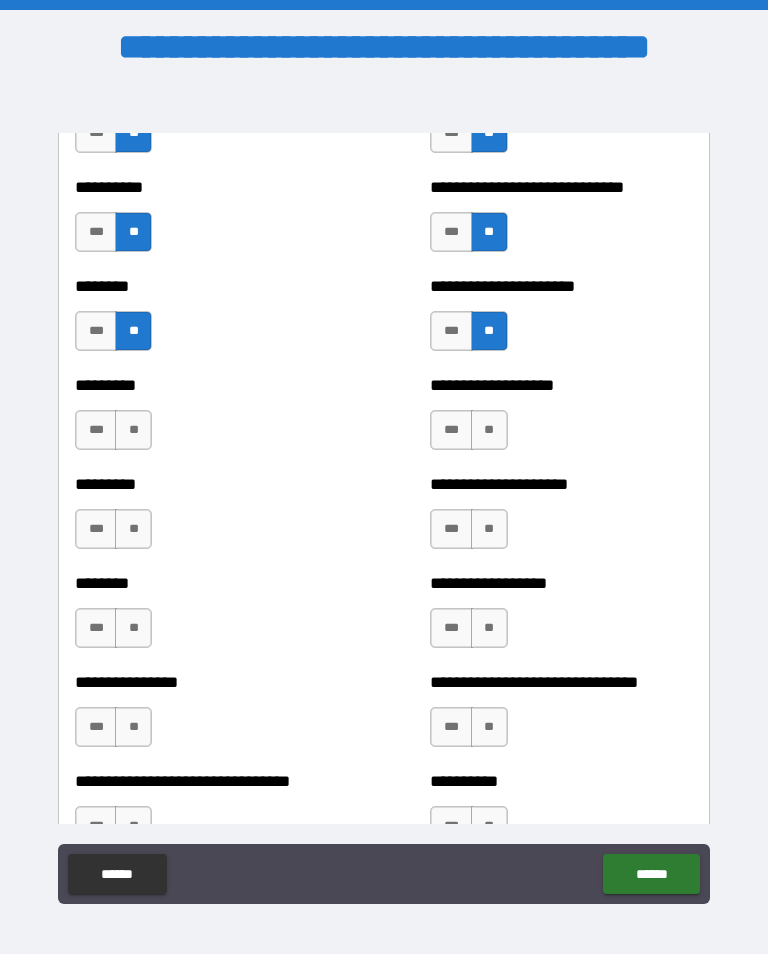 scroll, scrollTop: 7098, scrollLeft: 0, axis: vertical 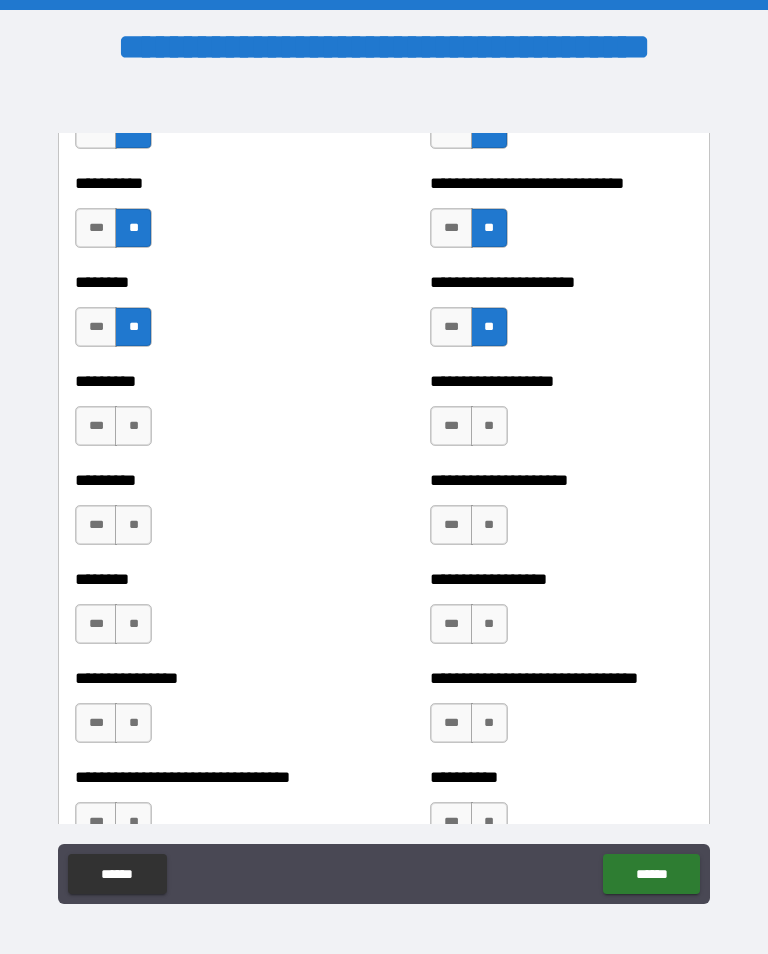 click on "**" at bounding box center (133, 426) 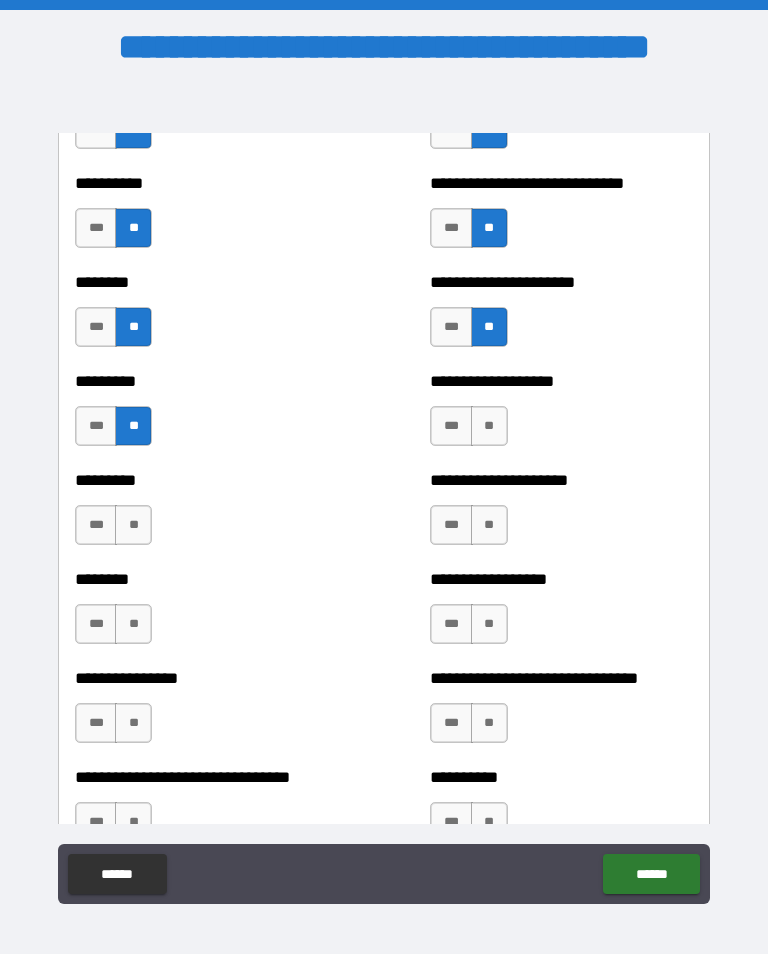 click on "**" at bounding box center [133, 525] 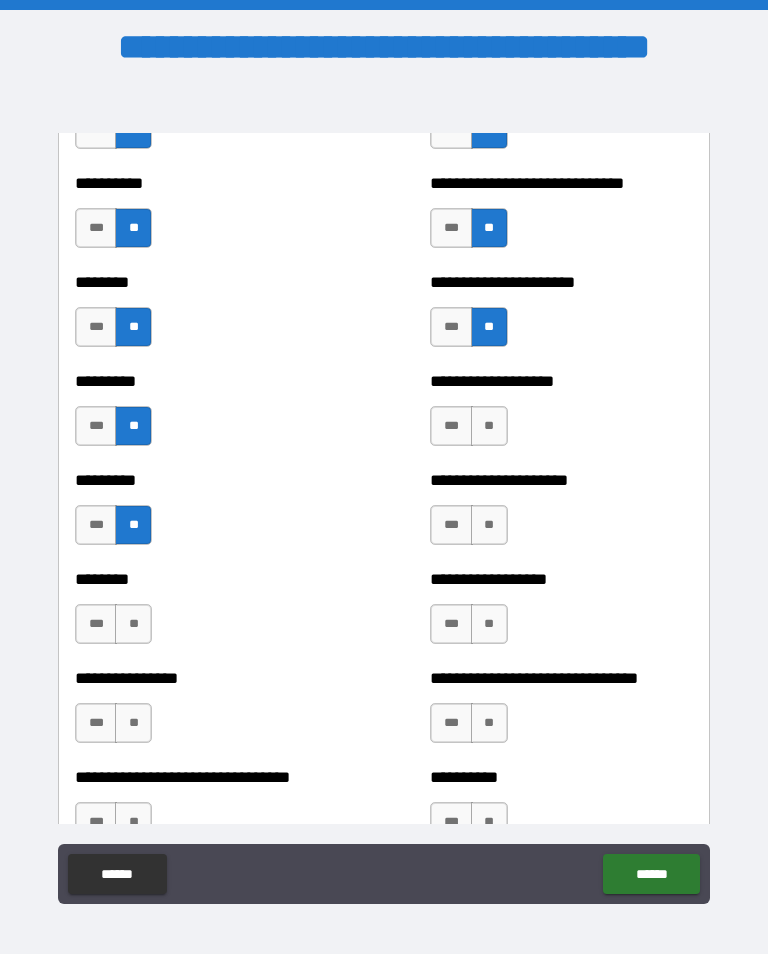 click on "**" at bounding box center [133, 624] 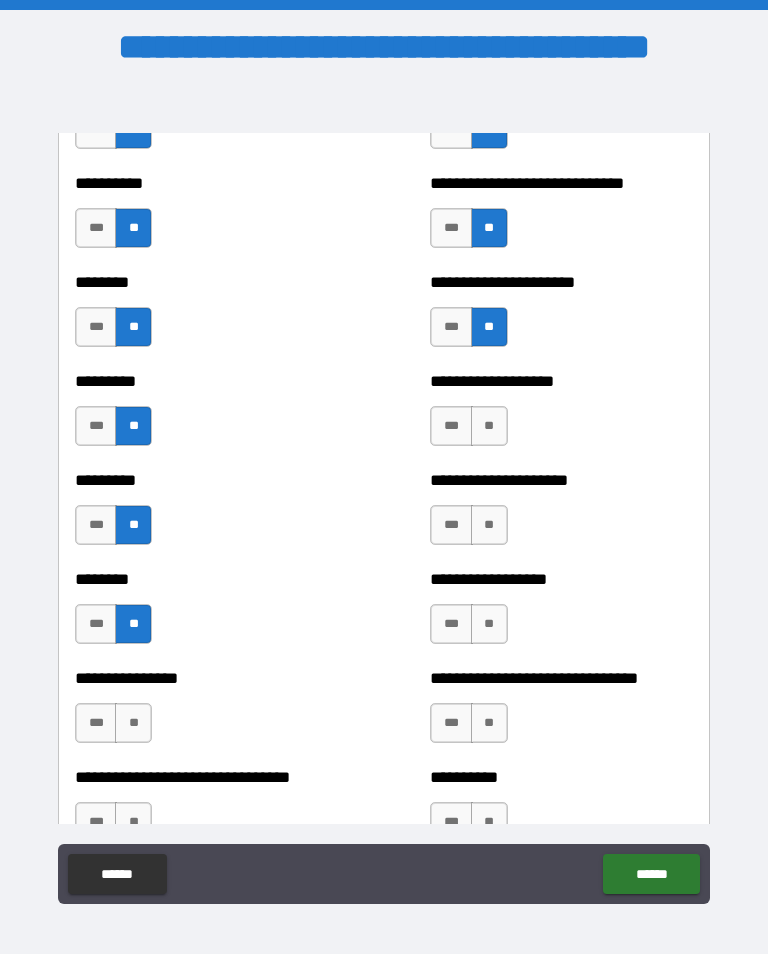 click on "**" at bounding box center (133, 723) 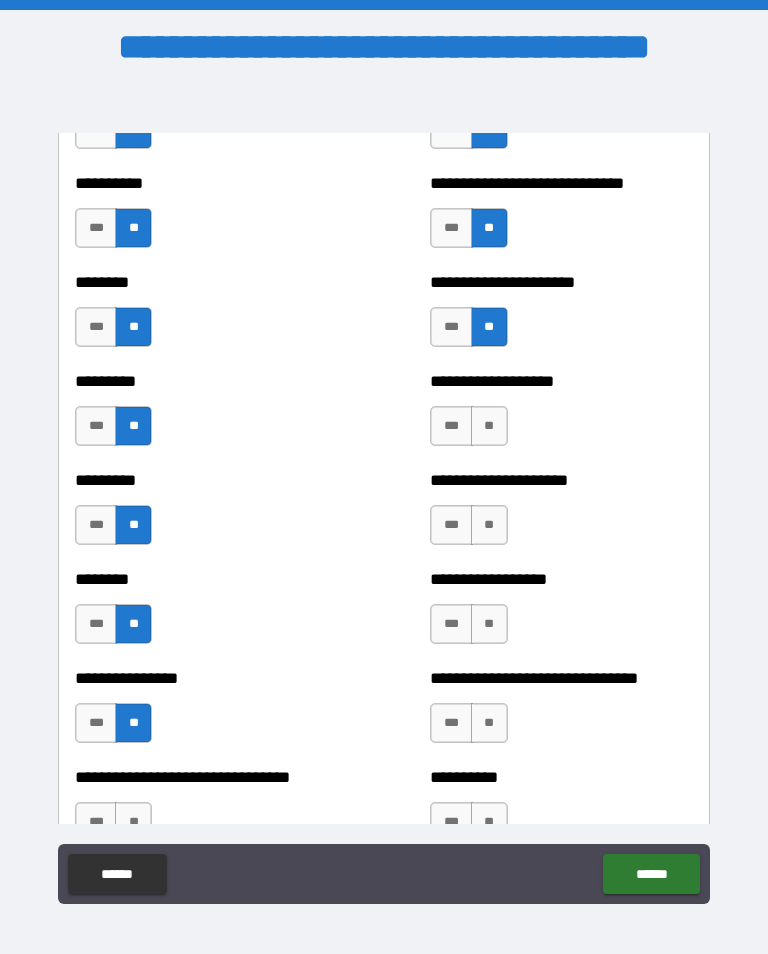 click on "**" at bounding box center (133, 822) 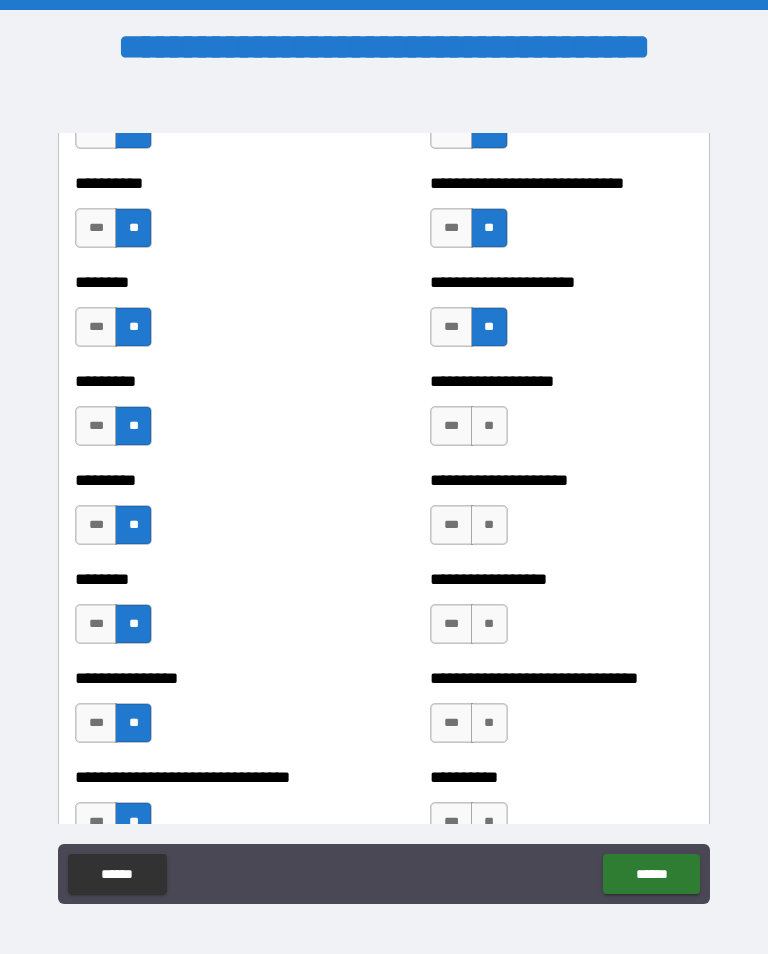 click on "**" at bounding box center (489, 426) 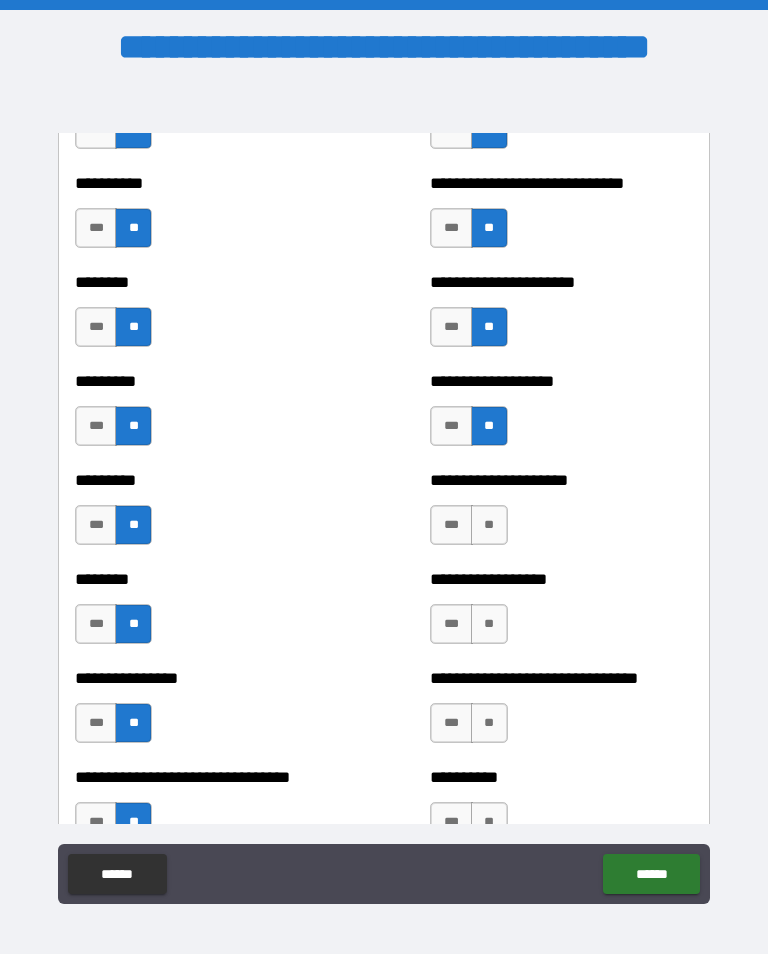 click on "**" at bounding box center (489, 525) 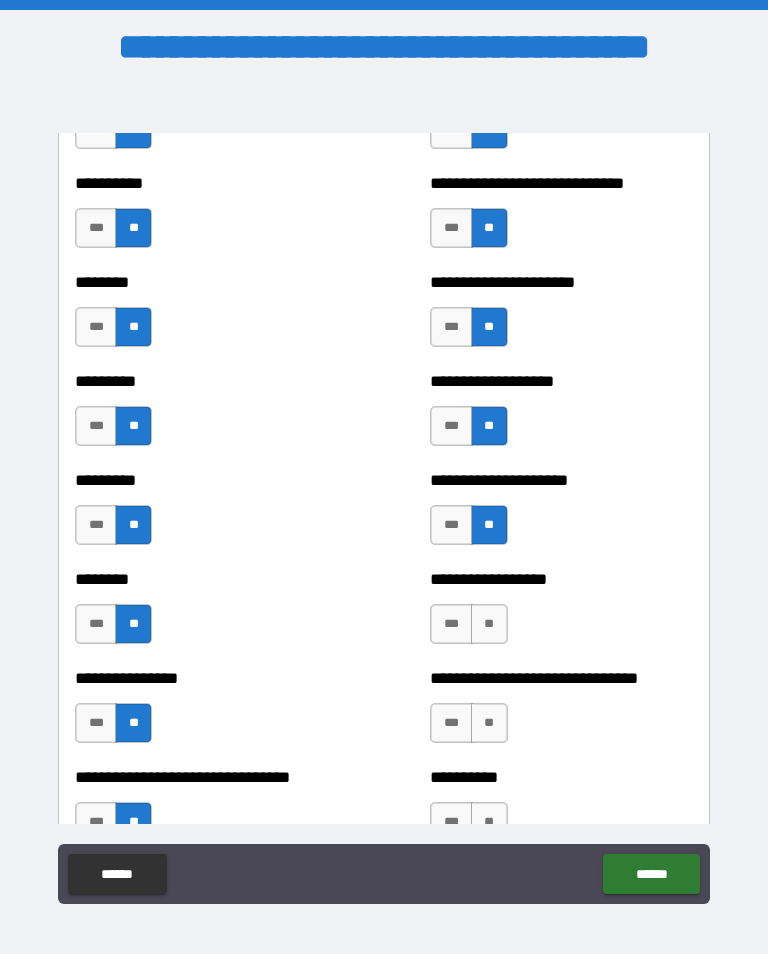 click on "**" at bounding box center (489, 624) 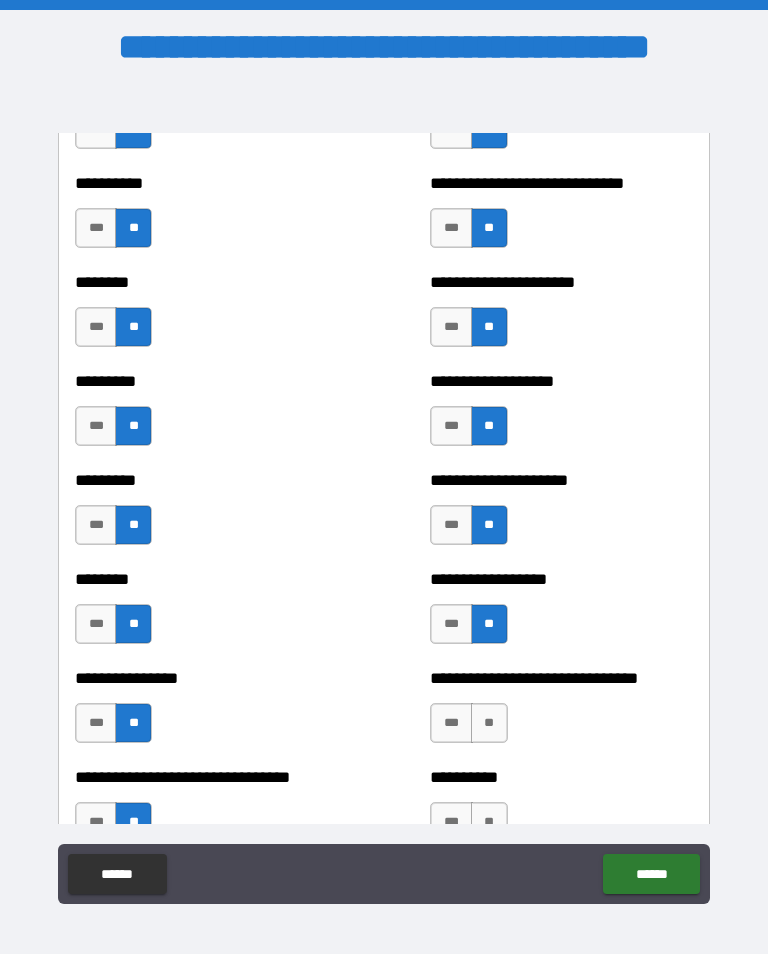 click on "**" at bounding box center [489, 723] 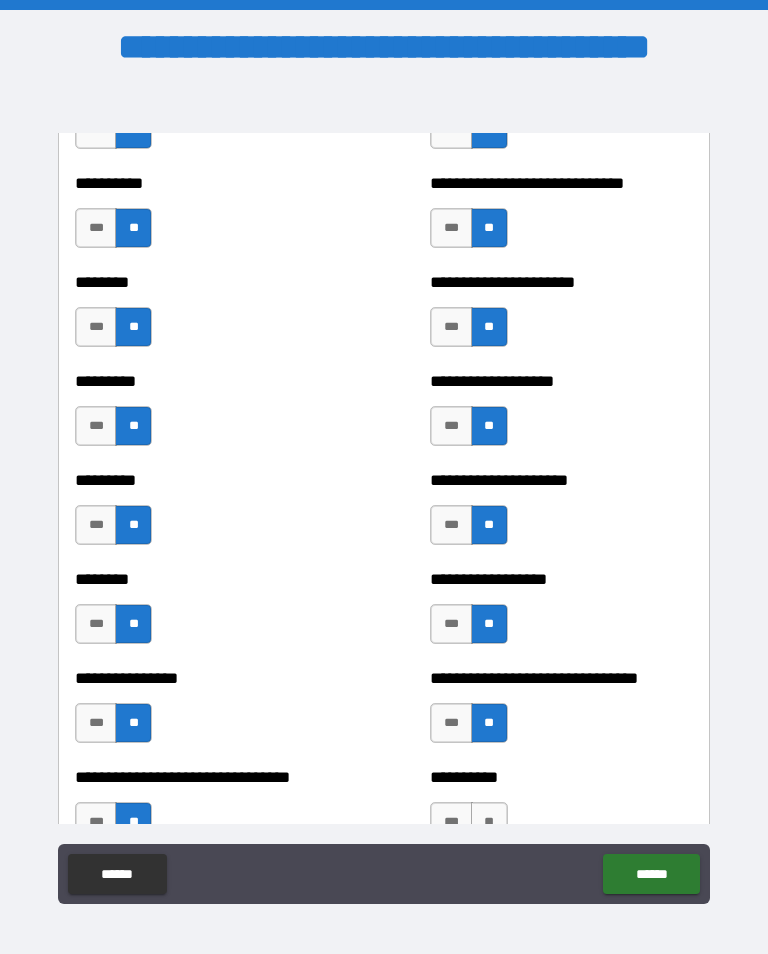 click on "**" at bounding box center [489, 822] 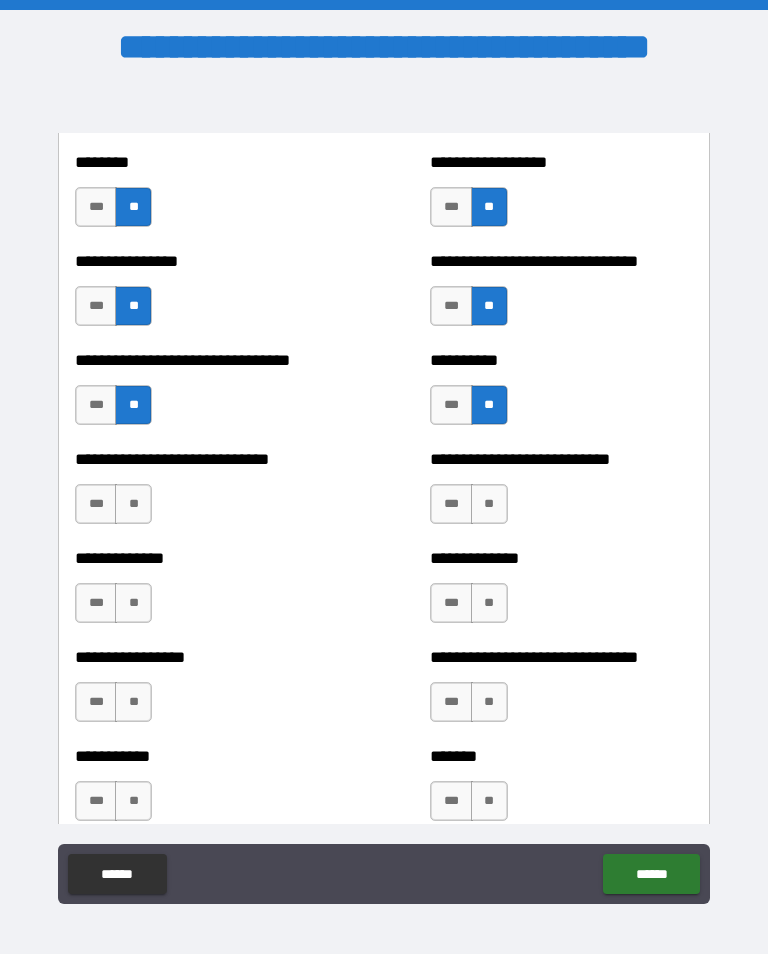scroll, scrollTop: 7579, scrollLeft: 0, axis: vertical 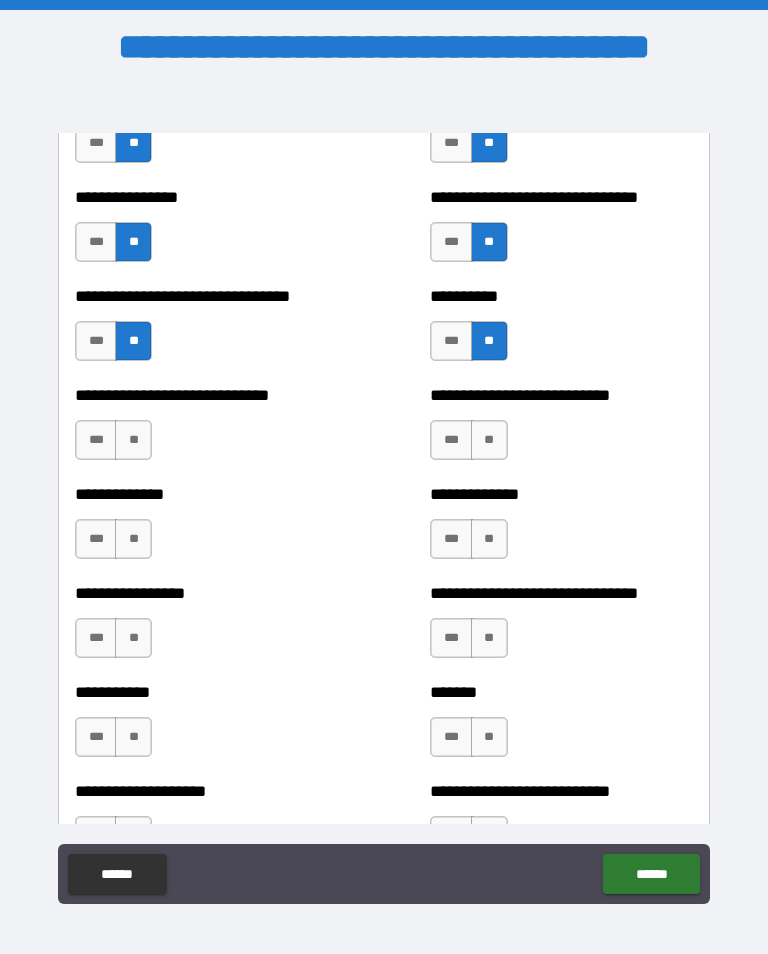 click on "**" at bounding box center (133, 440) 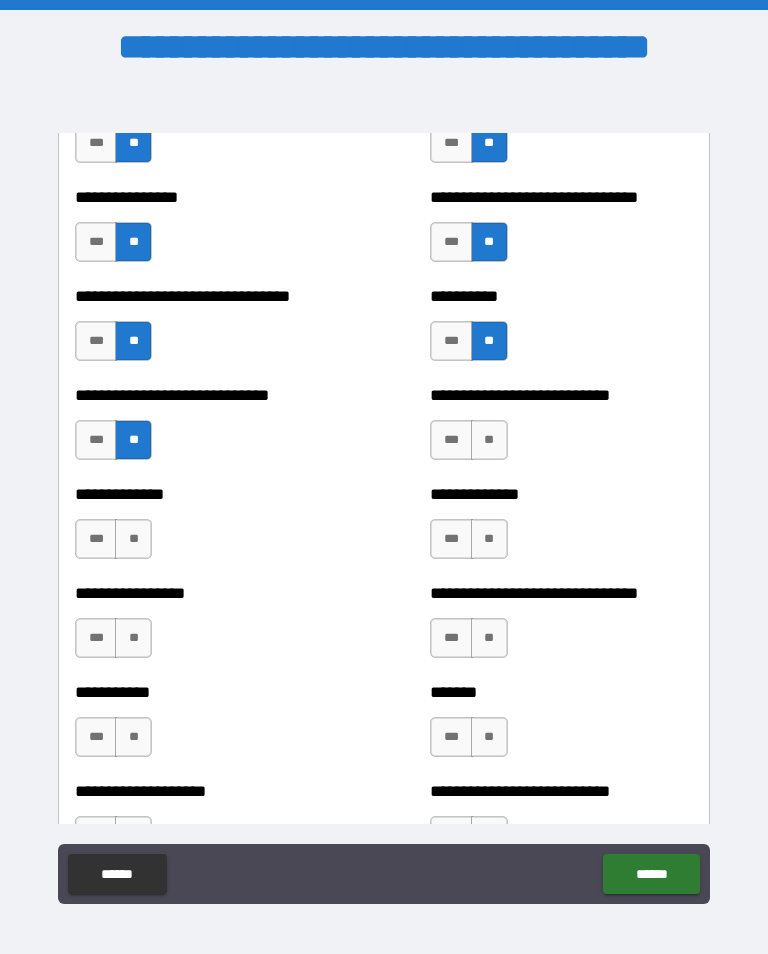 click on "**" at bounding box center (133, 539) 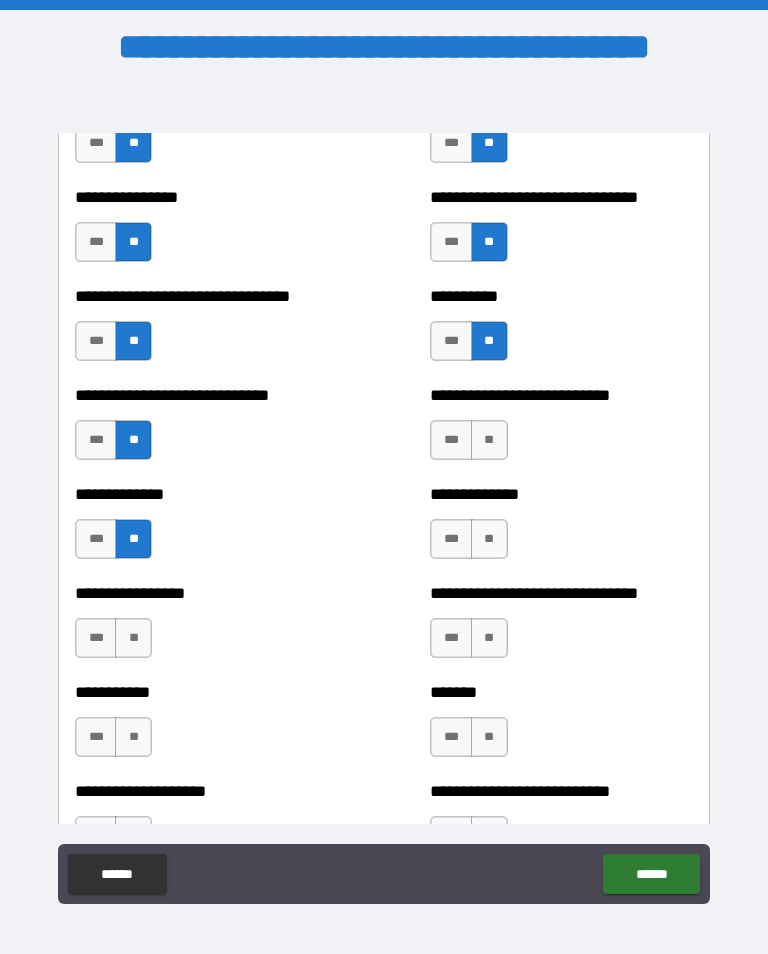 click on "**" at bounding box center (133, 638) 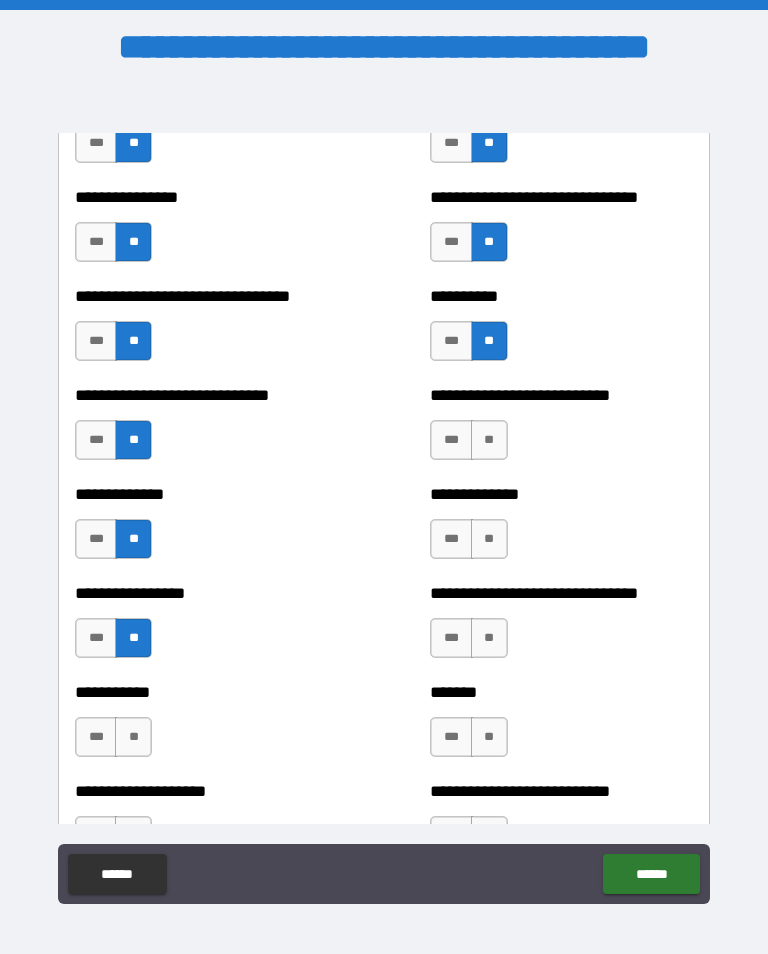 click on "**" at bounding box center (133, 737) 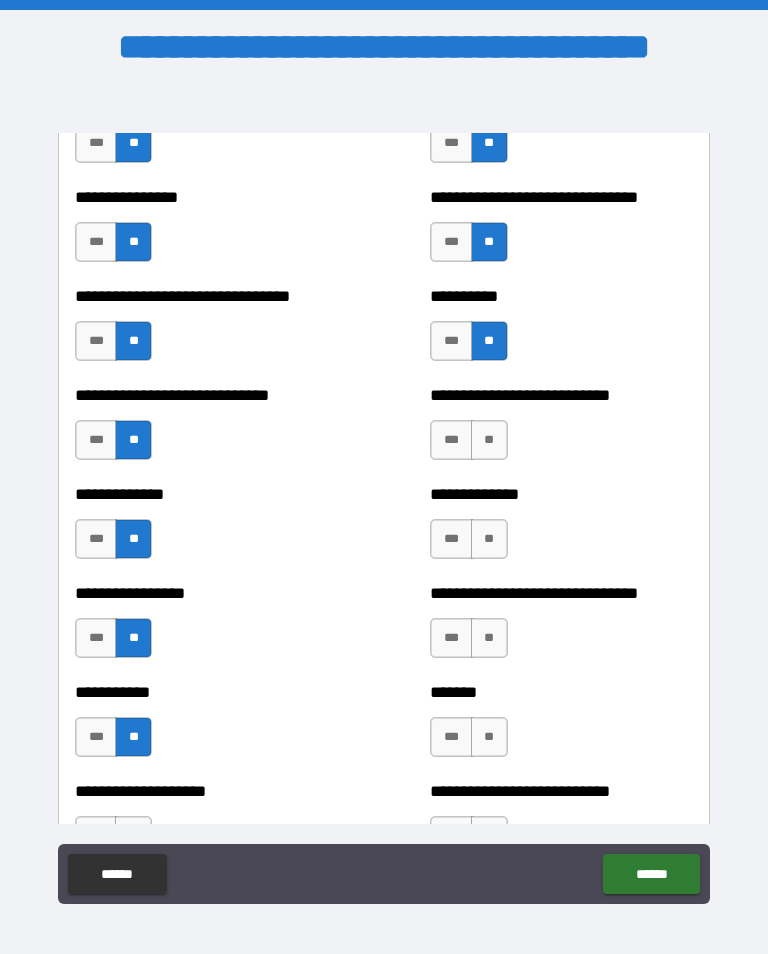 click on "**" at bounding box center (489, 440) 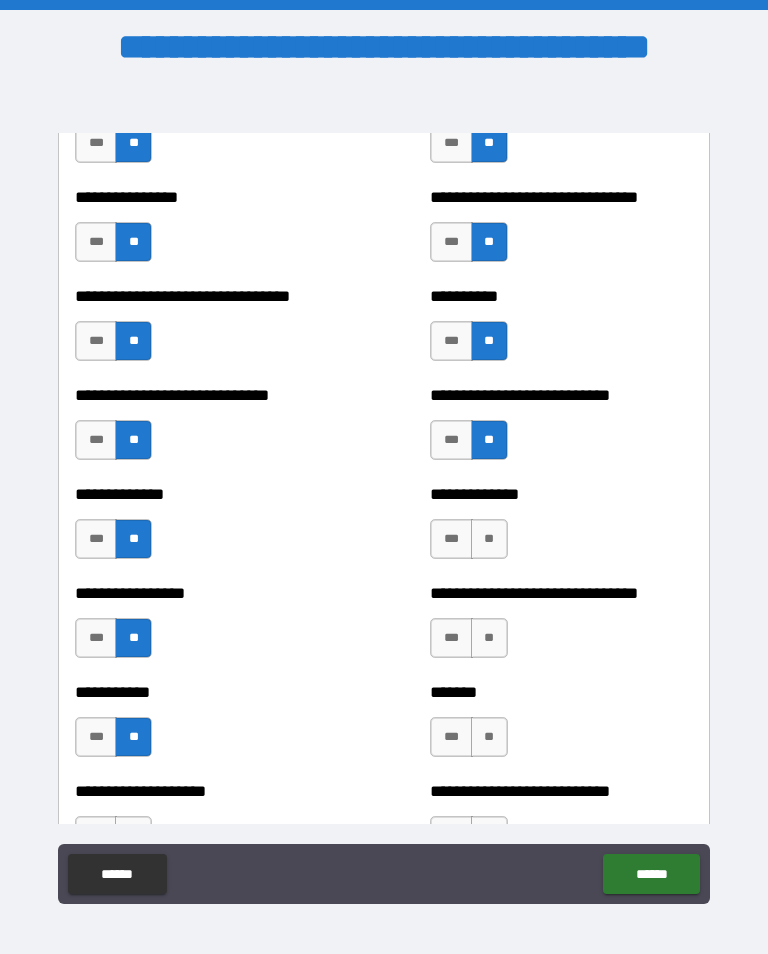 click on "**" at bounding box center [489, 539] 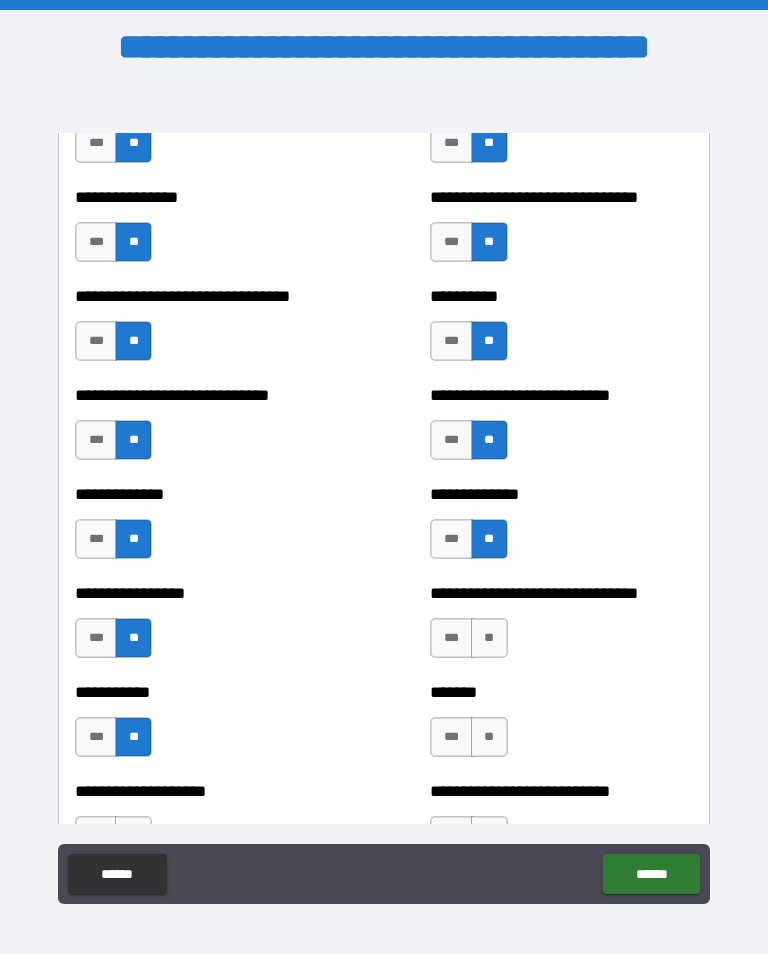 click on "**" at bounding box center [489, 638] 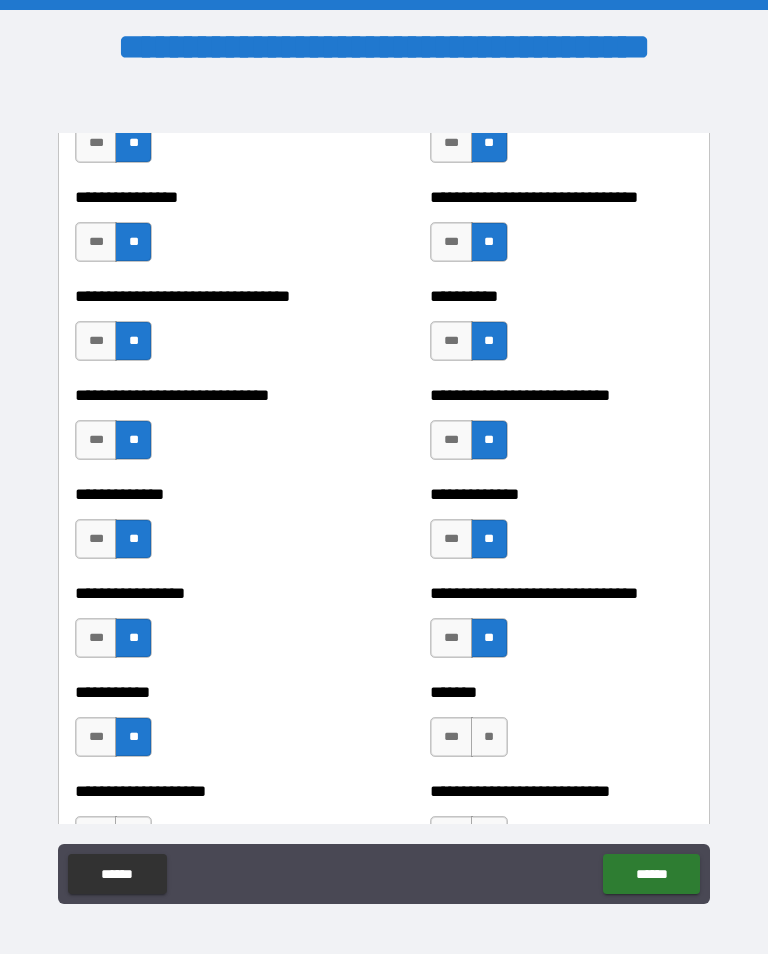 click on "**" at bounding box center [489, 737] 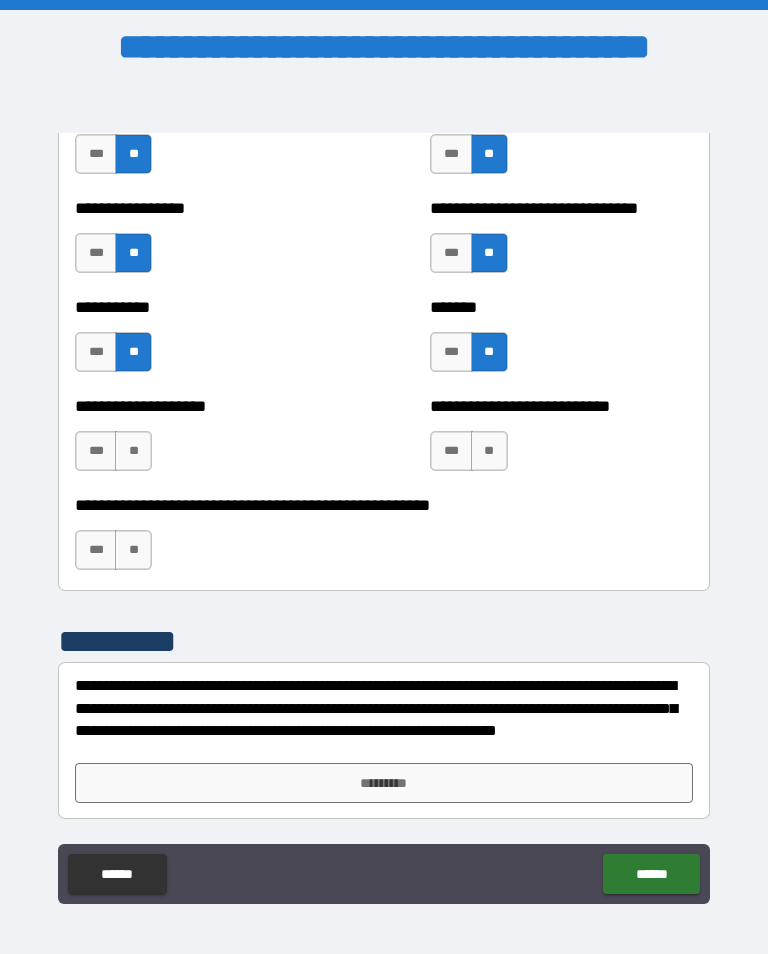 click on "**" at bounding box center (133, 451) 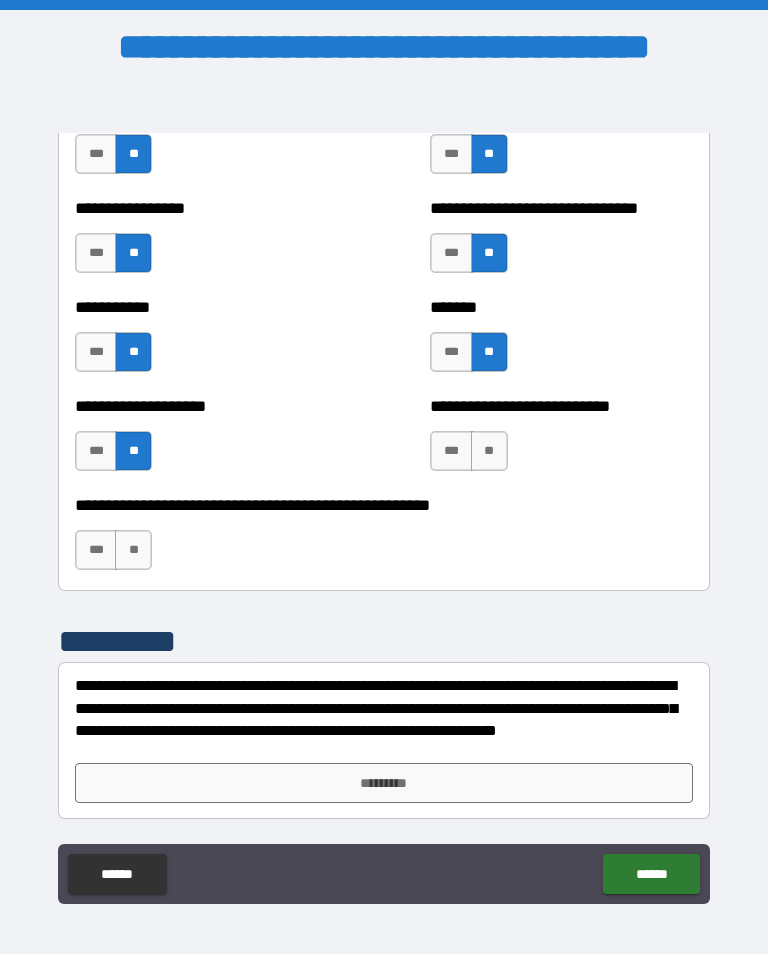 scroll, scrollTop: 7964, scrollLeft: 0, axis: vertical 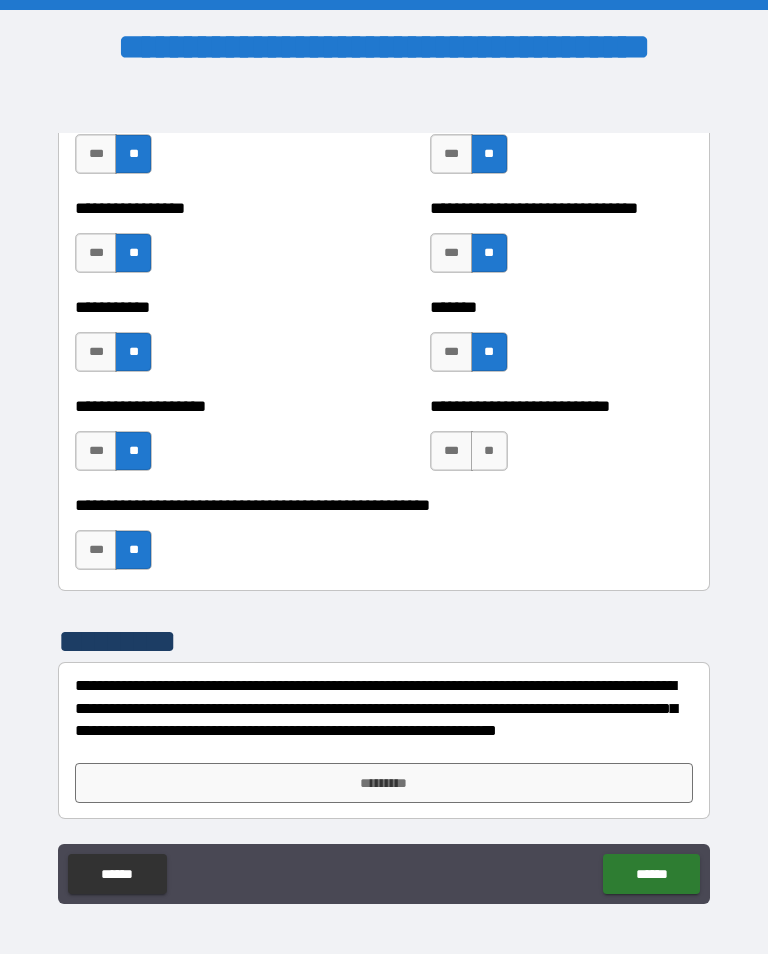 click on "**" at bounding box center [489, 451] 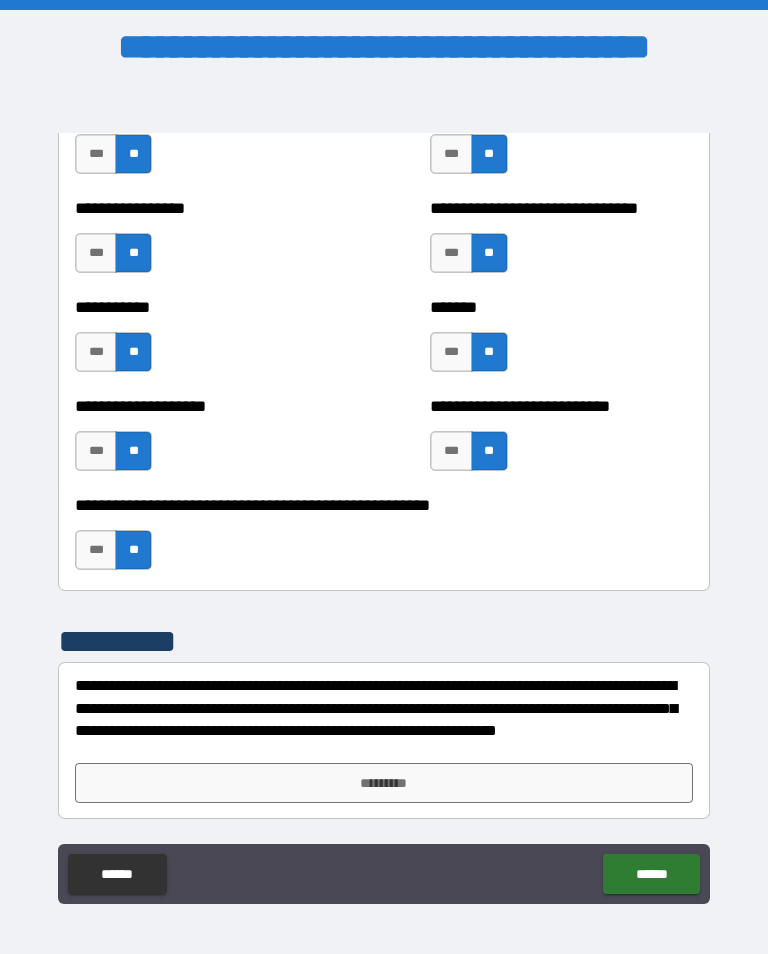 click on "*********" at bounding box center (384, 783) 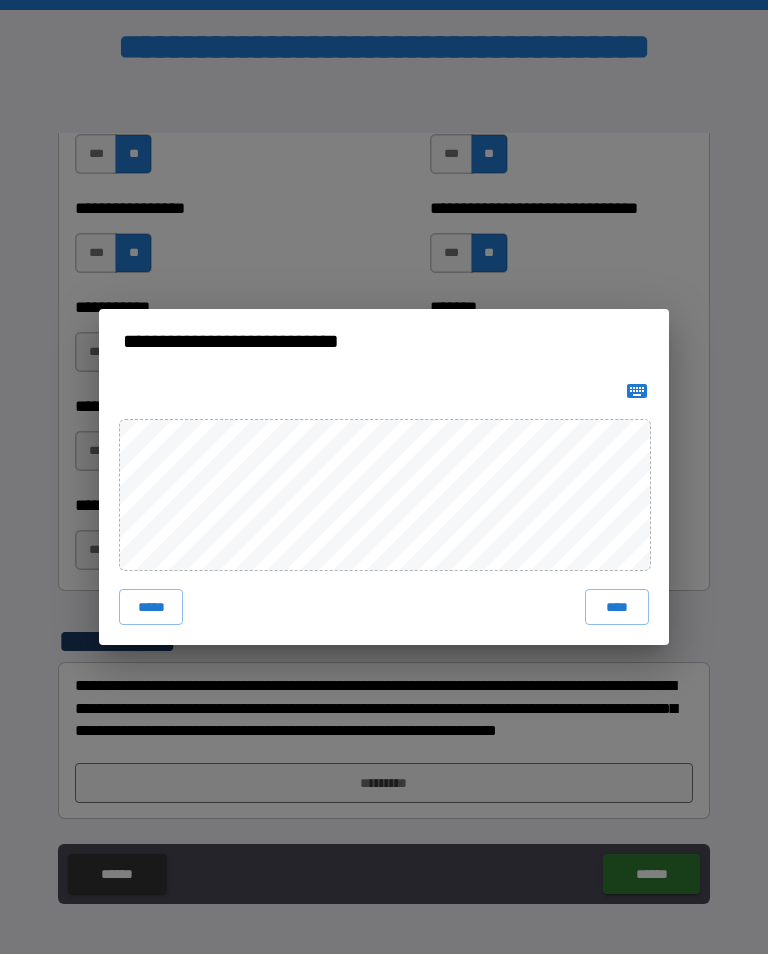 scroll, scrollTop: 7964, scrollLeft: 0, axis: vertical 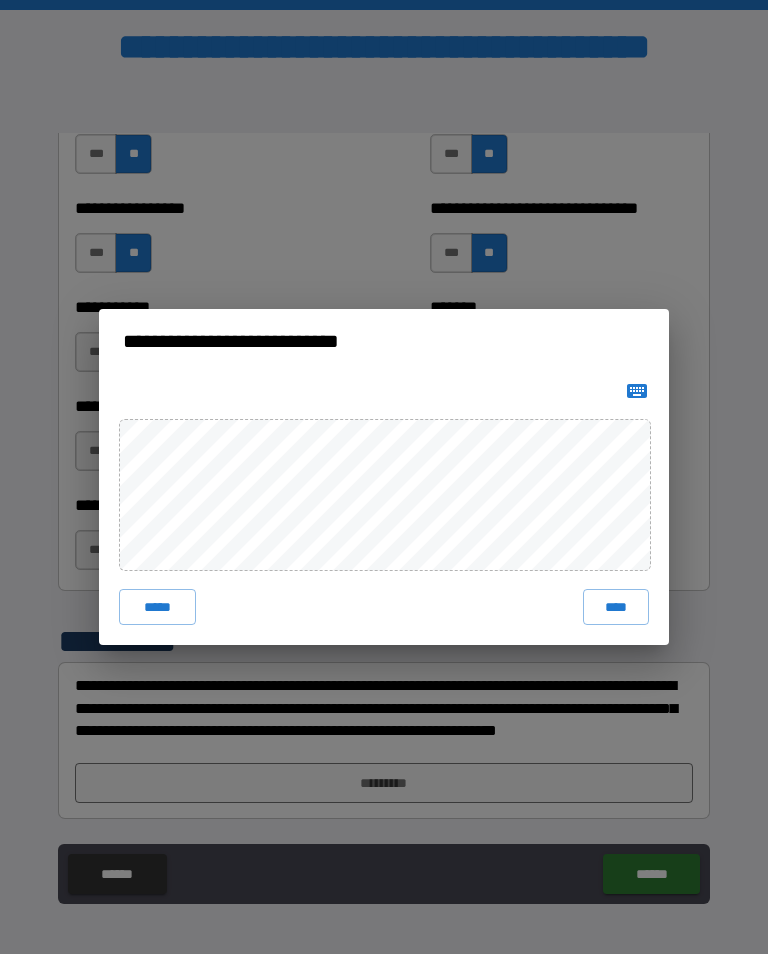 click on "****" at bounding box center (616, 607) 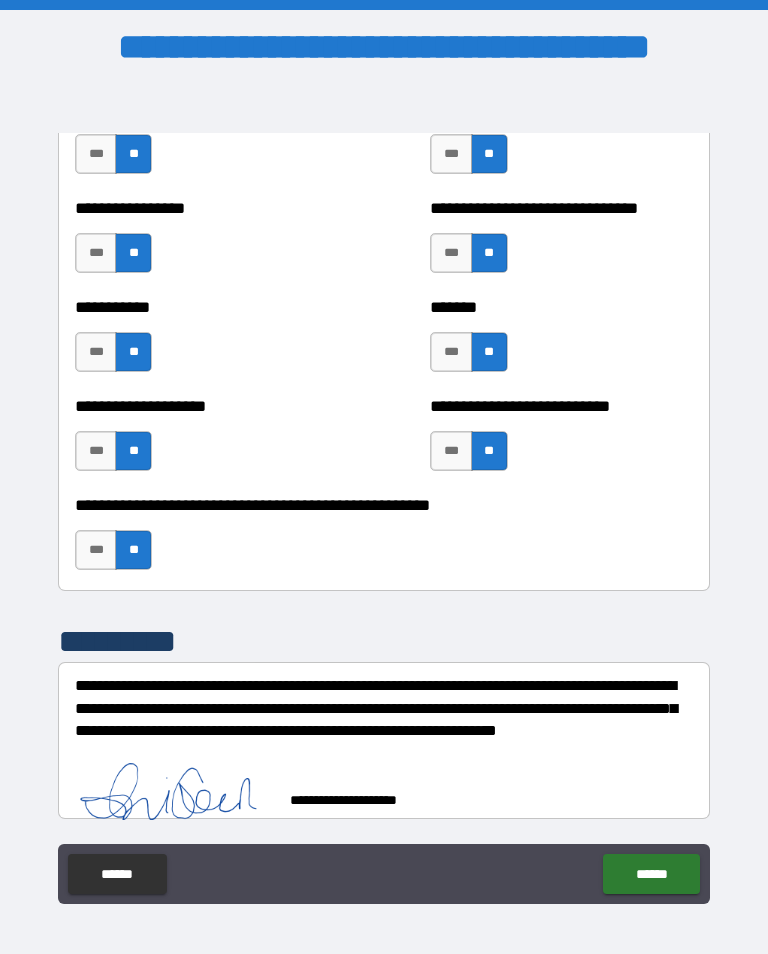 scroll, scrollTop: 7954, scrollLeft: 0, axis: vertical 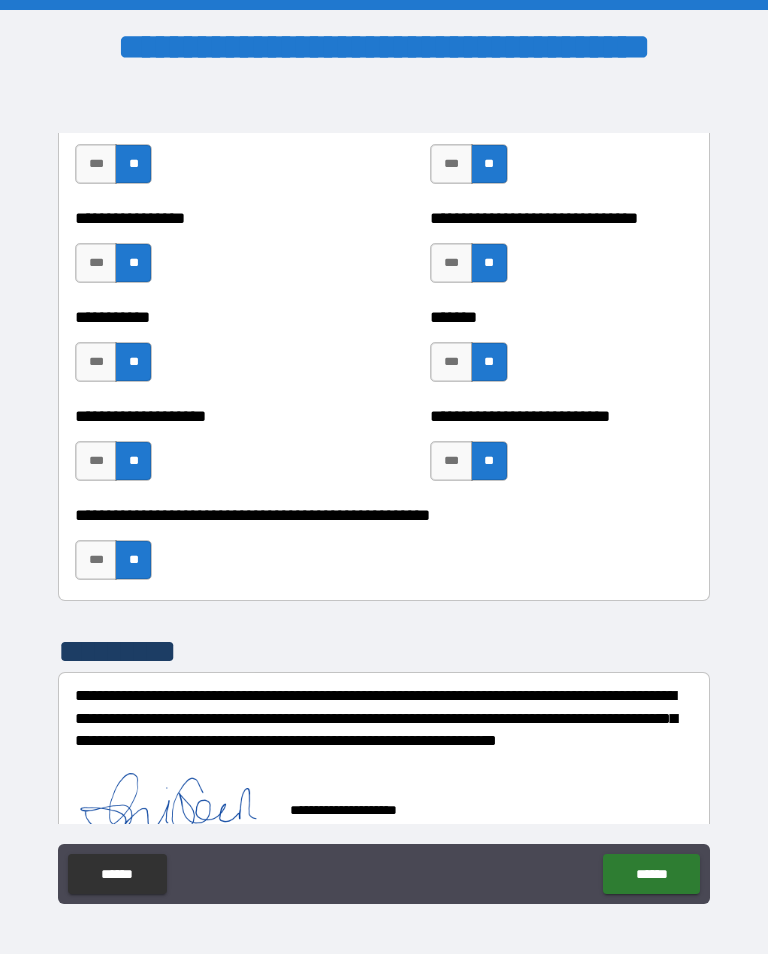 click on "******" at bounding box center (651, 874) 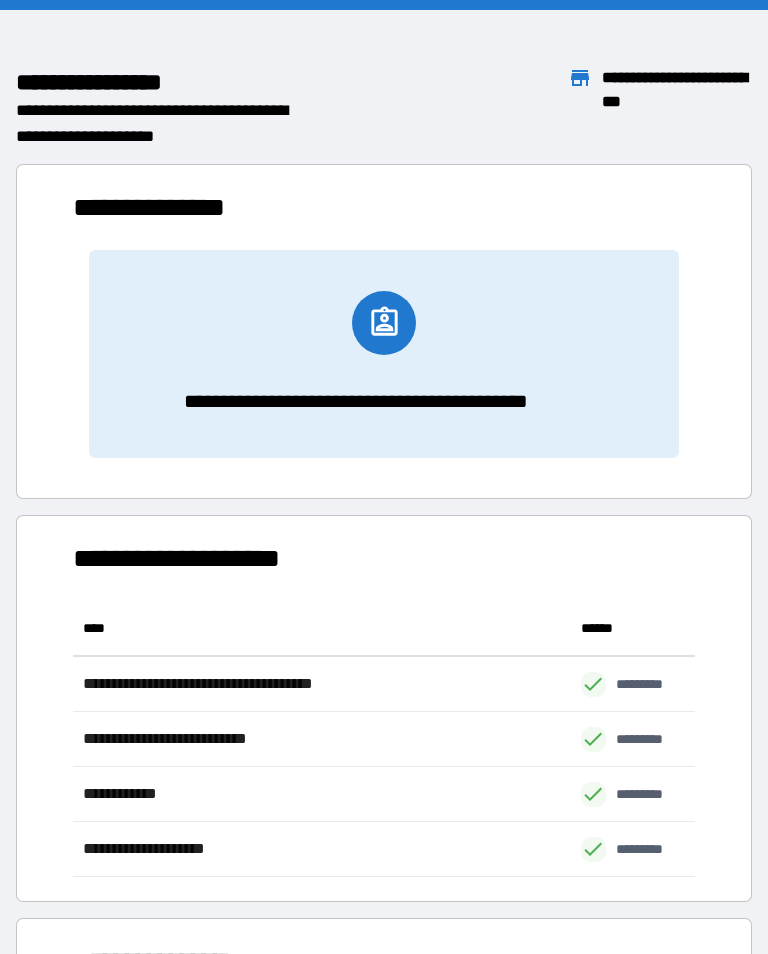 scroll, scrollTop: 276, scrollLeft: 622, axis: both 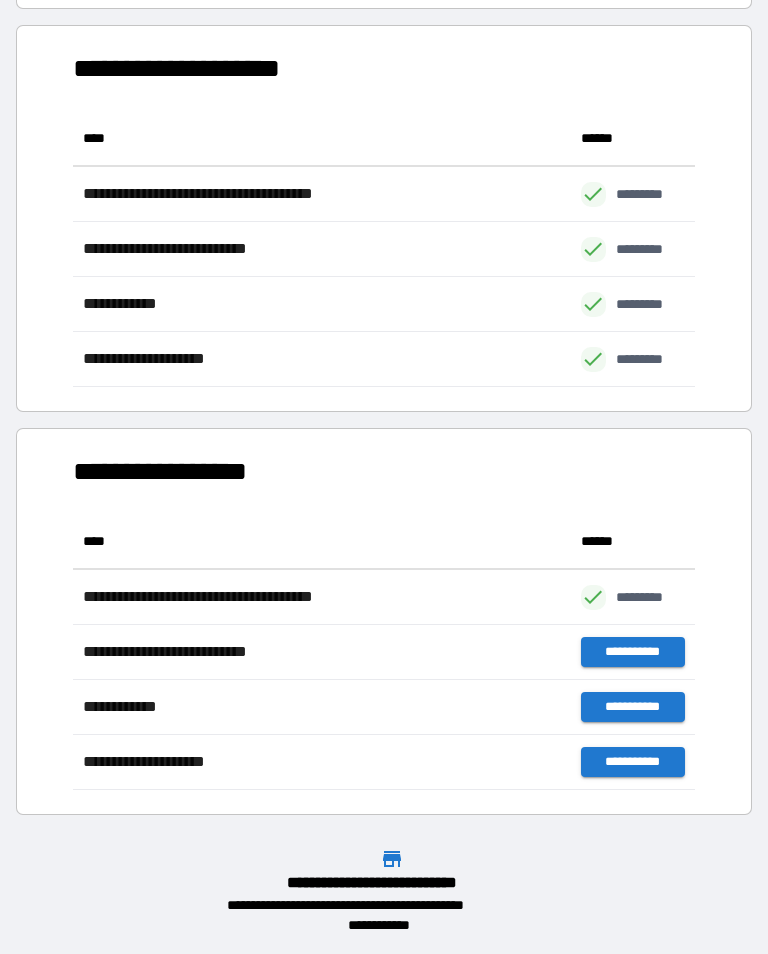click on "**********" at bounding box center (384, 613) 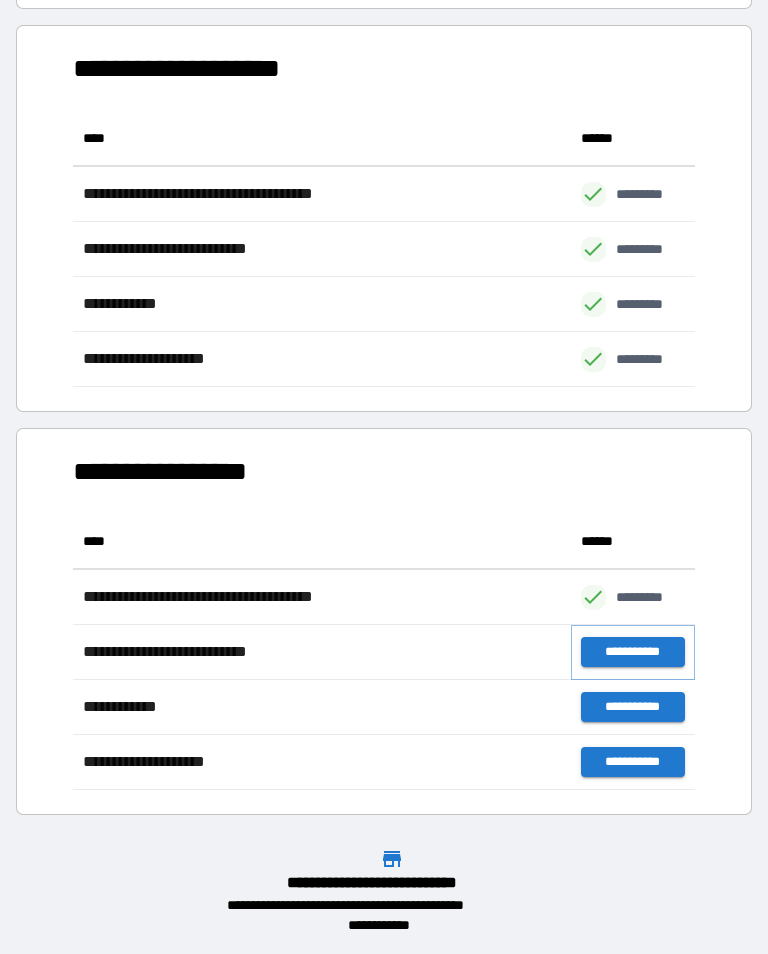 click on "**********" at bounding box center [633, 652] 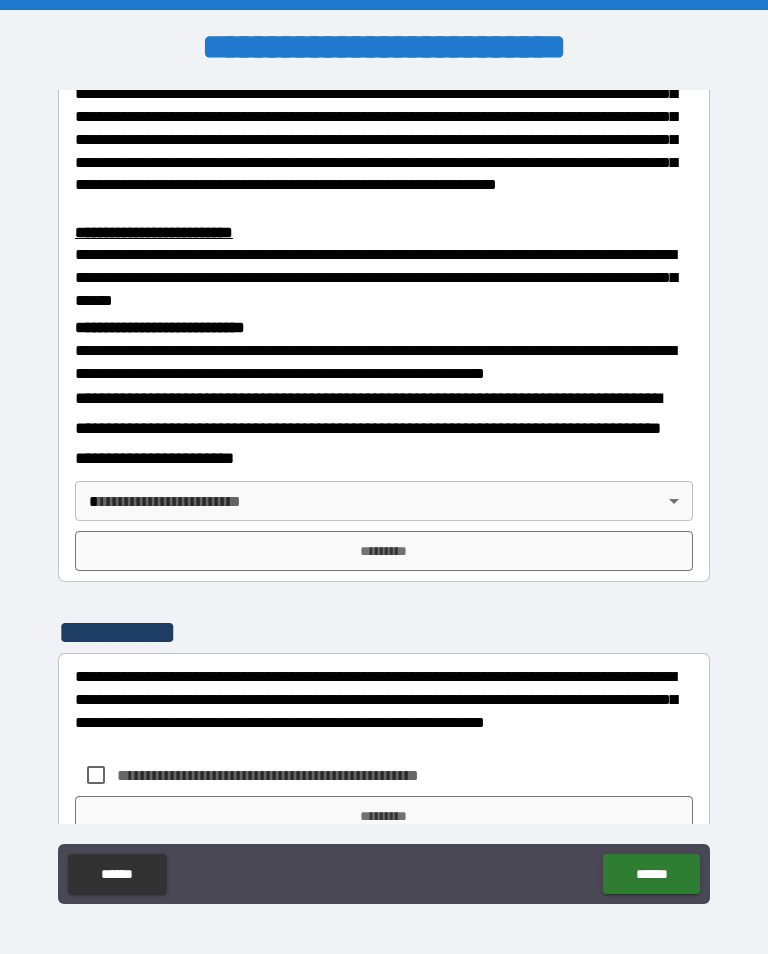 scroll, scrollTop: 603, scrollLeft: 0, axis: vertical 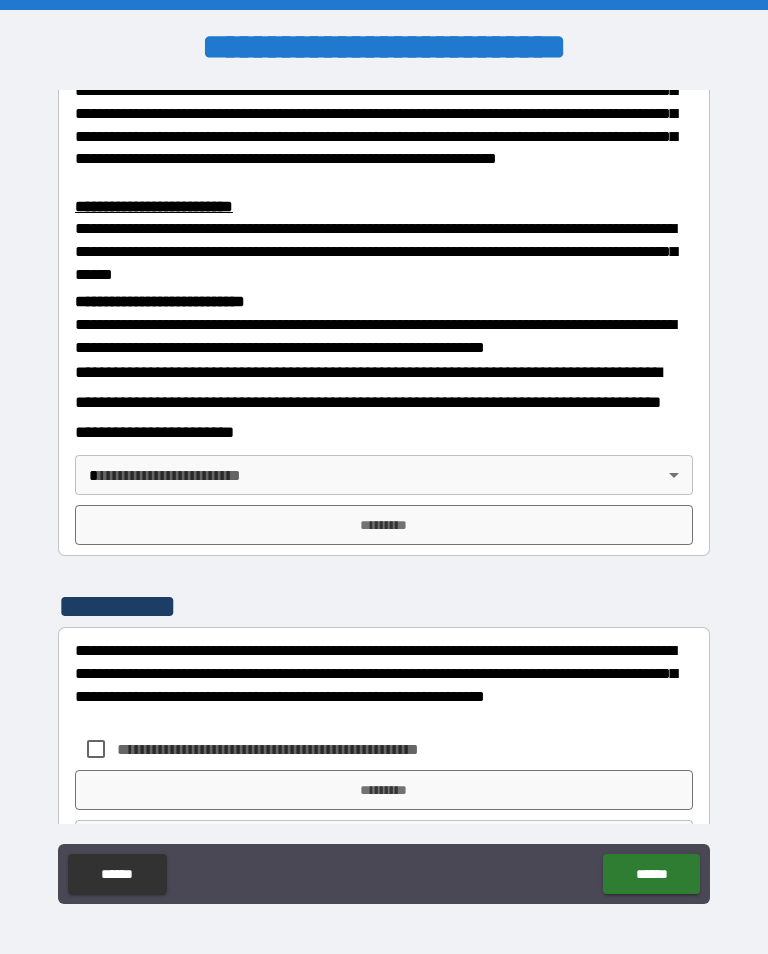 click on "**********" at bounding box center (384, 492) 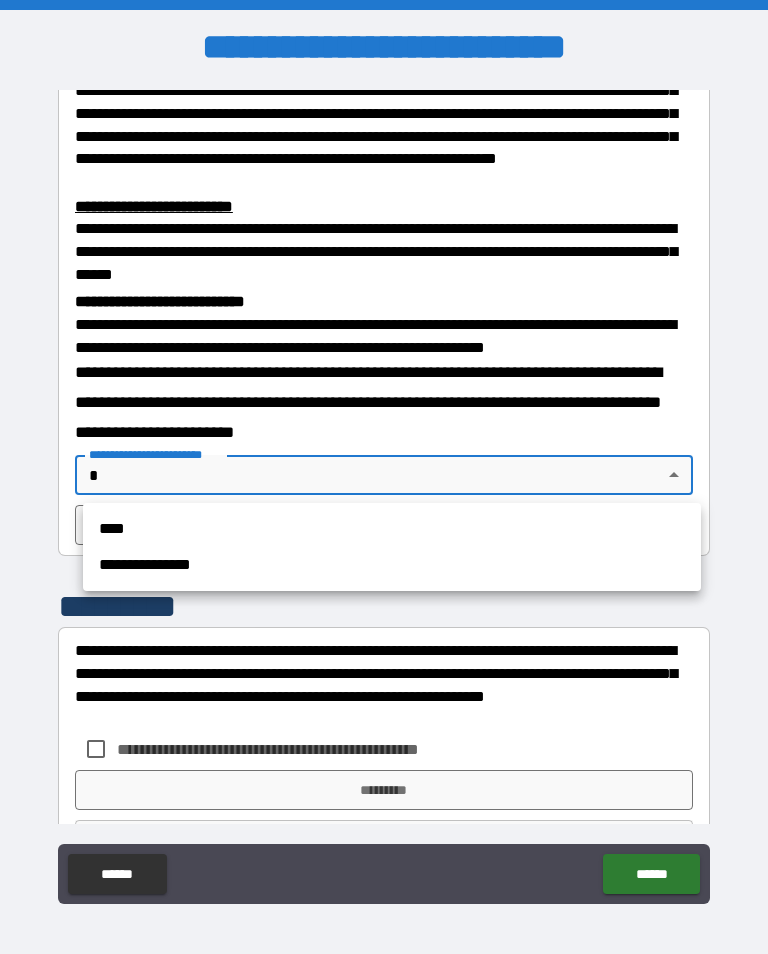 click on "**********" at bounding box center [392, 565] 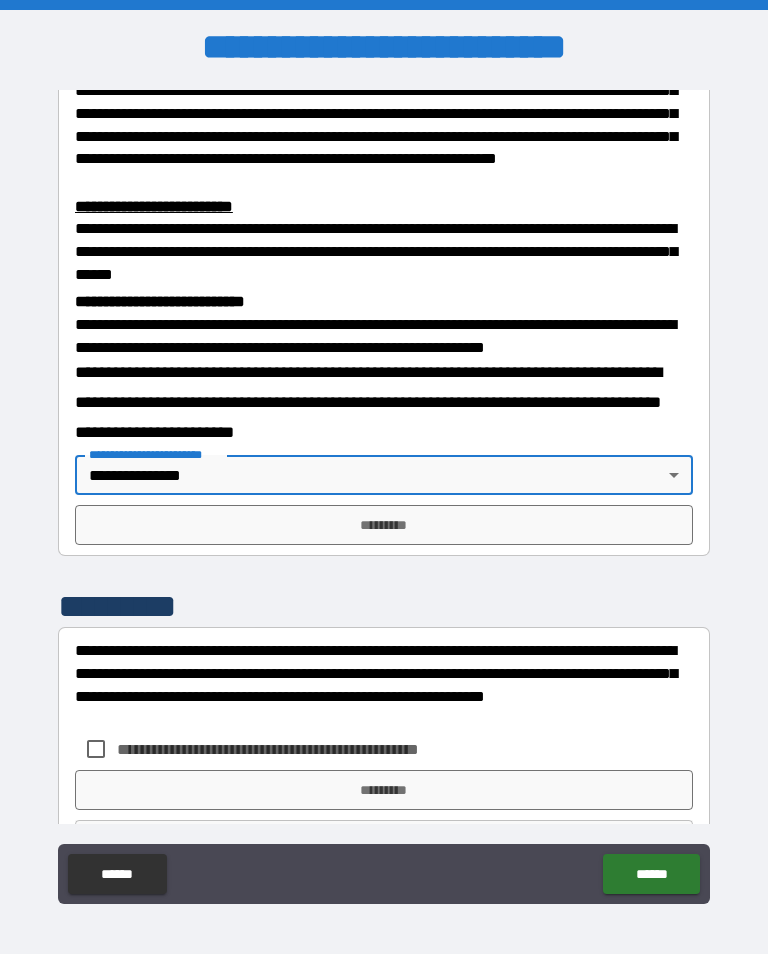 click on "*********" at bounding box center (384, 525) 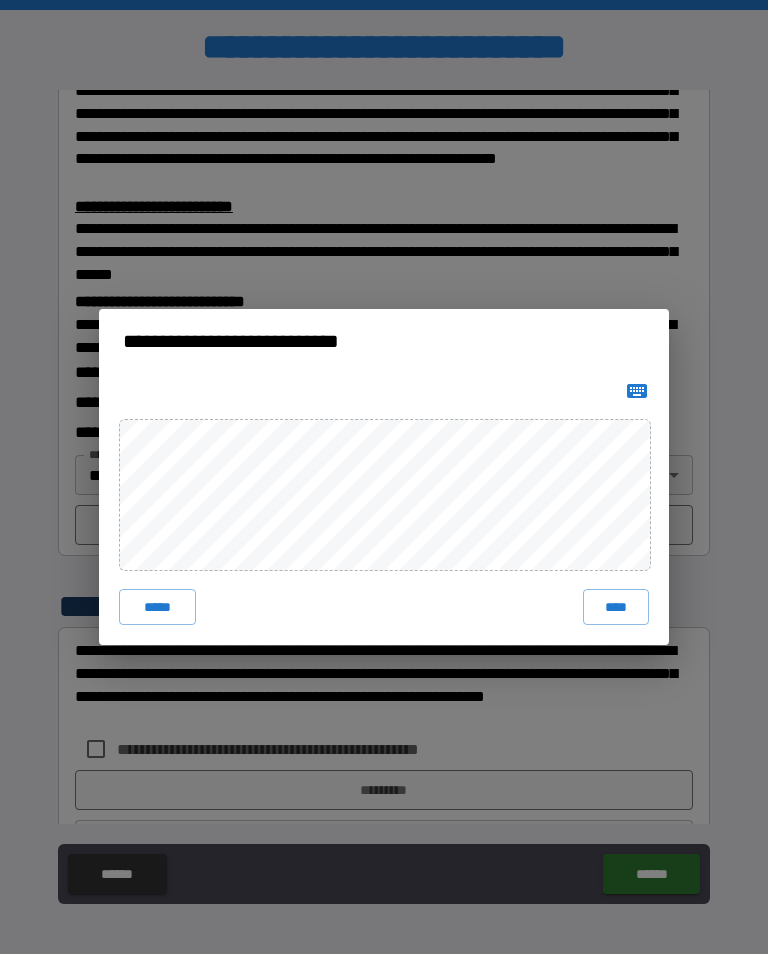 click on "****" at bounding box center (616, 607) 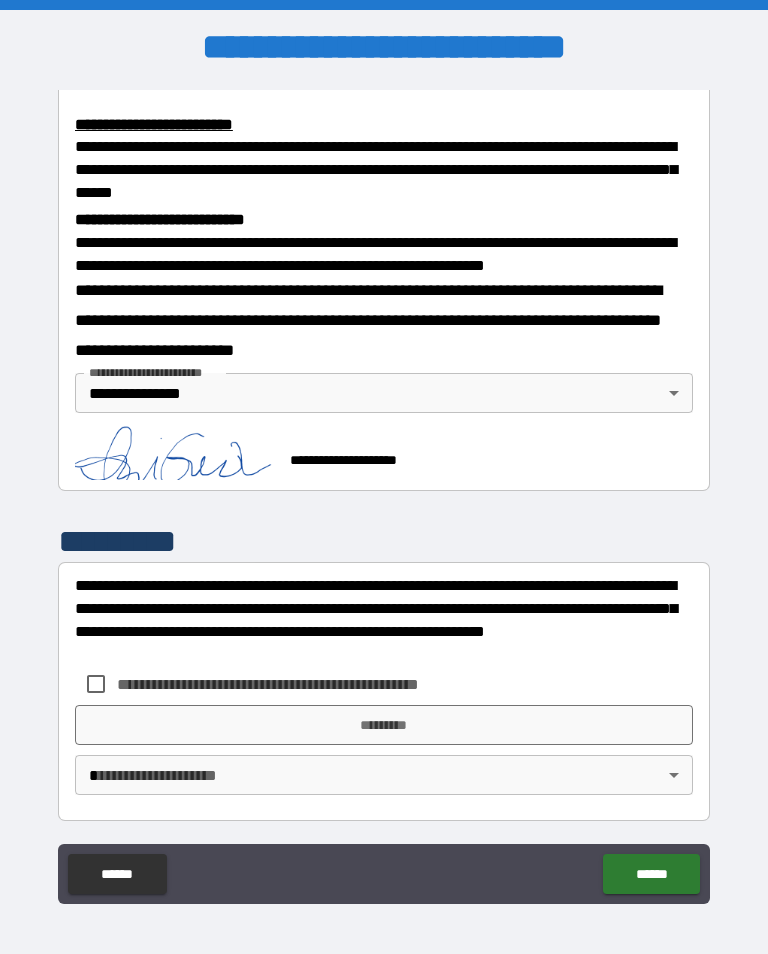 scroll, scrollTop: 685, scrollLeft: 0, axis: vertical 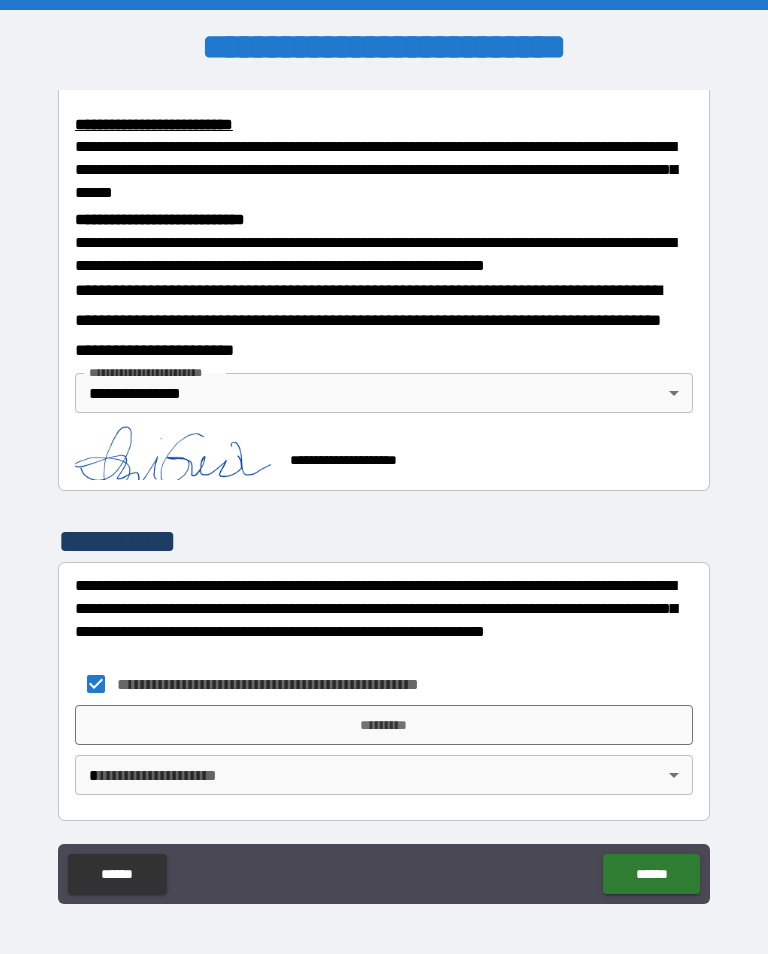 click on "*********" at bounding box center [384, 725] 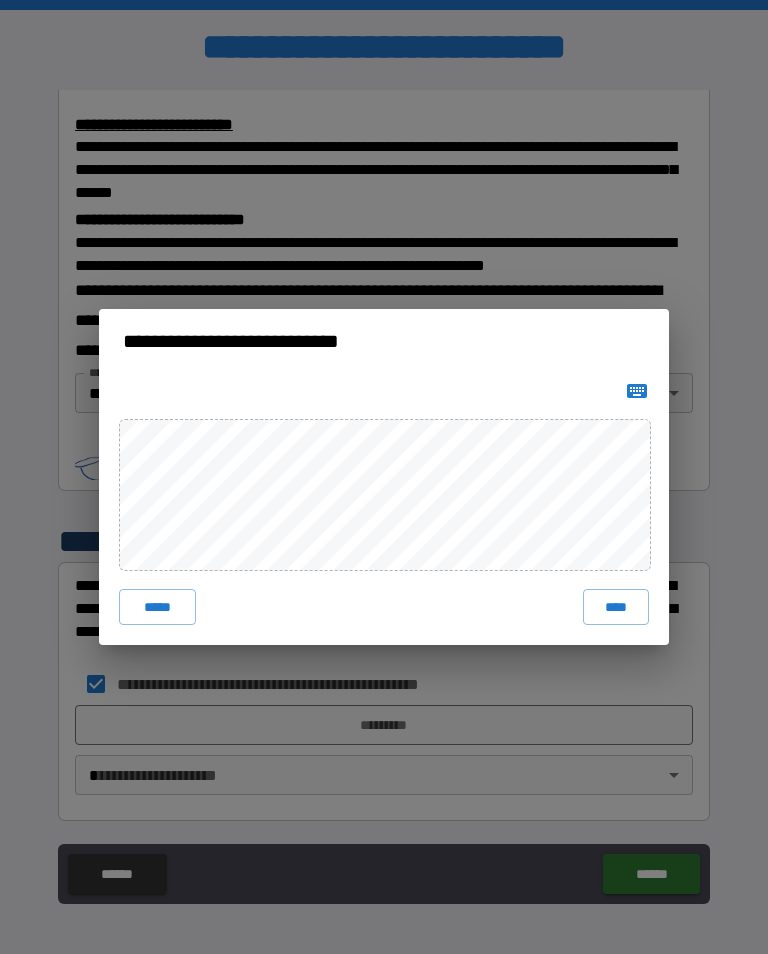 click on "****" at bounding box center (616, 607) 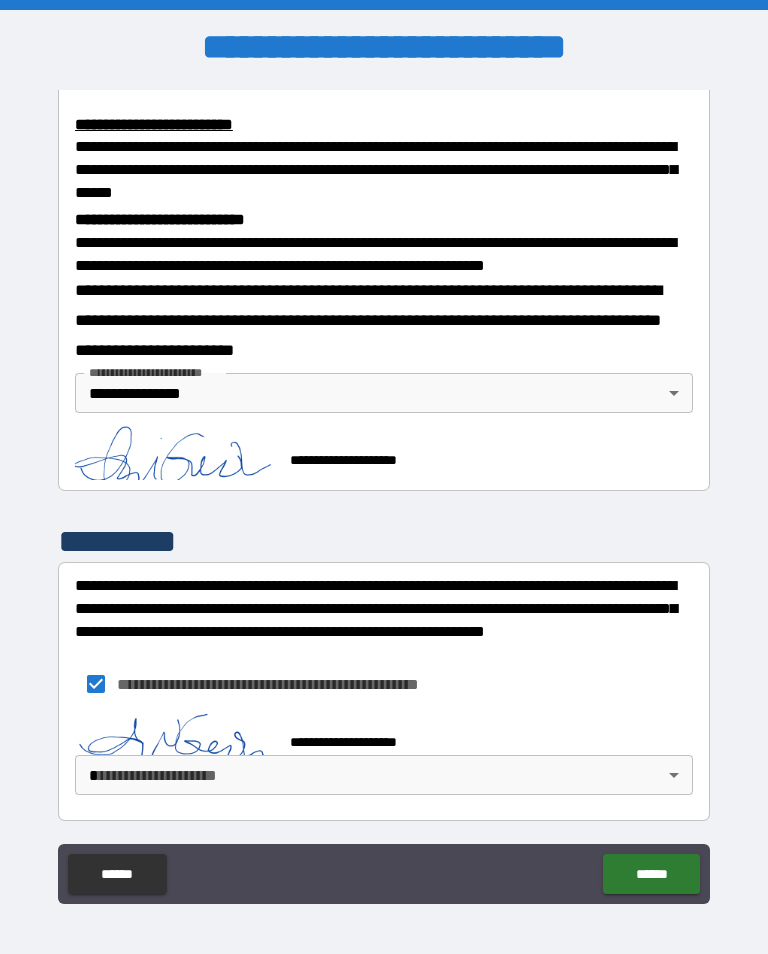 scroll, scrollTop: 675, scrollLeft: 0, axis: vertical 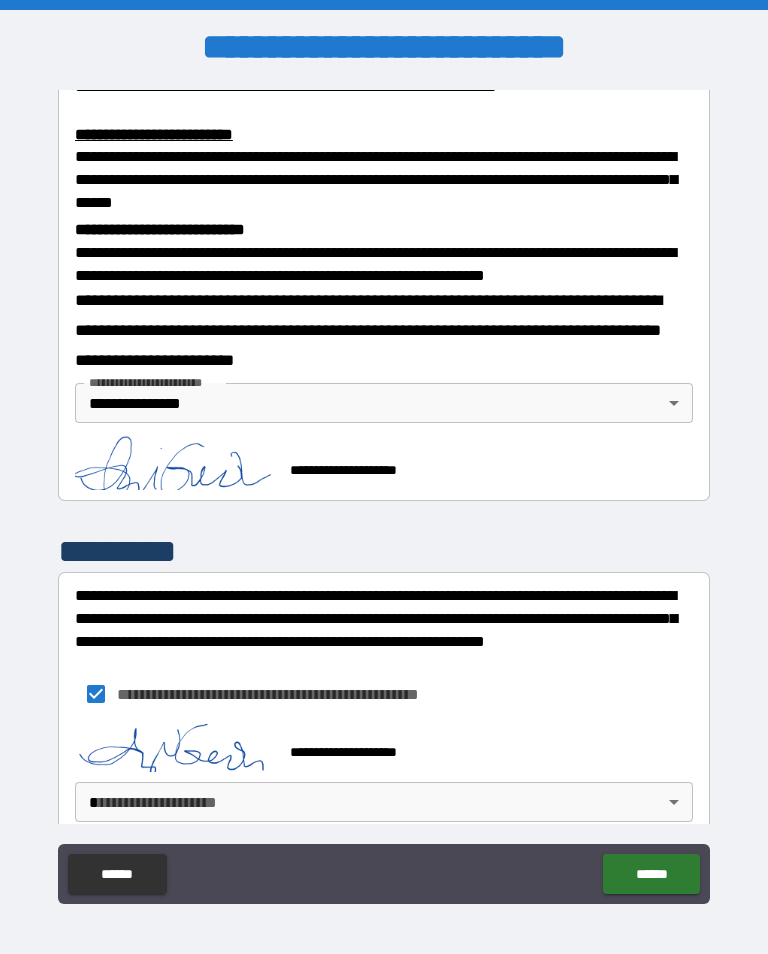 click on "**********" at bounding box center [384, 492] 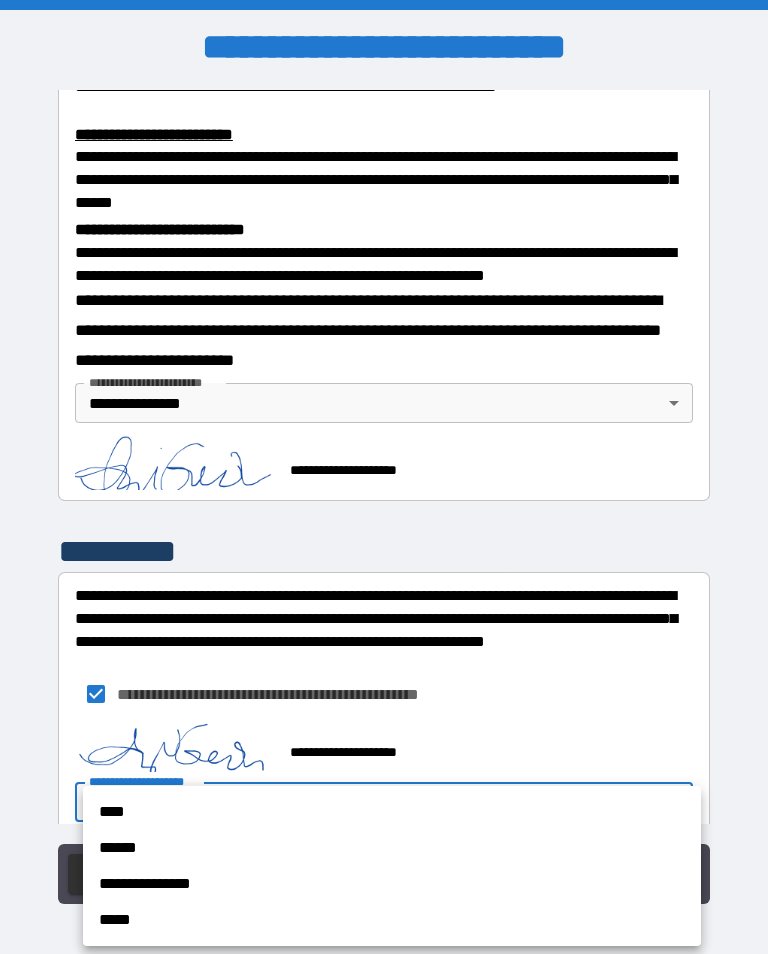 click on "**********" at bounding box center [392, 884] 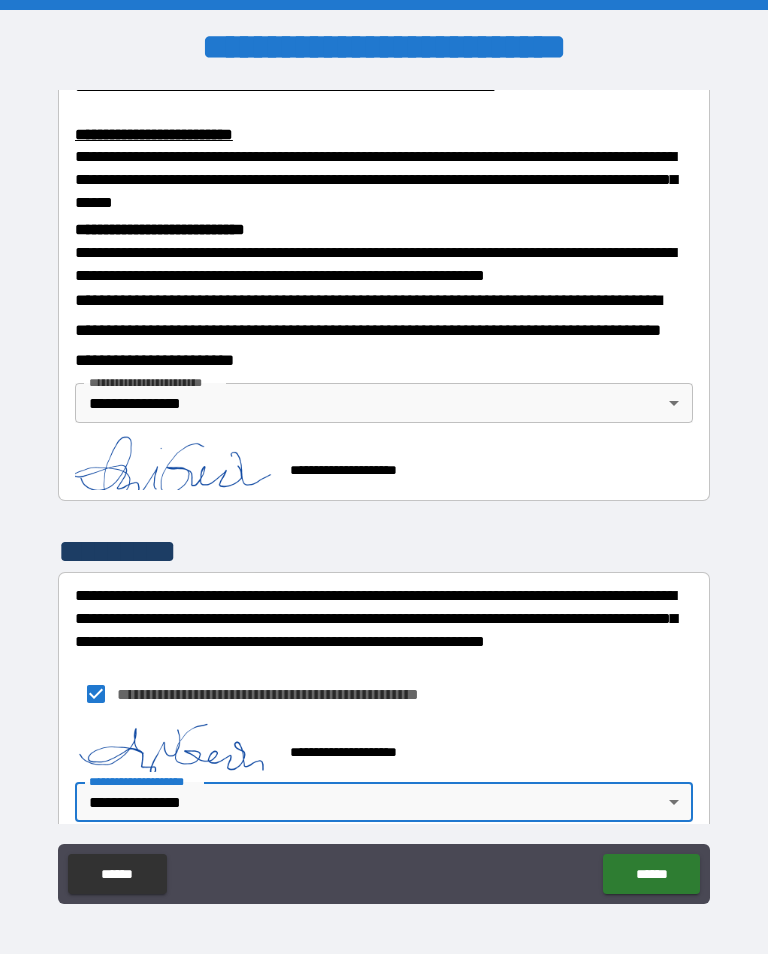click on "******" at bounding box center (651, 874) 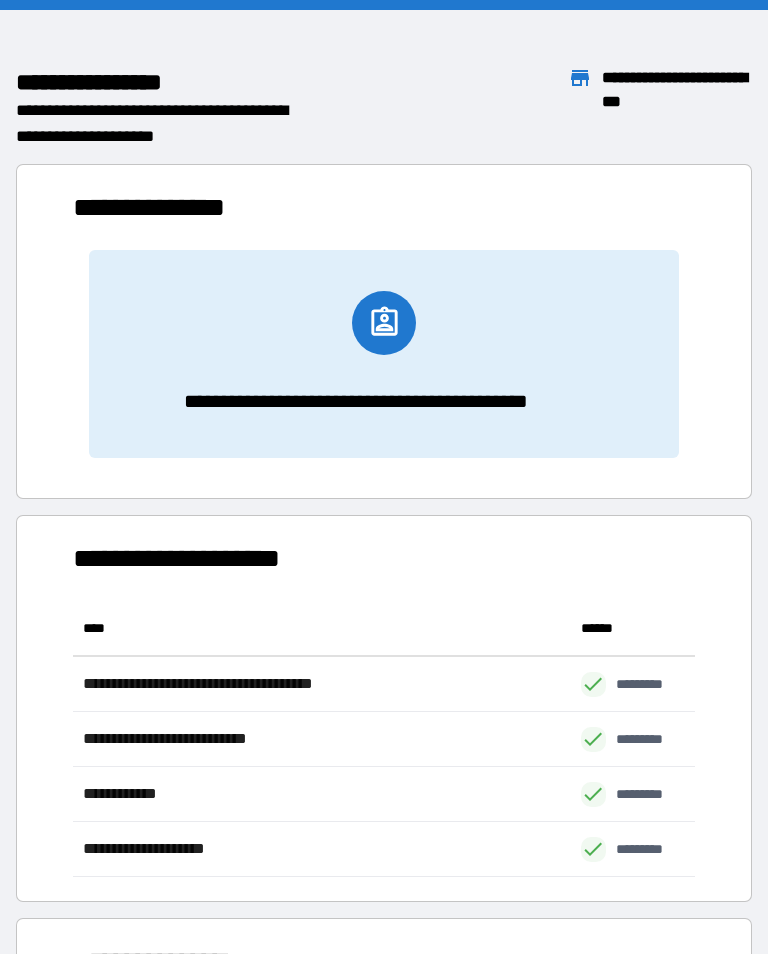 scroll, scrollTop: 1, scrollLeft: 1, axis: both 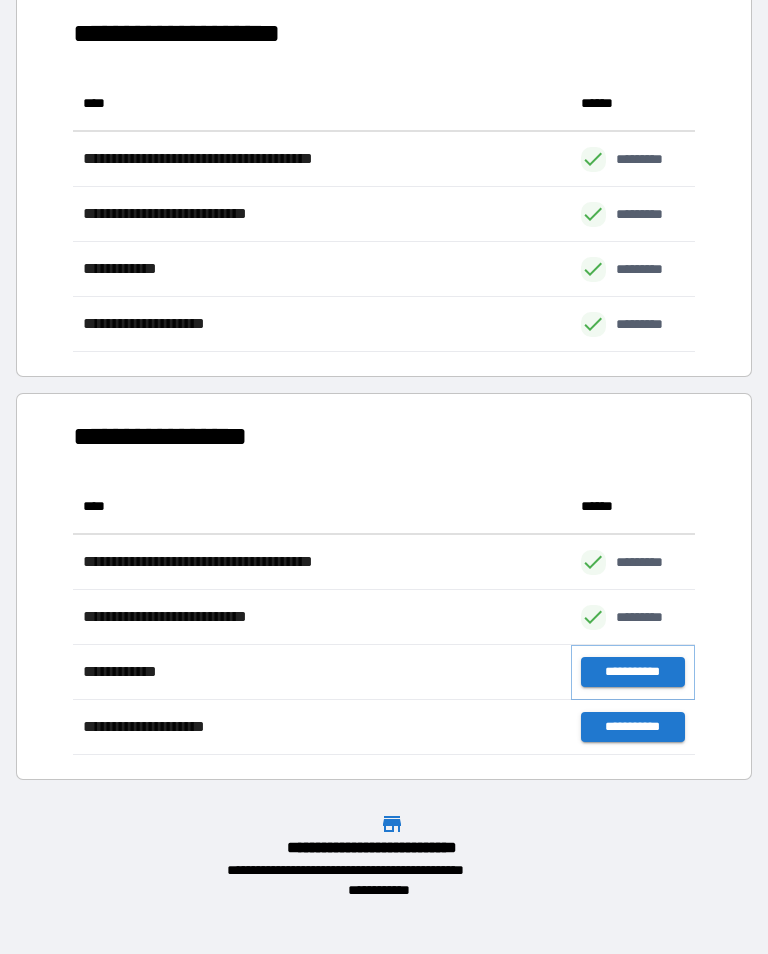 click on "**********" at bounding box center [633, 672] 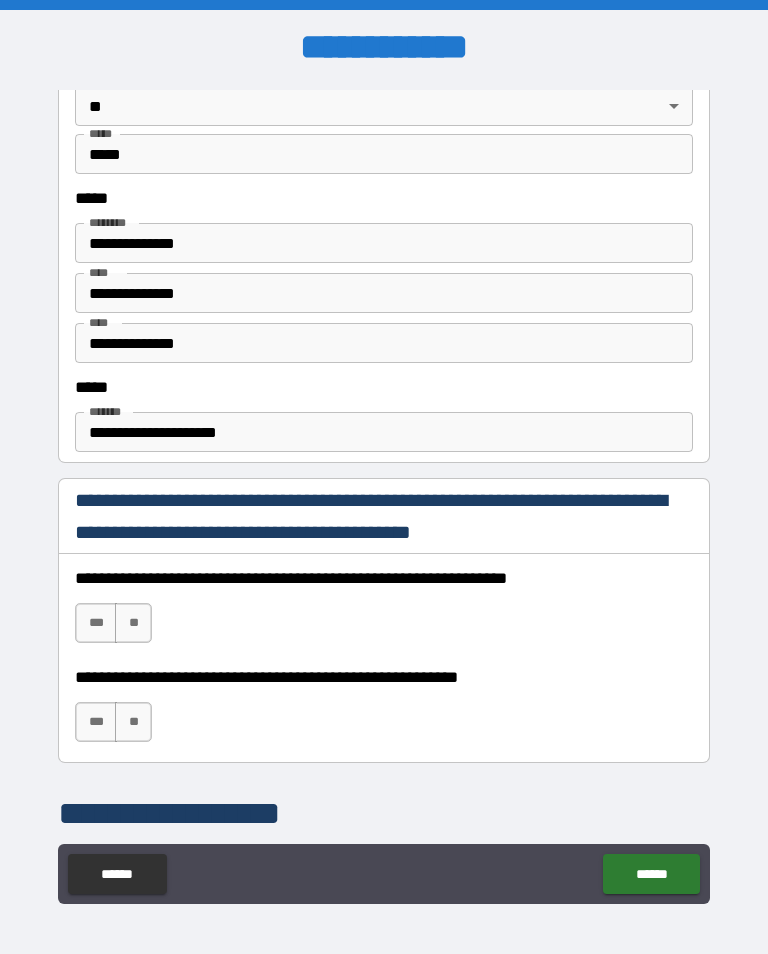 scroll, scrollTop: 969, scrollLeft: 0, axis: vertical 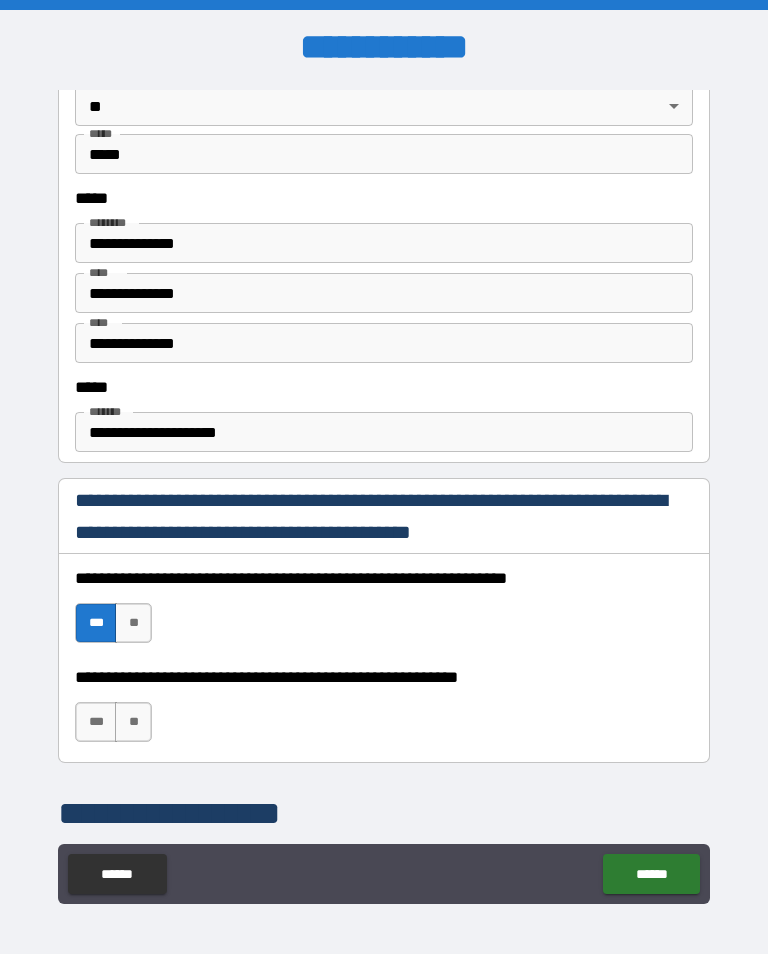 click on "***" at bounding box center [96, 722] 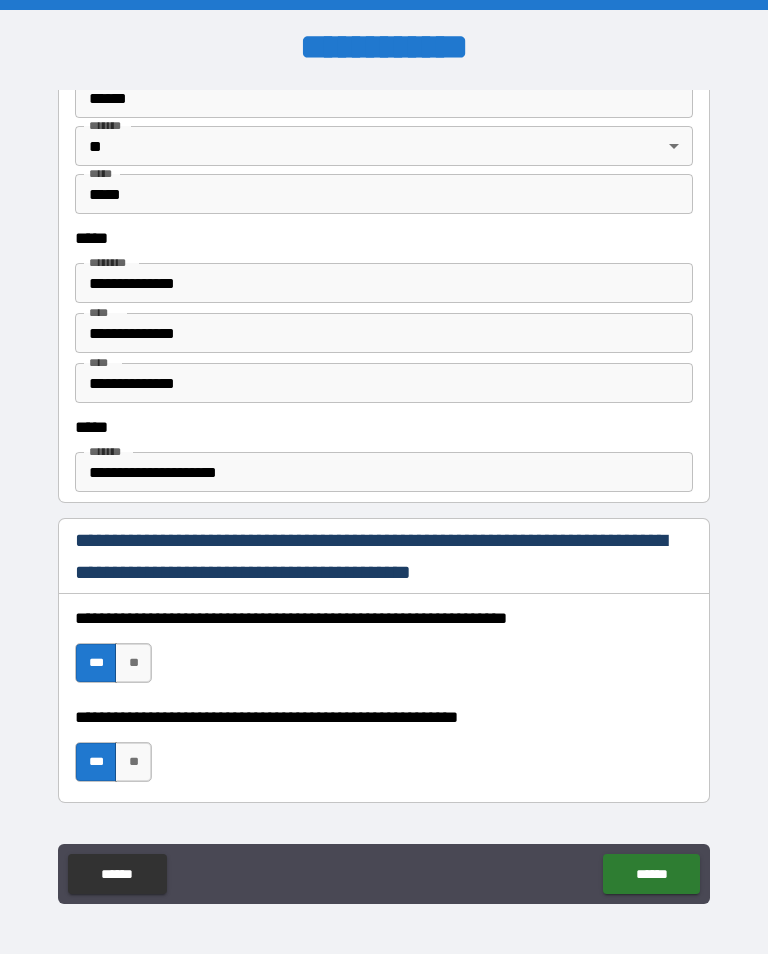 scroll, scrollTop: 928, scrollLeft: 0, axis: vertical 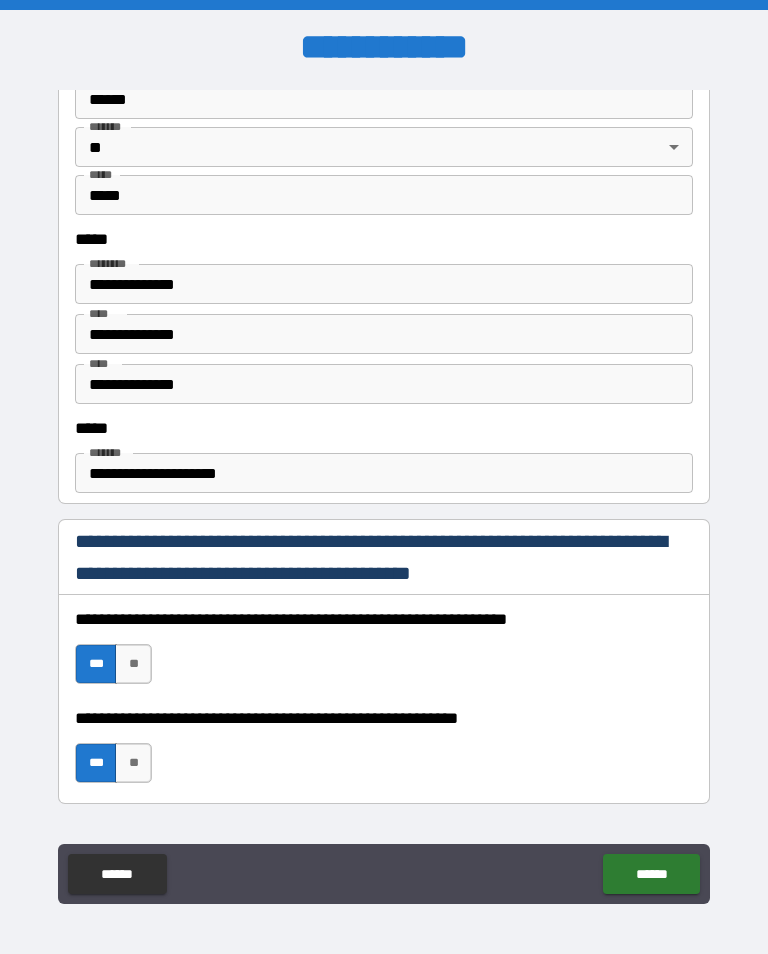 click on "**********" at bounding box center (384, 334) 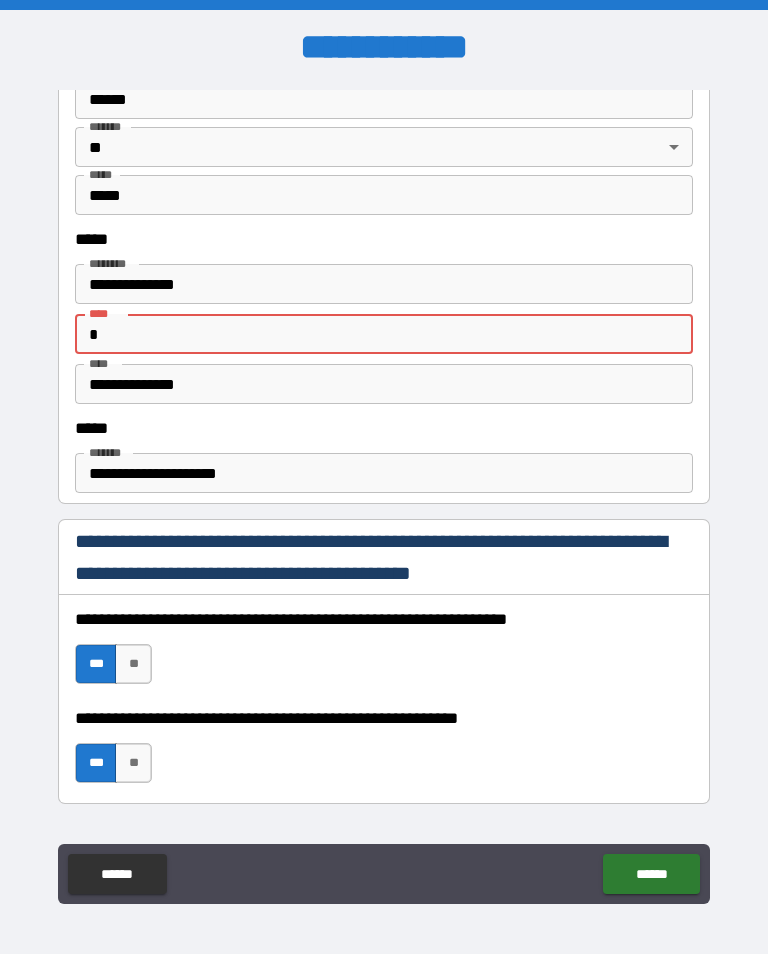 click on "**********" at bounding box center [384, 384] 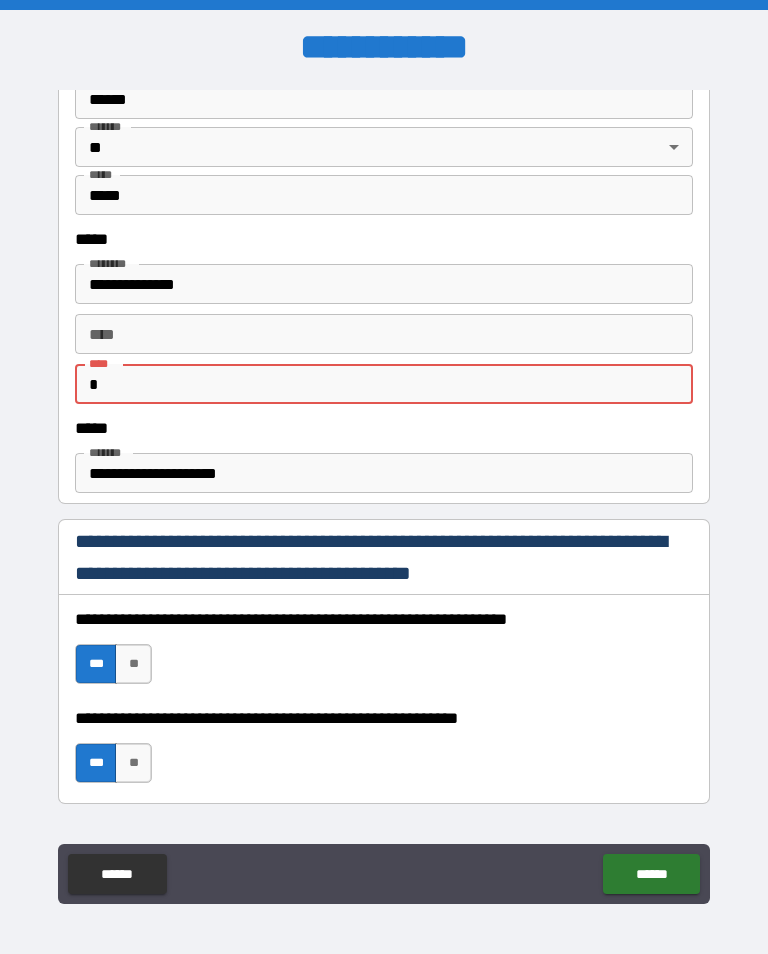 click on "**********" at bounding box center [384, 284] 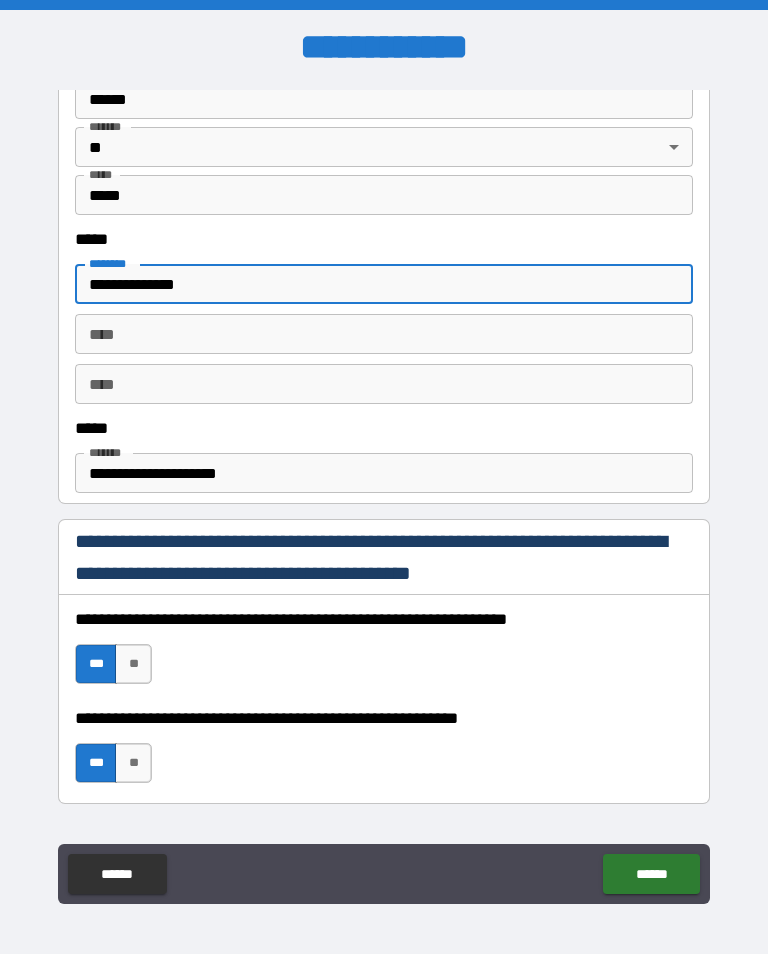 scroll, scrollTop: 31, scrollLeft: 0, axis: vertical 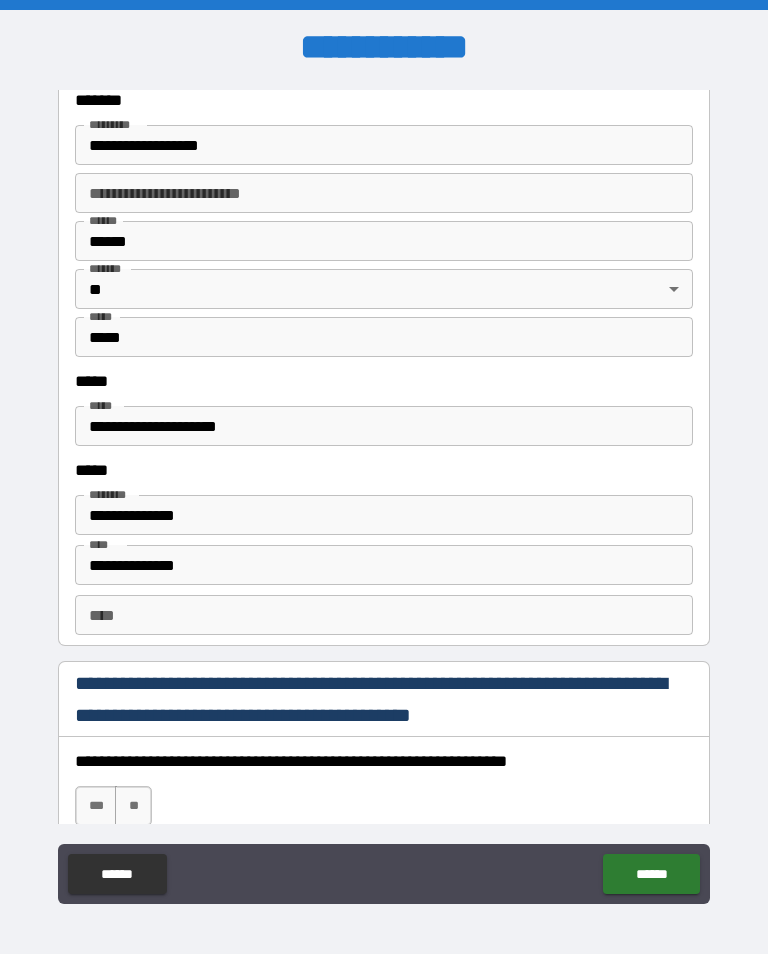click on "**********" at bounding box center [384, 565] 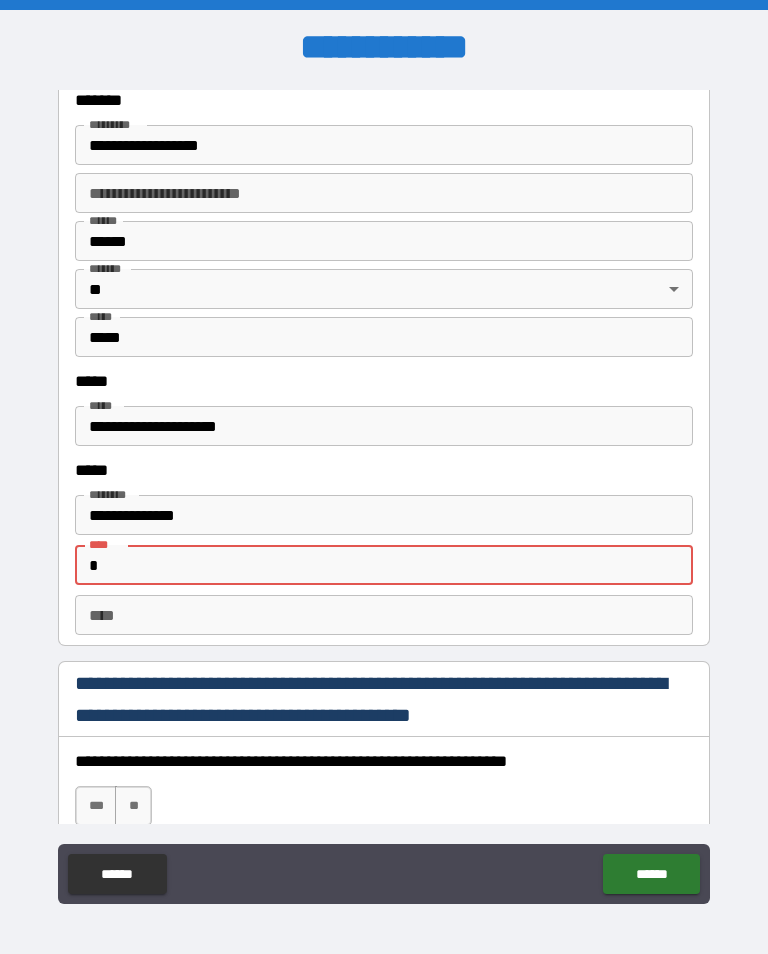 click on "**********" at bounding box center [384, 515] 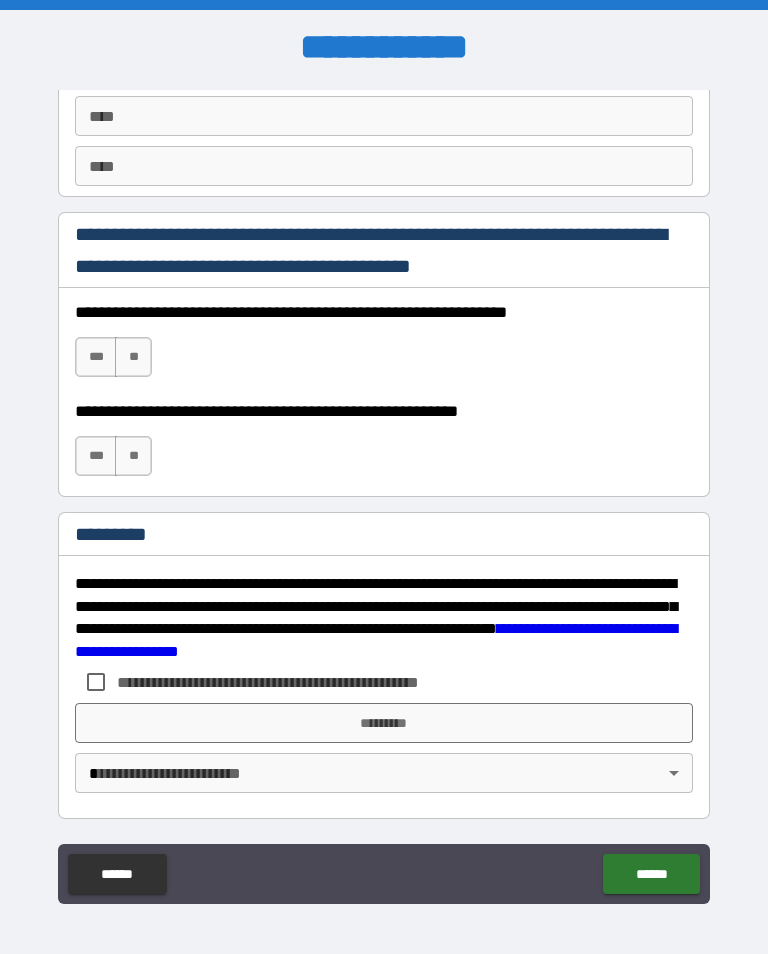 scroll, scrollTop: 2872, scrollLeft: 0, axis: vertical 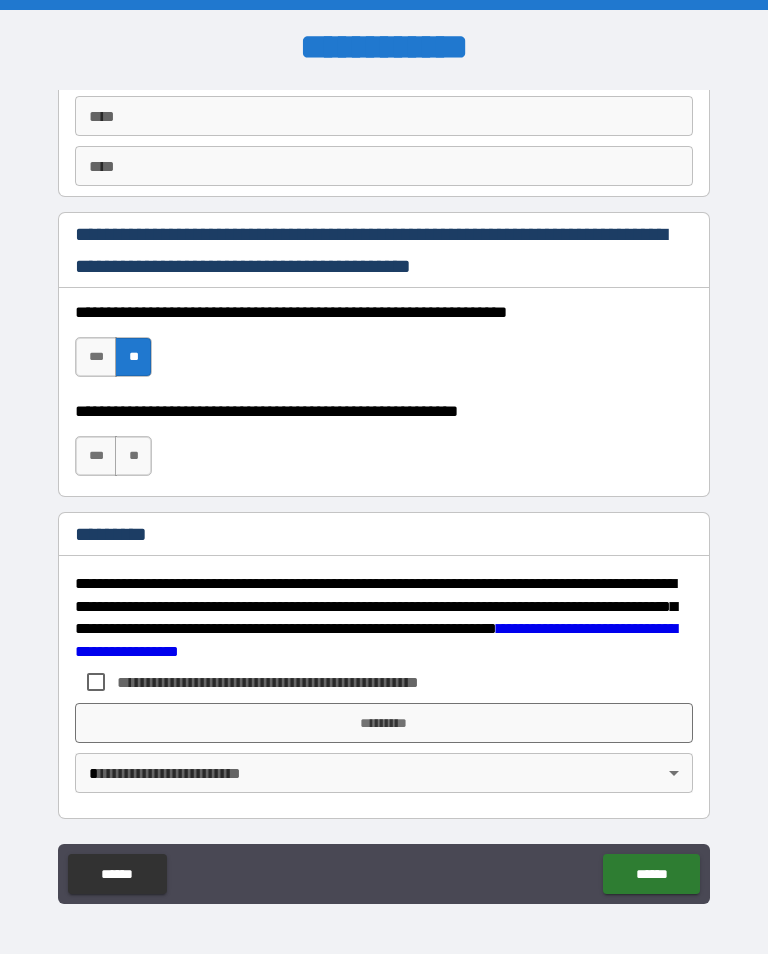 click on "**" at bounding box center [133, 456] 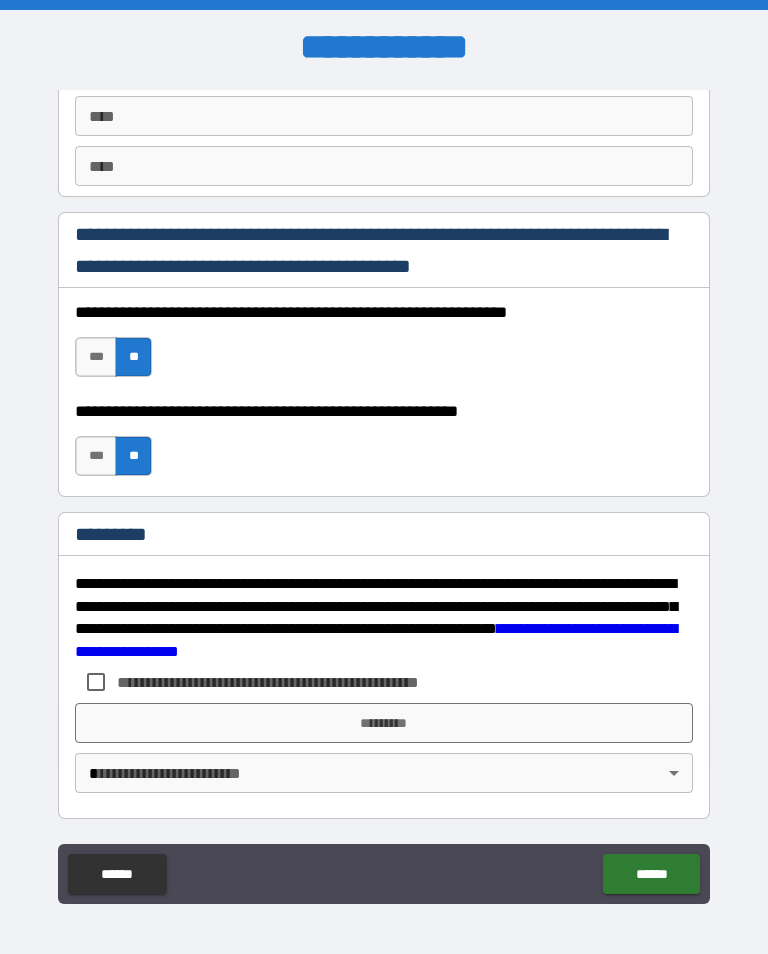 scroll, scrollTop: 2872, scrollLeft: 0, axis: vertical 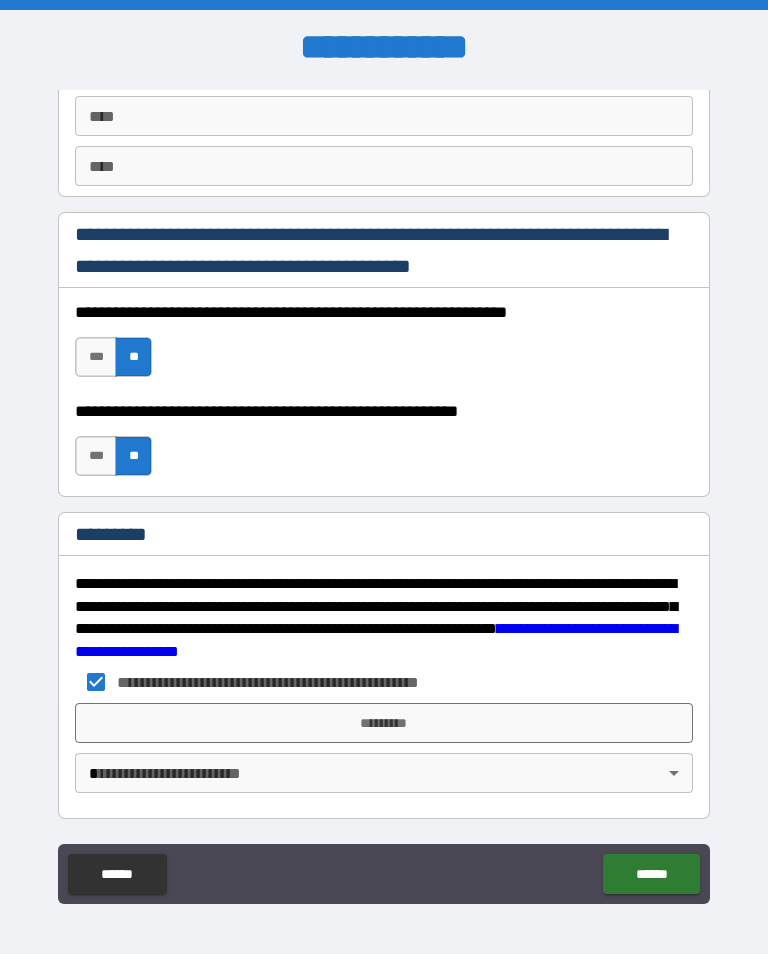 click on "*********" at bounding box center (384, 723) 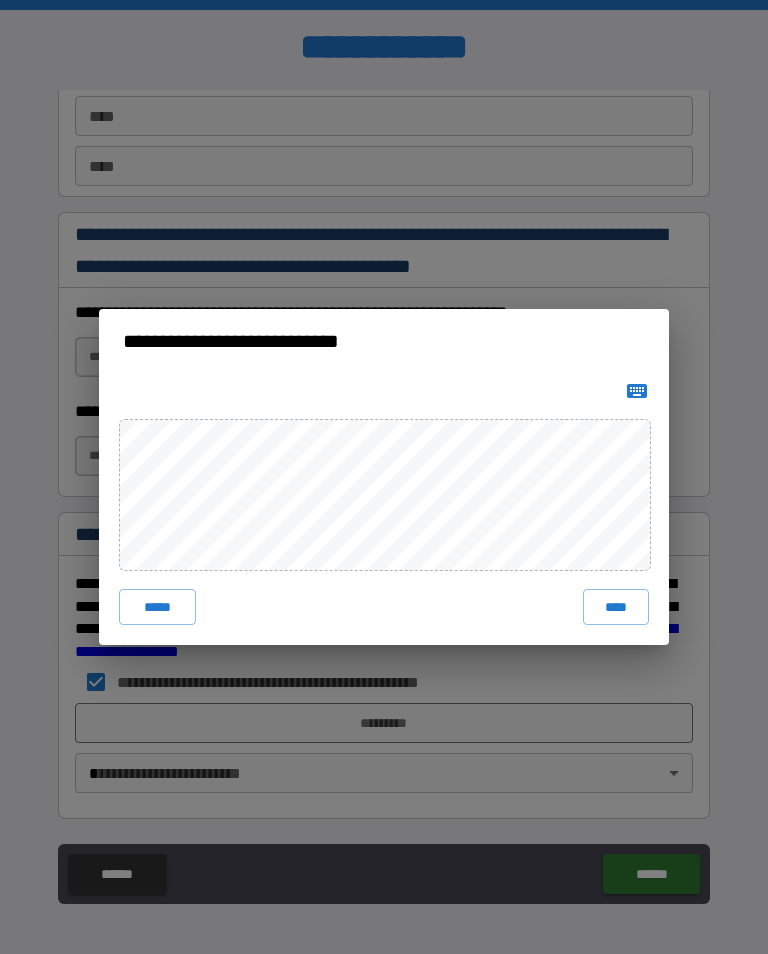 click on "****" at bounding box center [616, 607] 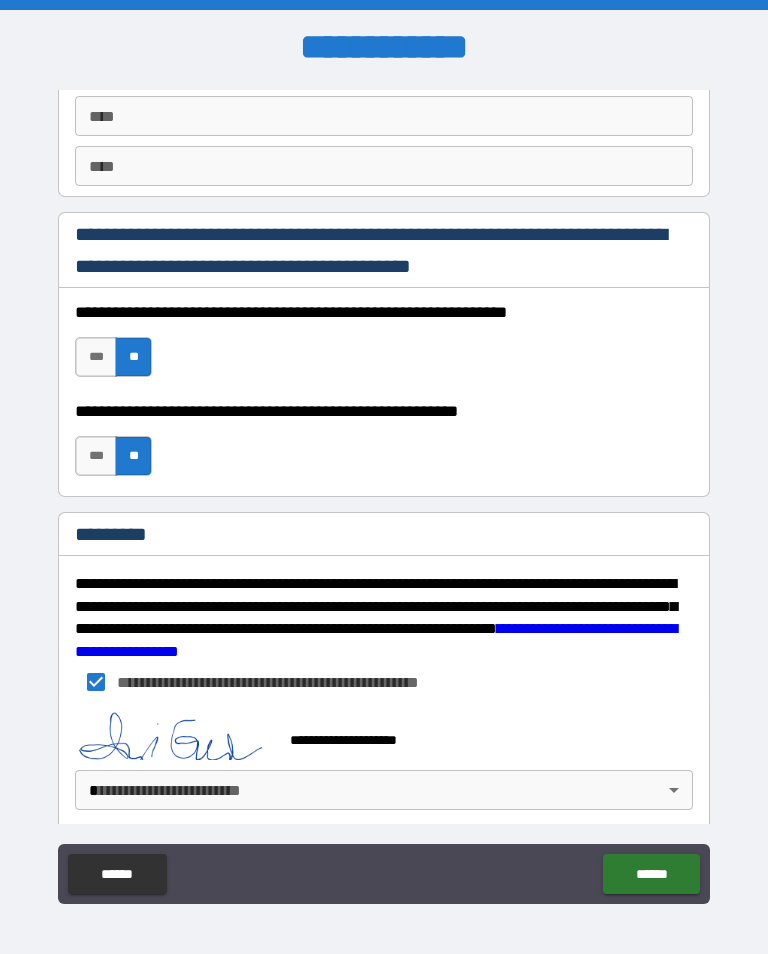 click on "**********" at bounding box center (384, 492) 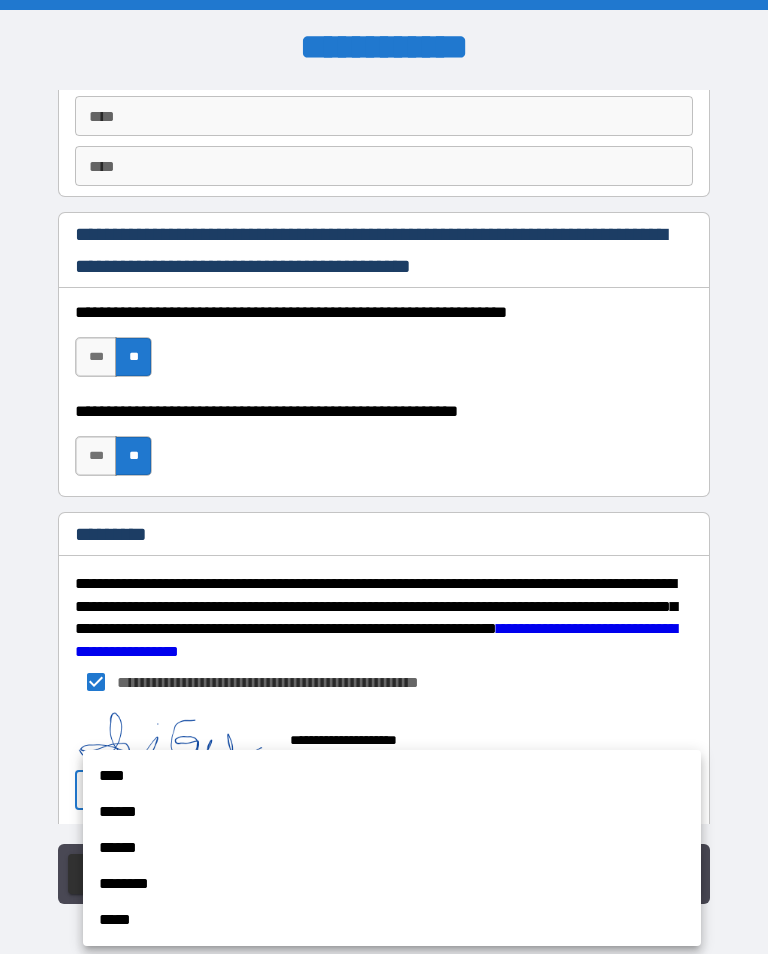 click on "******" at bounding box center (392, 812) 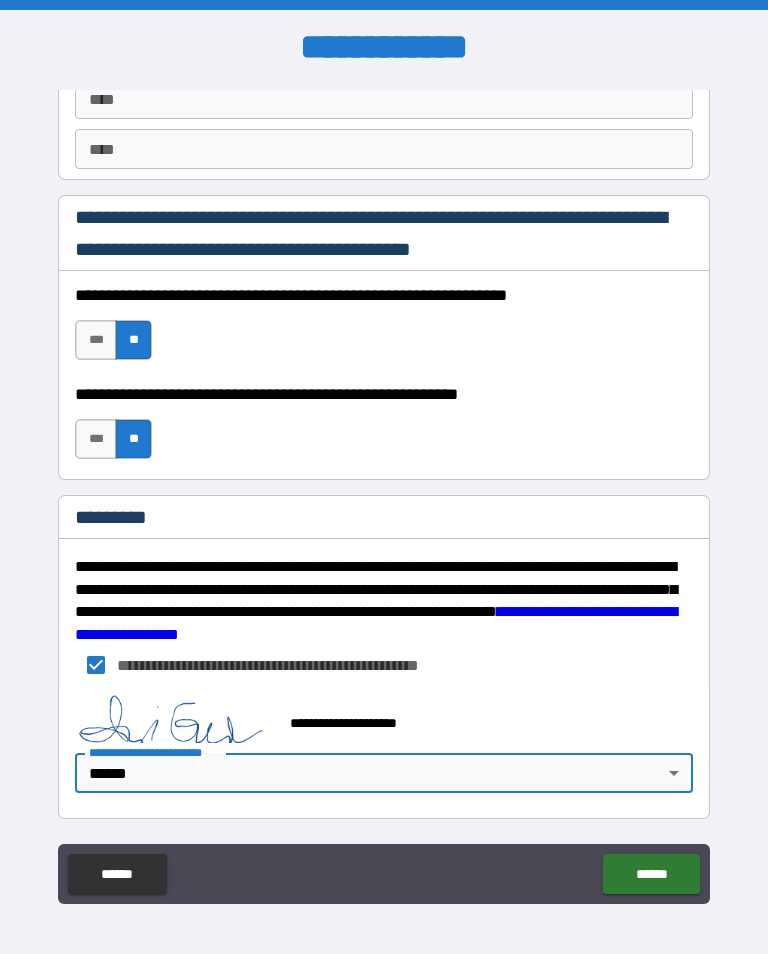 scroll, scrollTop: 2889, scrollLeft: 0, axis: vertical 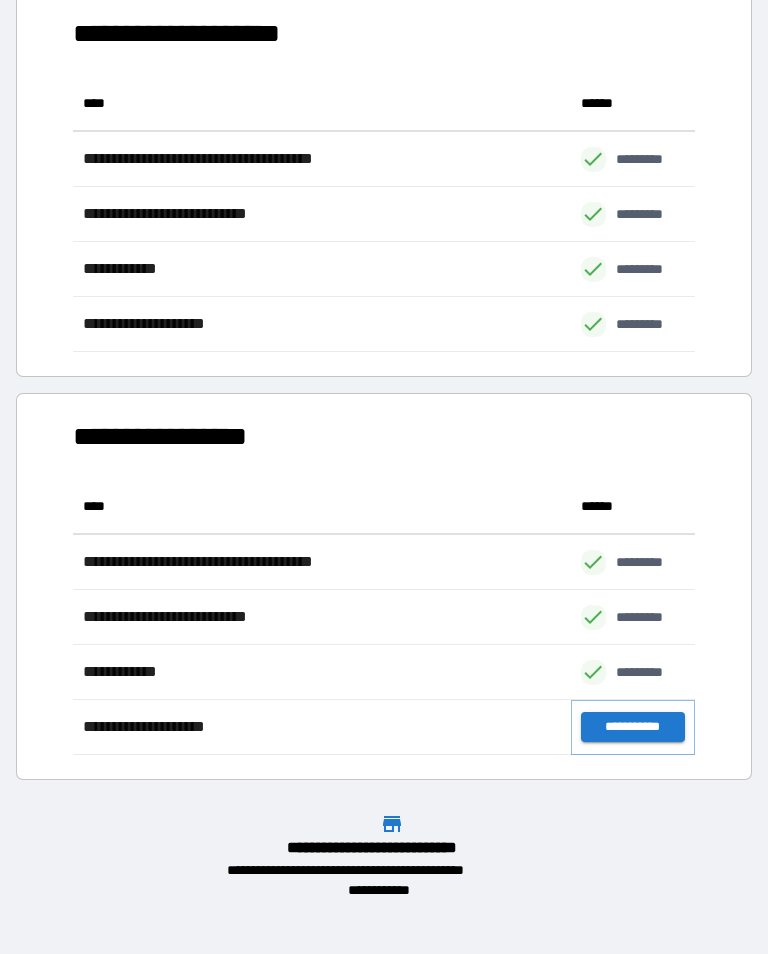 click on "**********" at bounding box center [633, 727] 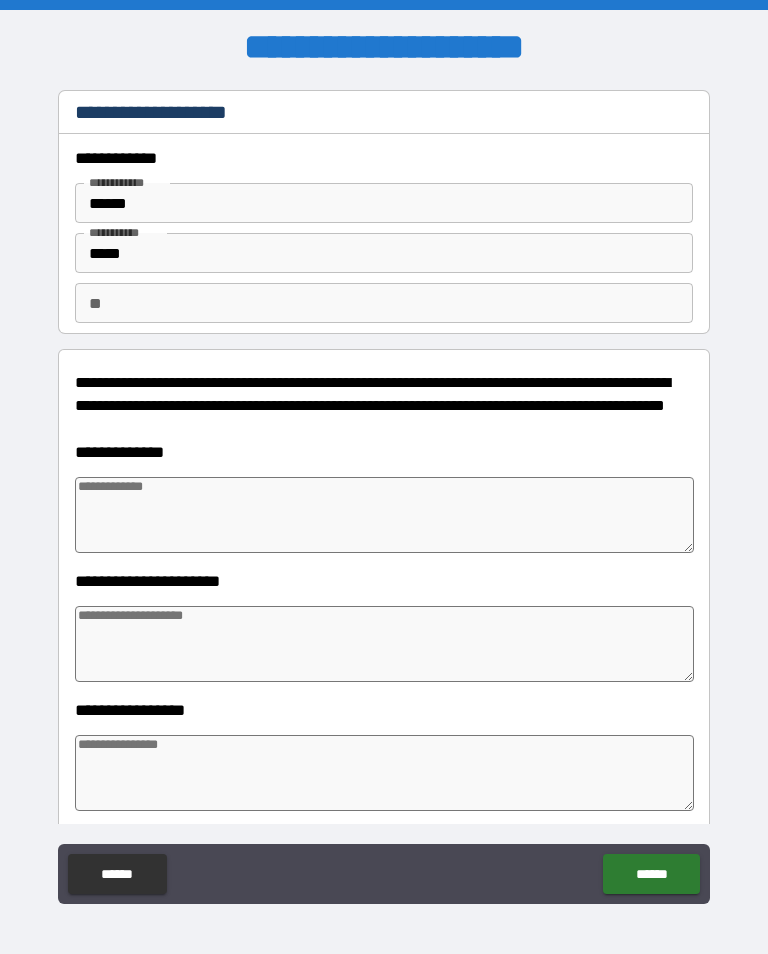click at bounding box center [384, 515] 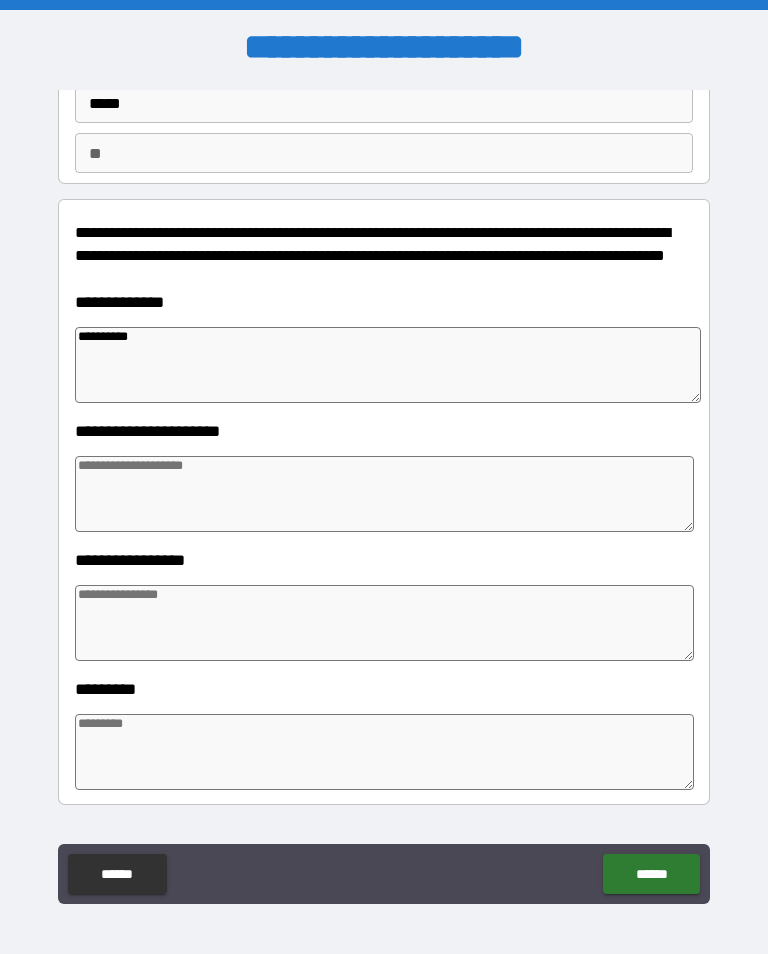 scroll, scrollTop: 159, scrollLeft: 0, axis: vertical 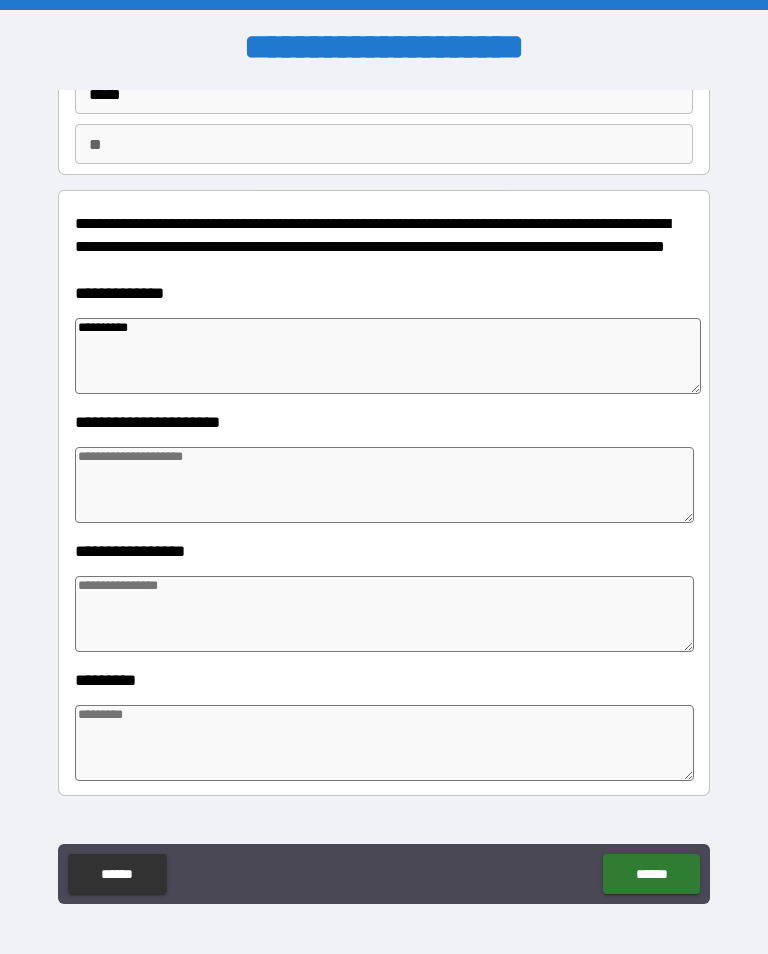 click at bounding box center [384, 485] 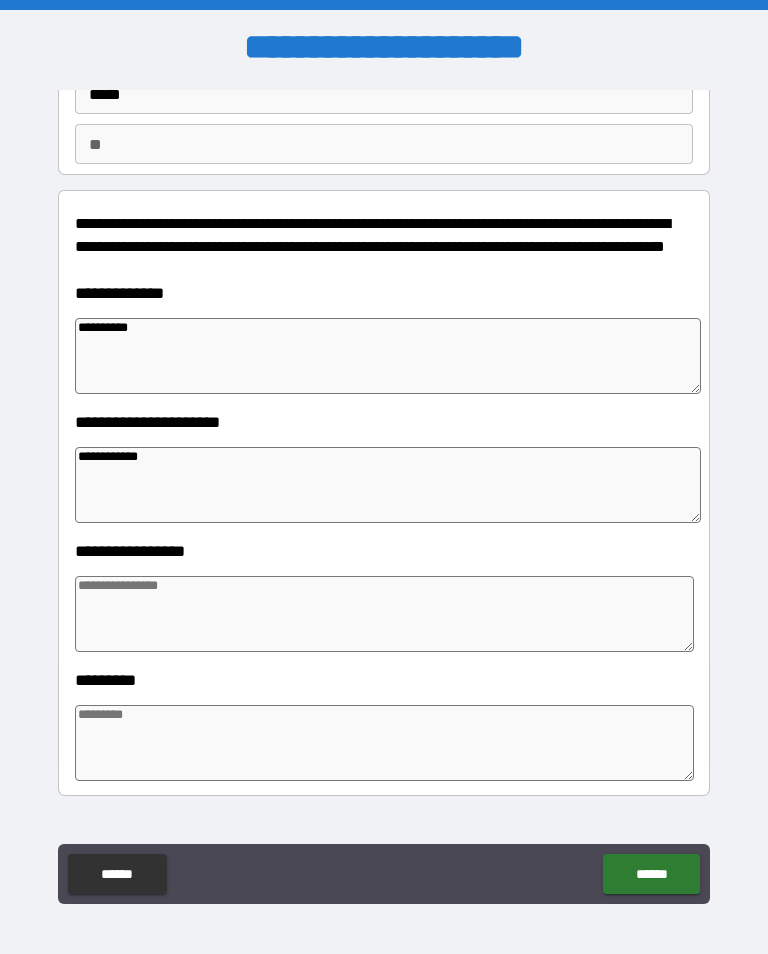 click at bounding box center (384, 614) 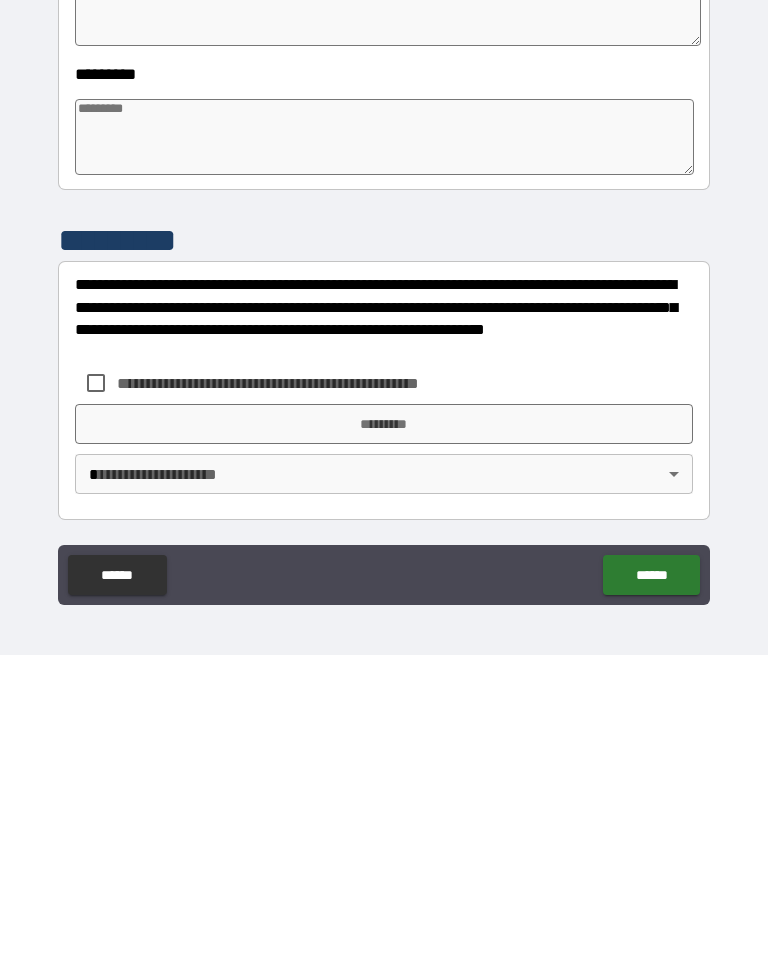 scroll, scrollTop: 466, scrollLeft: 0, axis: vertical 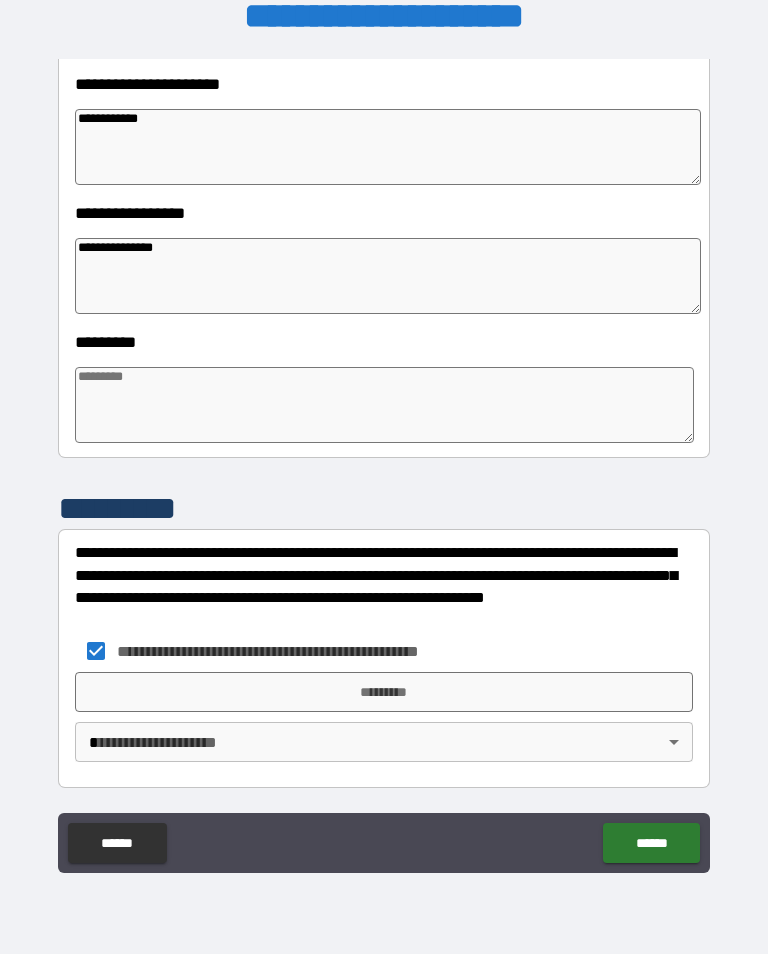 click on "*********" at bounding box center [384, 692] 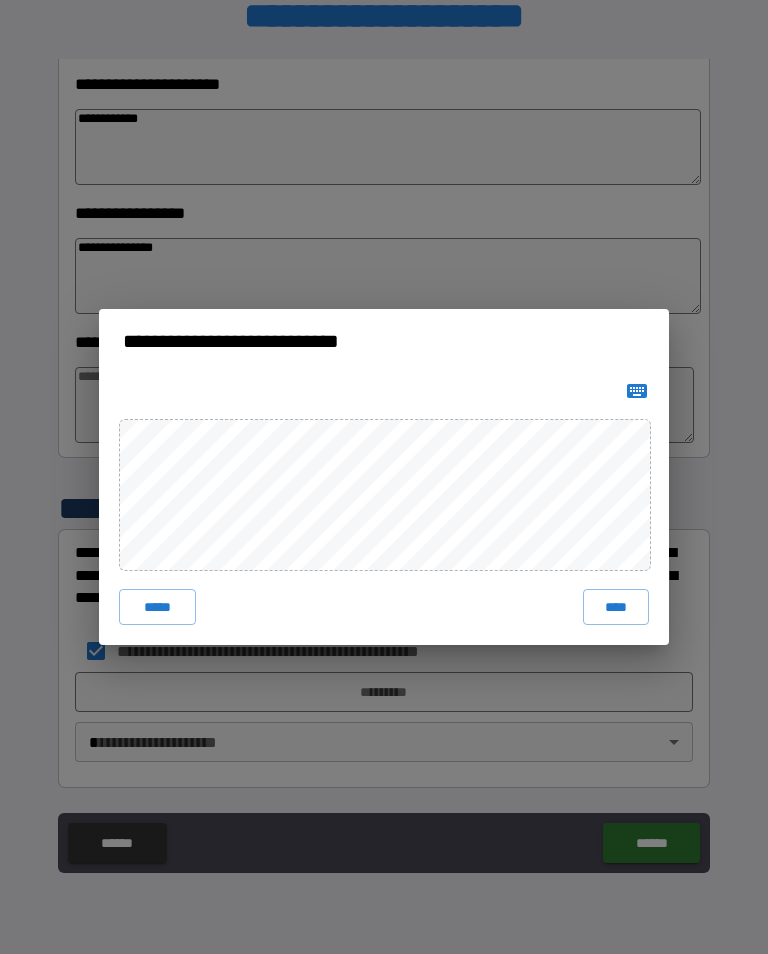 click on "****" at bounding box center [616, 607] 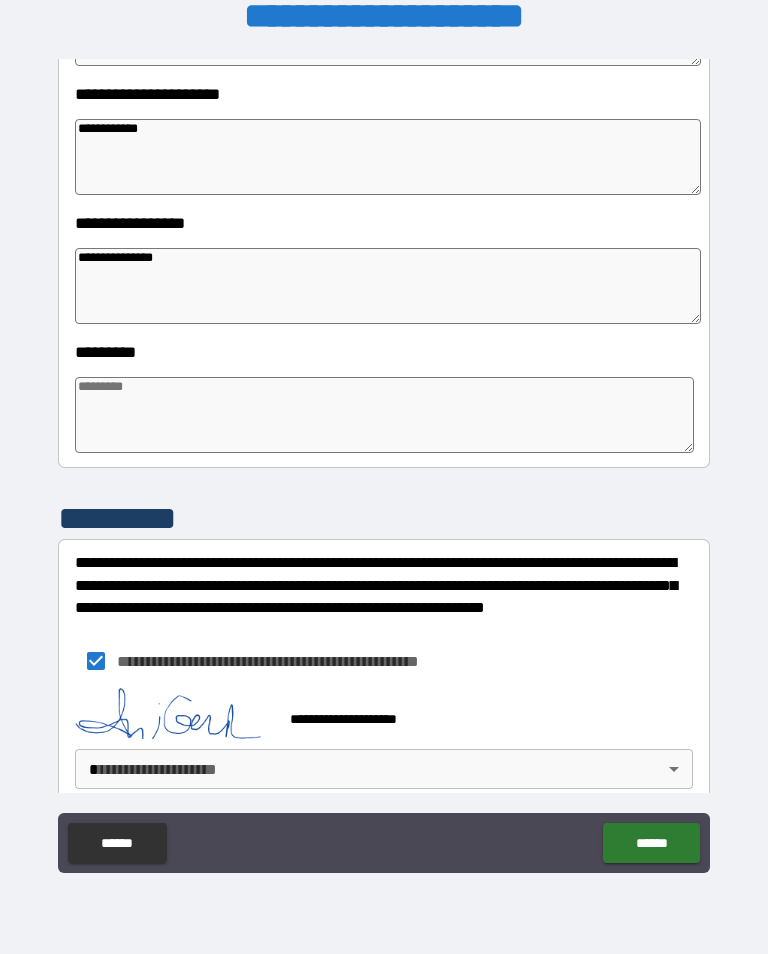 click on "**********" at bounding box center [384, 461] 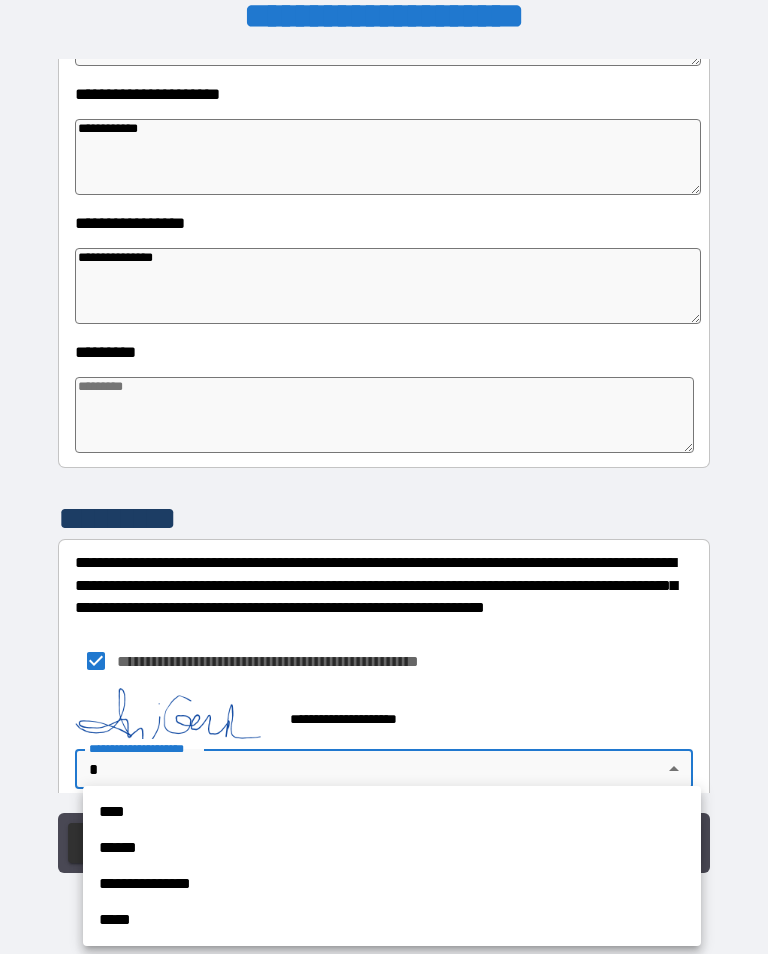 click on "**********" at bounding box center (392, 884) 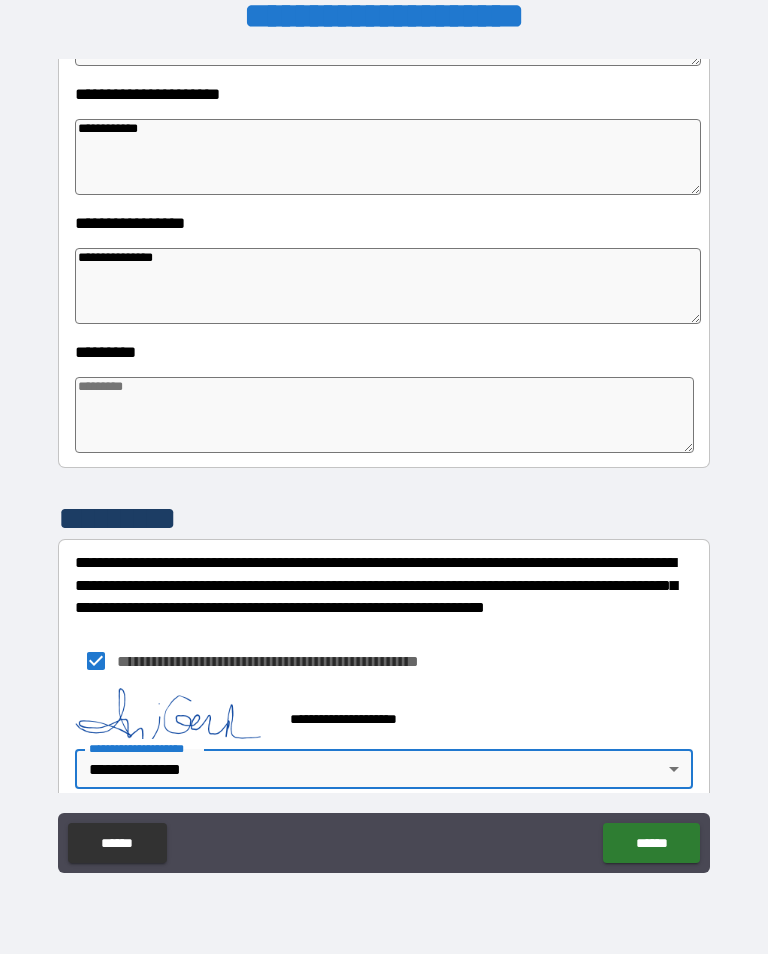 click on "******" at bounding box center [651, 843] 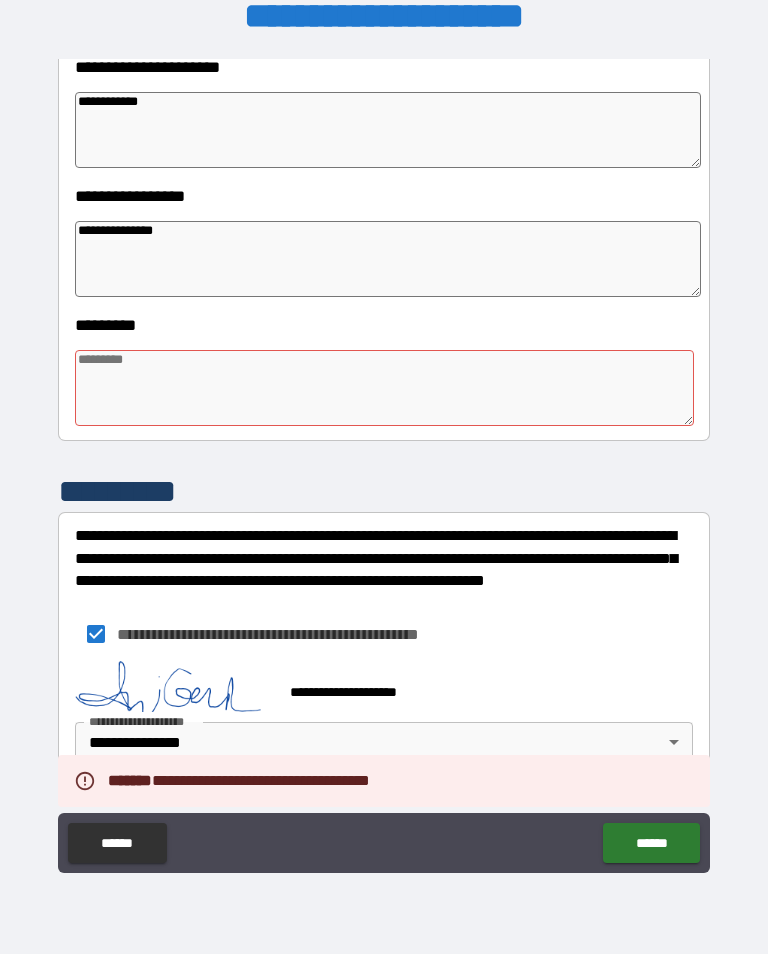 scroll, scrollTop: 483, scrollLeft: 0, axis: vertical 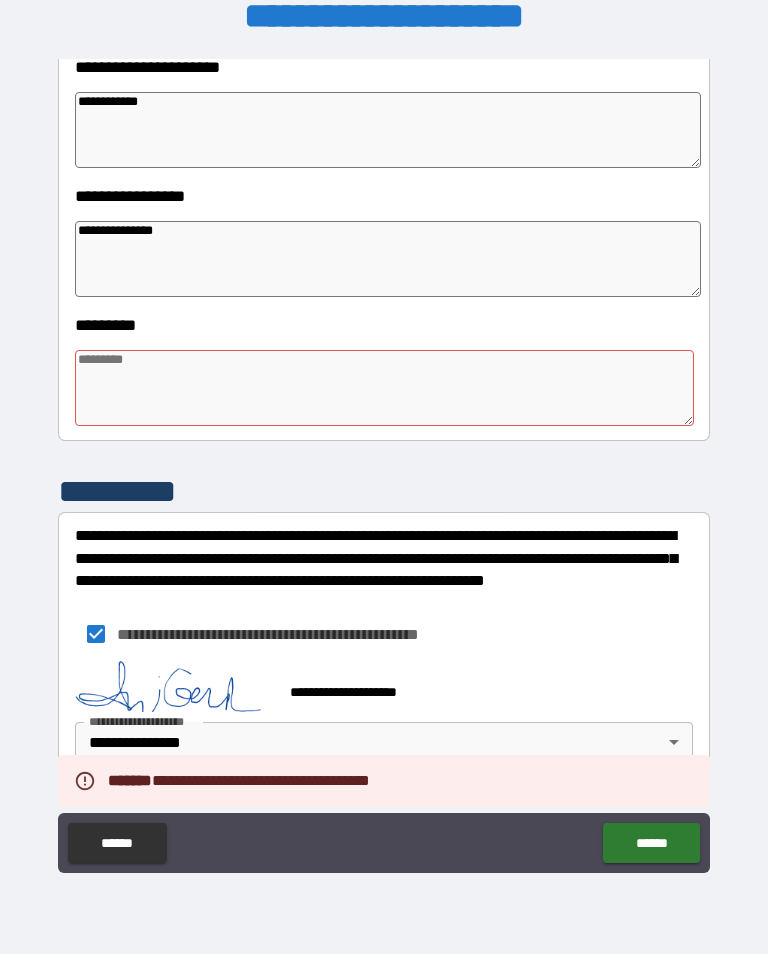 click at bounding box center (384, 388) 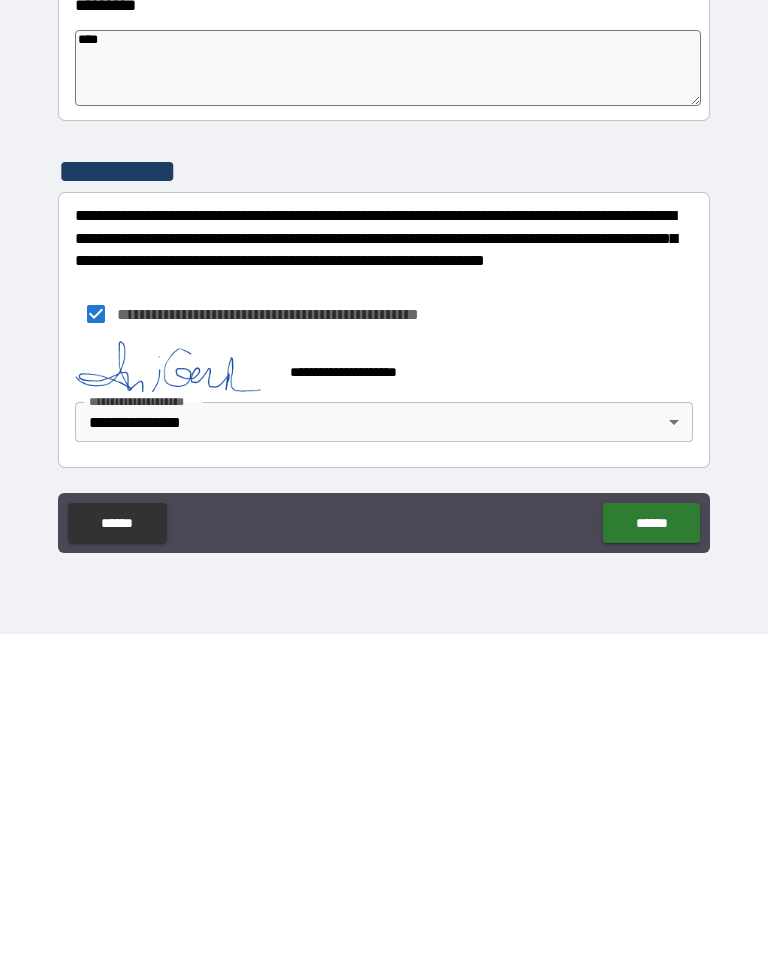 click on "******" at bounding box center (651, 843) 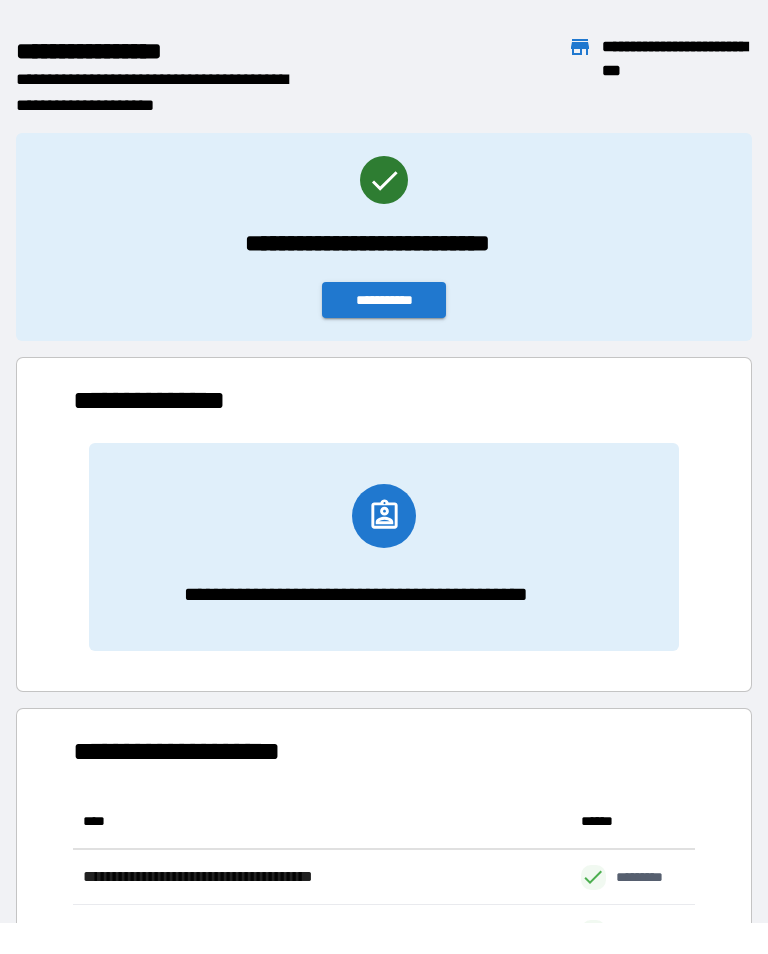 scroll, scrollTop: 276, scrollLeft: 622, axis: both 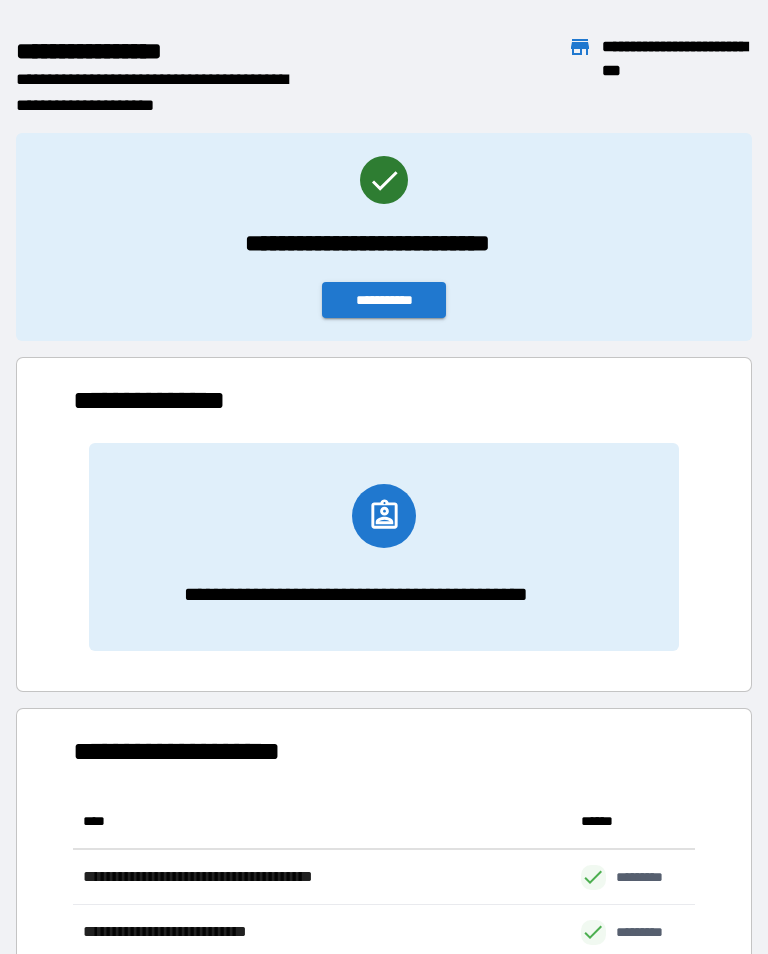 click on "**********" at bounding box center [384, 300] 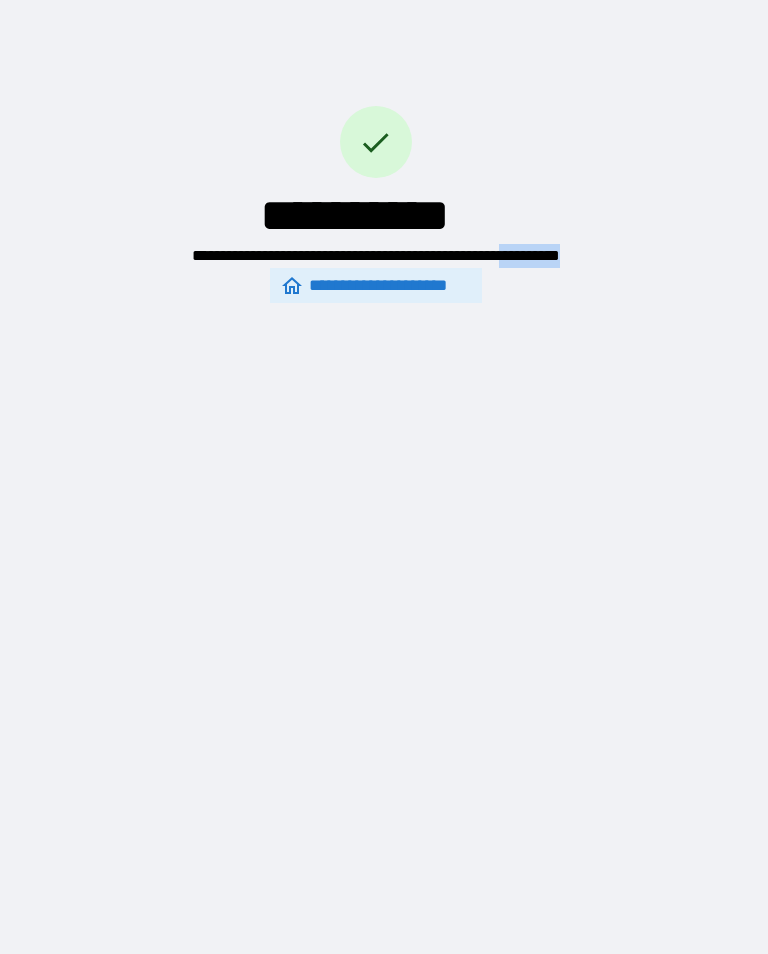 click on "**********" at bounding box center (384, 461) 